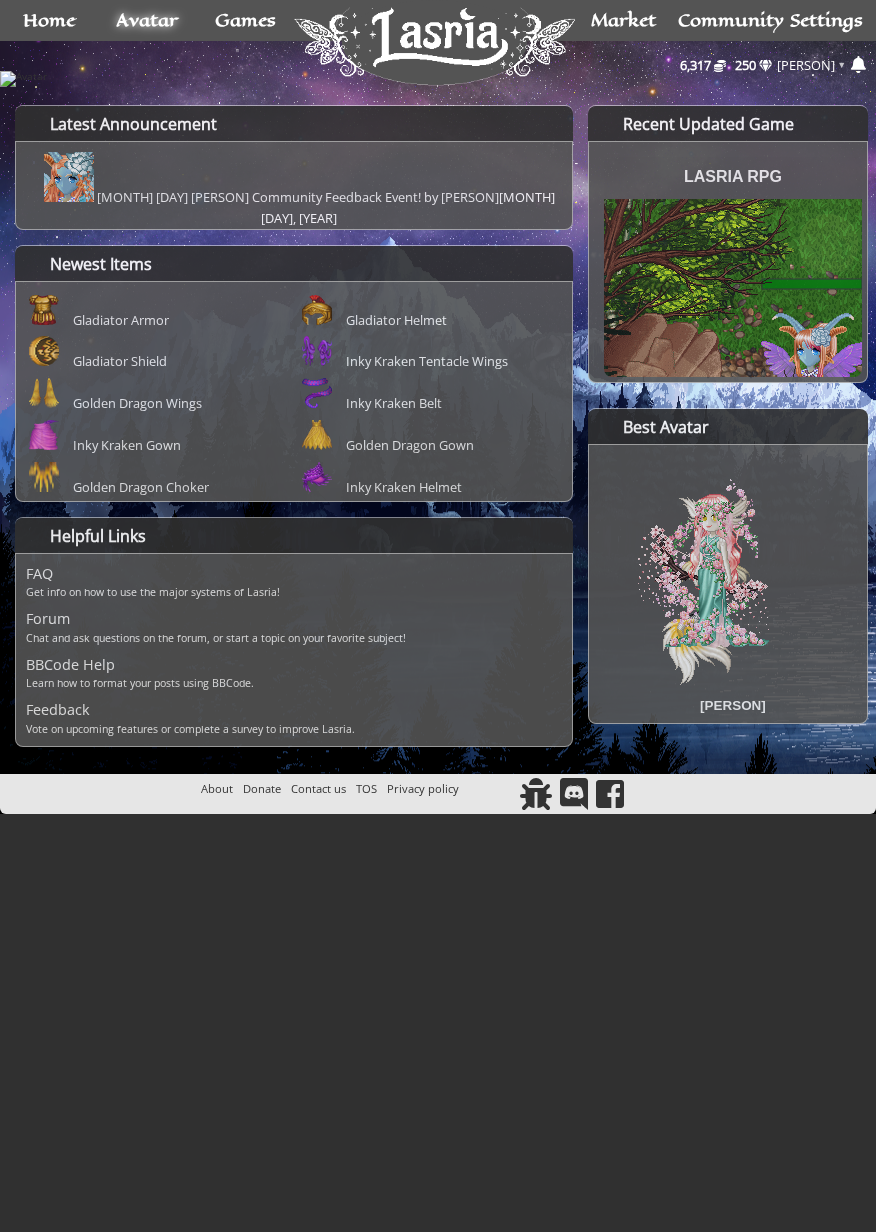 scroll, scrollTop: 0, scrollLeft: 0, axis: both 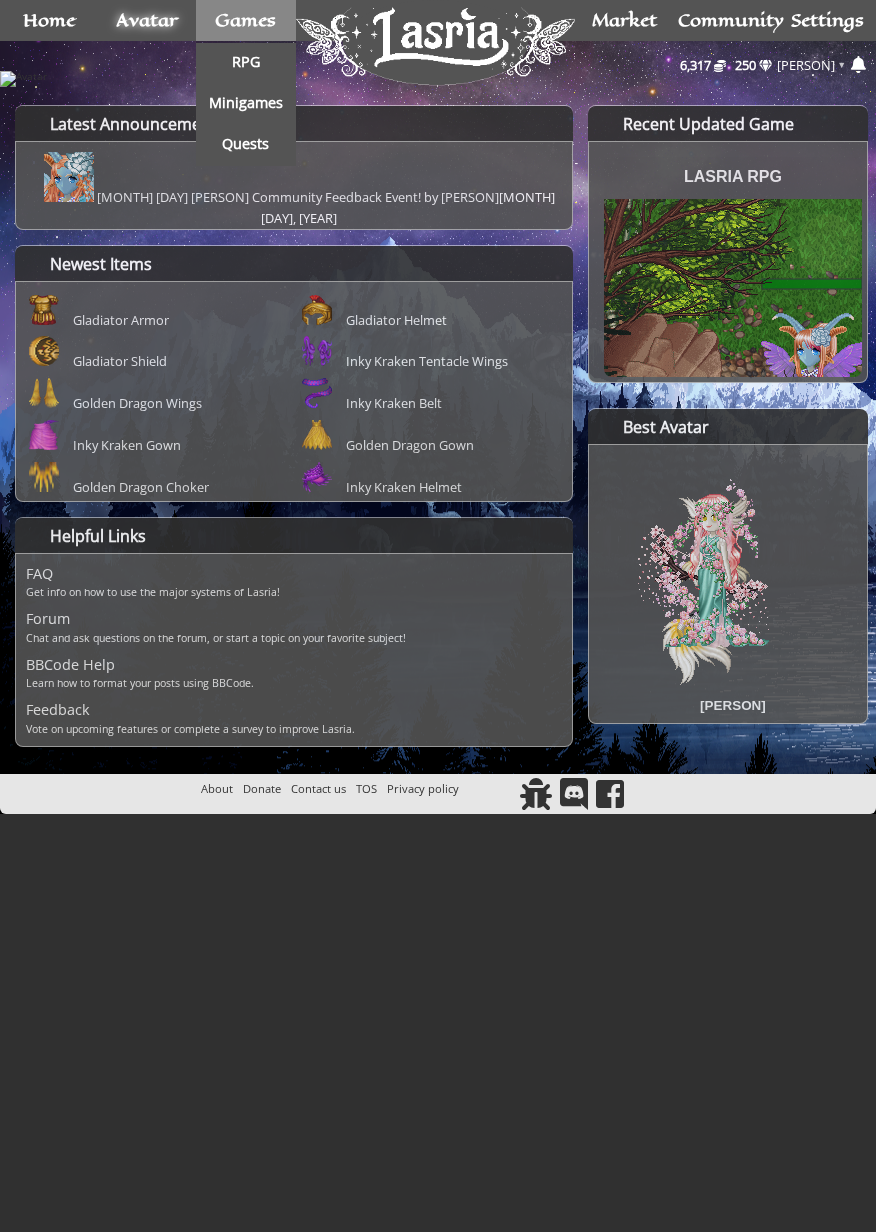 click on "Games" at bounding box center (245, 20) 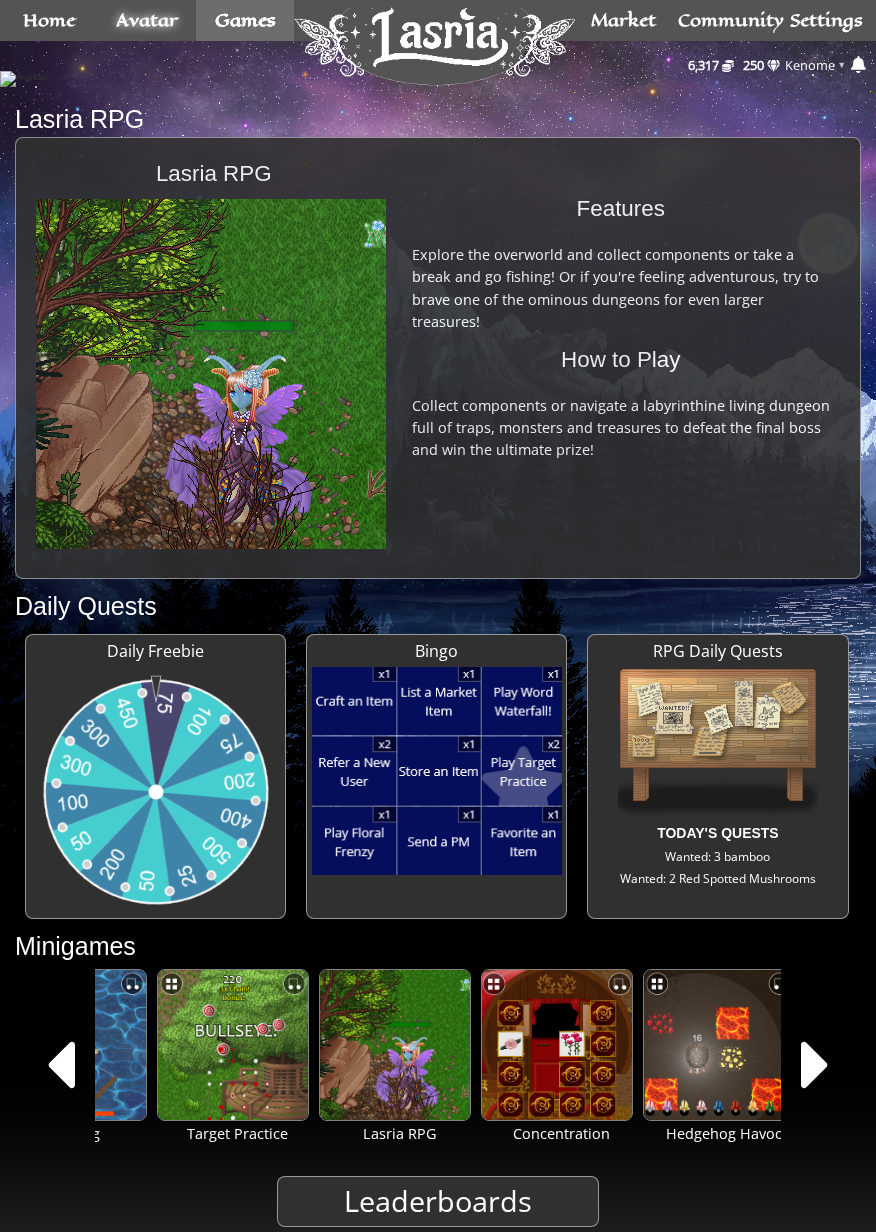 scroll, scrollTop: 0, scrollLeft: 0, axis: both 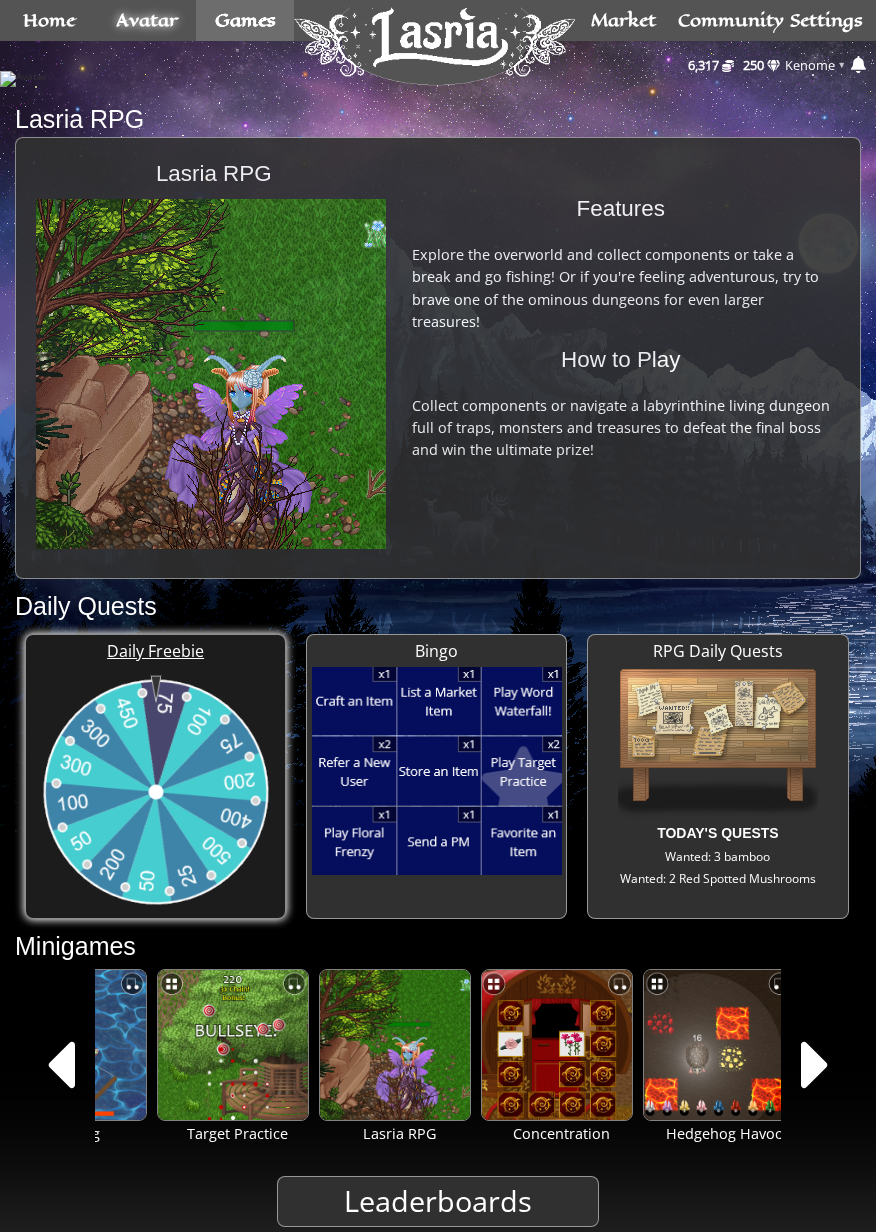 click on "Daily Freebie" at bounding box center [155, 651] 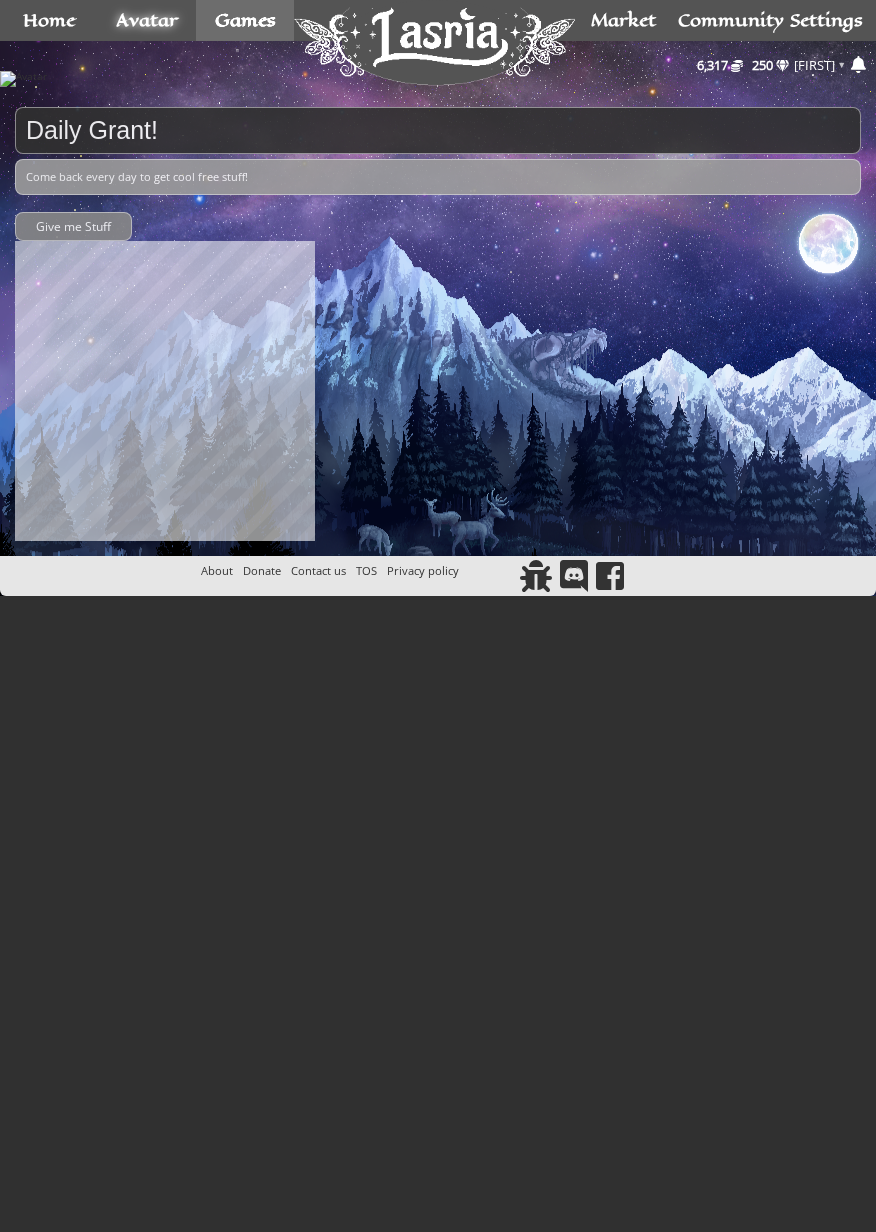 scroll, scrollTop: 0, scrollLeft: 0, axis: both 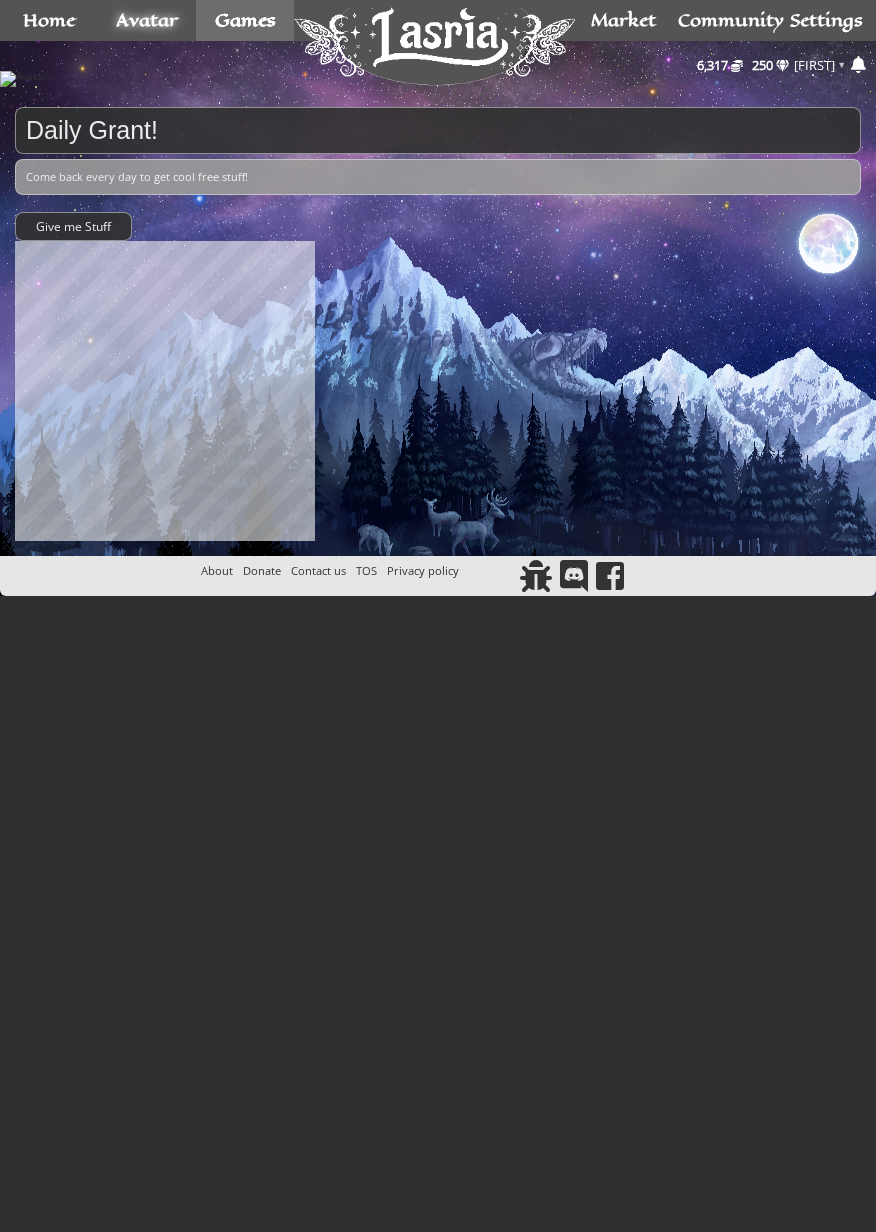 click on "Give me Stuff" at bounding box center [73, 226] 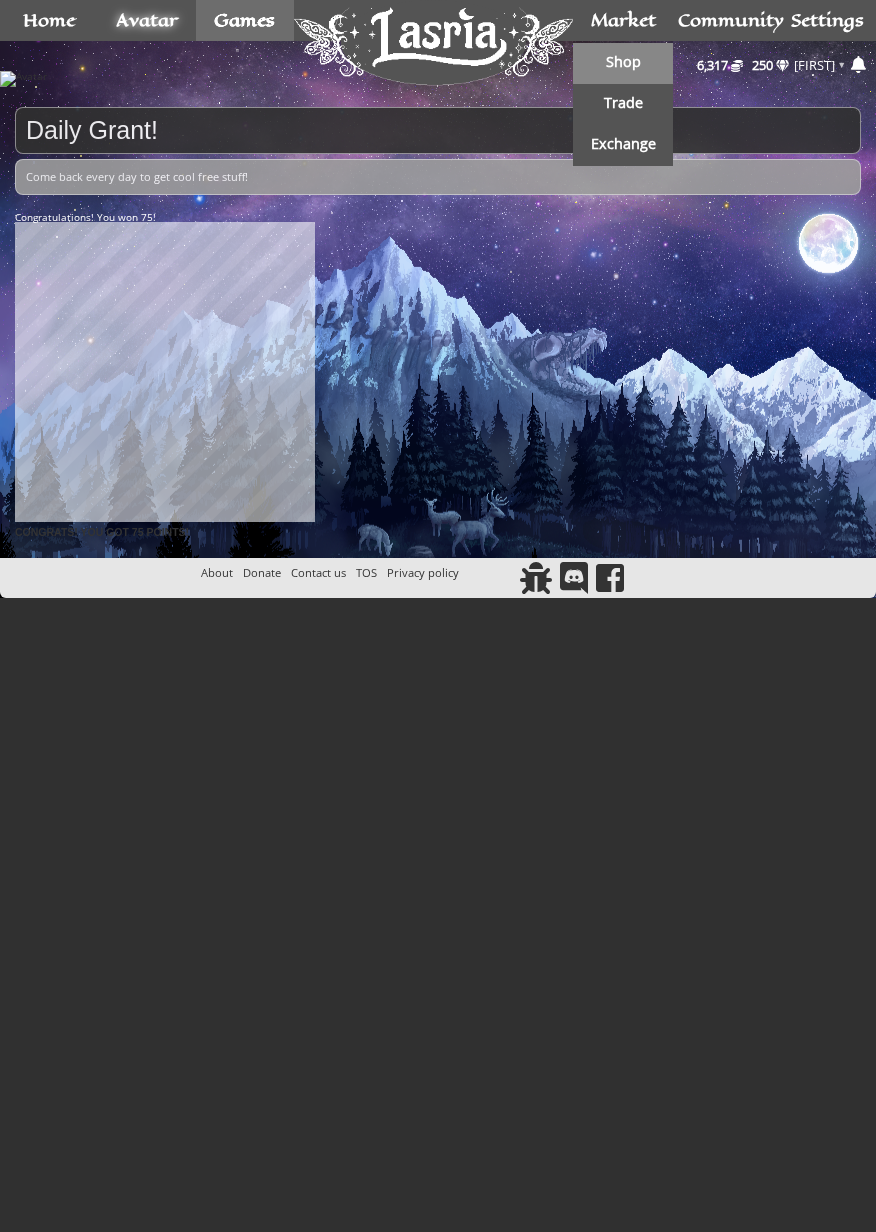 click on "Shop" at bounding box center [623, 62] 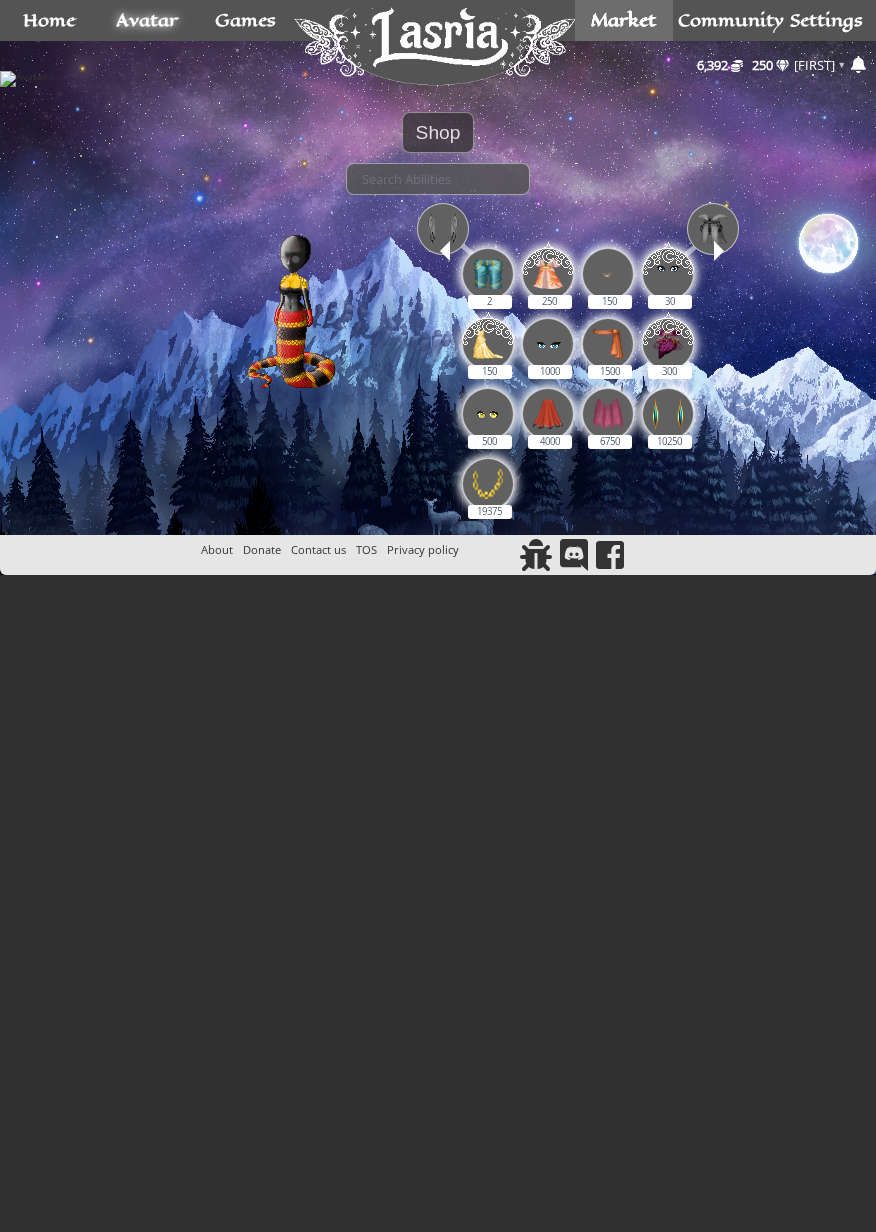 scroll, scrollTop: 0, scrollLeft: 0, axis: both 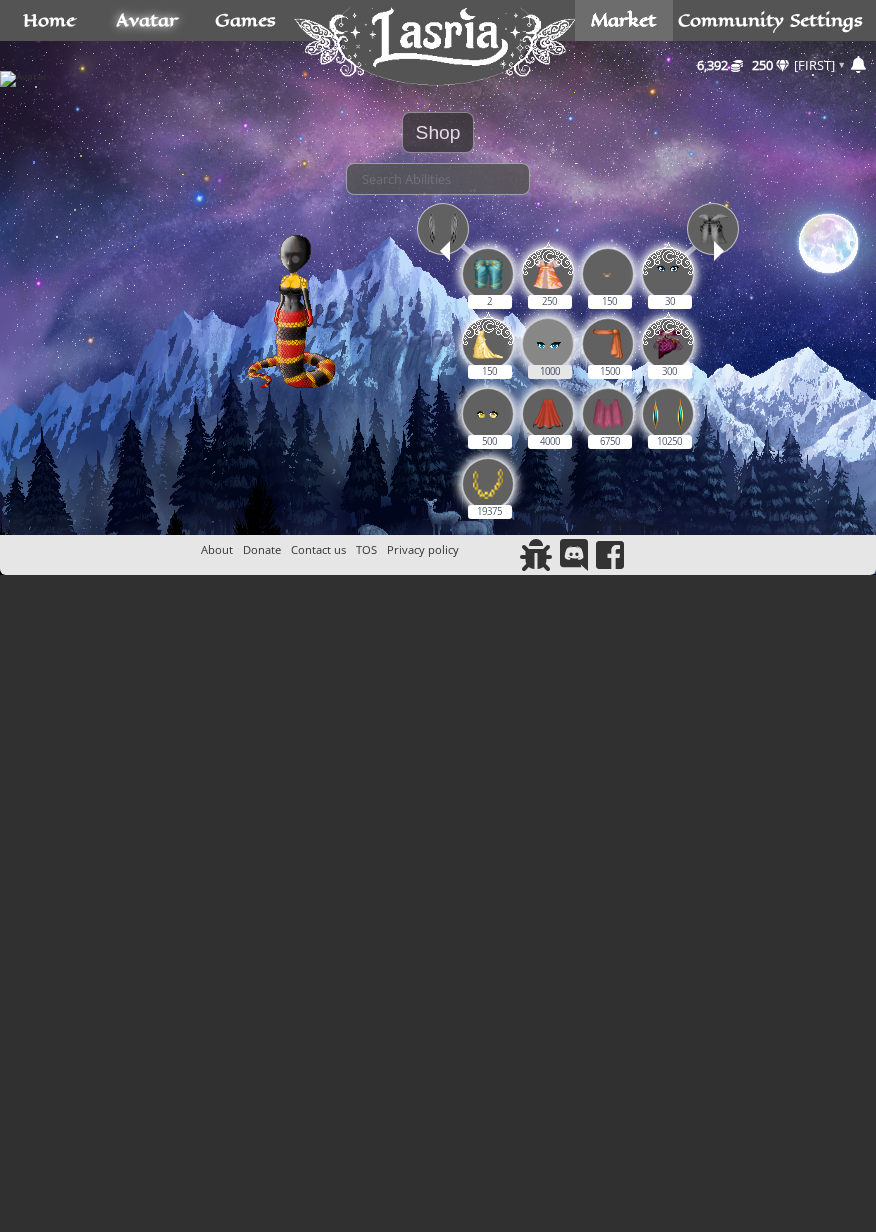 click at bounding box center (548, 414) 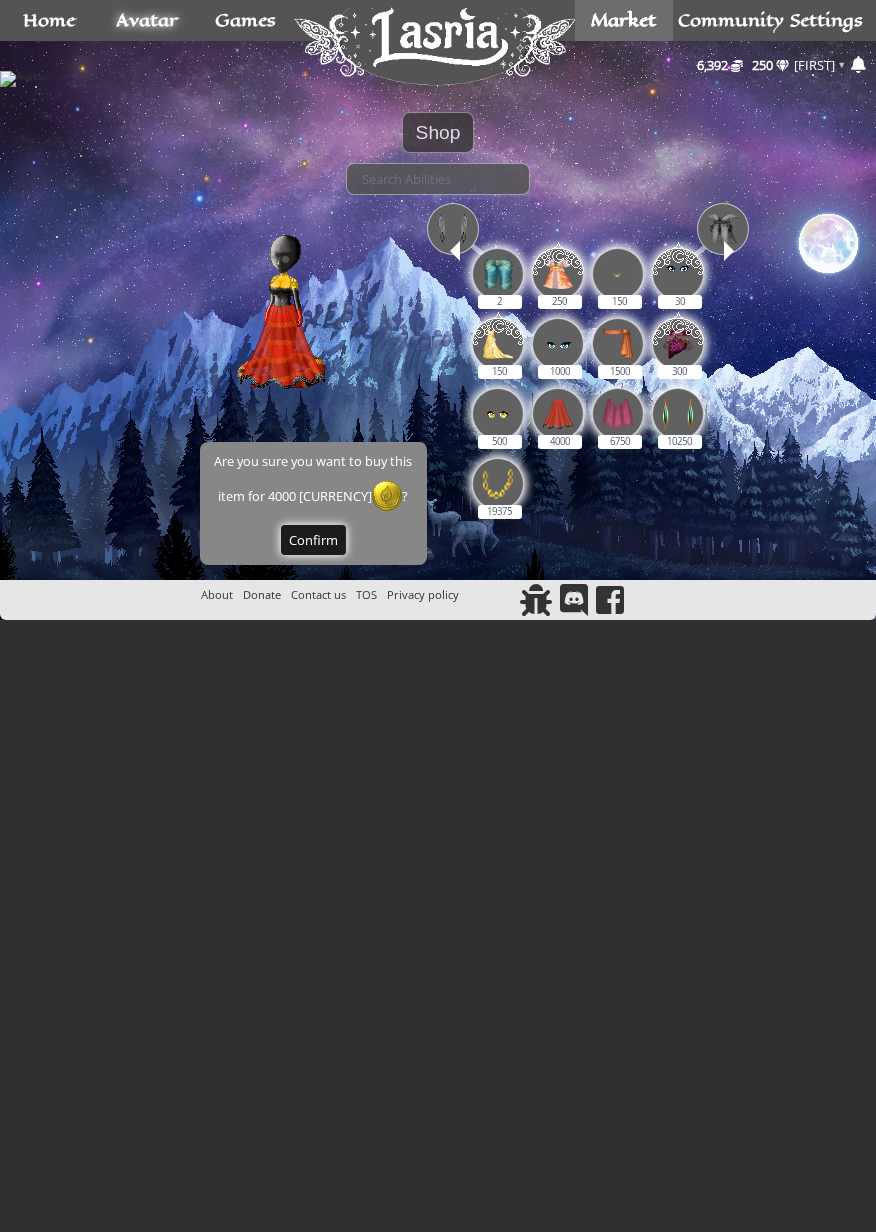 click on "Confirm" at bounding box center (313, 540) 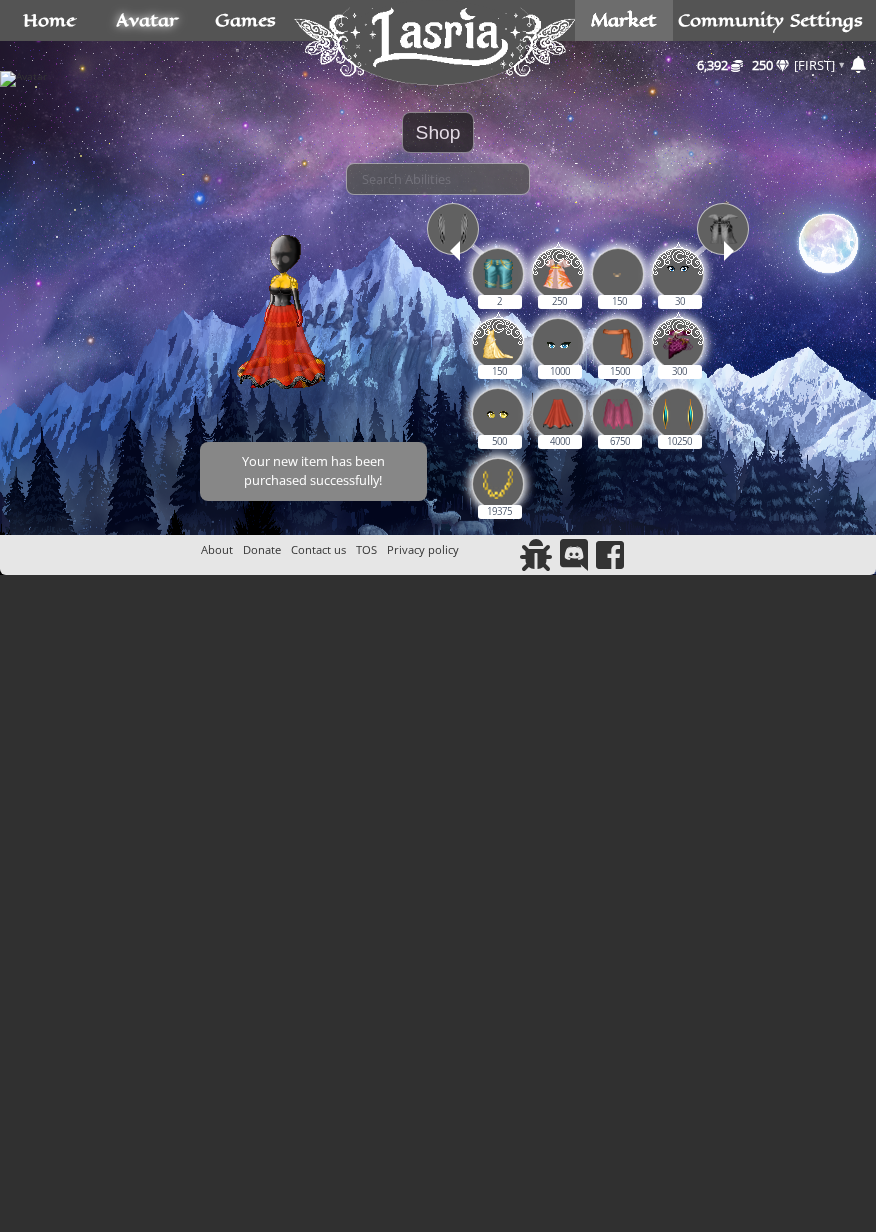 click at bounding box center [438, 179] 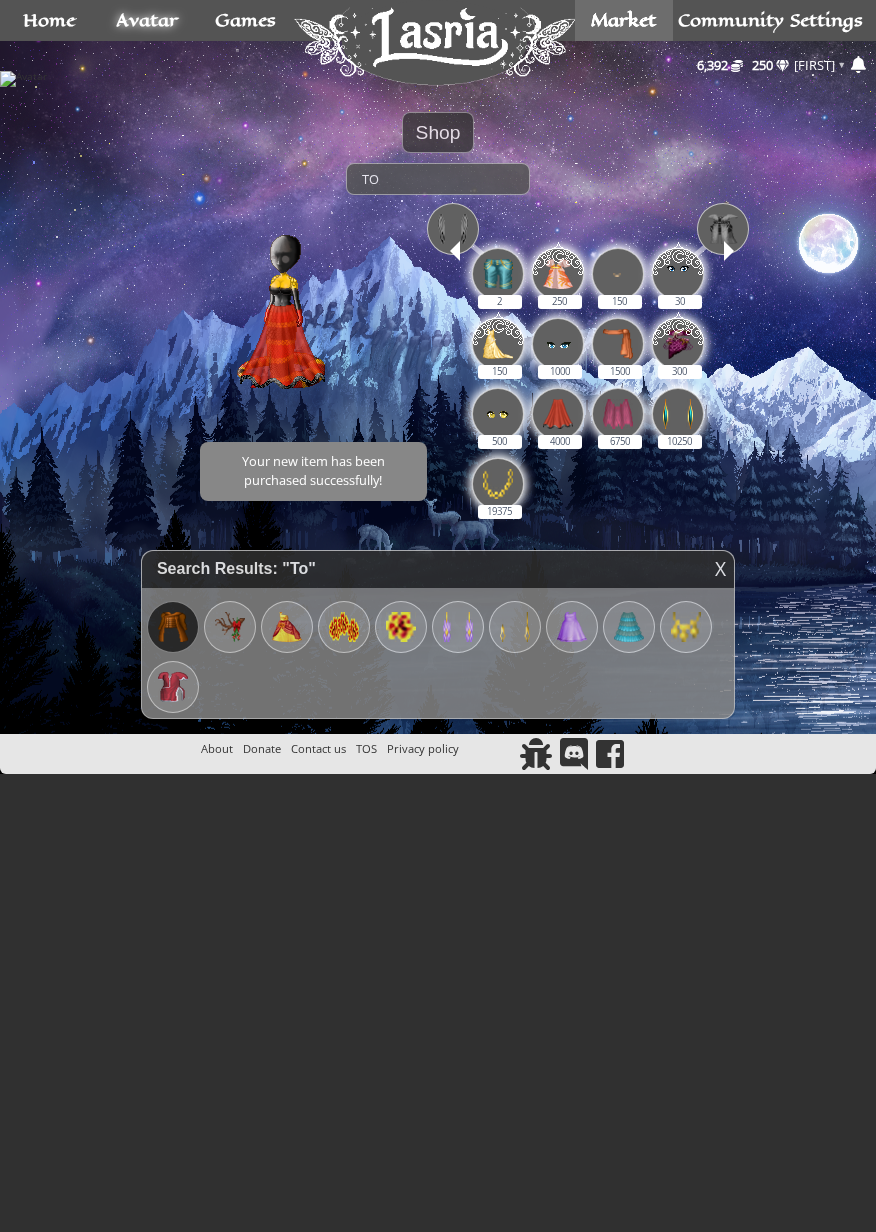 click at bounding box center (173, 687) 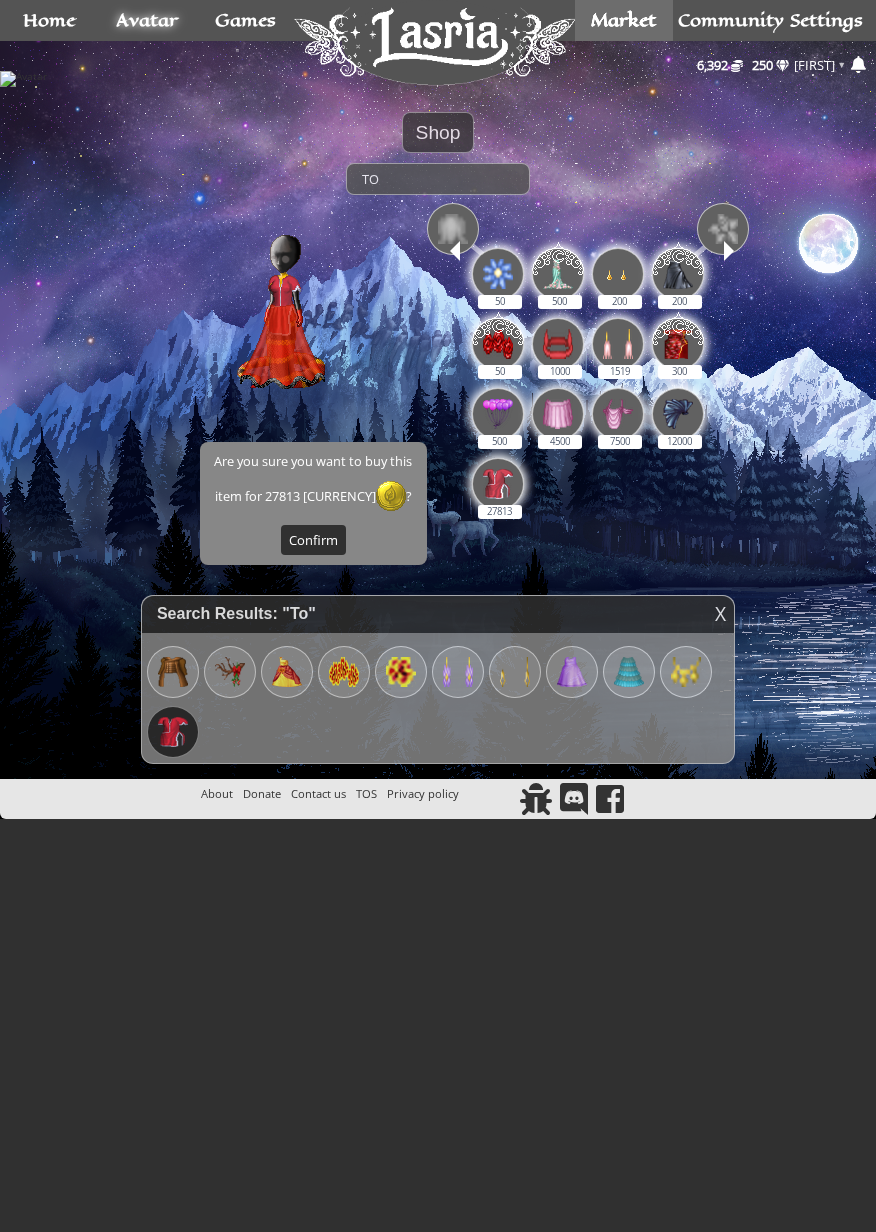 click at bounding box center (173, 732) 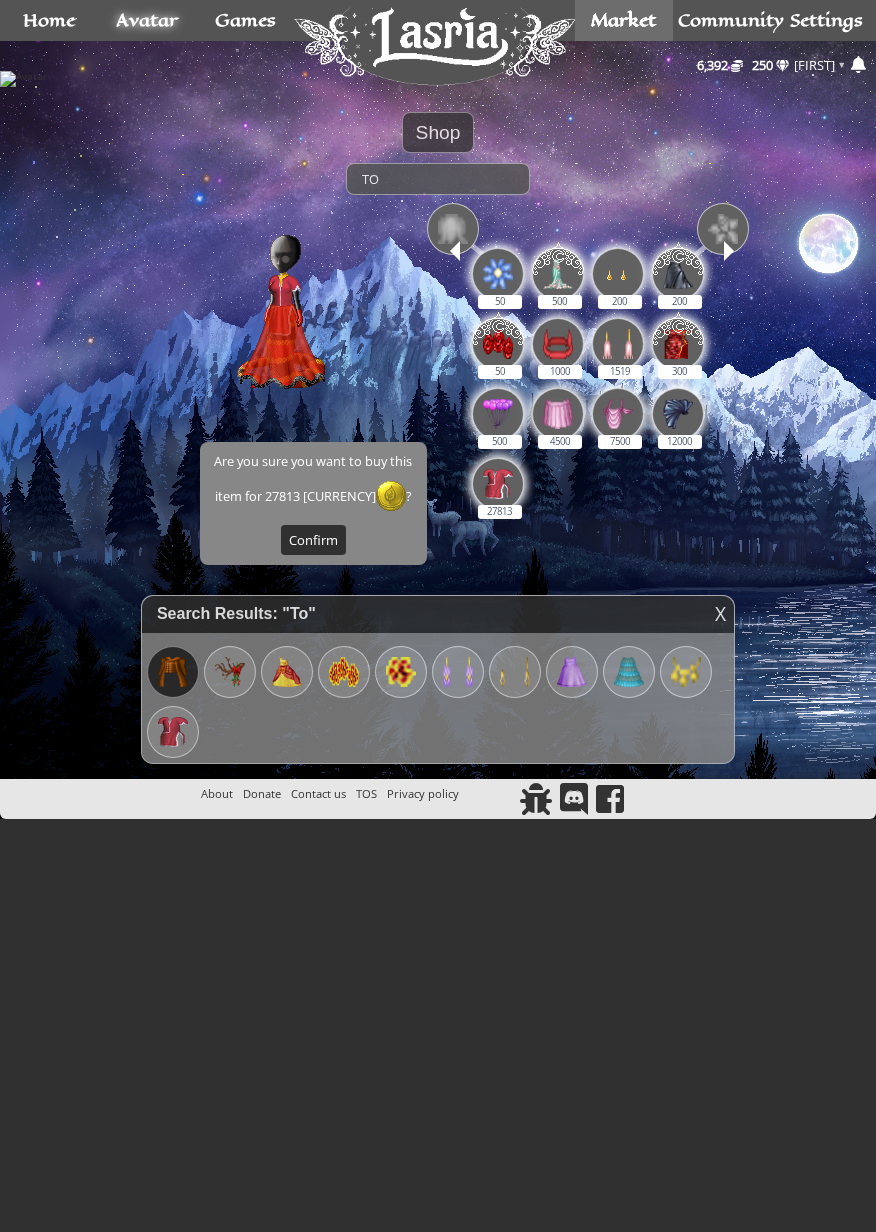 click at bounding box center [173, 672] 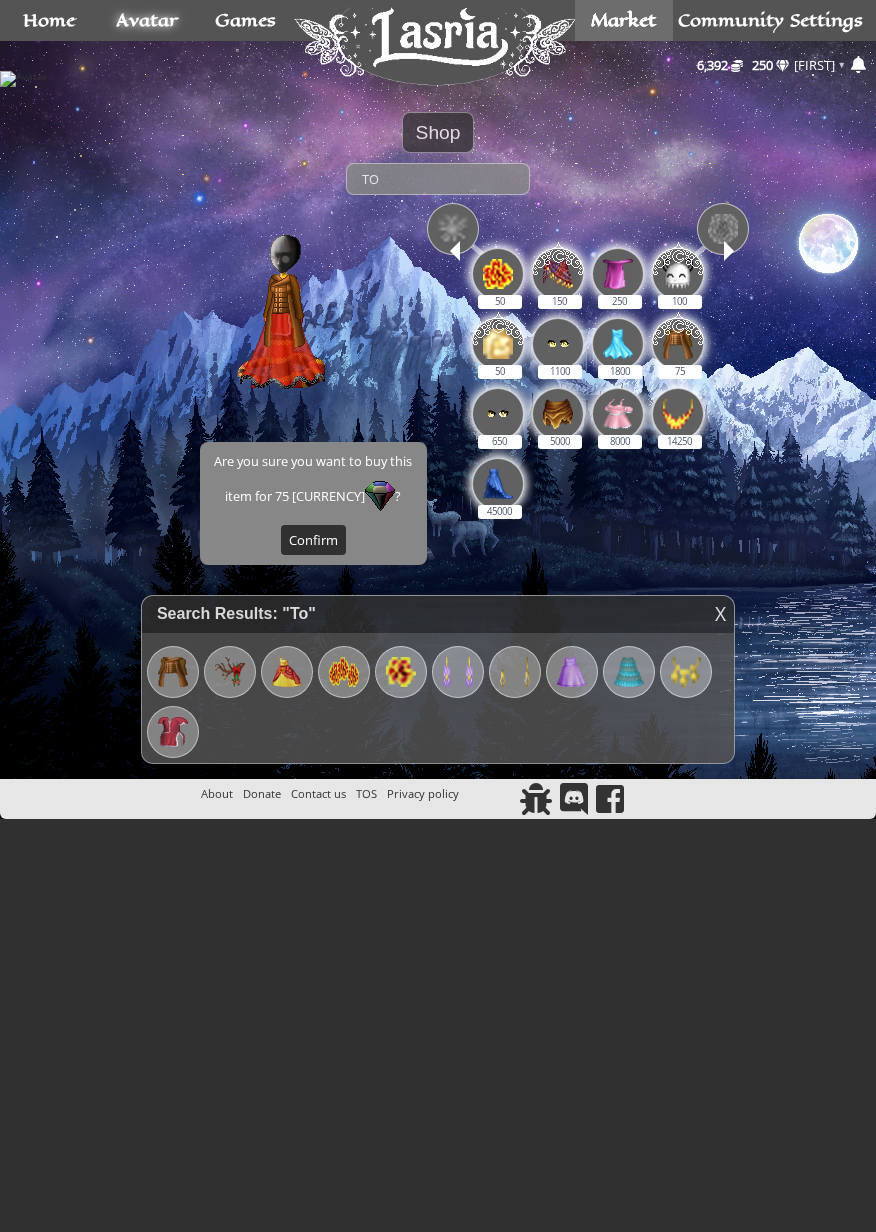 click on "TO" at bounding box center (438, 179) 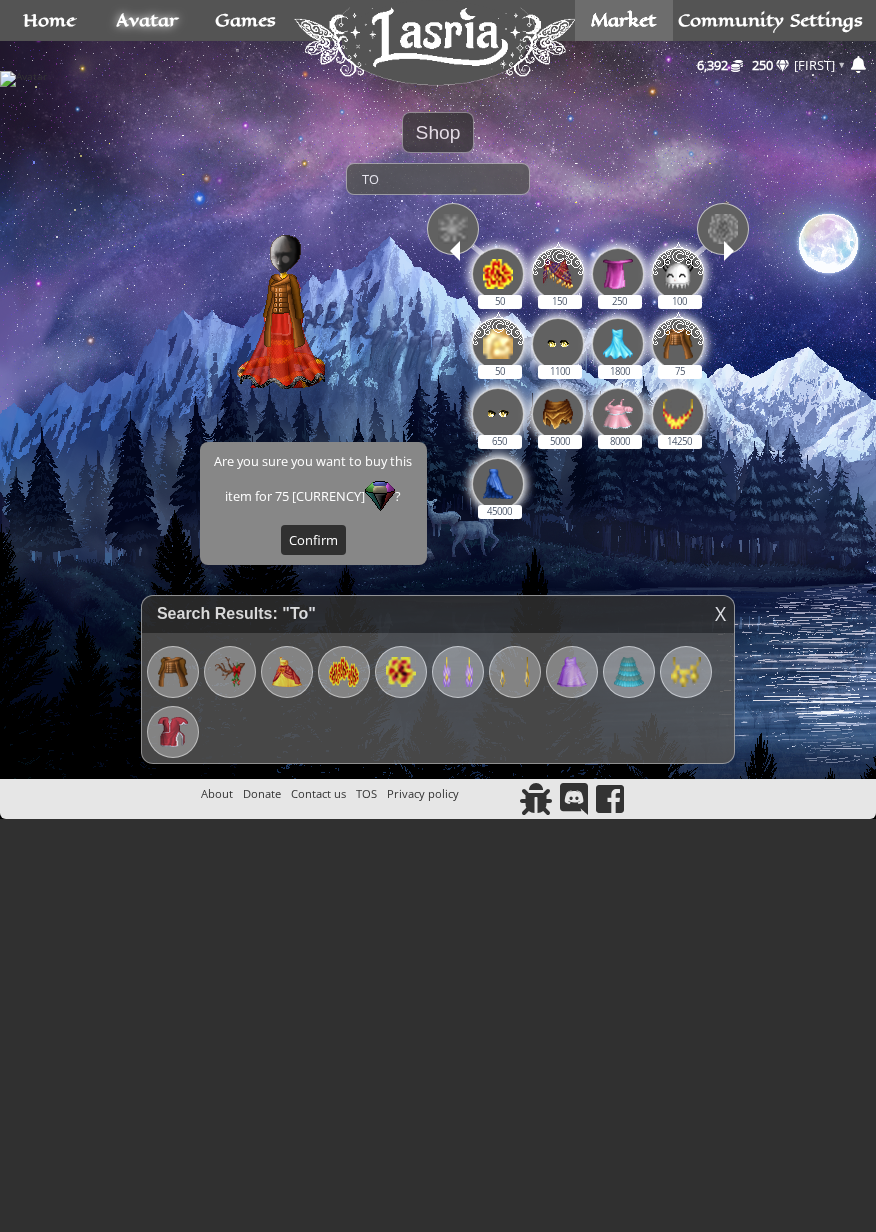 type on "T" 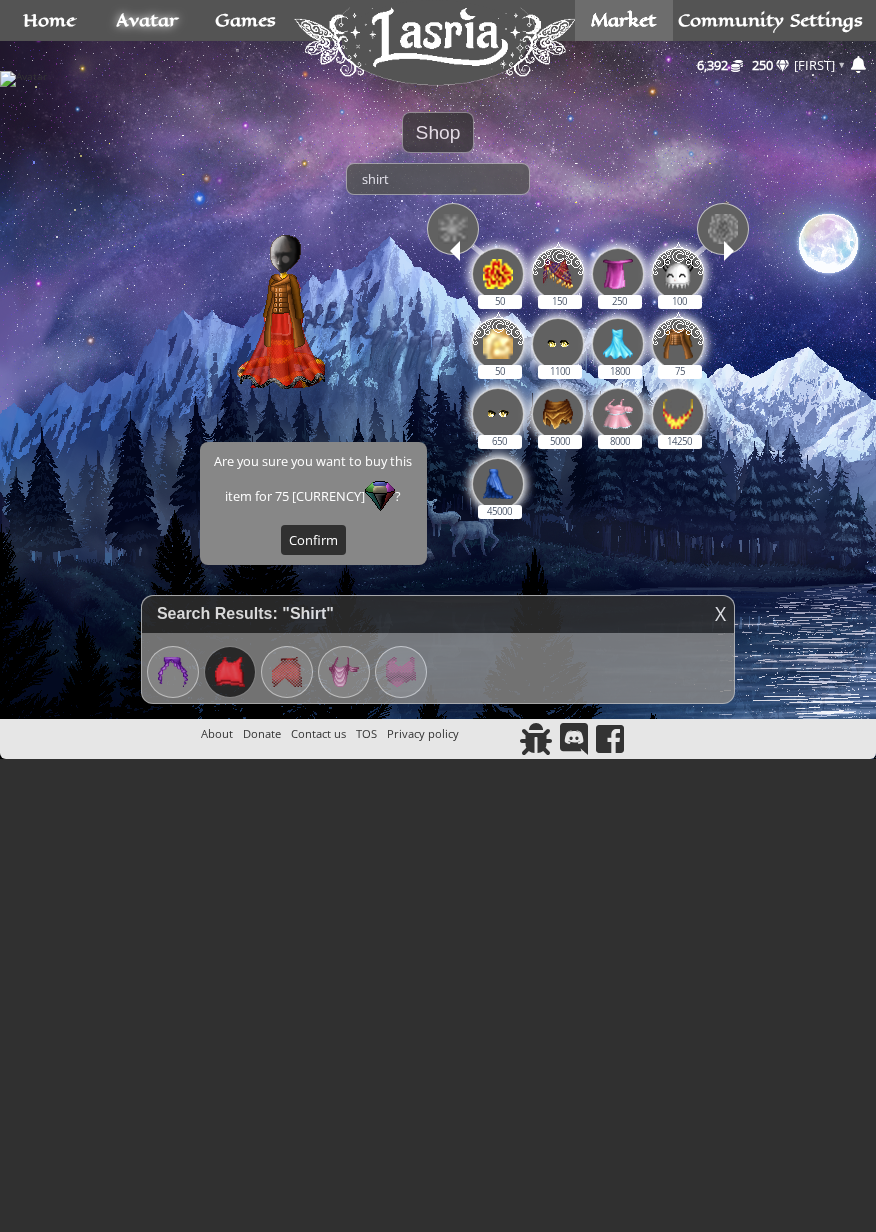 type on "shirt" 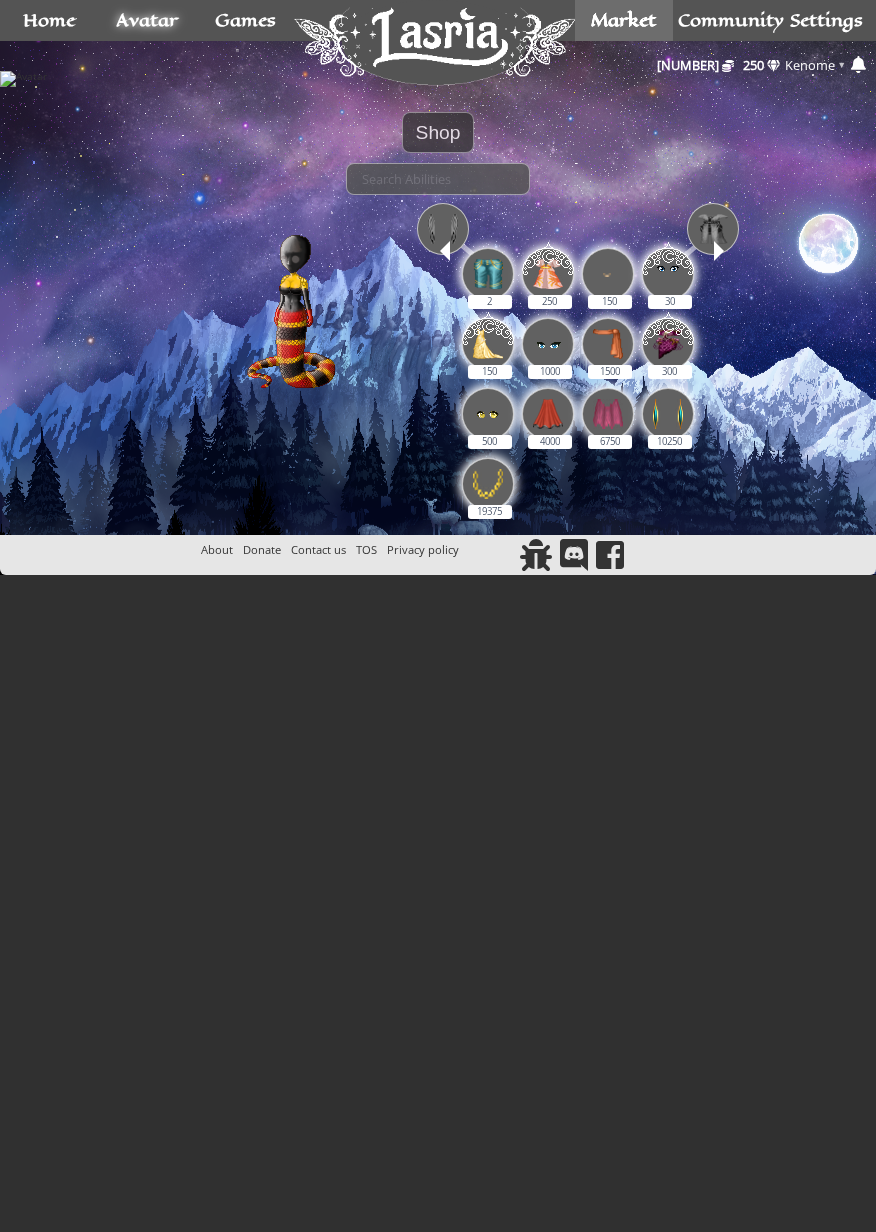 scroll, scrollTop: 0, scrollLeft: 0, axis: both 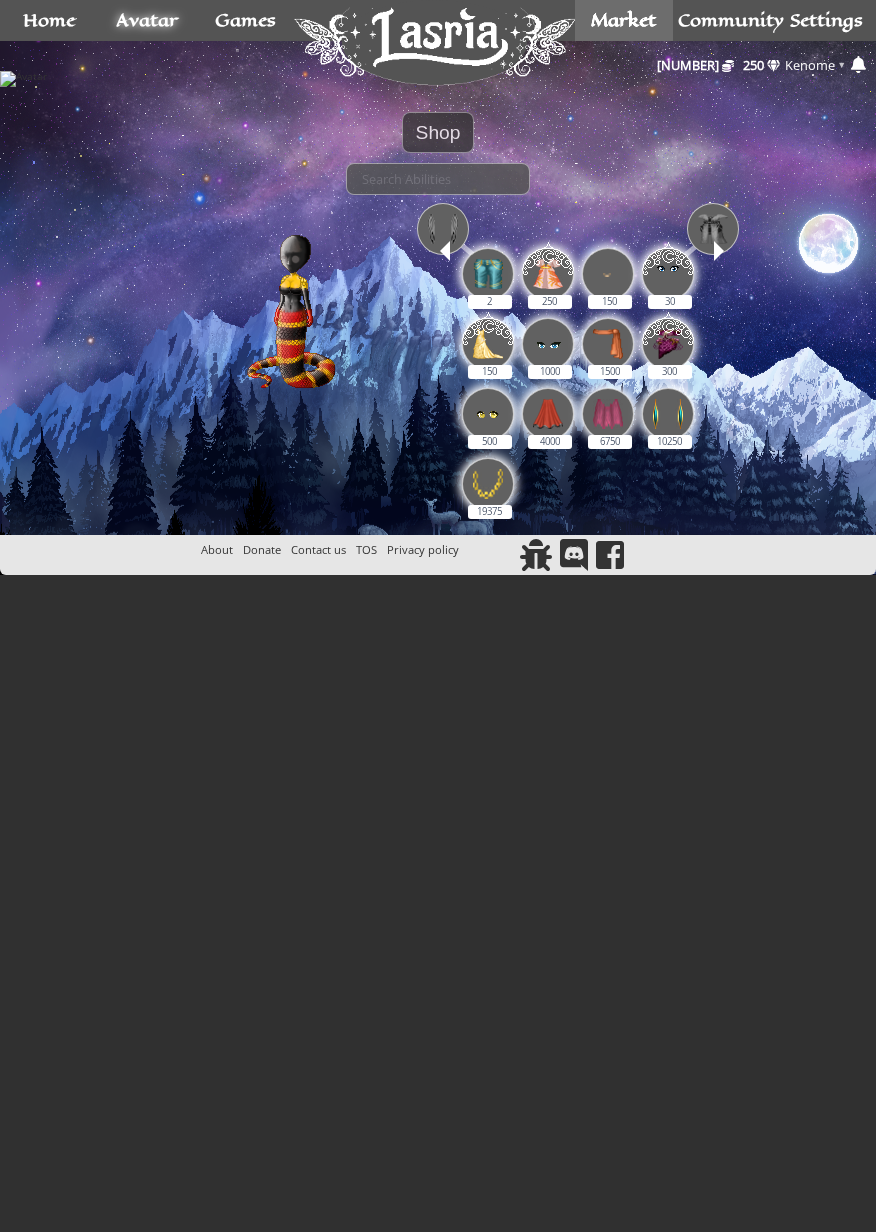 click at bounding box center [548, 414] 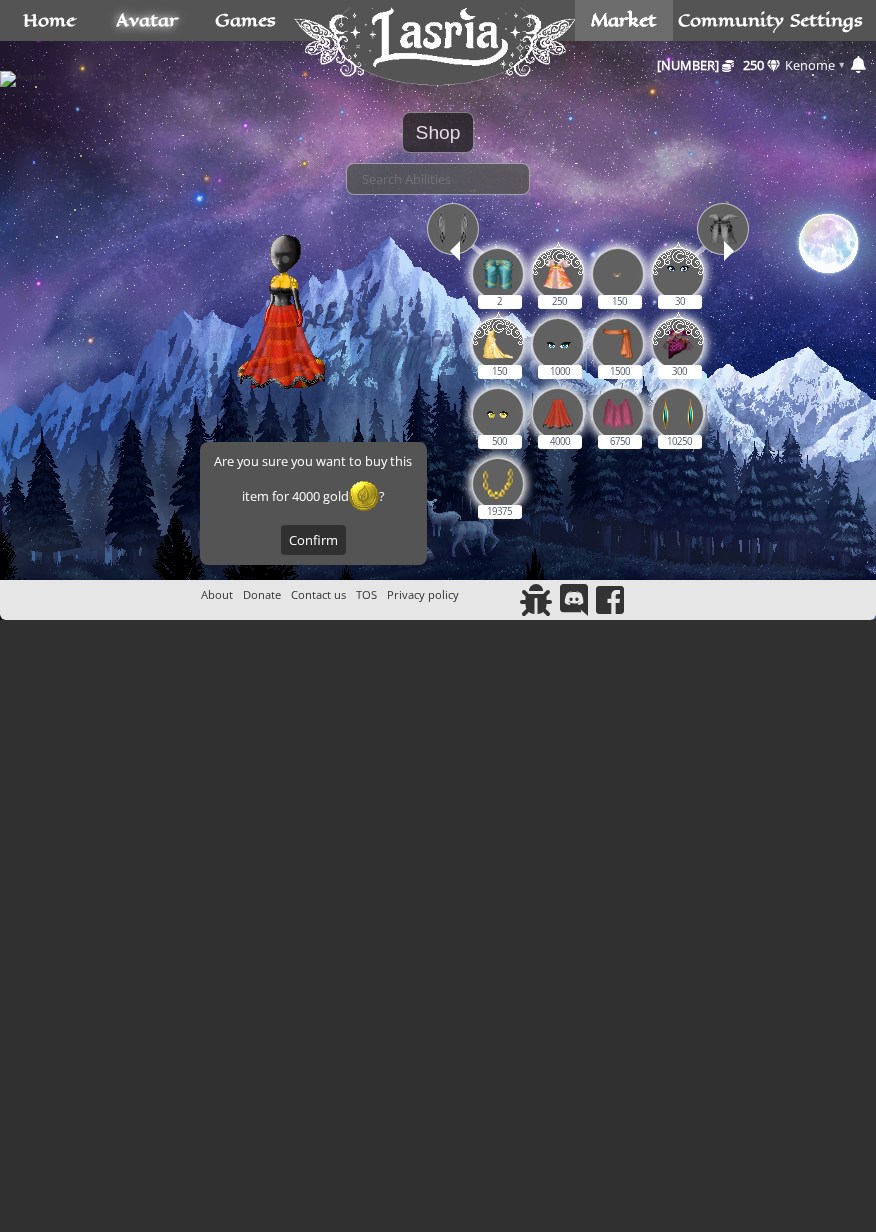 click at bounding box center (438, 179) 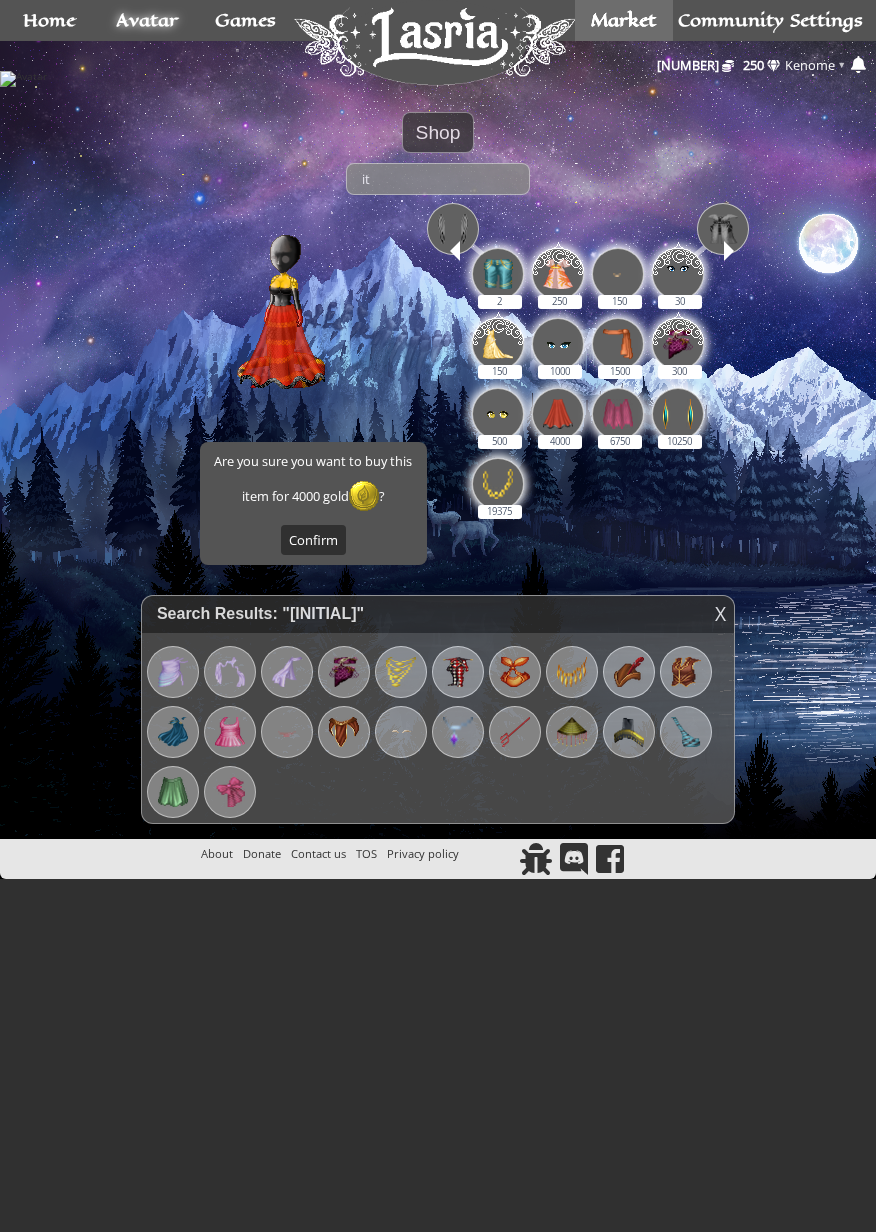 type on "i" 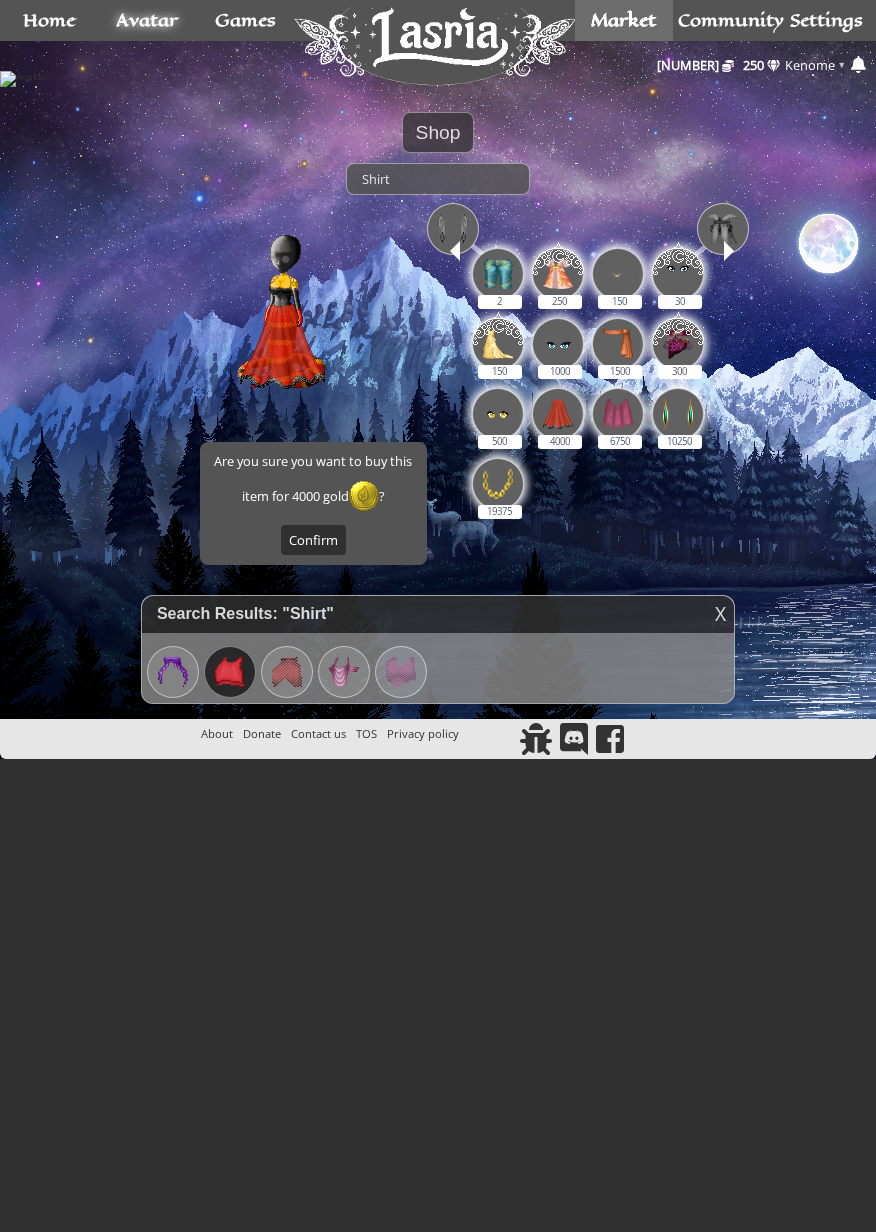 type on "Shirt" 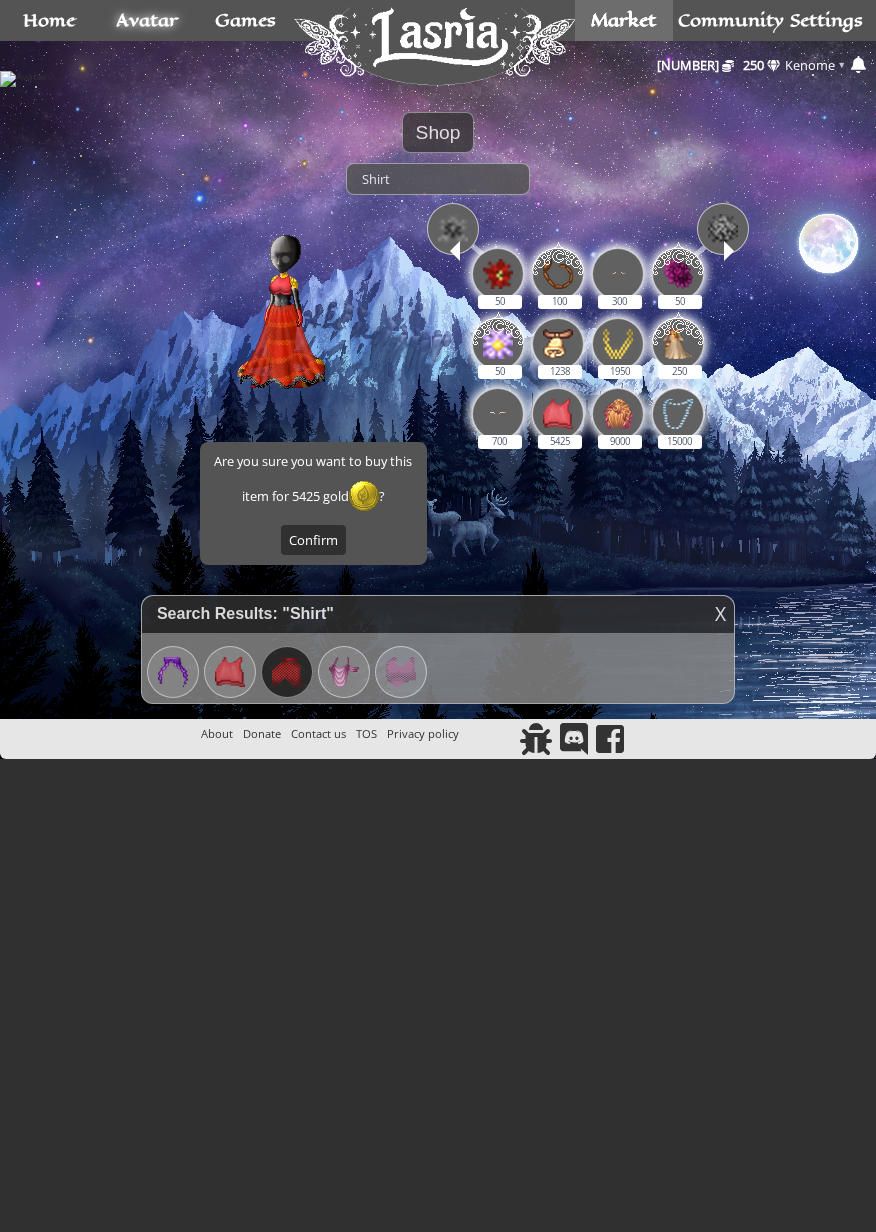 click at bounding box center [287, 672] 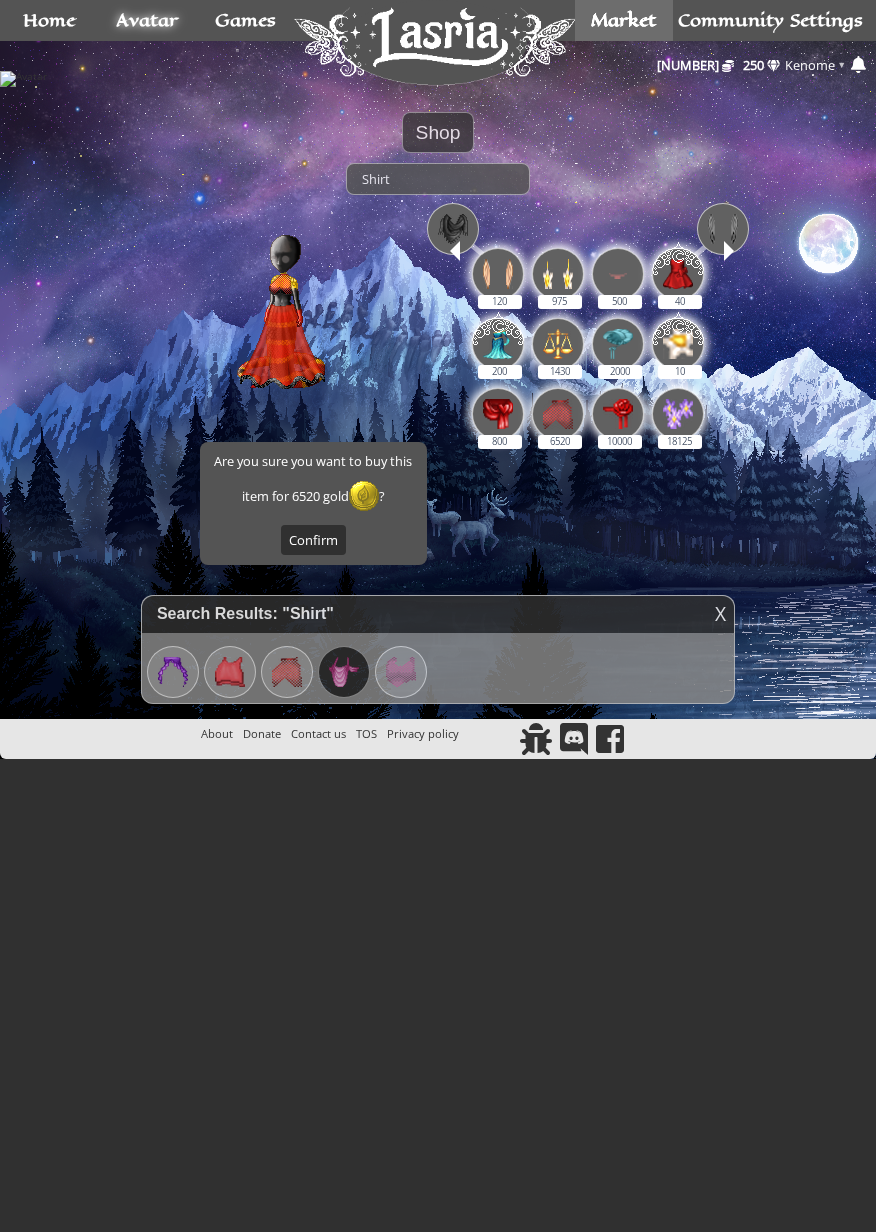 click at bounding box center (344, 672) 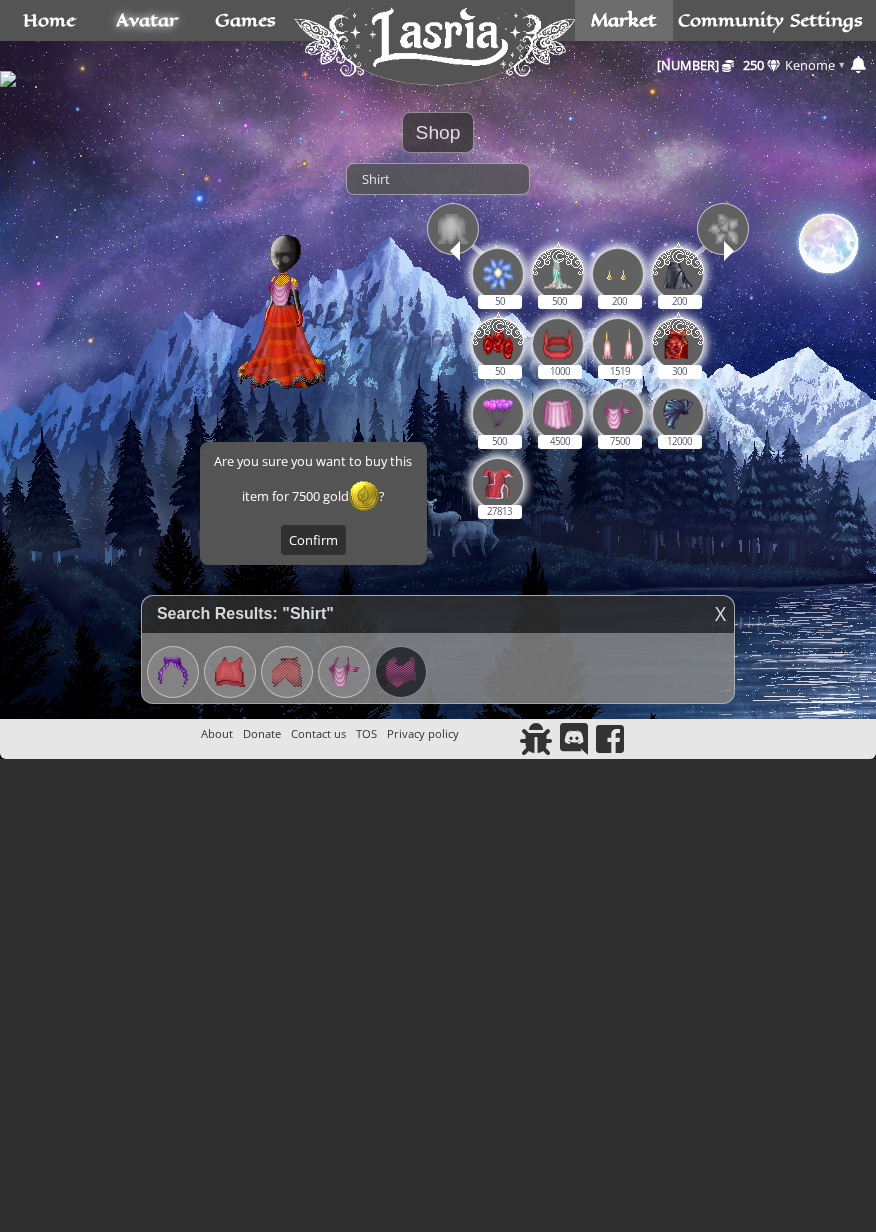 click at bounding box center [401, 672] 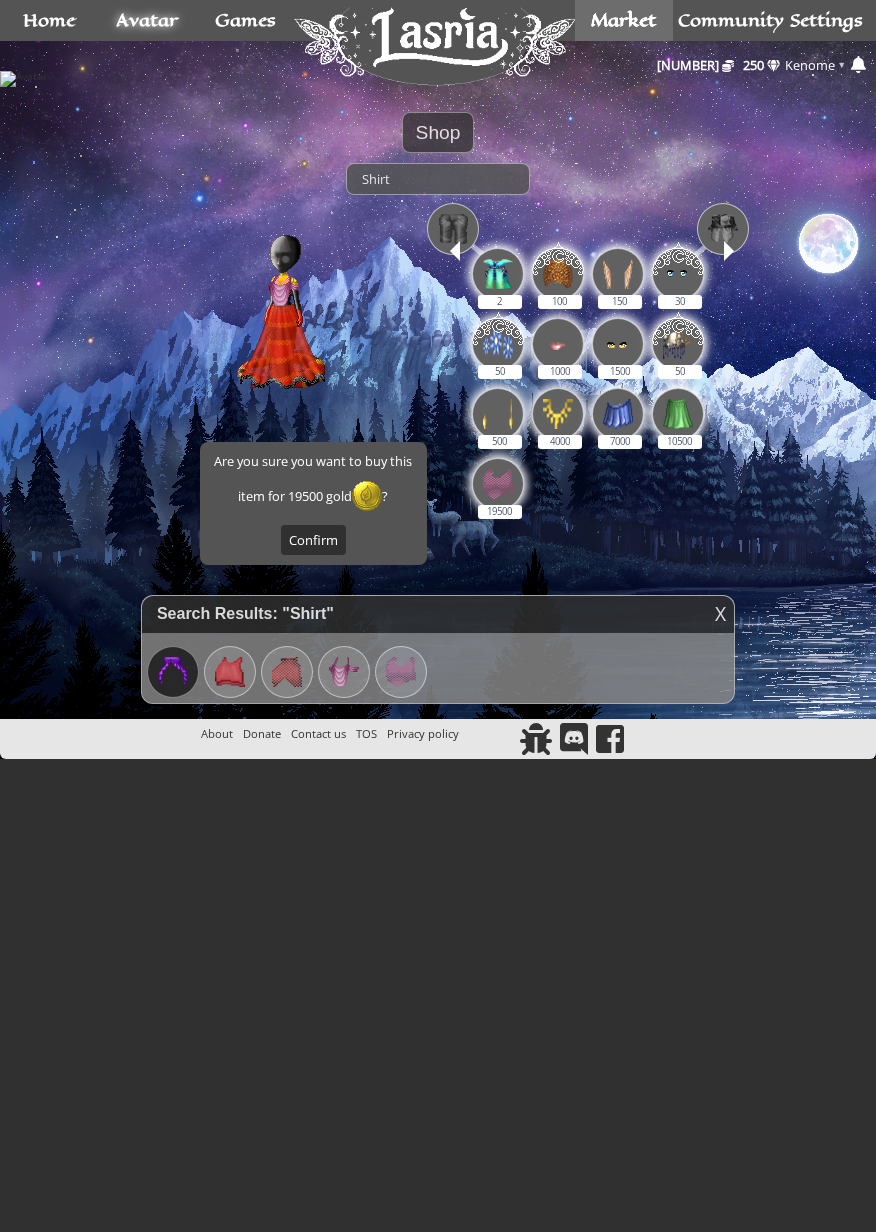 click at bounding box center (173, 672) 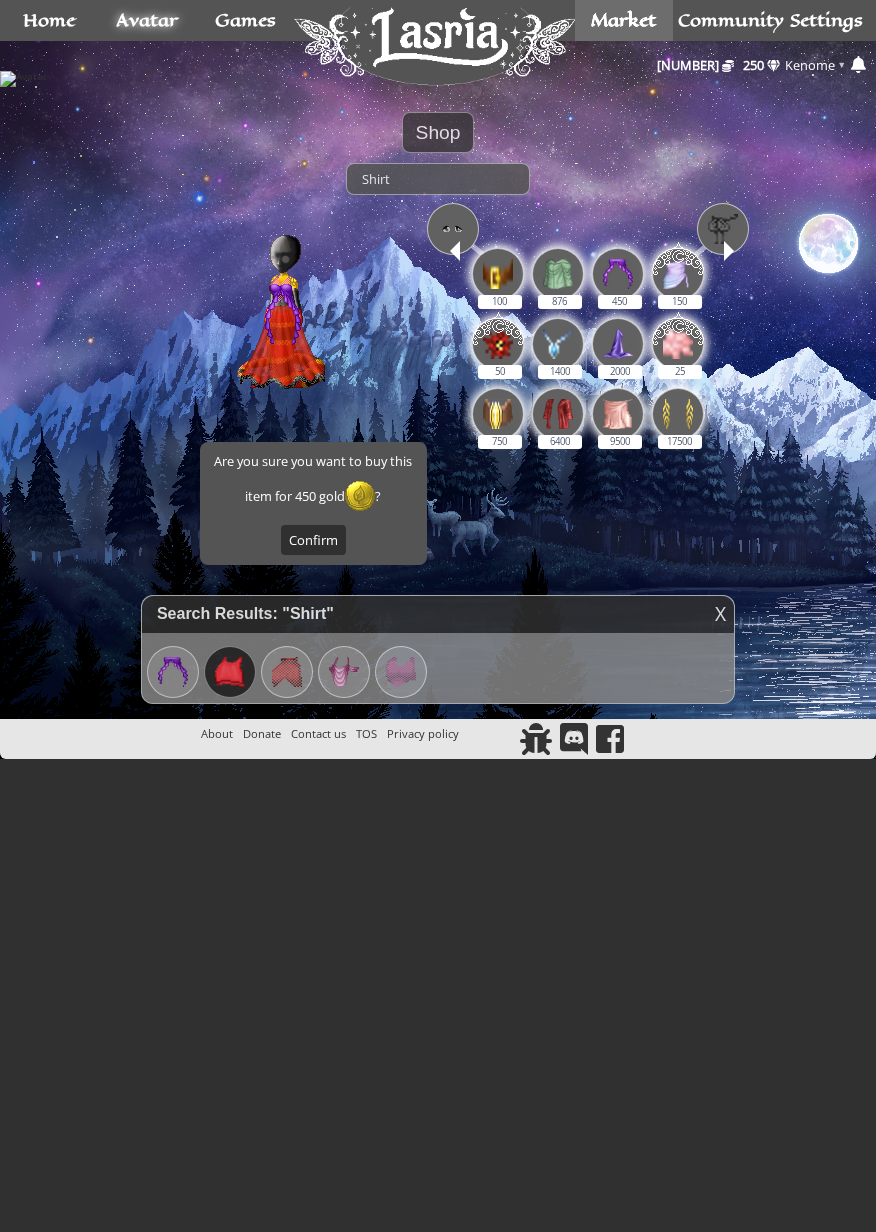 click at bounding box center [230, 672] 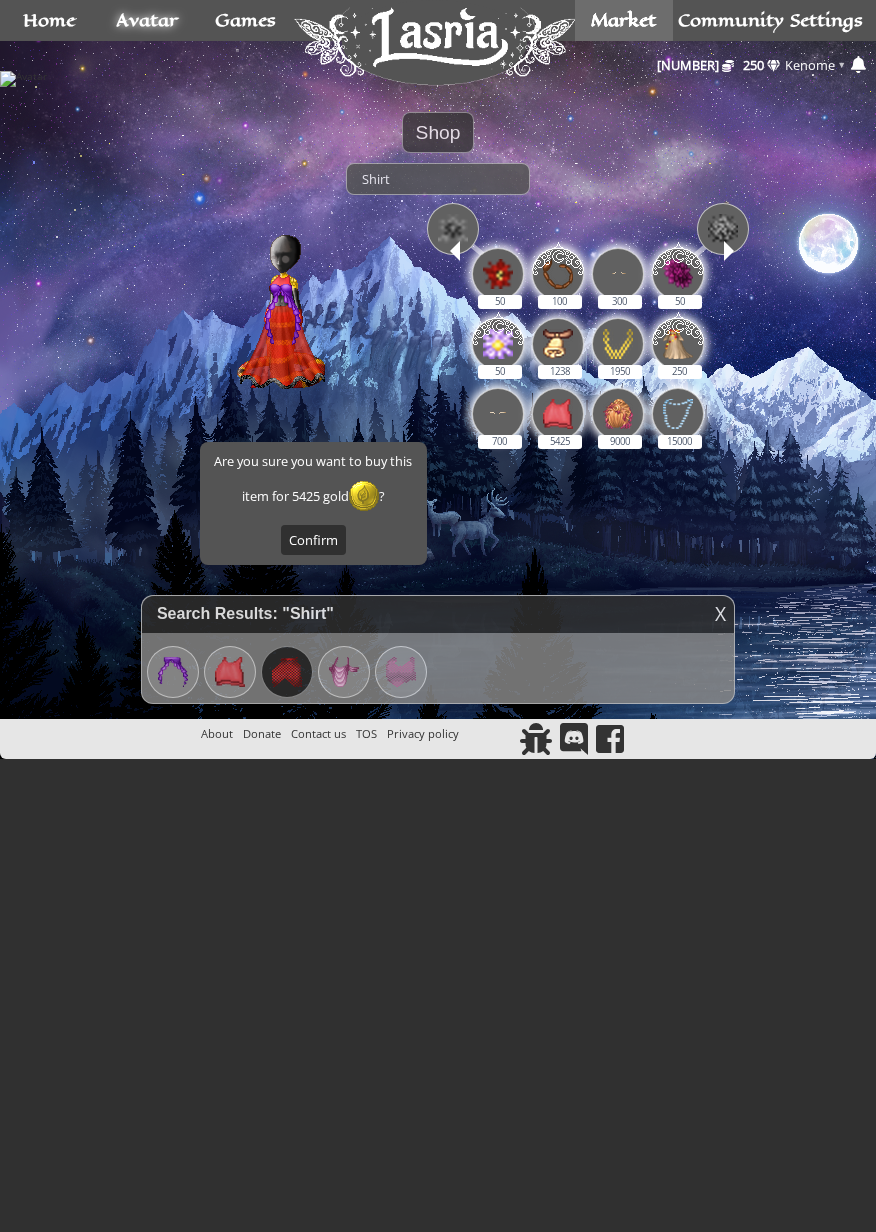 click at bounding box center [287, 672] 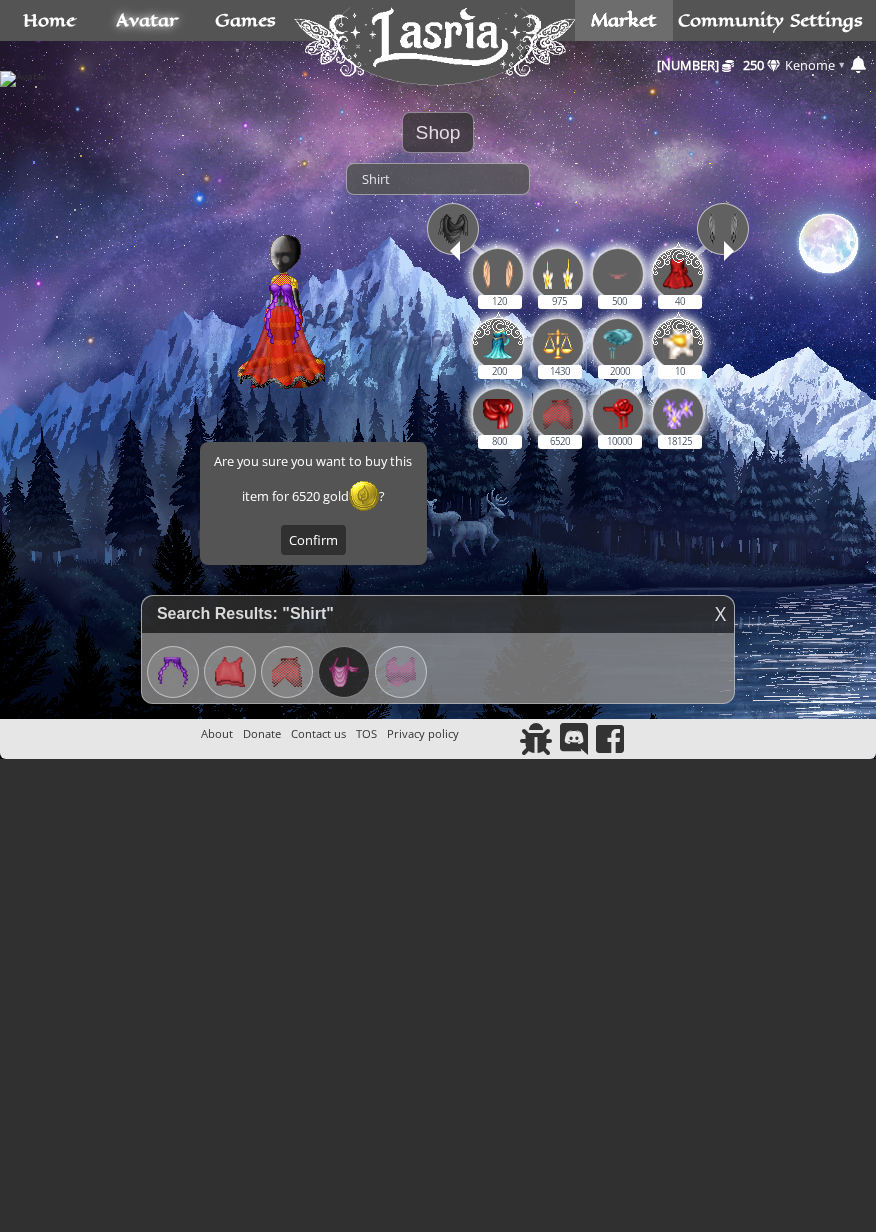 click at bounding box center [344, 672] 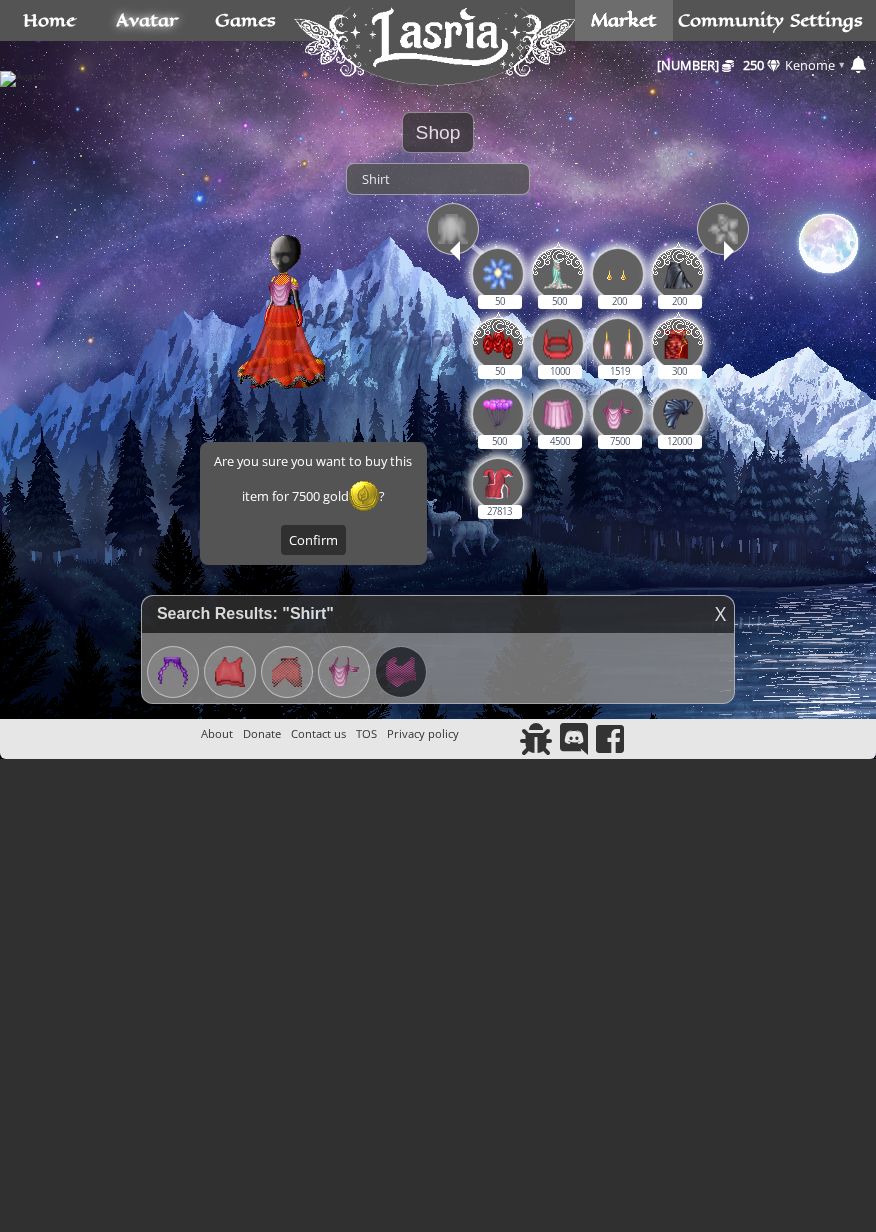 click at bounding box center [401, 672] 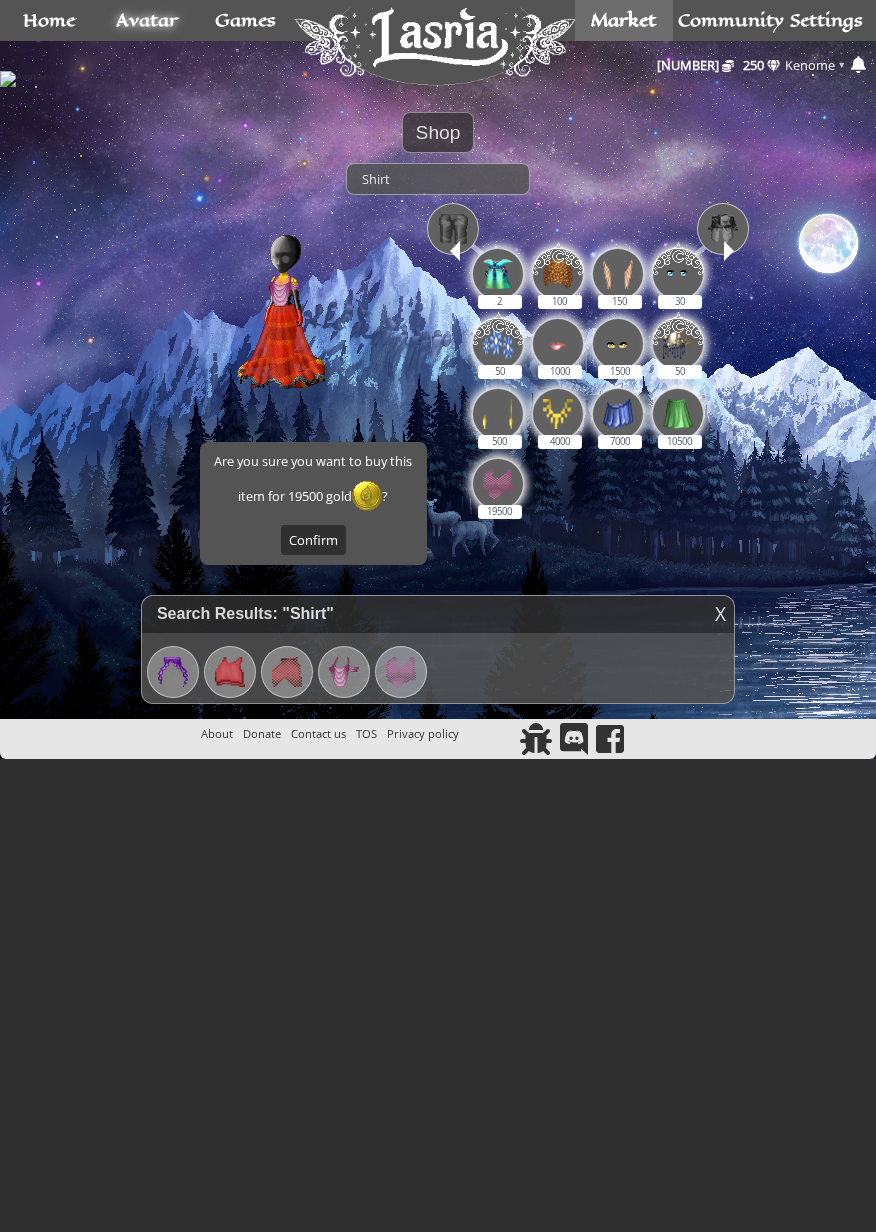 click at bounding box center (723, 229) 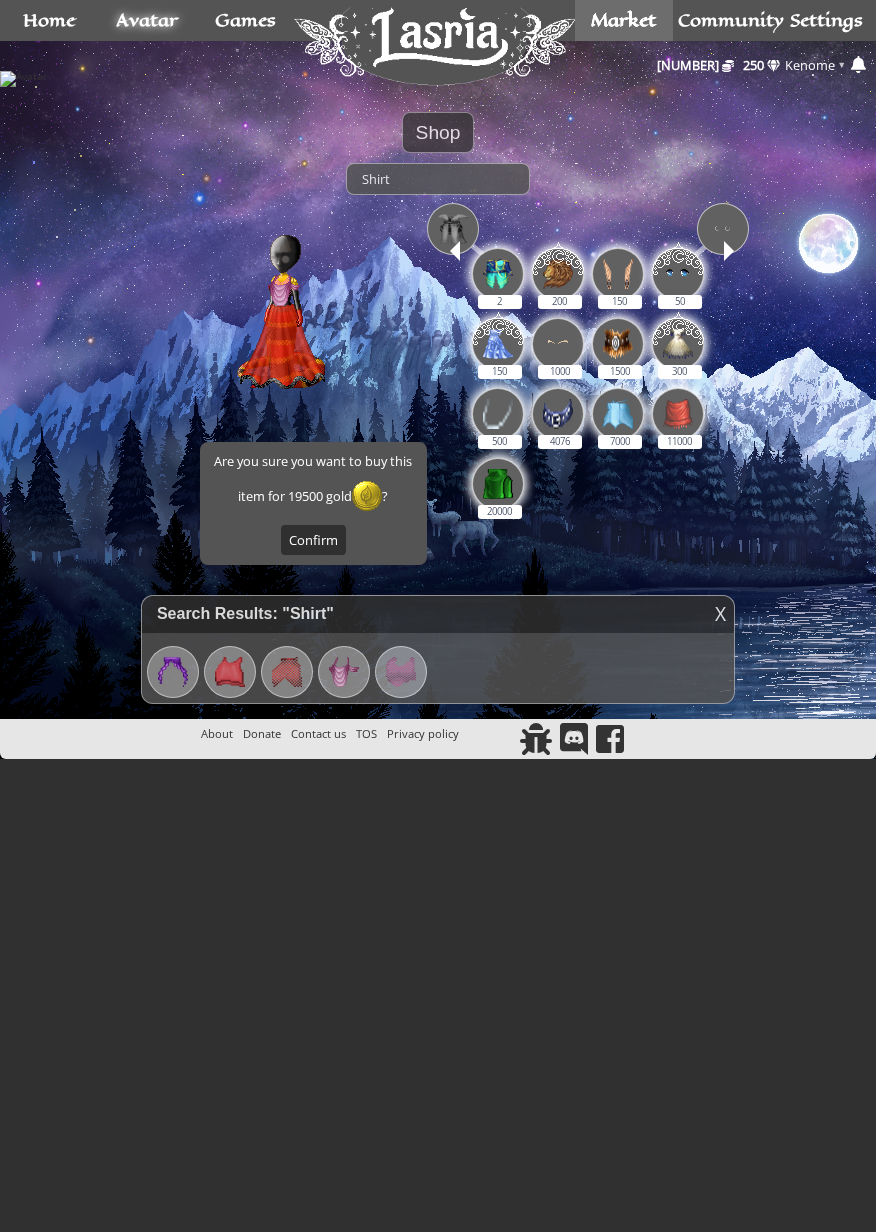 click on "X" at bounding box center (720, 650) 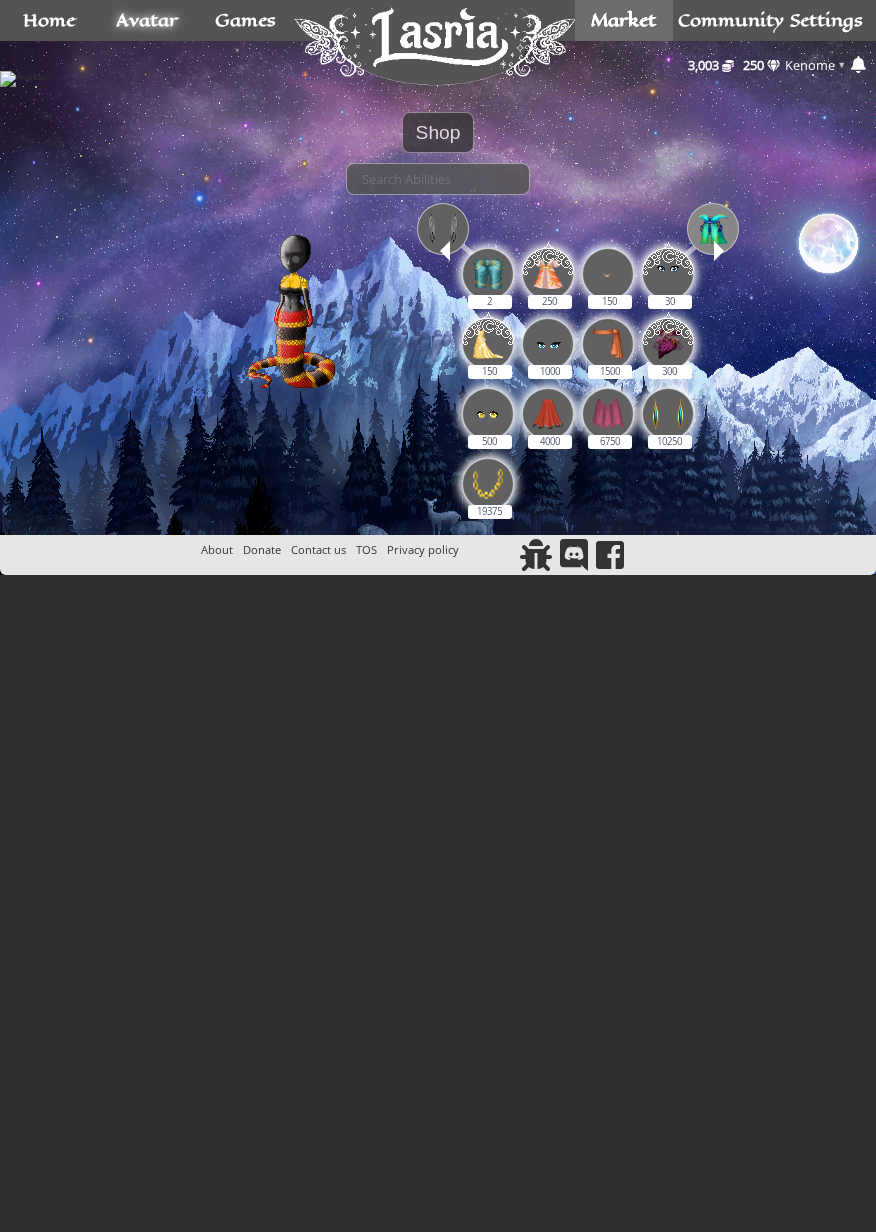 scroll, scrollTop: 0, scrollLeft: 0, axis: both 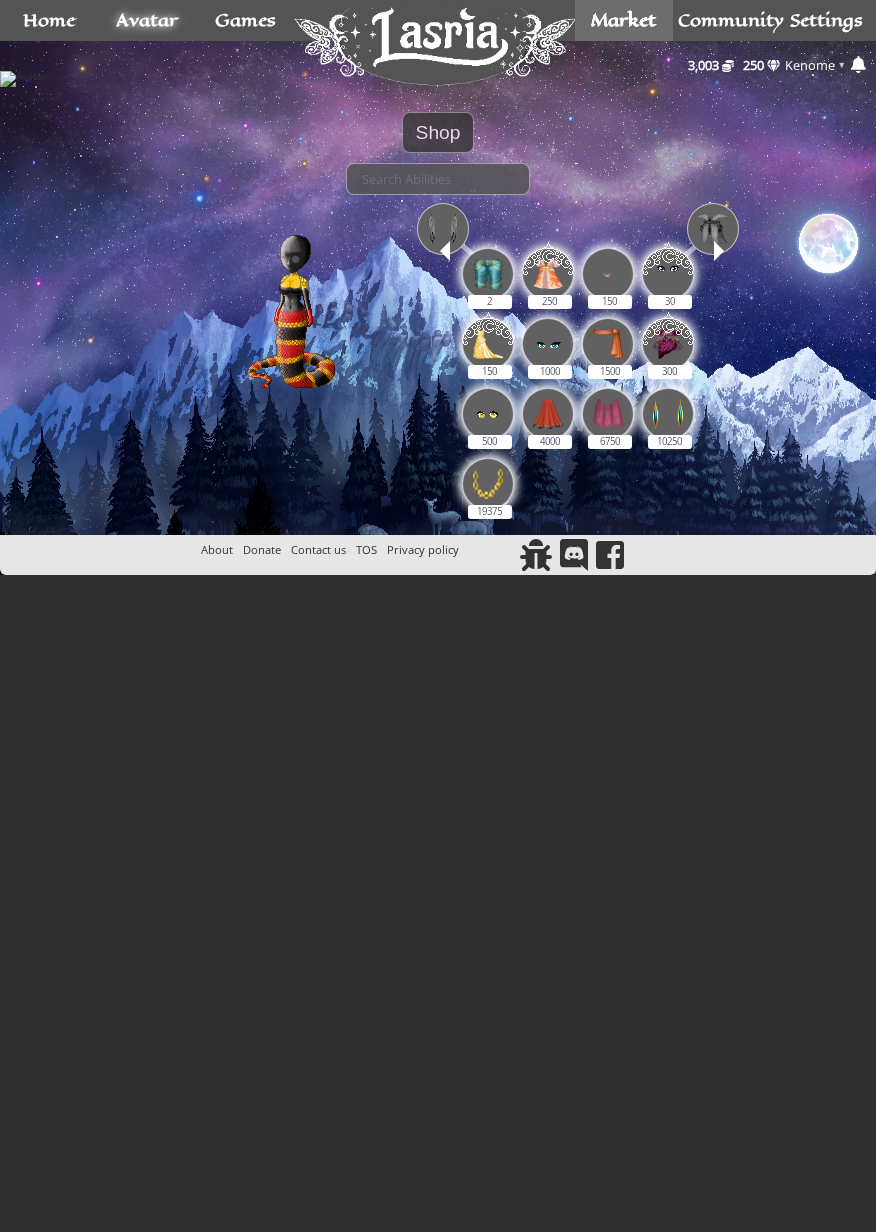 click at bounding box center (713, 229) 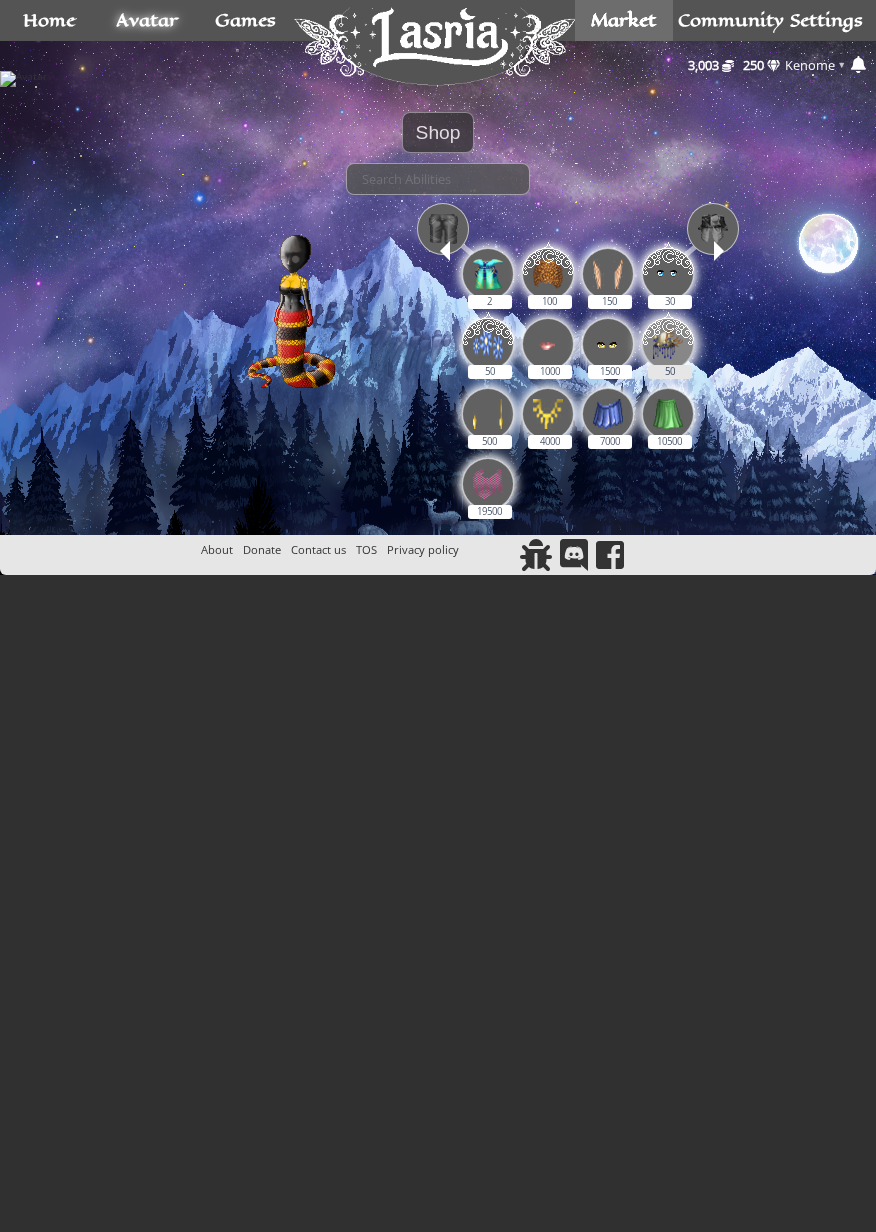 click at bounding box center [668, 341] 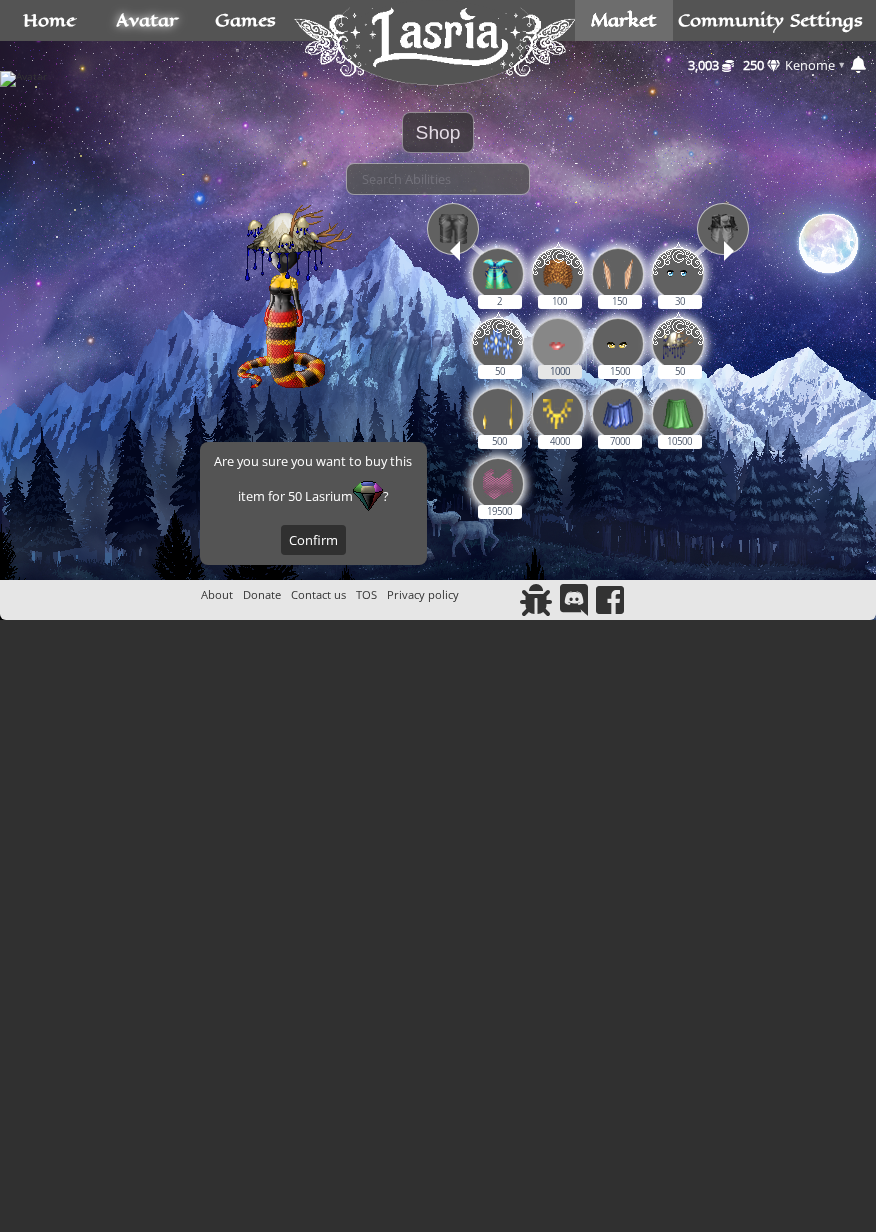 click at bounding box center (558, 344) 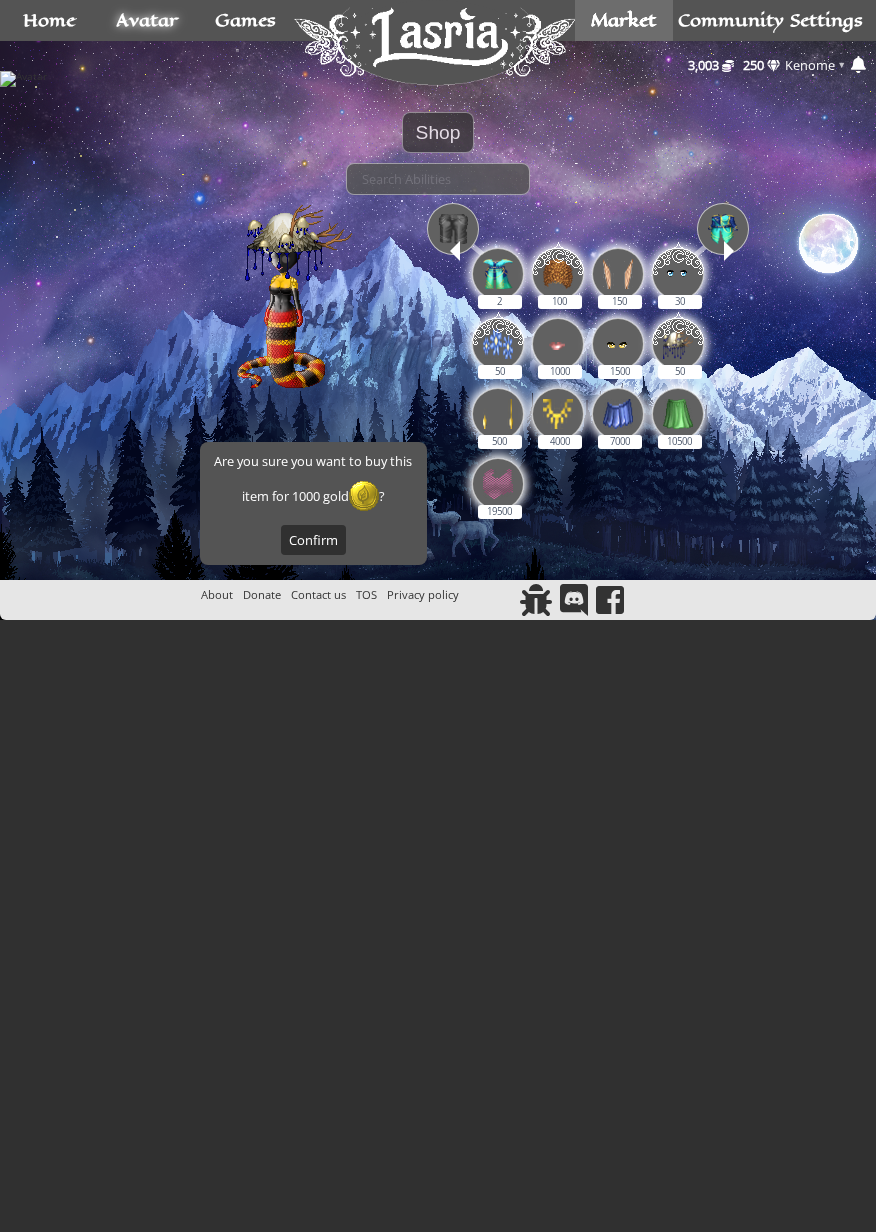 click at bounding box center (729, 251) 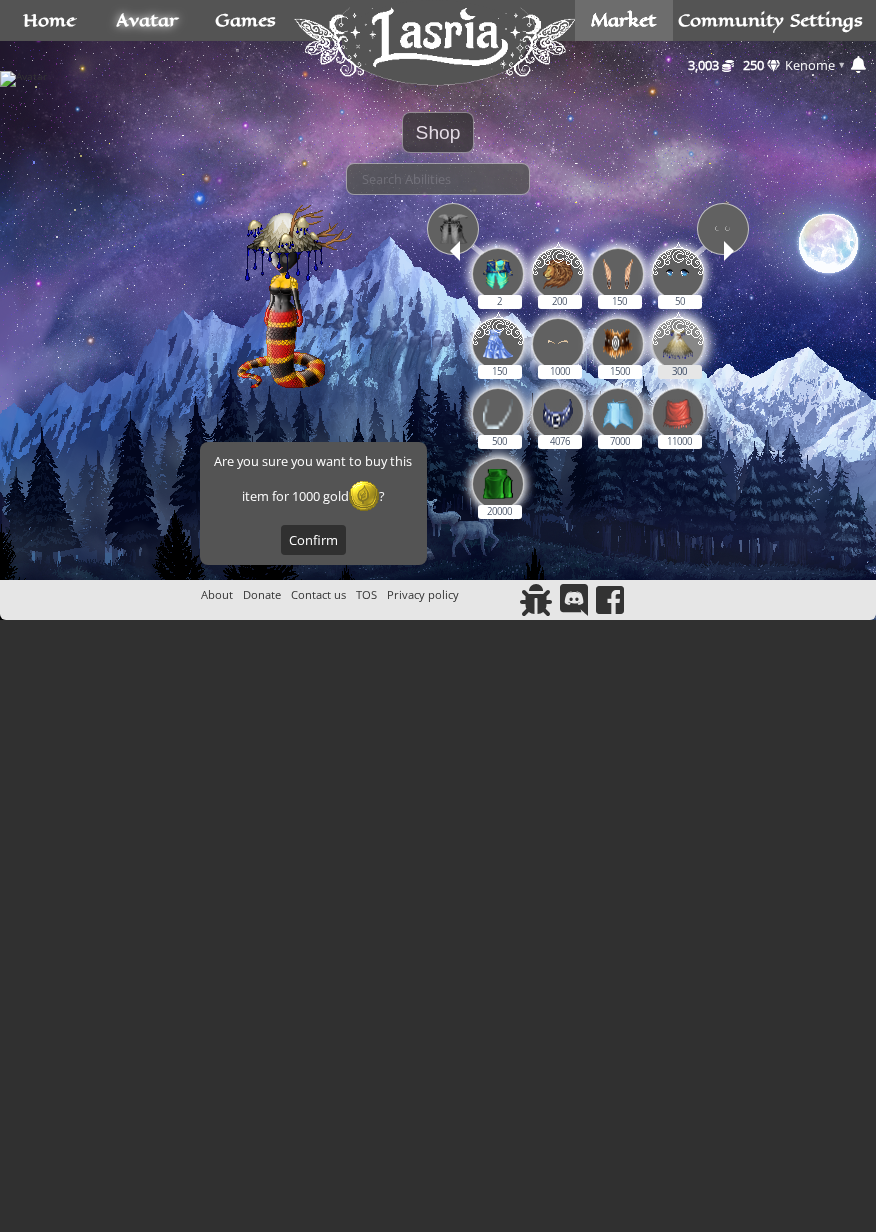 click at bounding box center [678, 341] 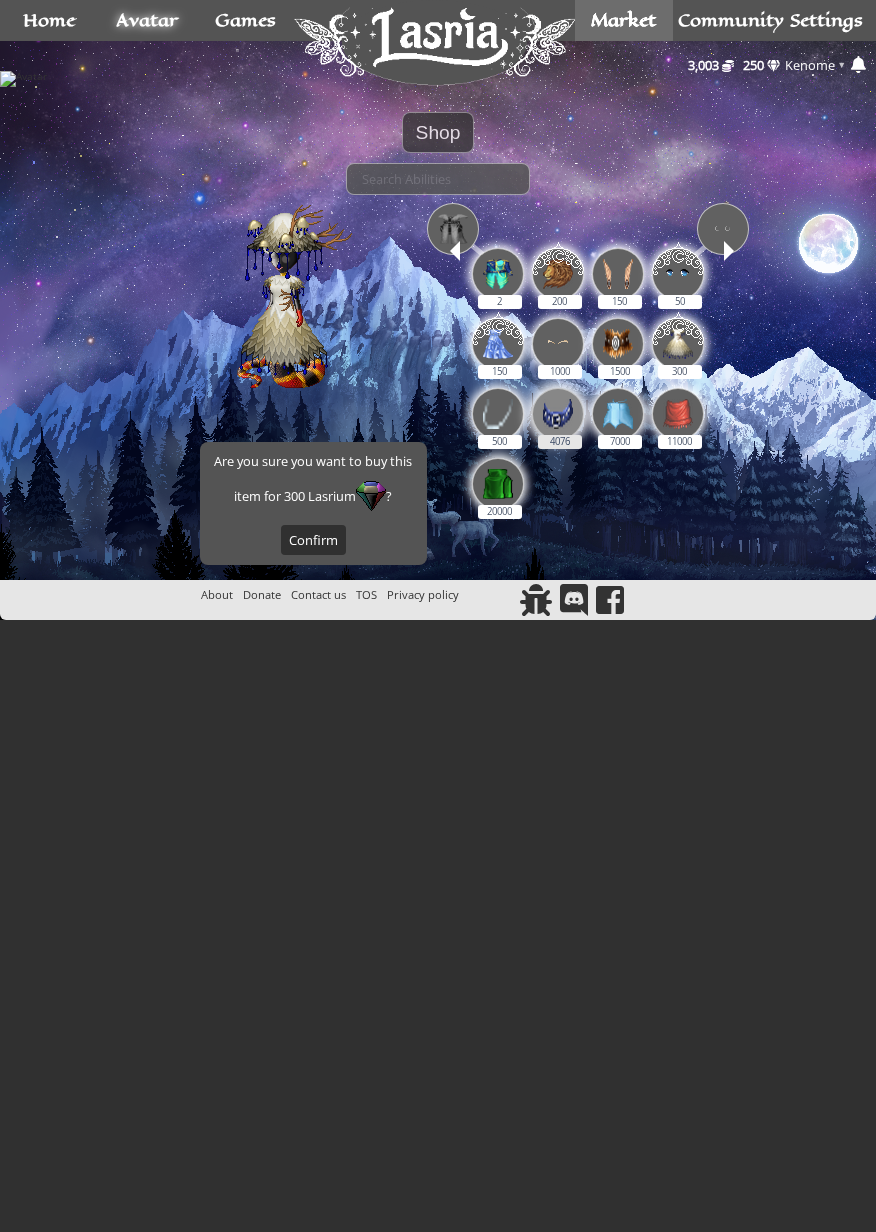 click on "4076" at bounding box center (558, 415) 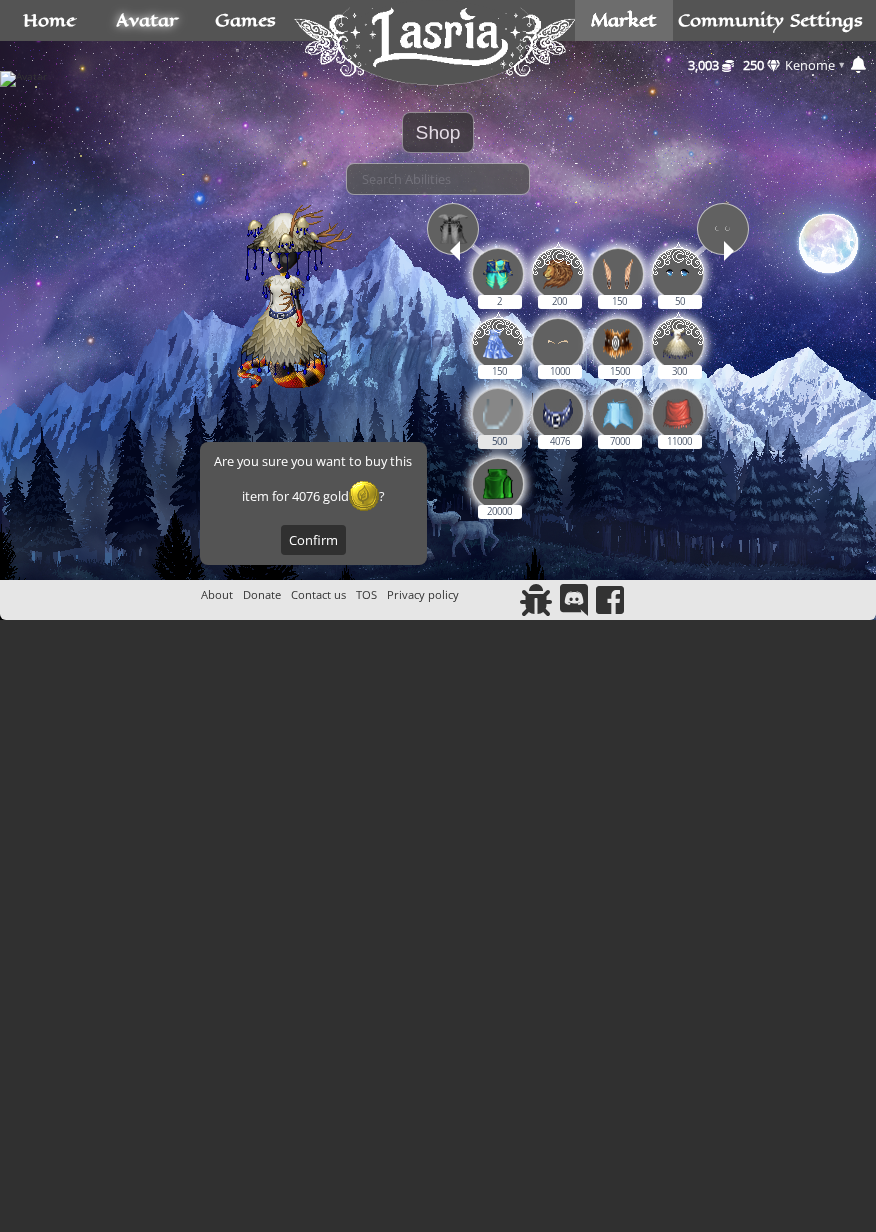 click on "500" at bounding box center (498, 415) 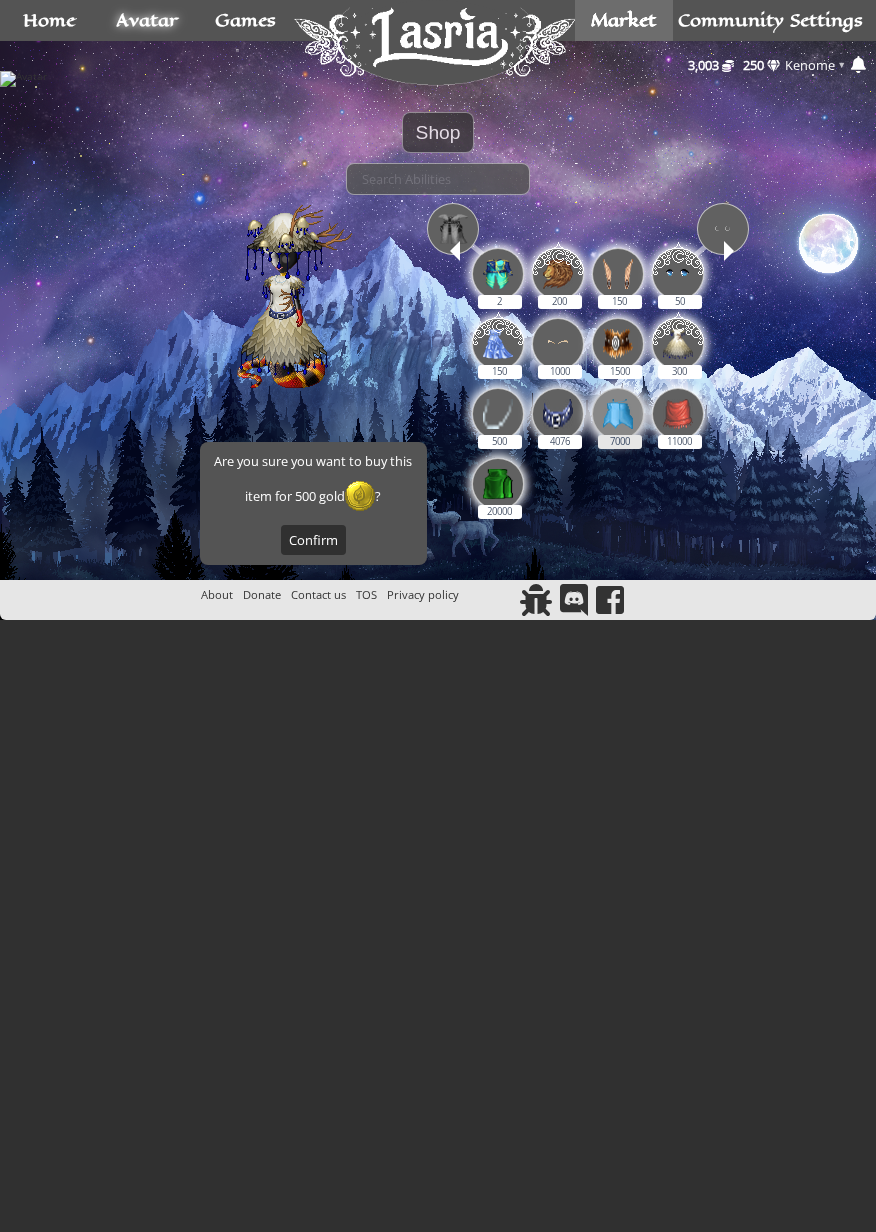 click at bounding box center (618, 414) 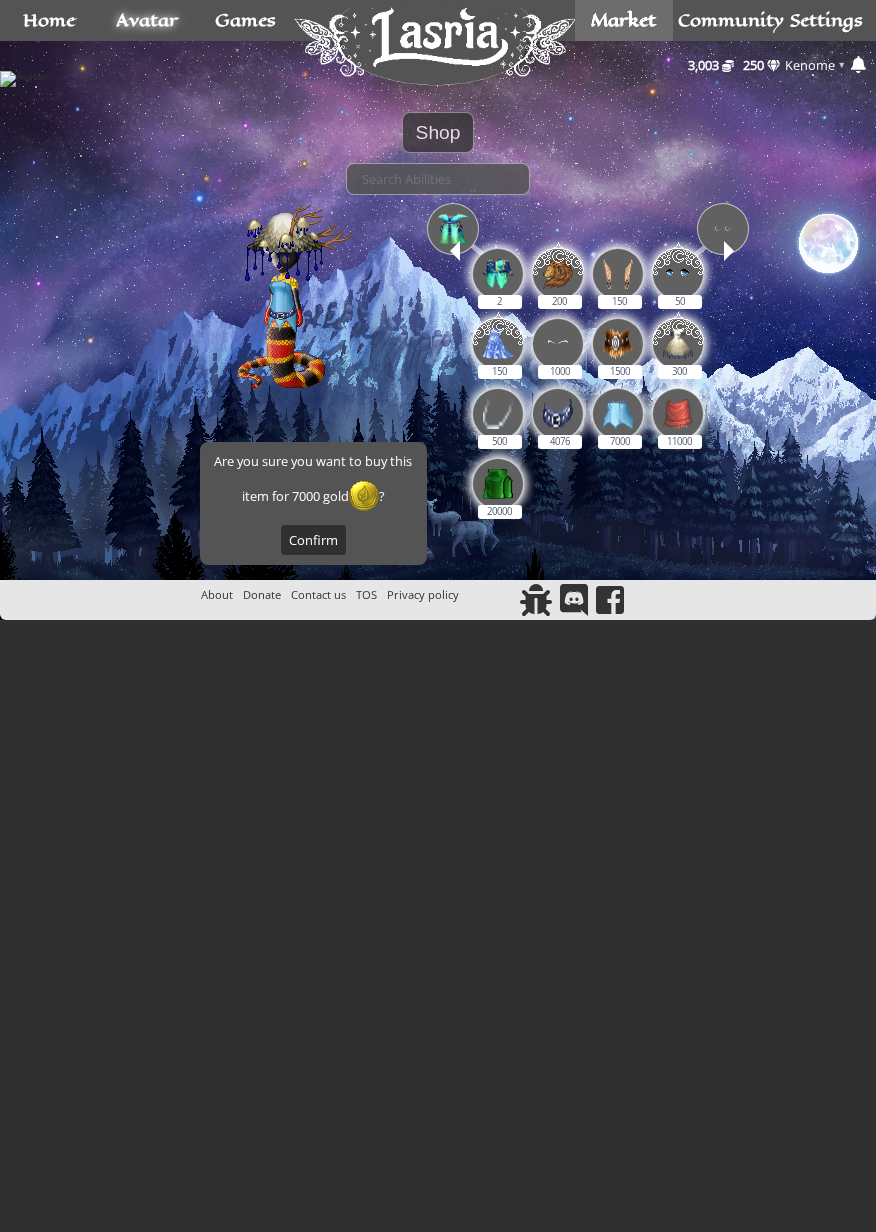 click at bounding box center (455, 251) 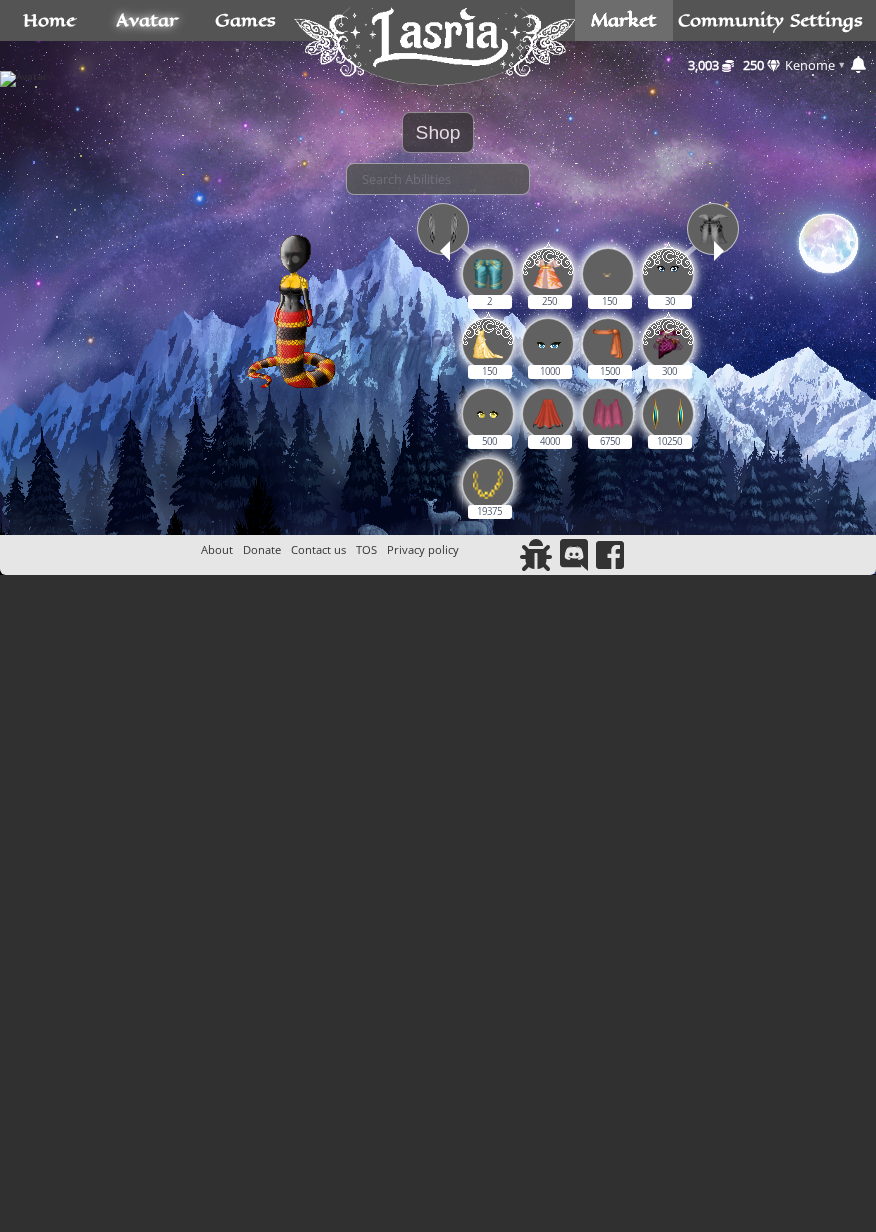 scroll, scrollTop: 0, scrollLeft: 0, axis: both 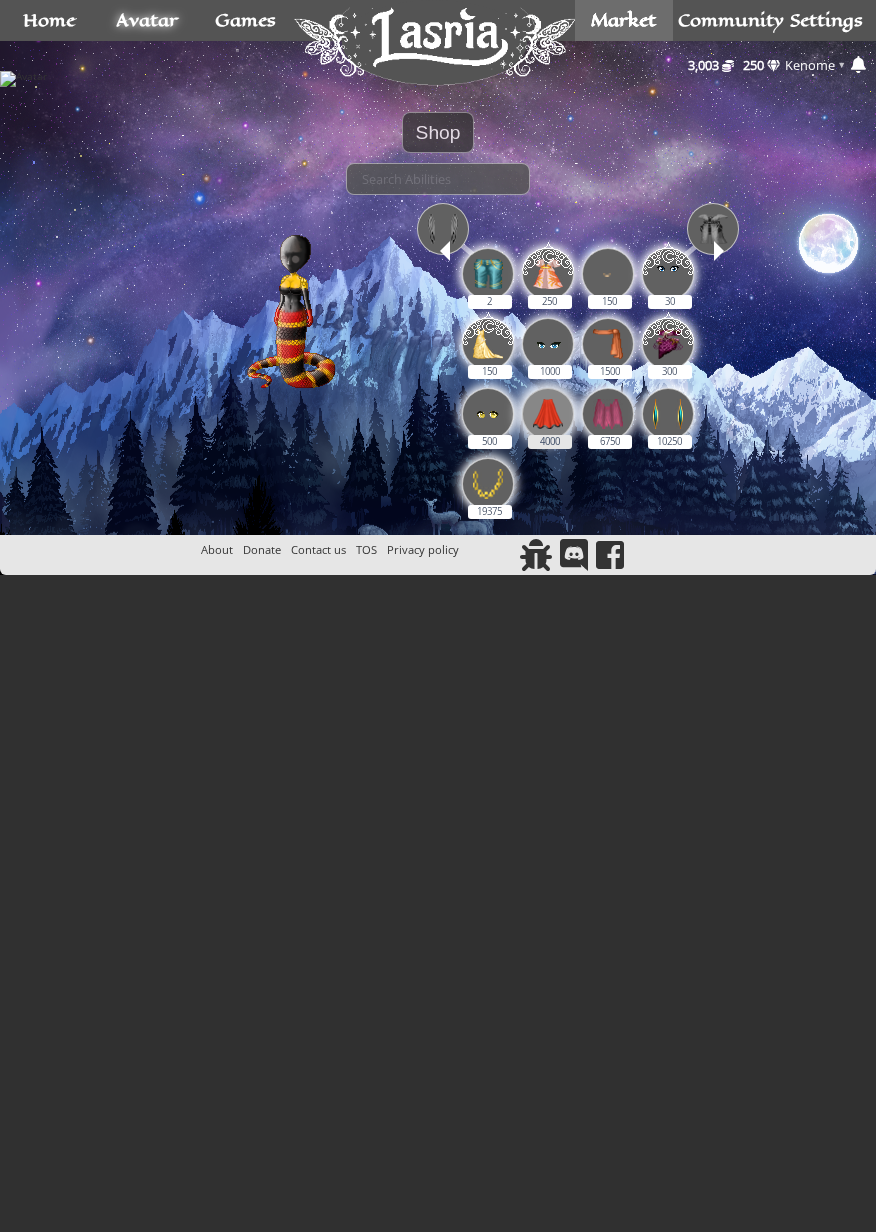 click at bounding box center (548, 414) 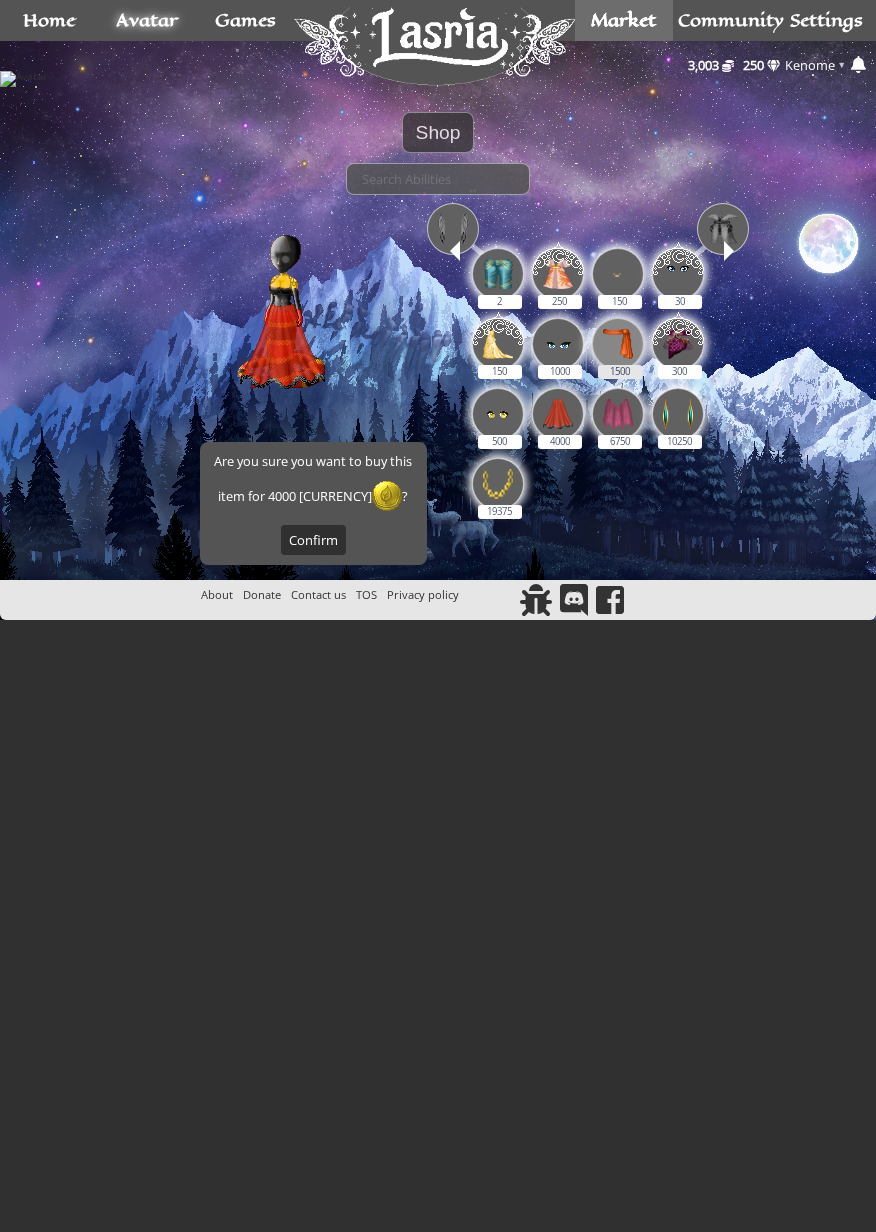 click at bounding box center (618, 344) 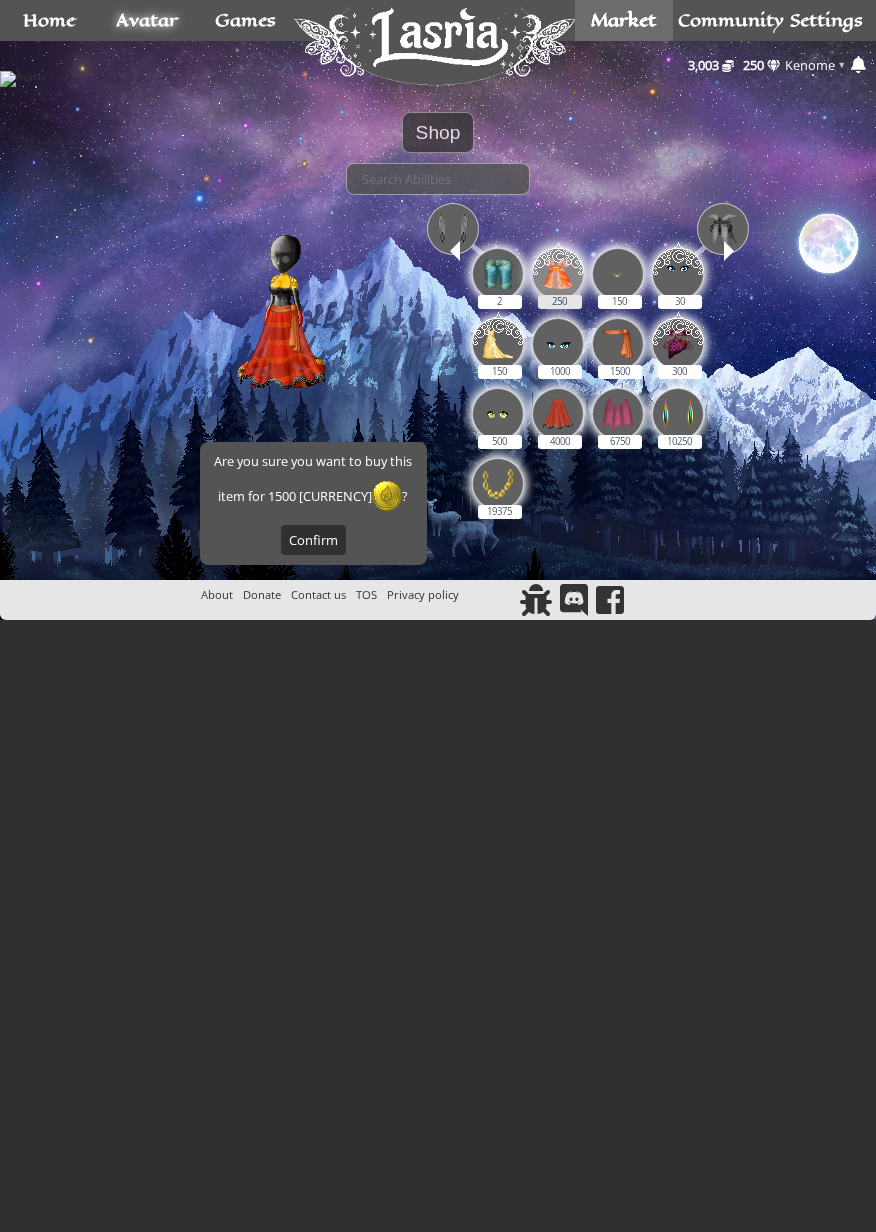 click at bounding box center [558, 271] 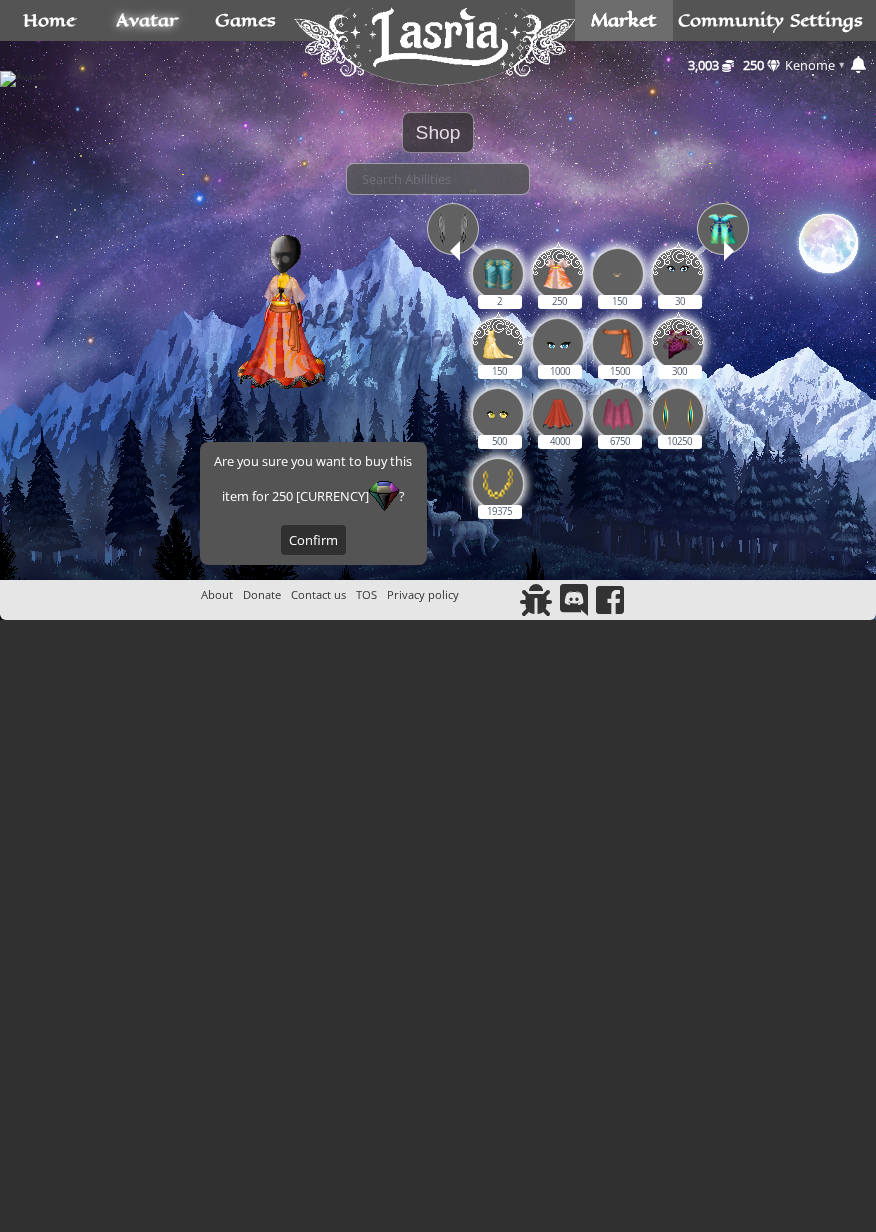 click at bounding box center (729, 251) 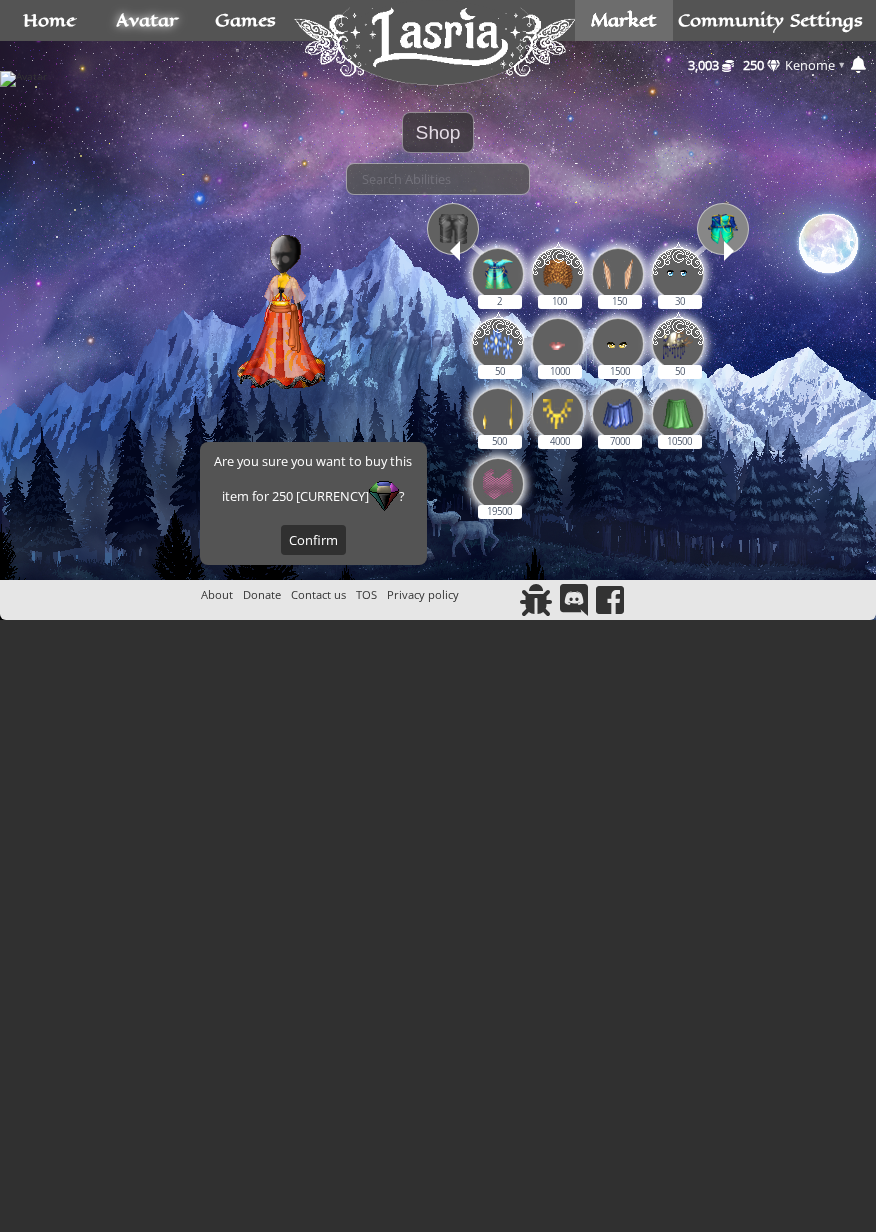 click at bounding box center [723, 229] 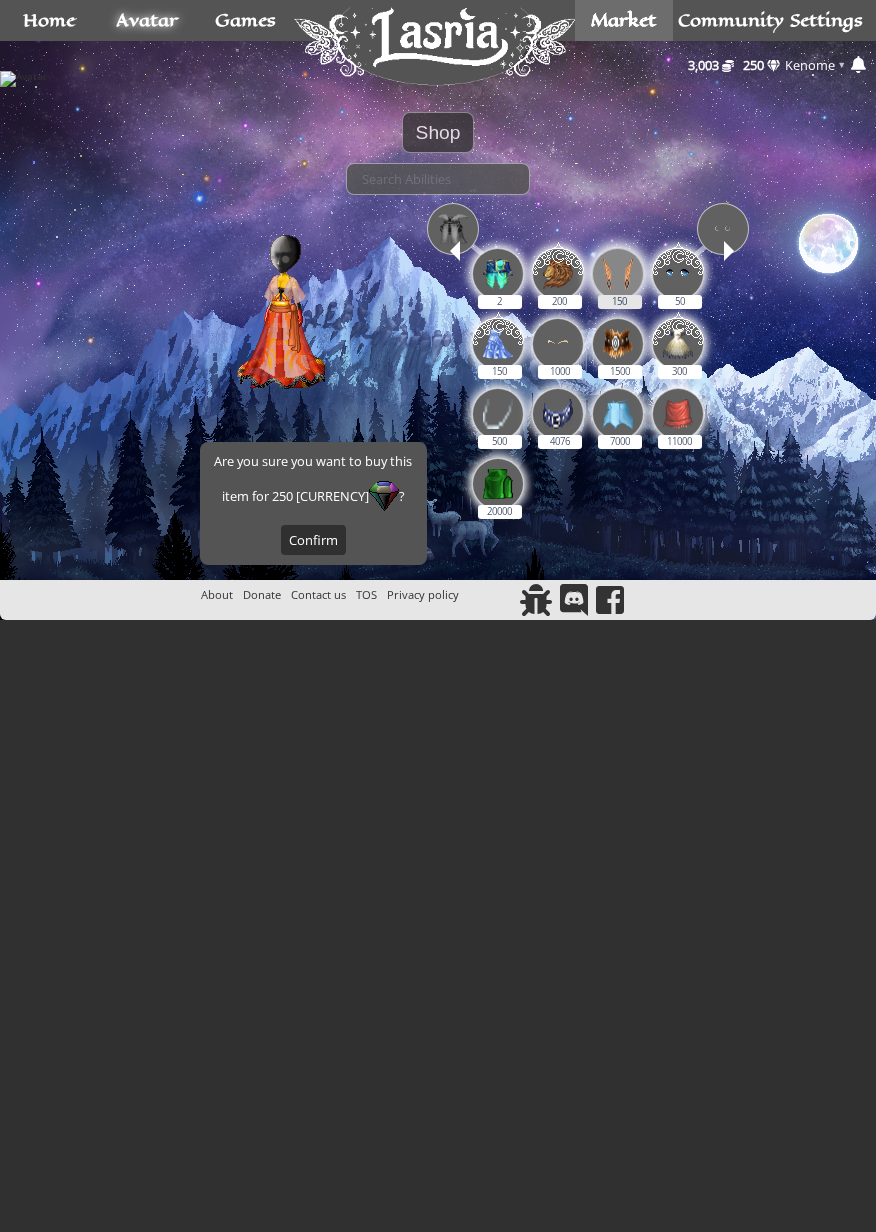 click at bounding box center (618, 274) 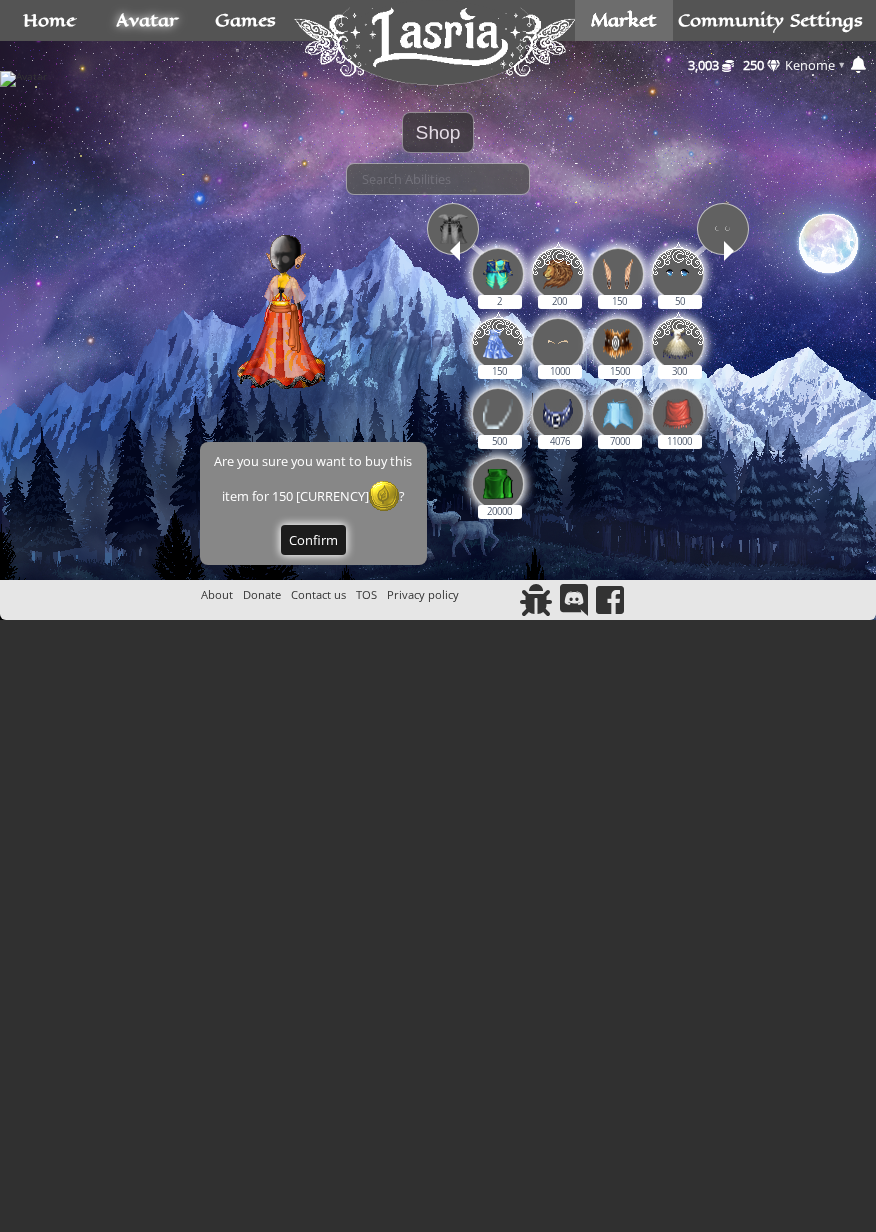 click on "Confirm" at bounding box center (313, 540) 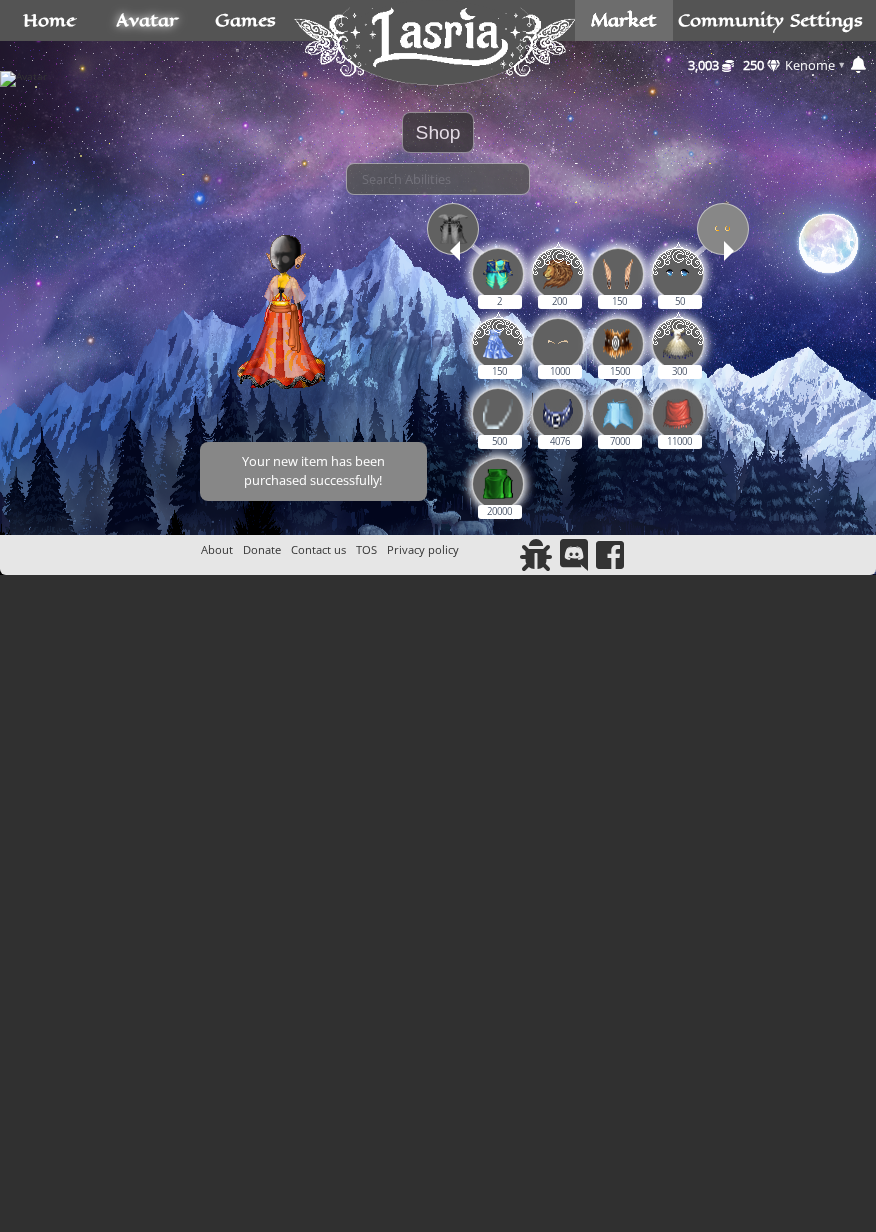 click at bounding box center (723, 229) 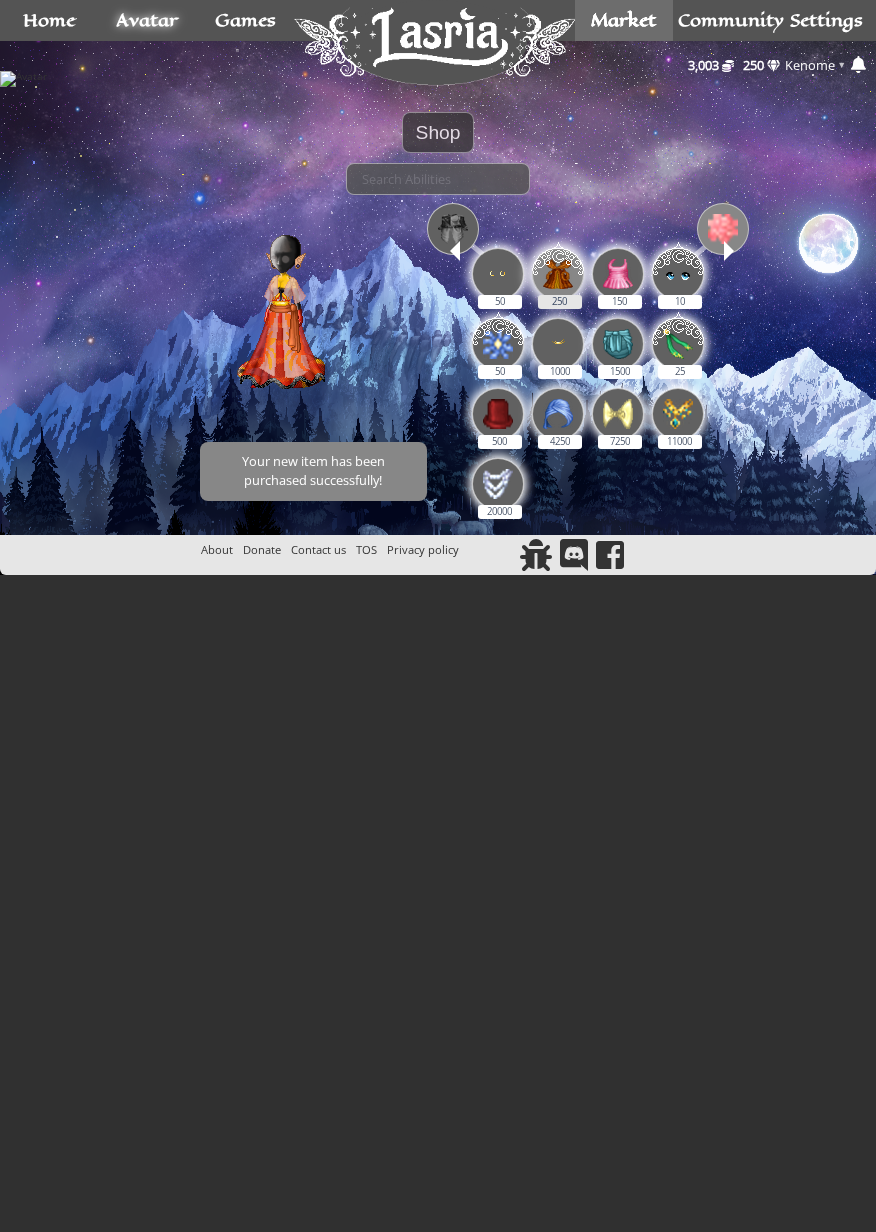 click at bounding box center [558, 271] 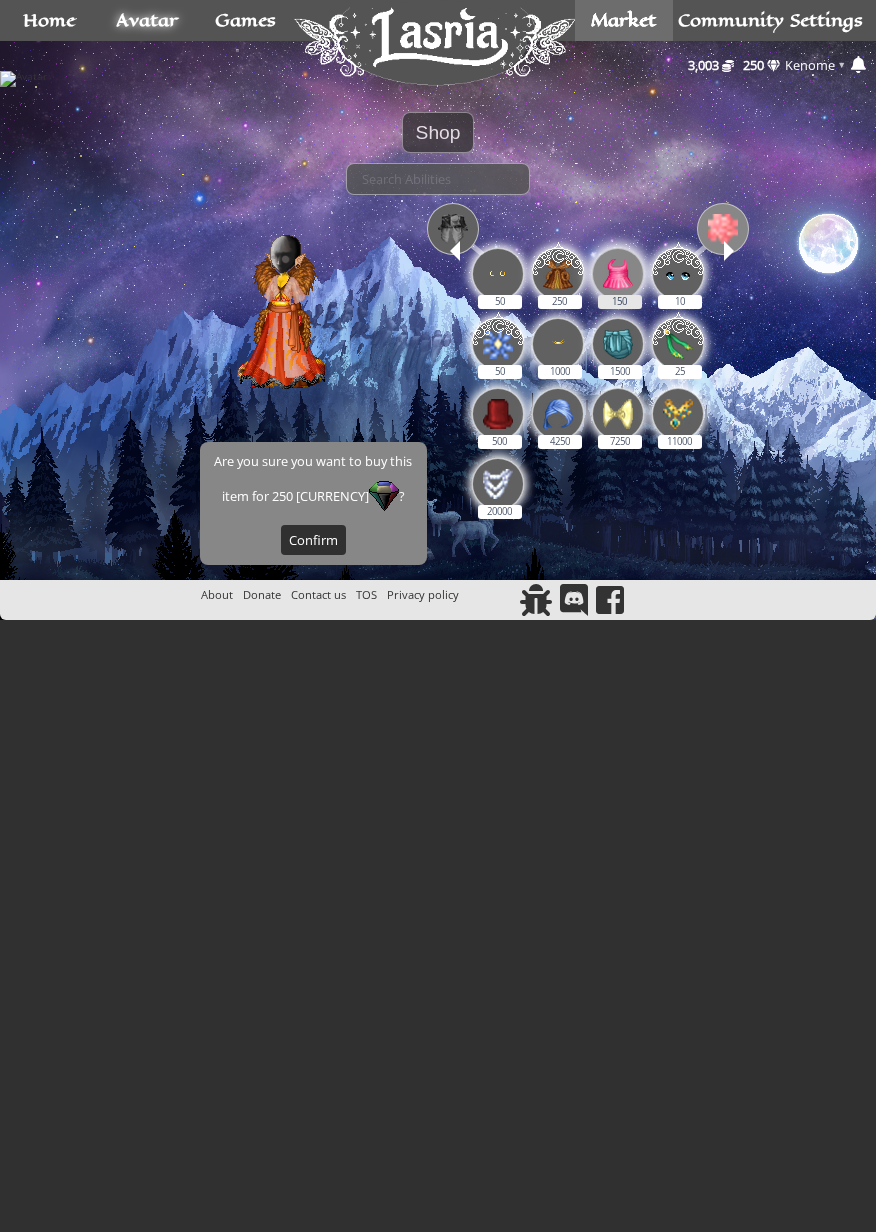 click at bounding box center [618, 274] 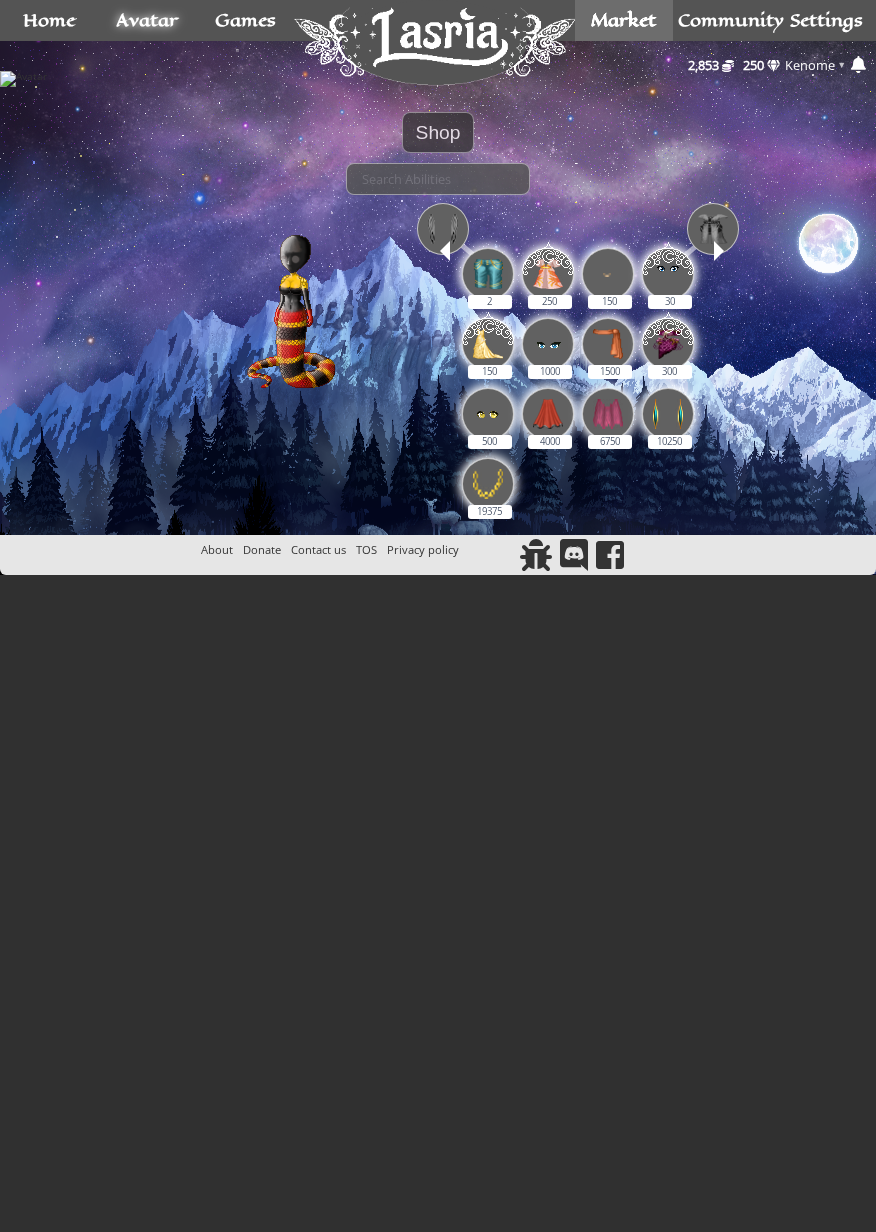 scroll, scrollTop: 0, scrollLeft: 0, axis: both 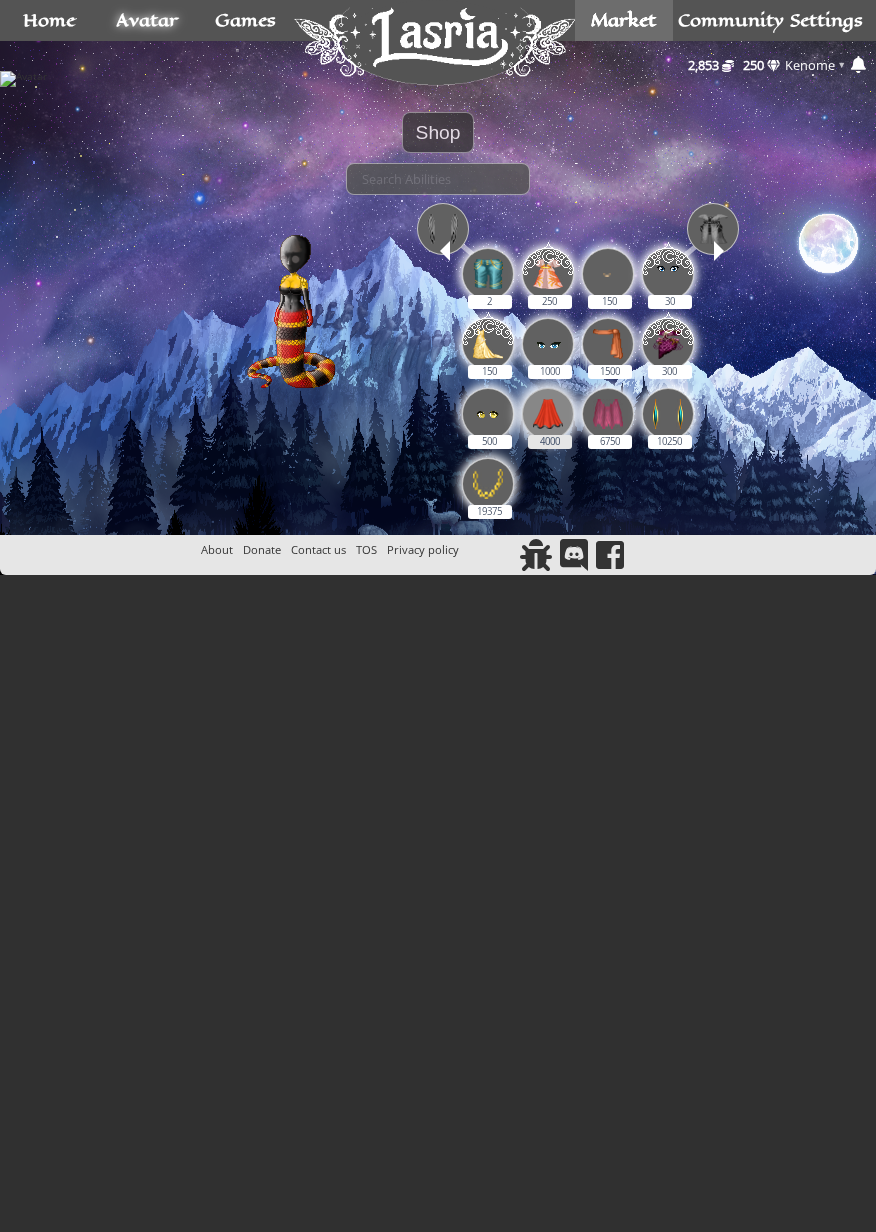 click at bounding box center [548, 414] 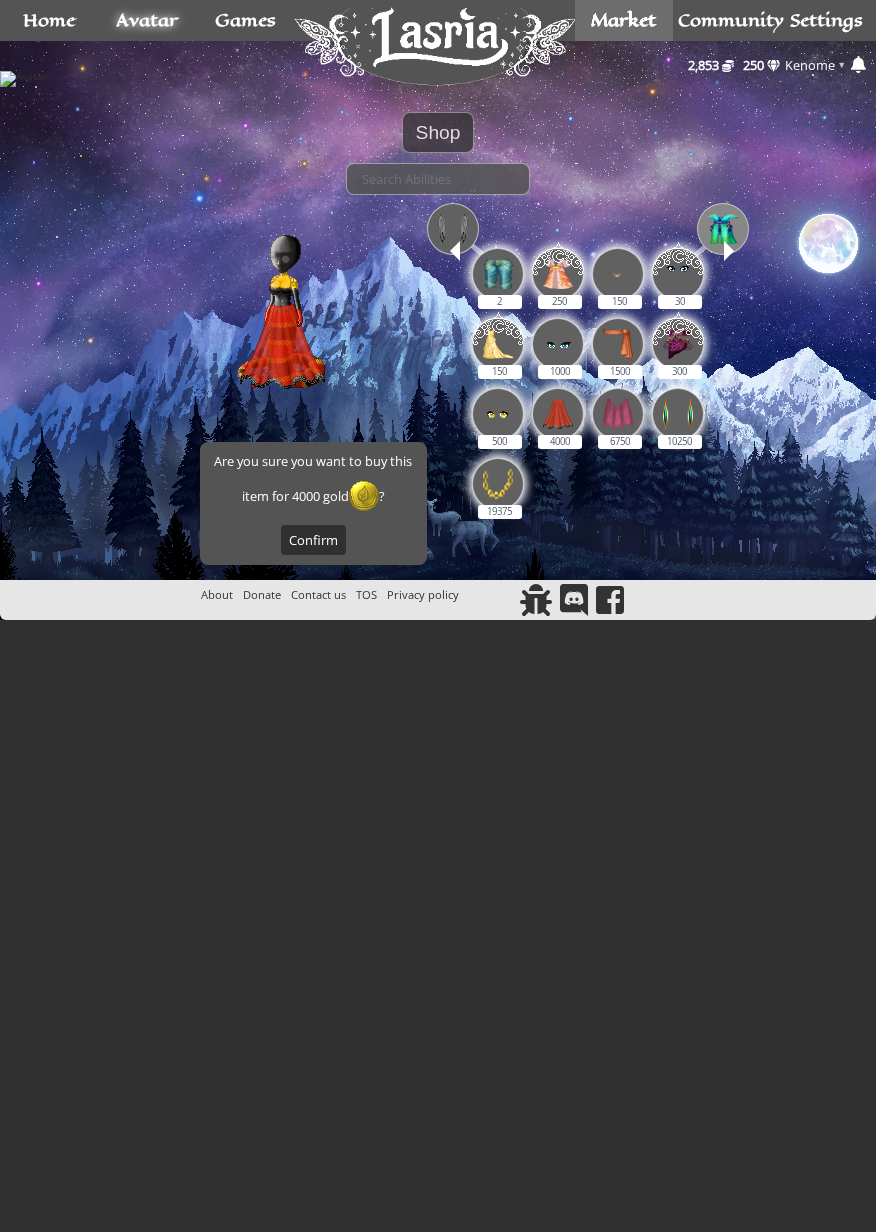 click at bounding box center [723, 229] 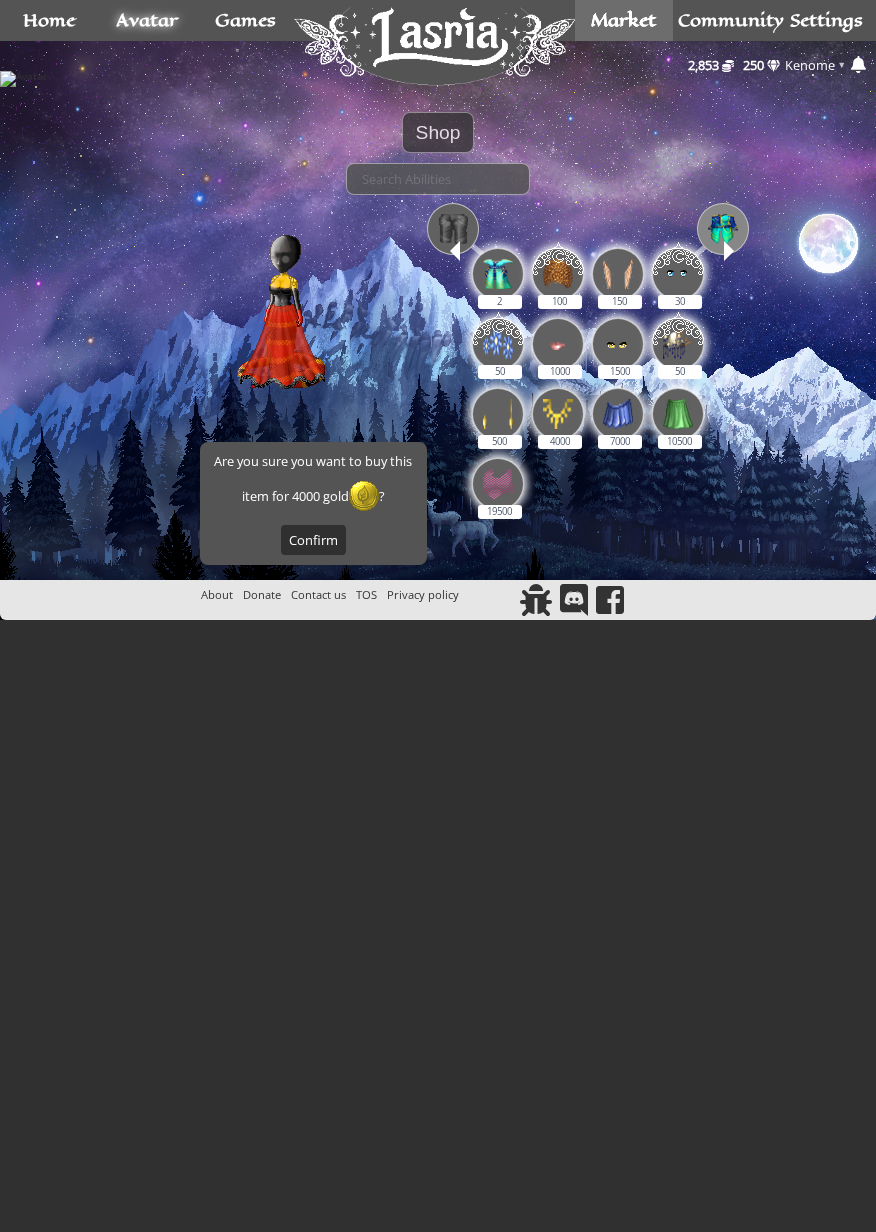 click at bounding box center [723, 229] 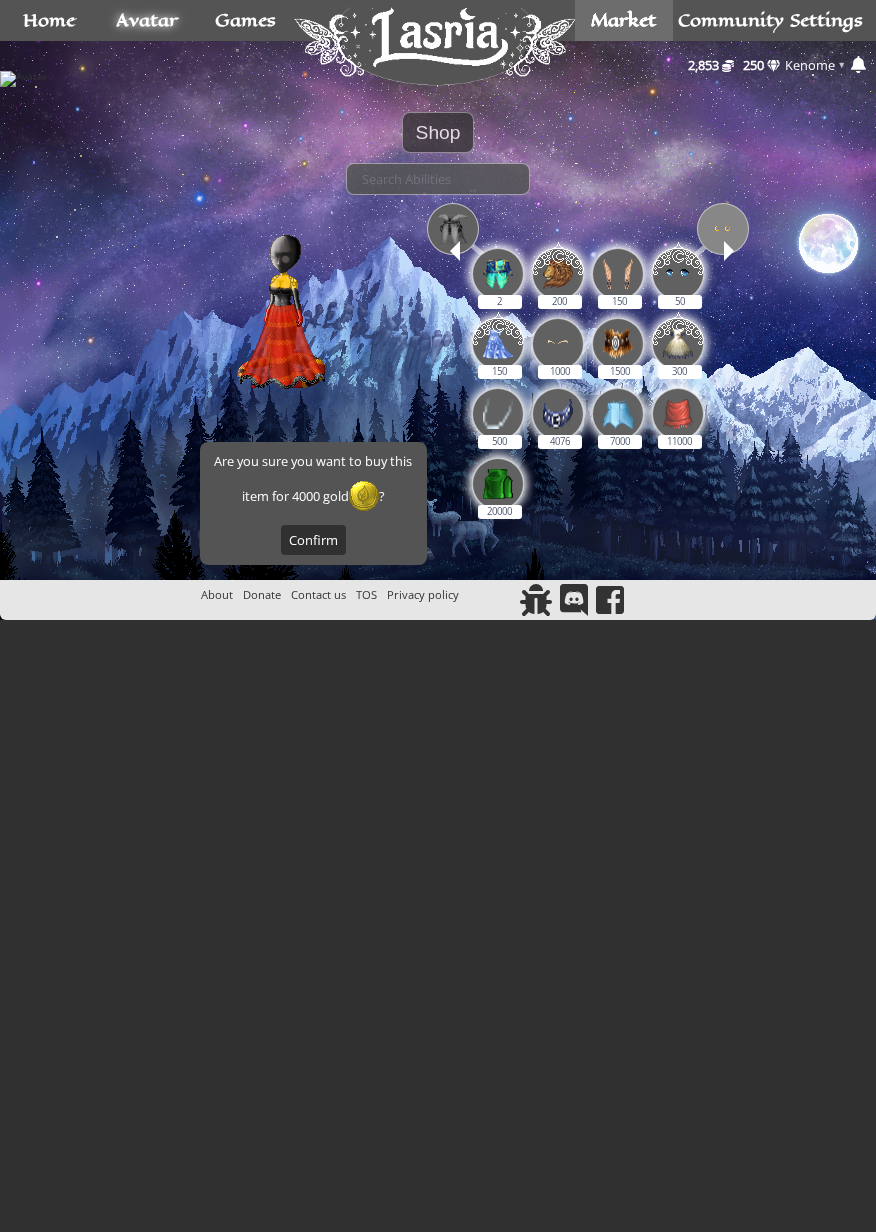 click at bounding box center [723, 229] 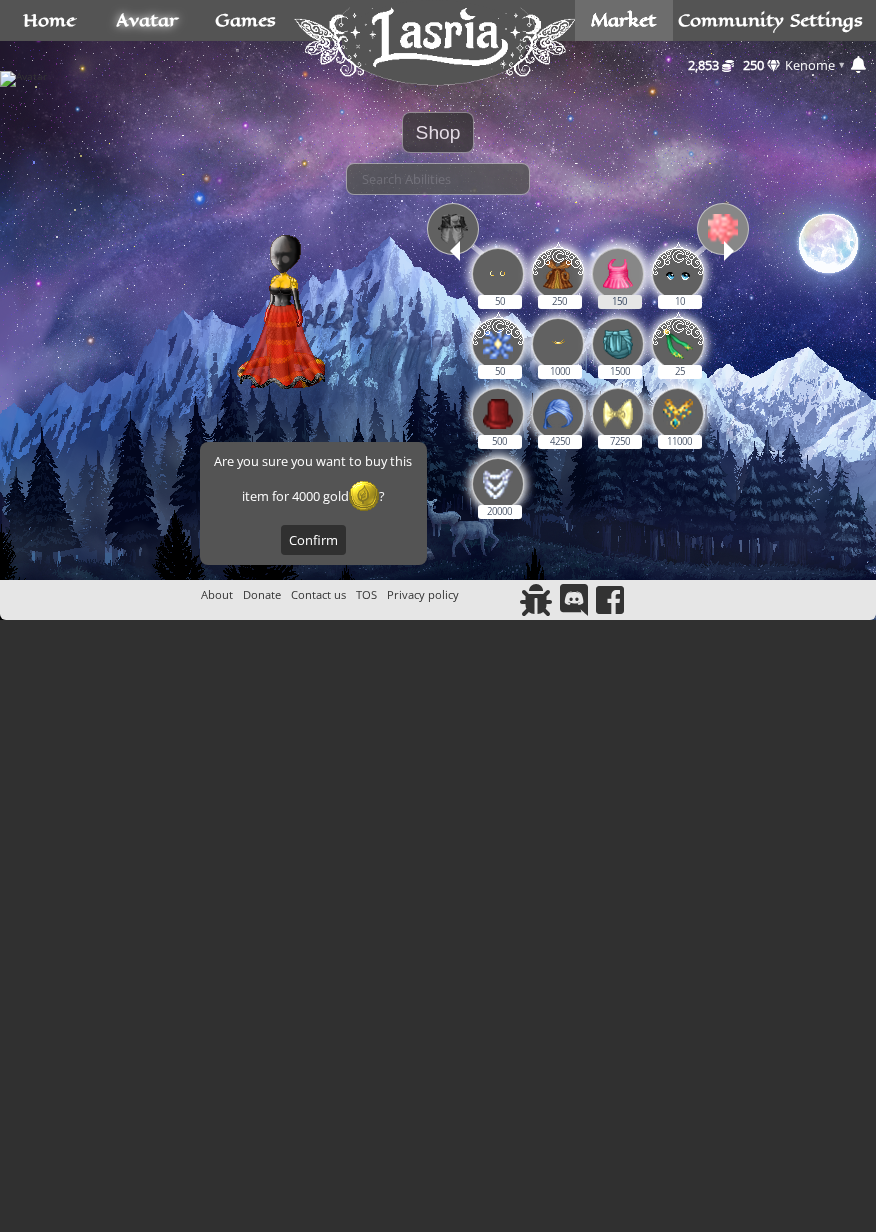 click at bounding box center (618, 274) 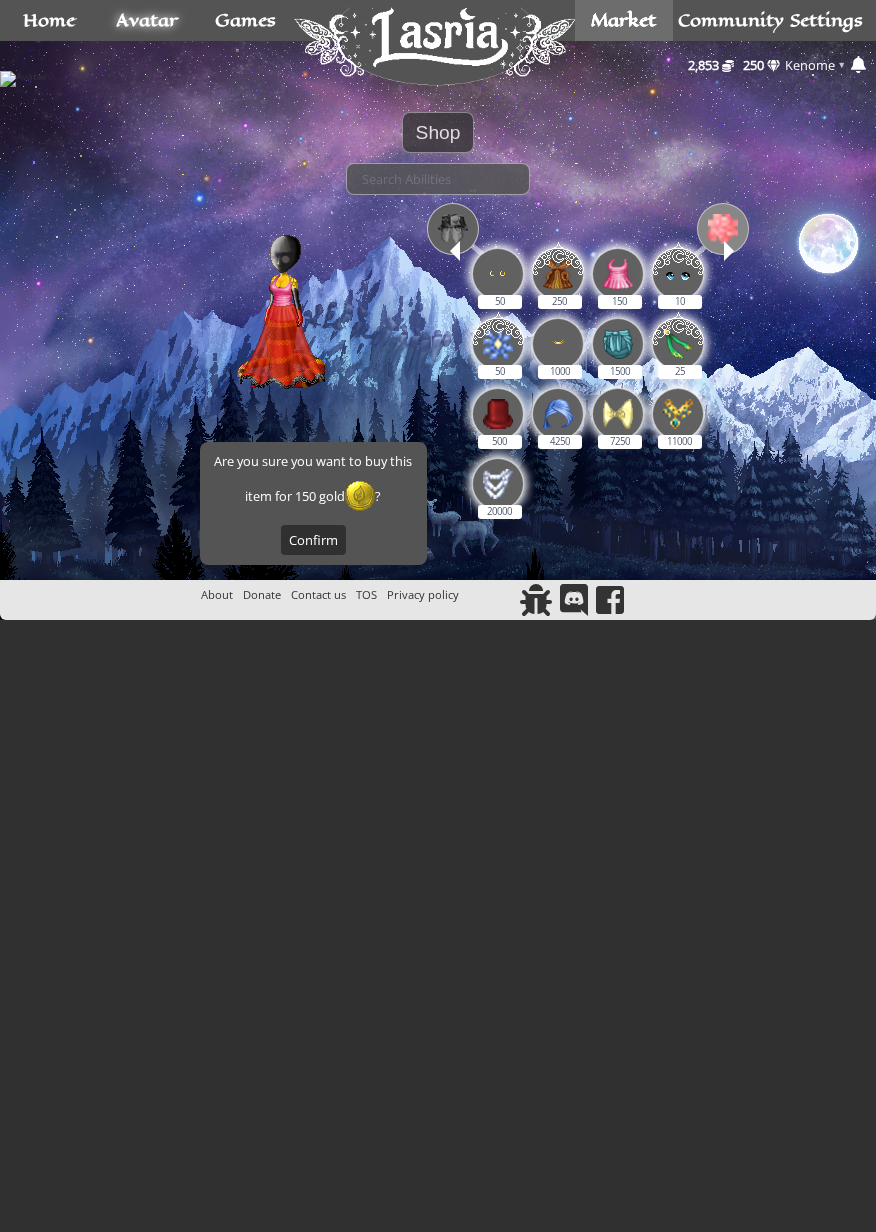 click at bounding box center (729, 251) 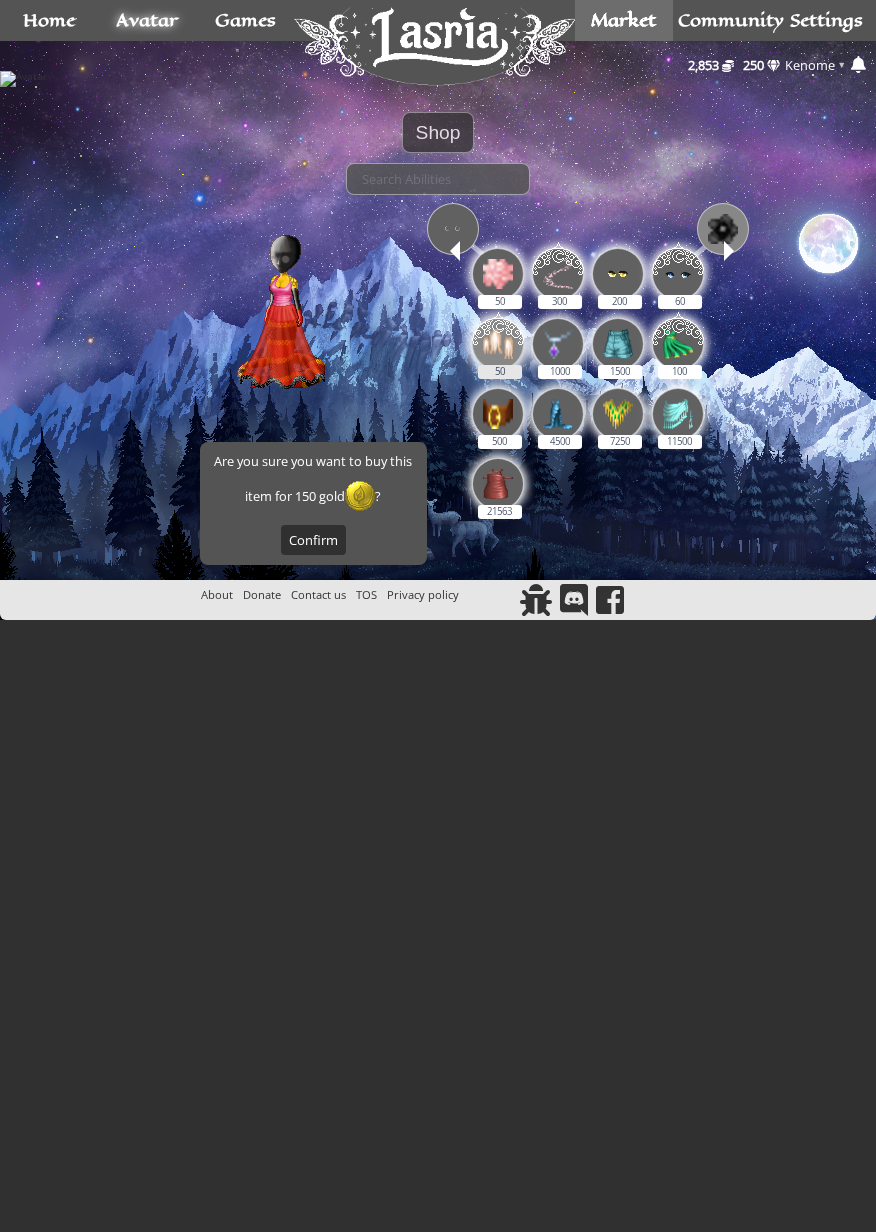 click at bounding box center [498, 341] 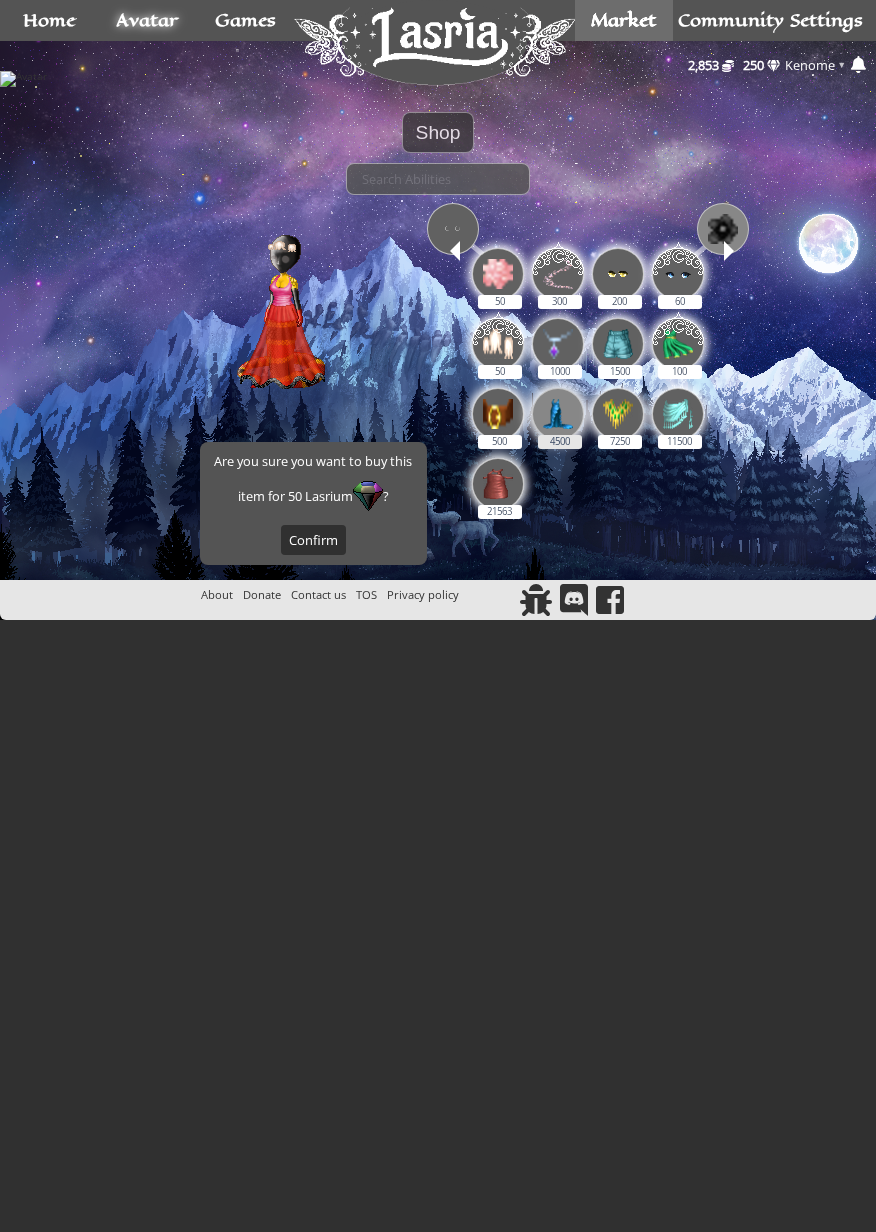 click at bounding box center (558, 414) 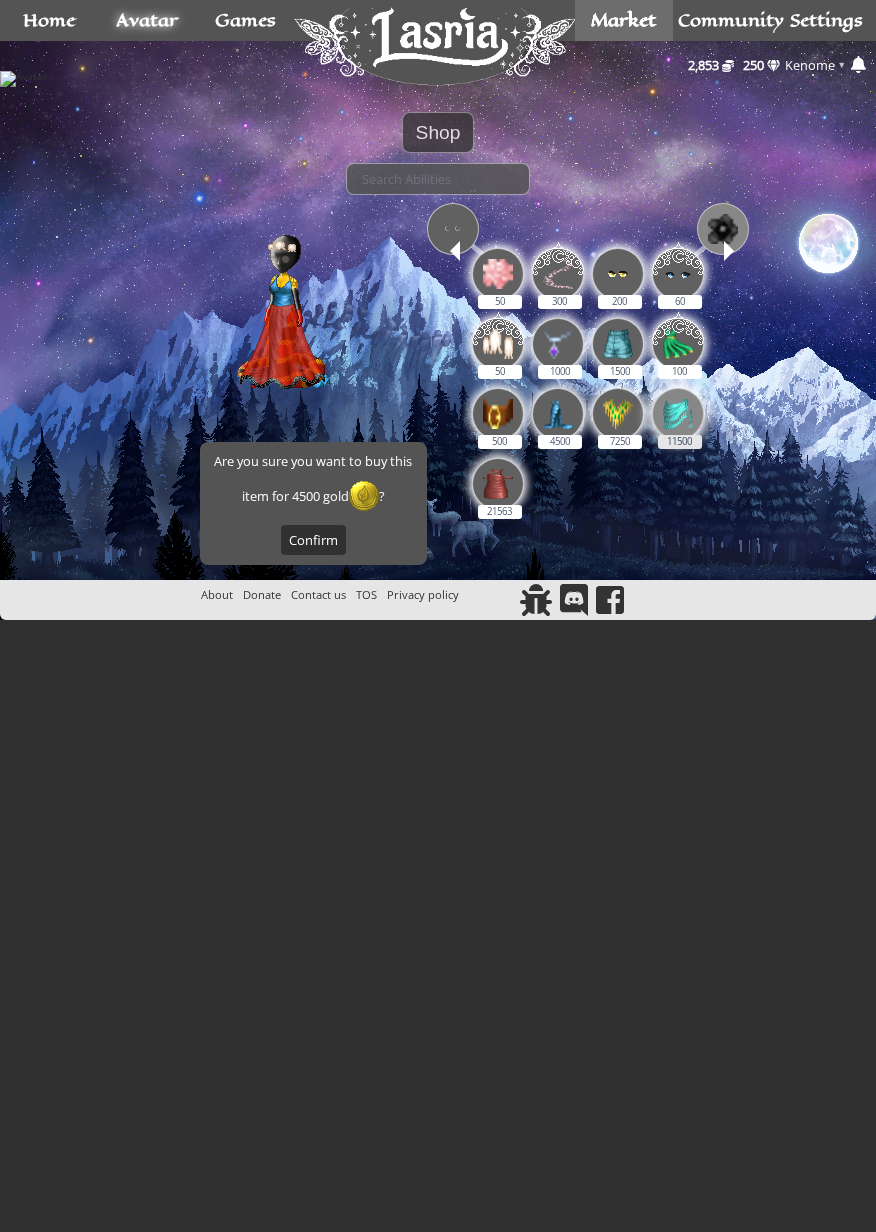 click on "11500" at bounding box center [678, 415] 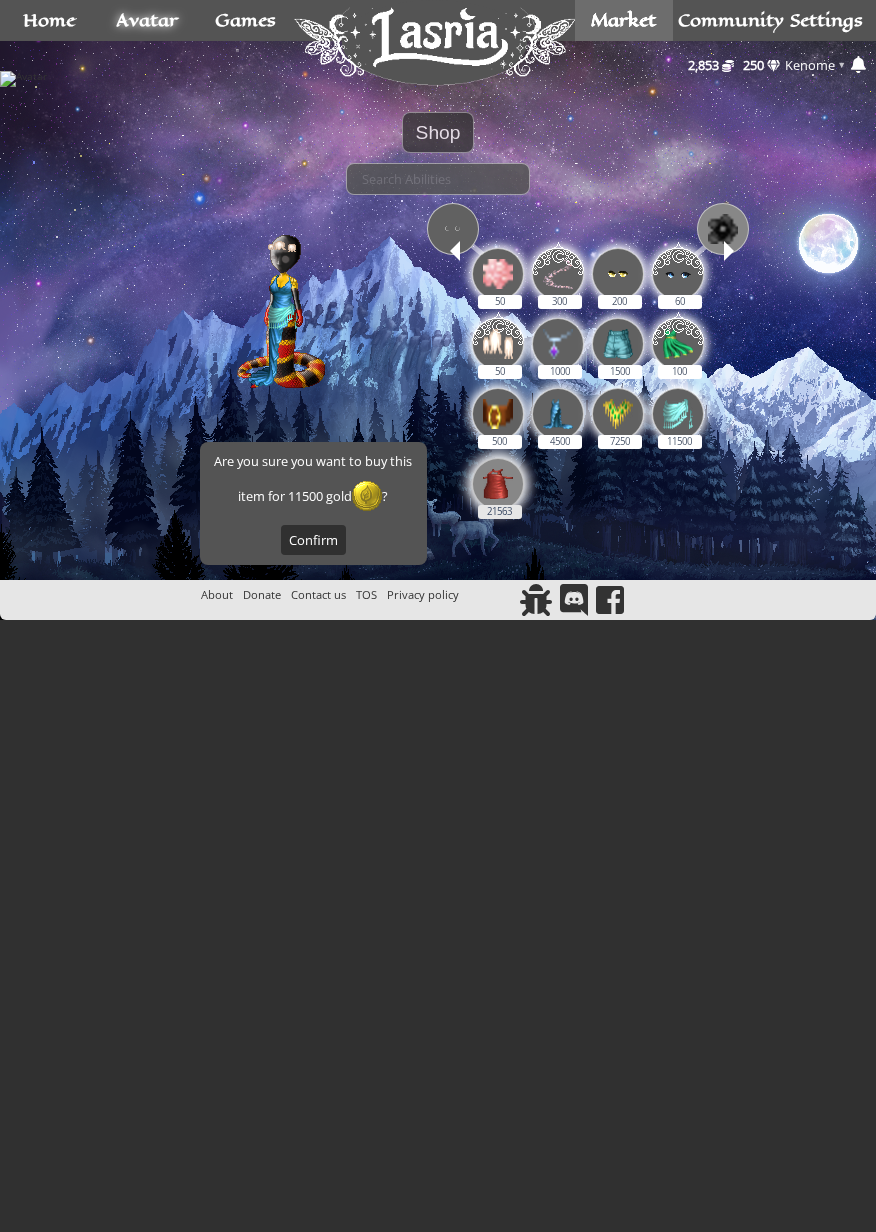 click at bounding box center [498, 484] 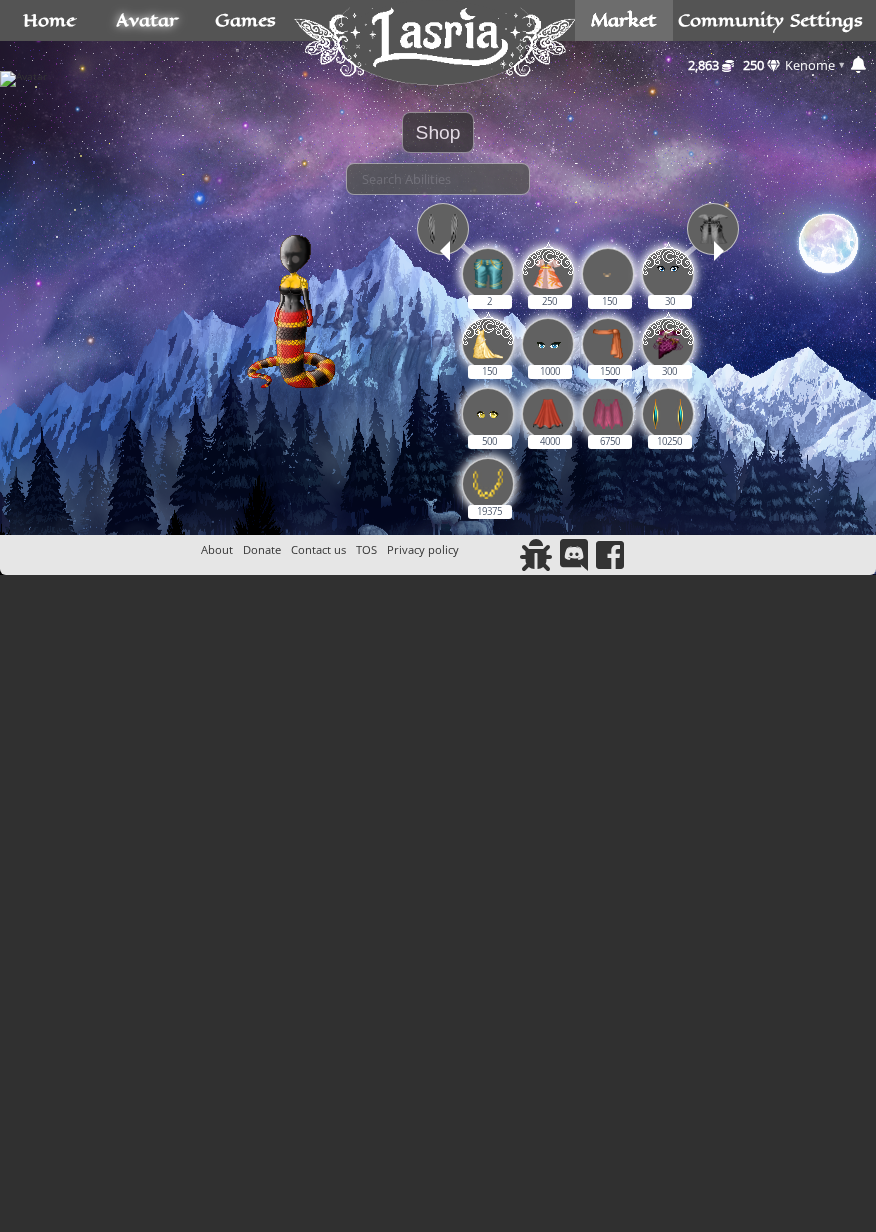 scroll, scrollTop: 0, scrollLeft: 0, axis: both 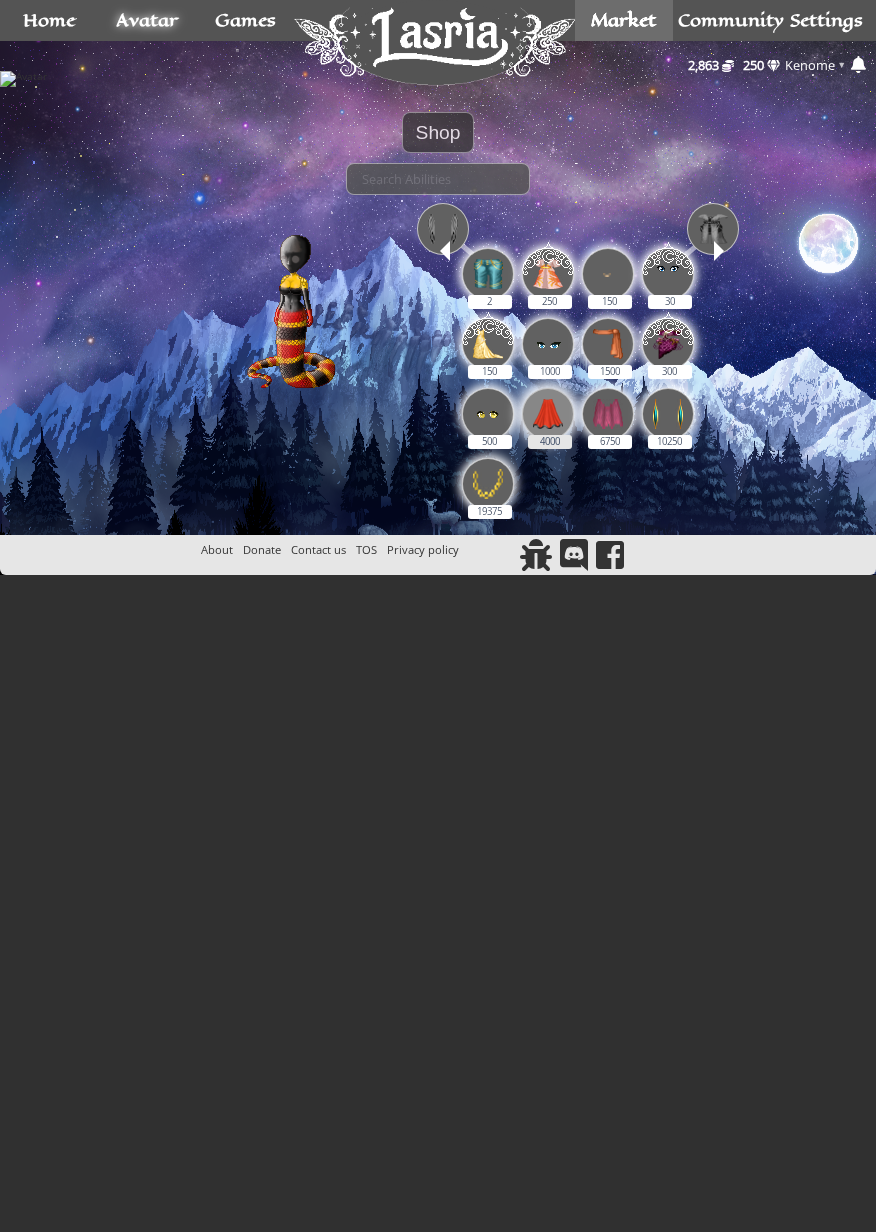 click at bounding box center (548, 414) 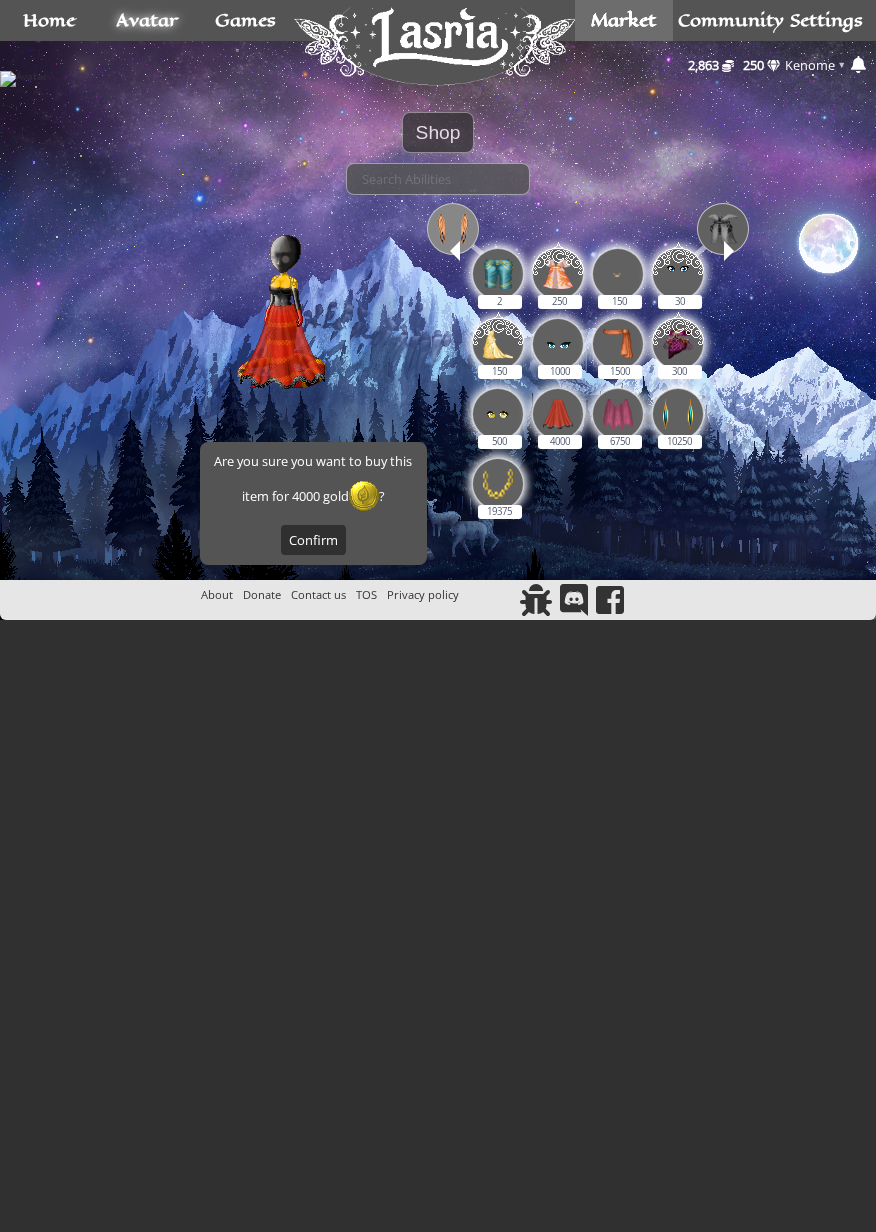 click at bounding box center [453, 229] 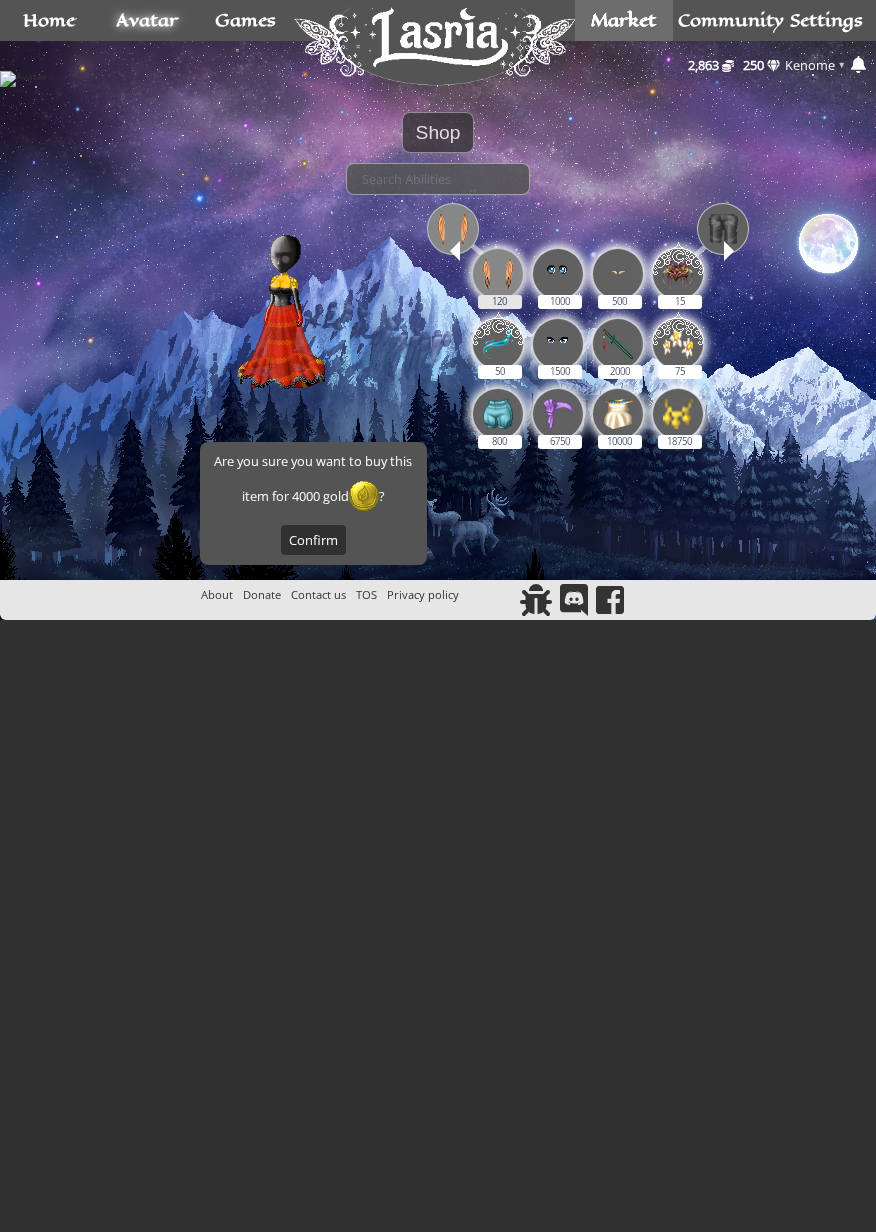 click on "120" at bounding box center (498, 275) 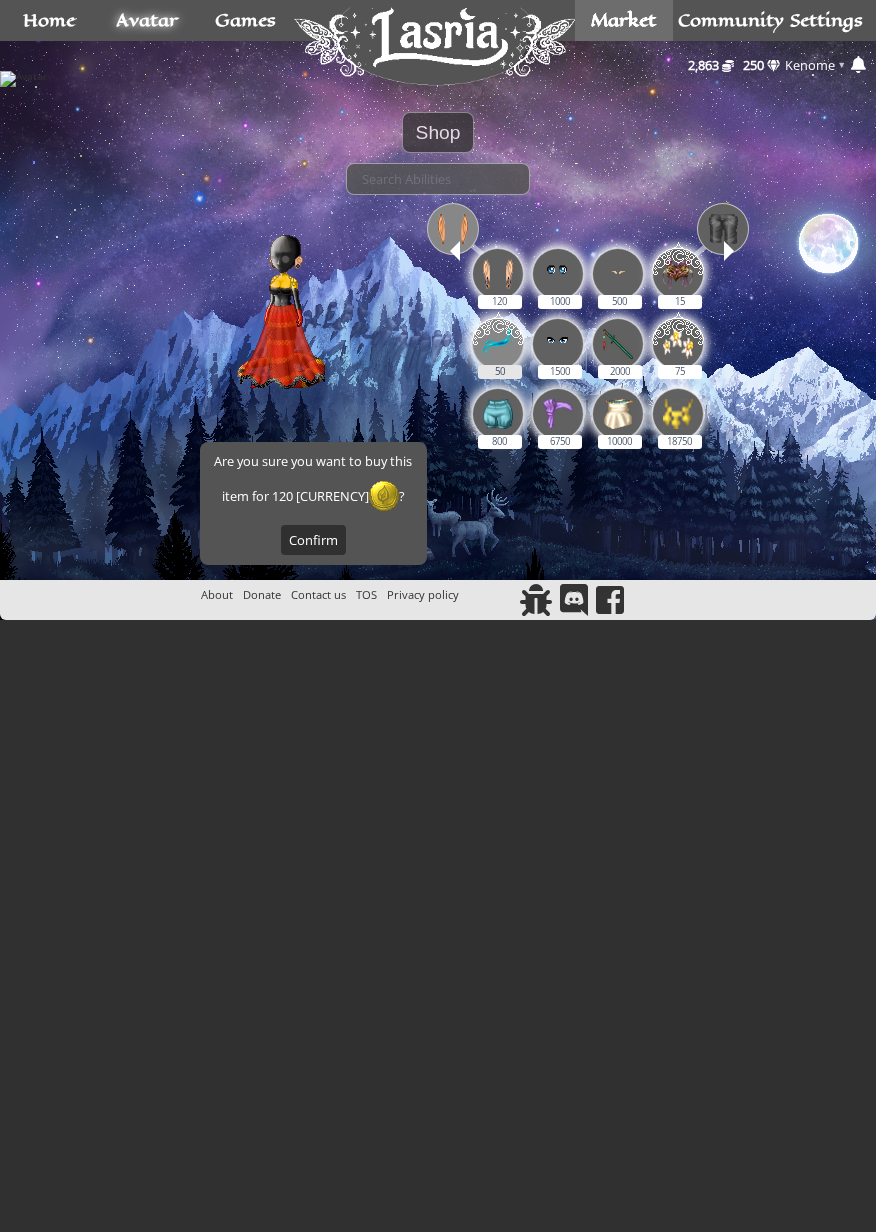 click at bounding box center [498, 341] 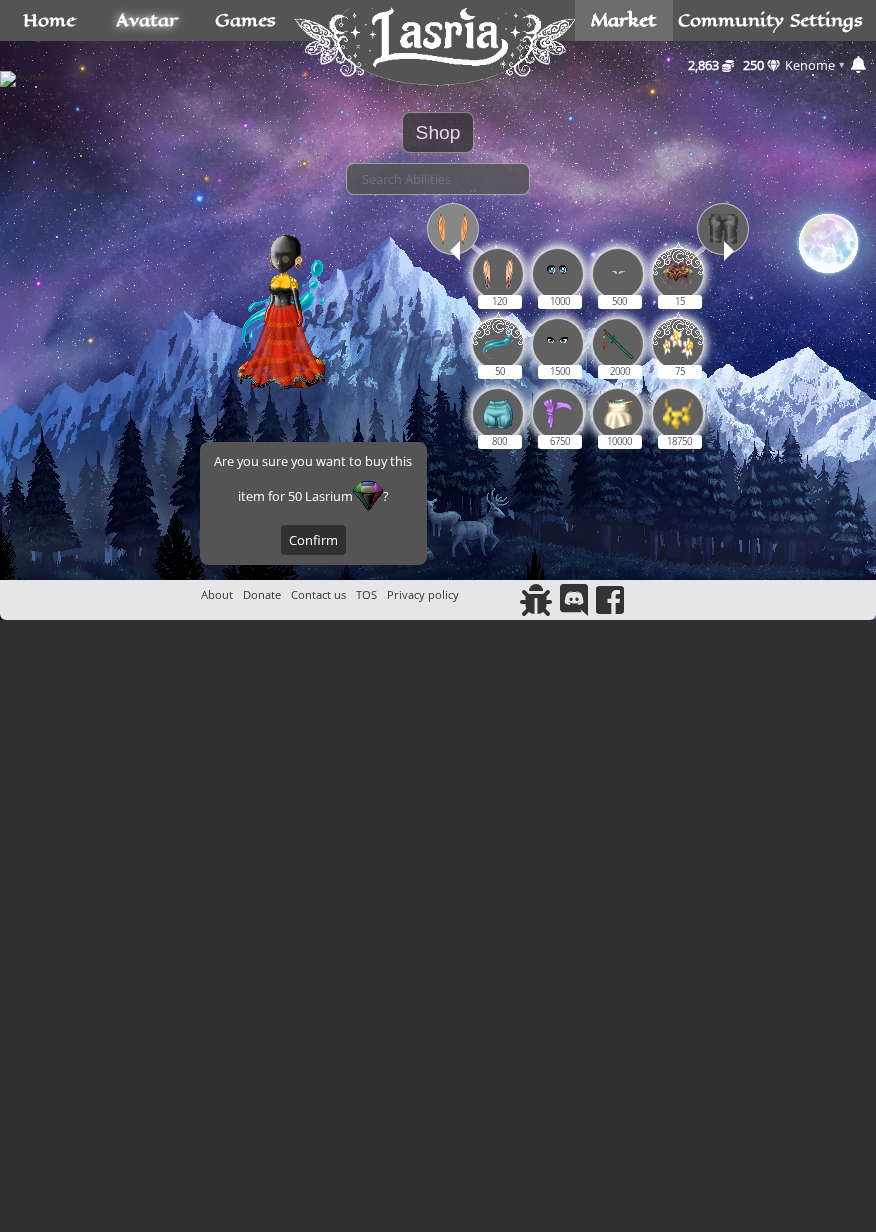 click at bounding box center [455, 251] 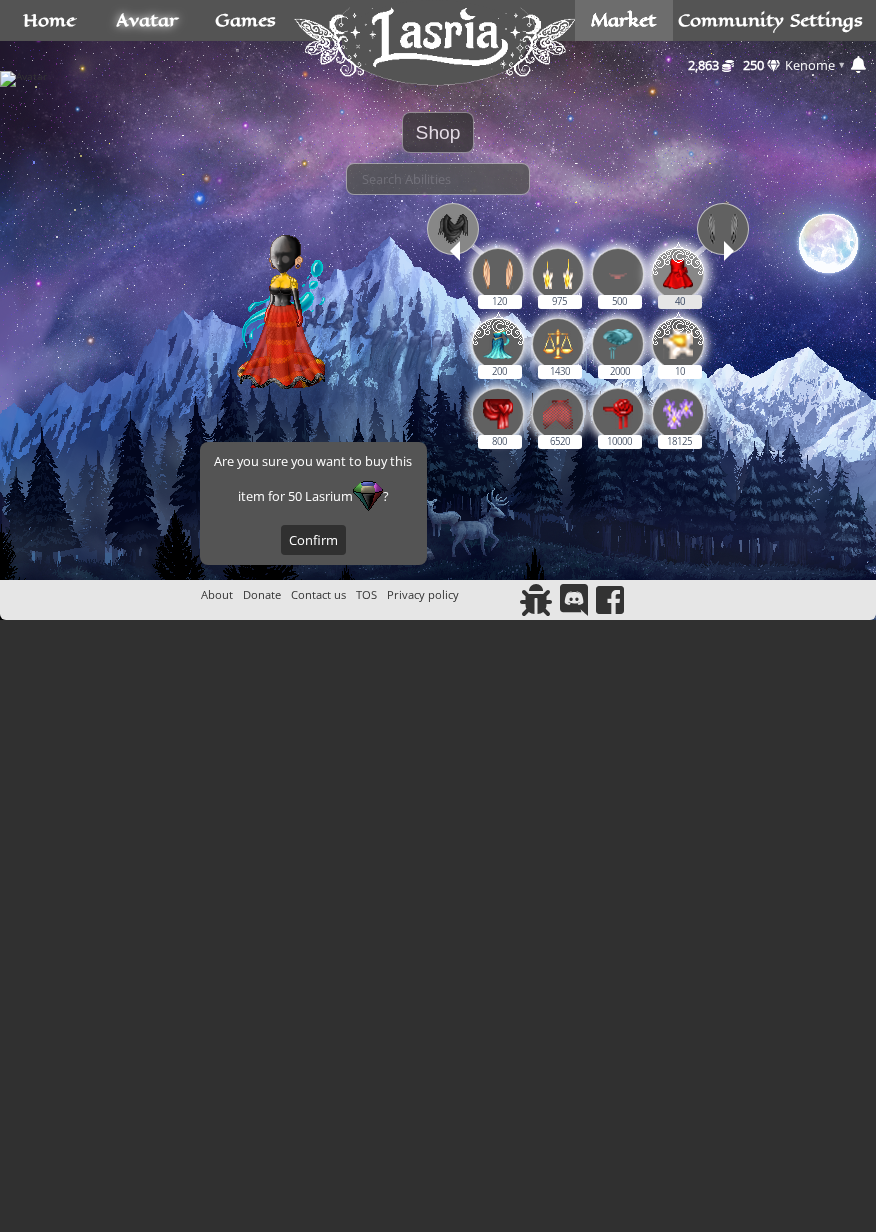 click at bounding box center [678, 271] 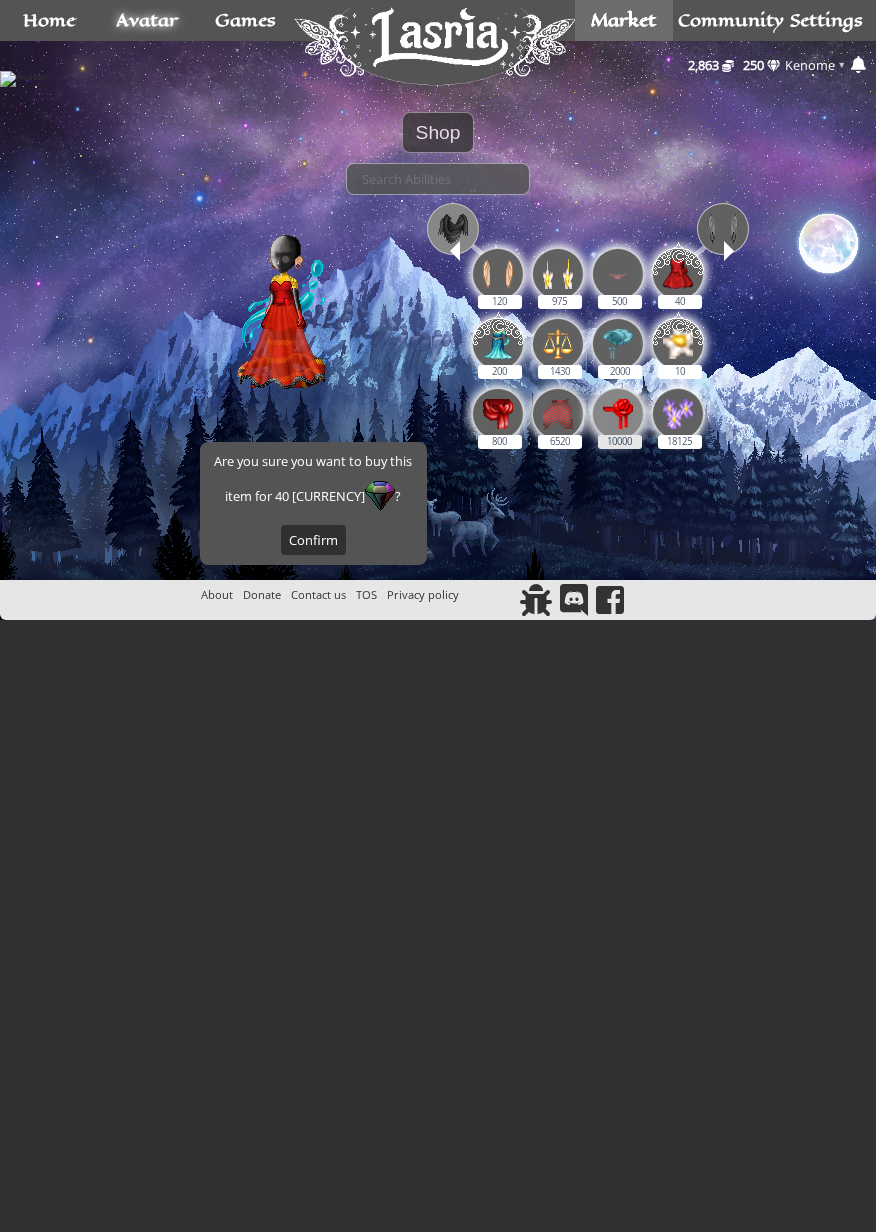 click at bounding box center (618, 414) 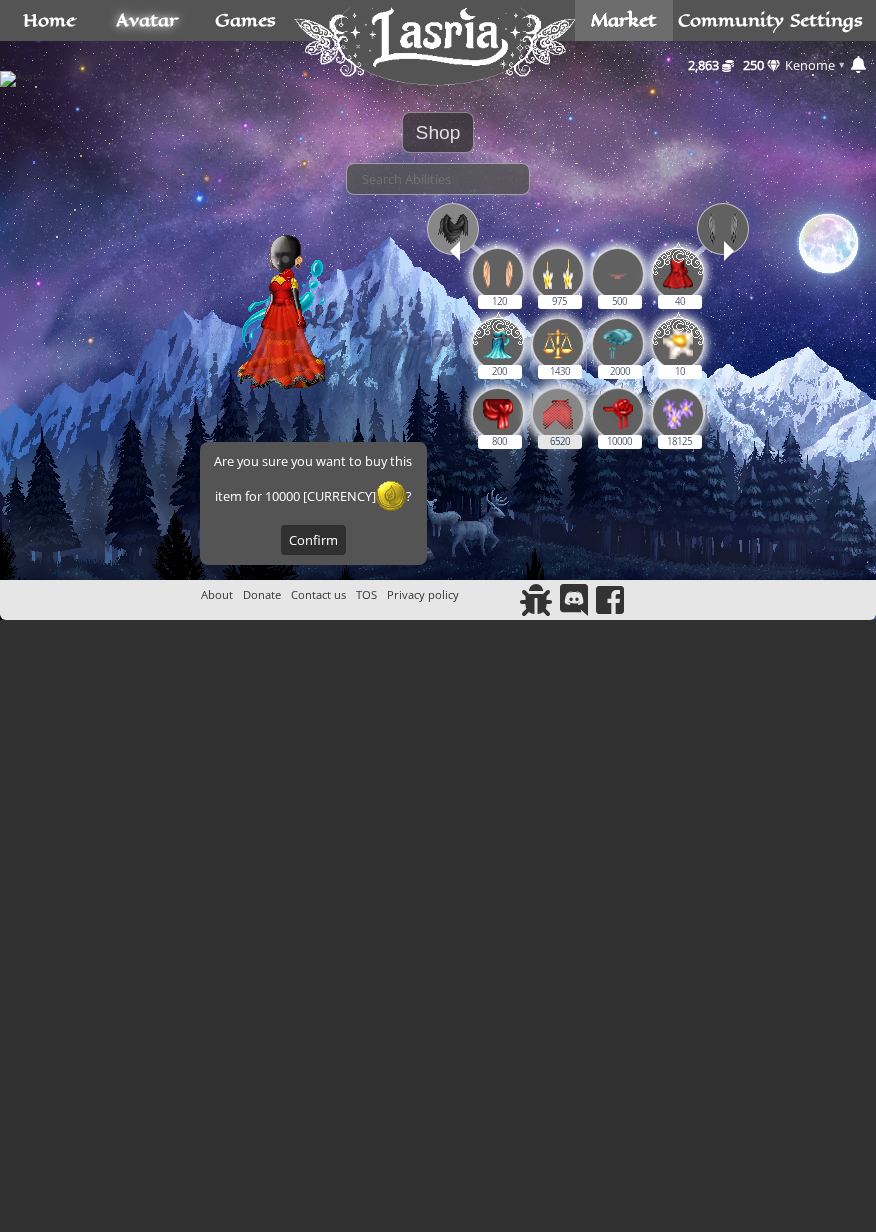 click at bounding box center [558, 414] 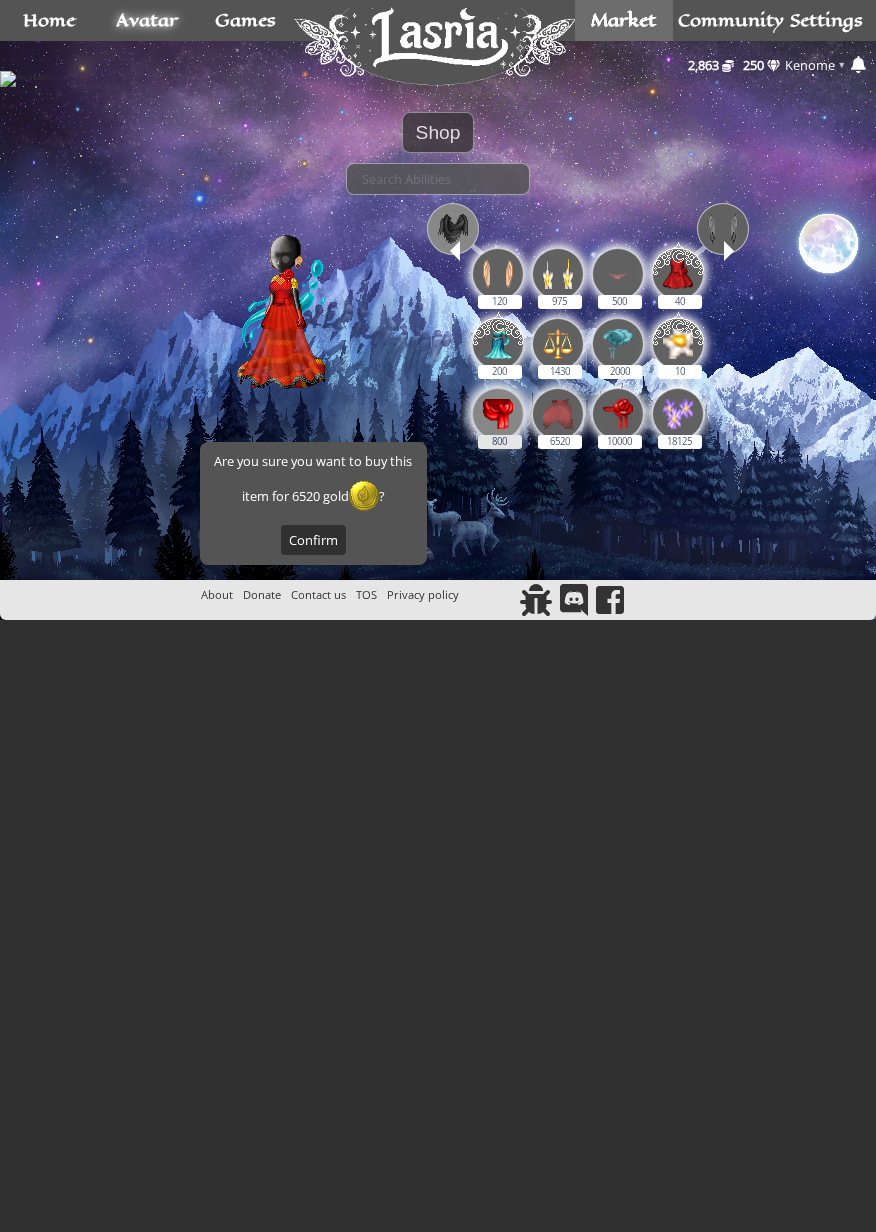 click at bounding box center (498, 414) 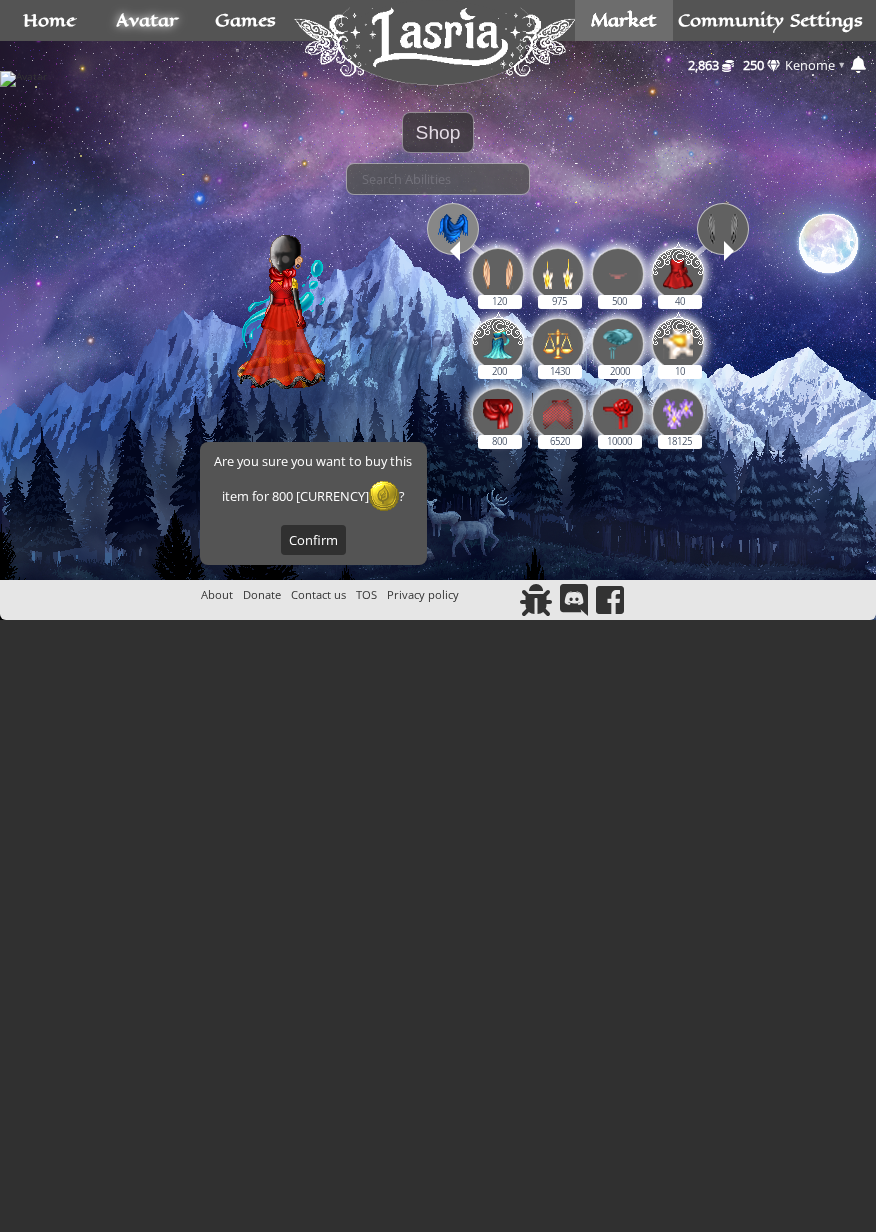 click at bounding box center (455, 251) 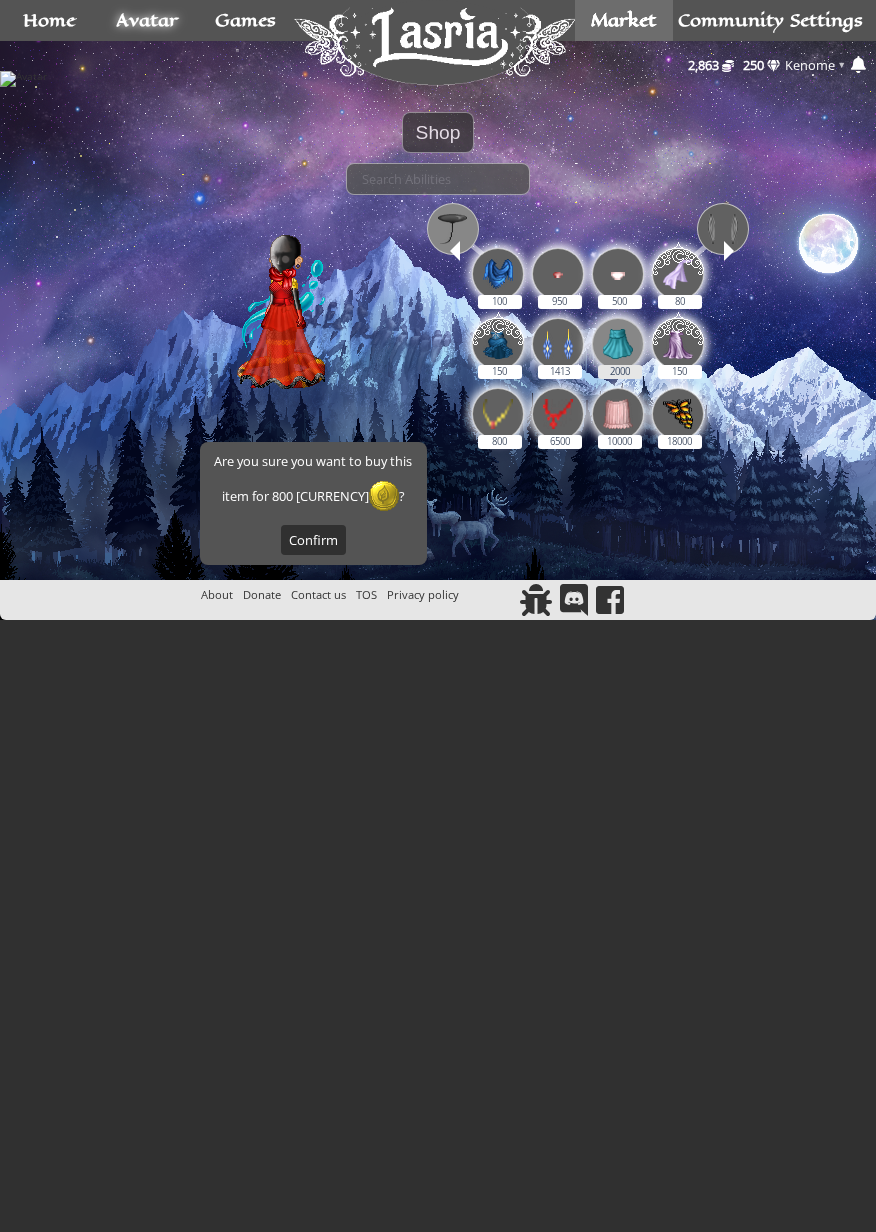 click at bounding box center (618, 344) 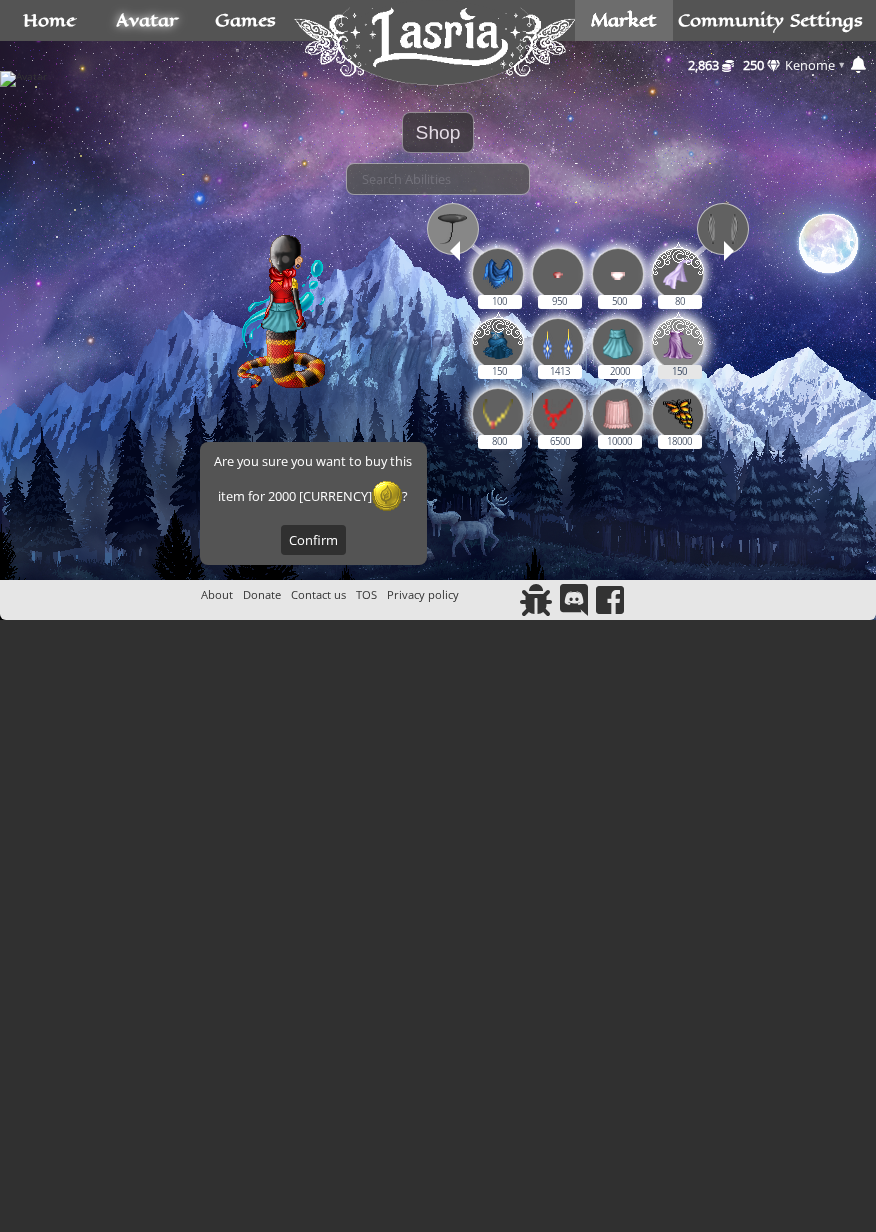 click at bounding box center [678, 341] 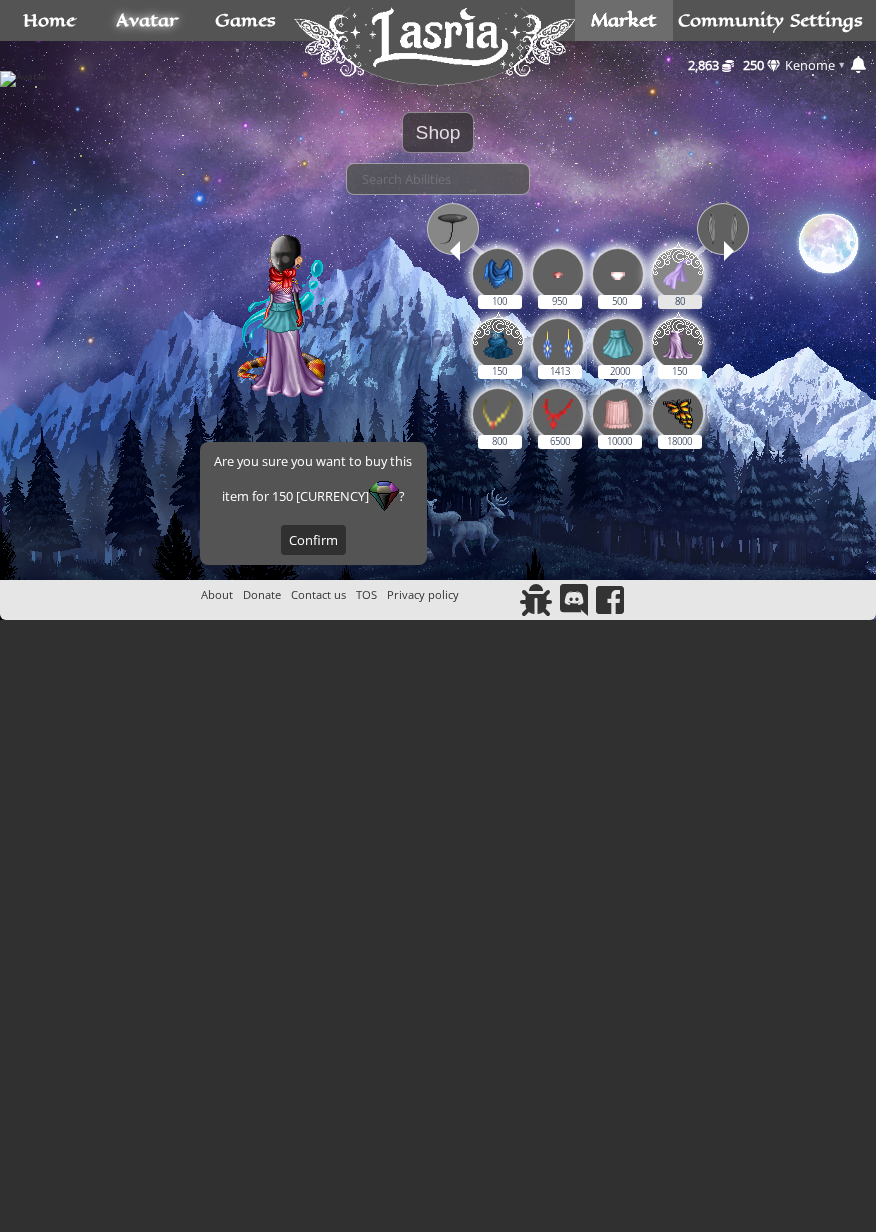 click at bounding box center (678, 271) 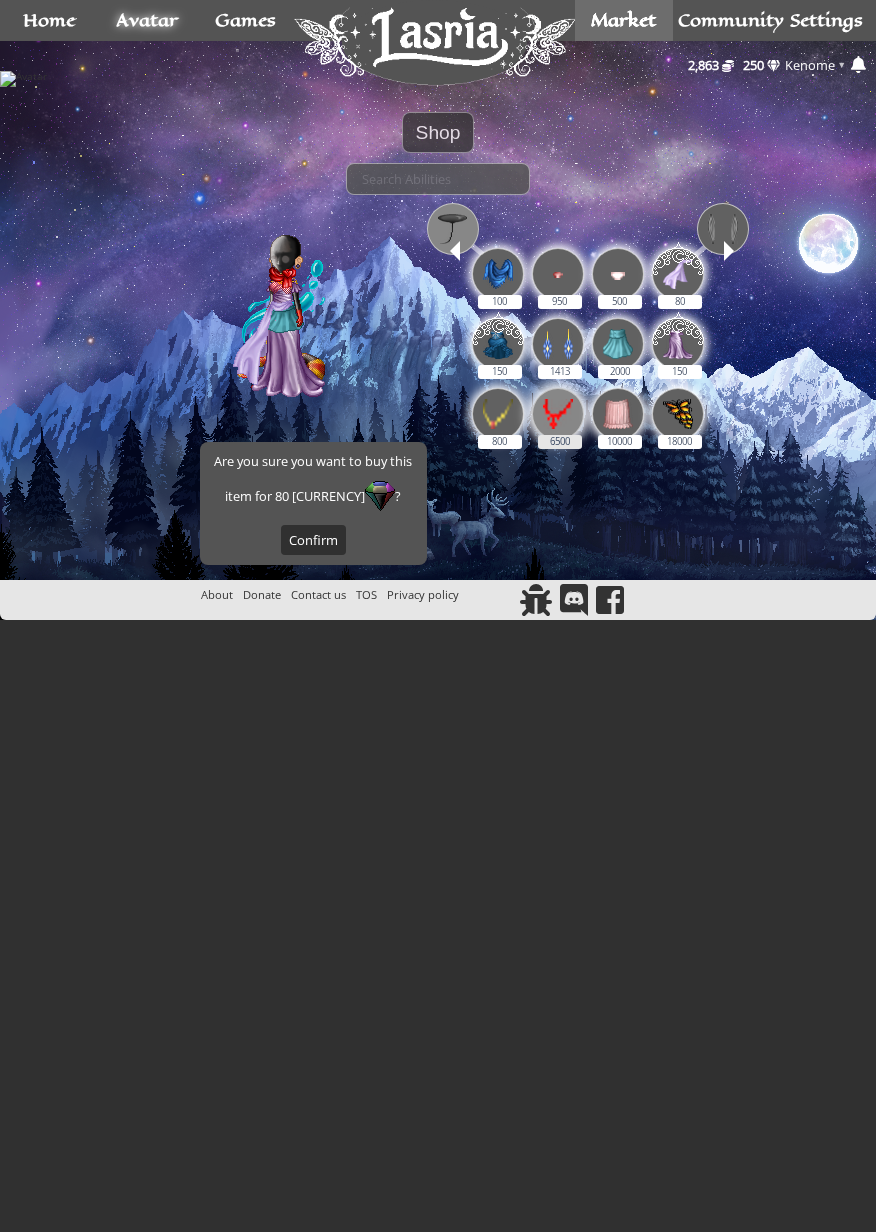 click at bounding box center [558, 414] 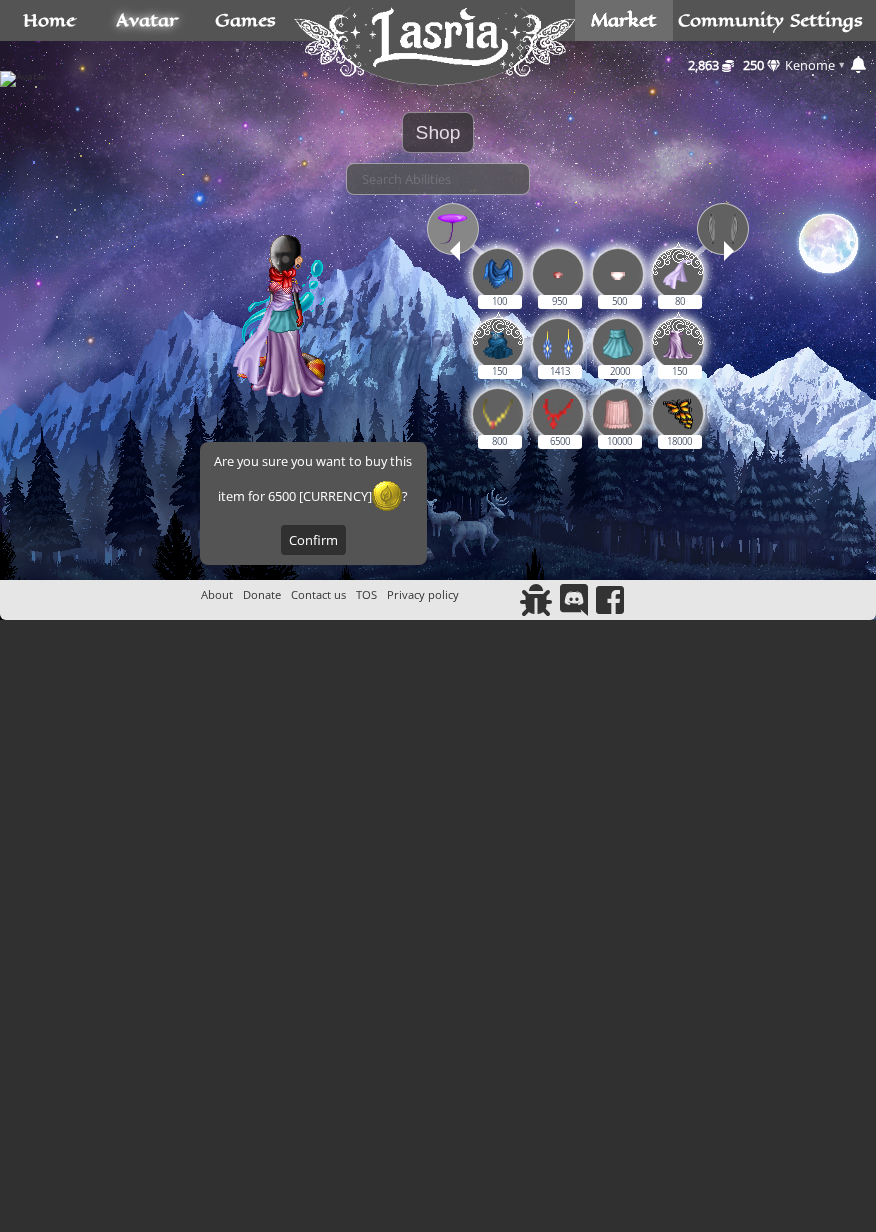 click at bounding box center [455, 251] 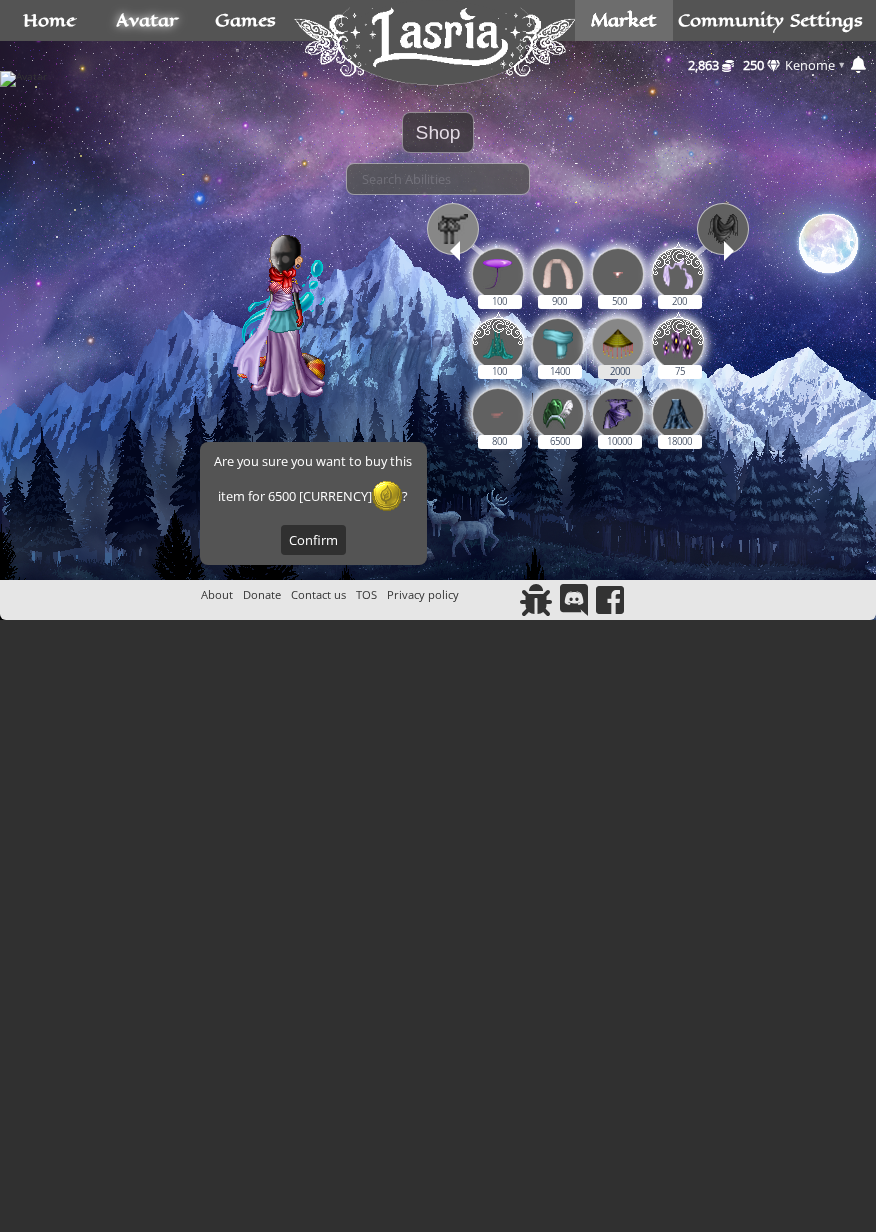 click at bounding box center (618, 344) 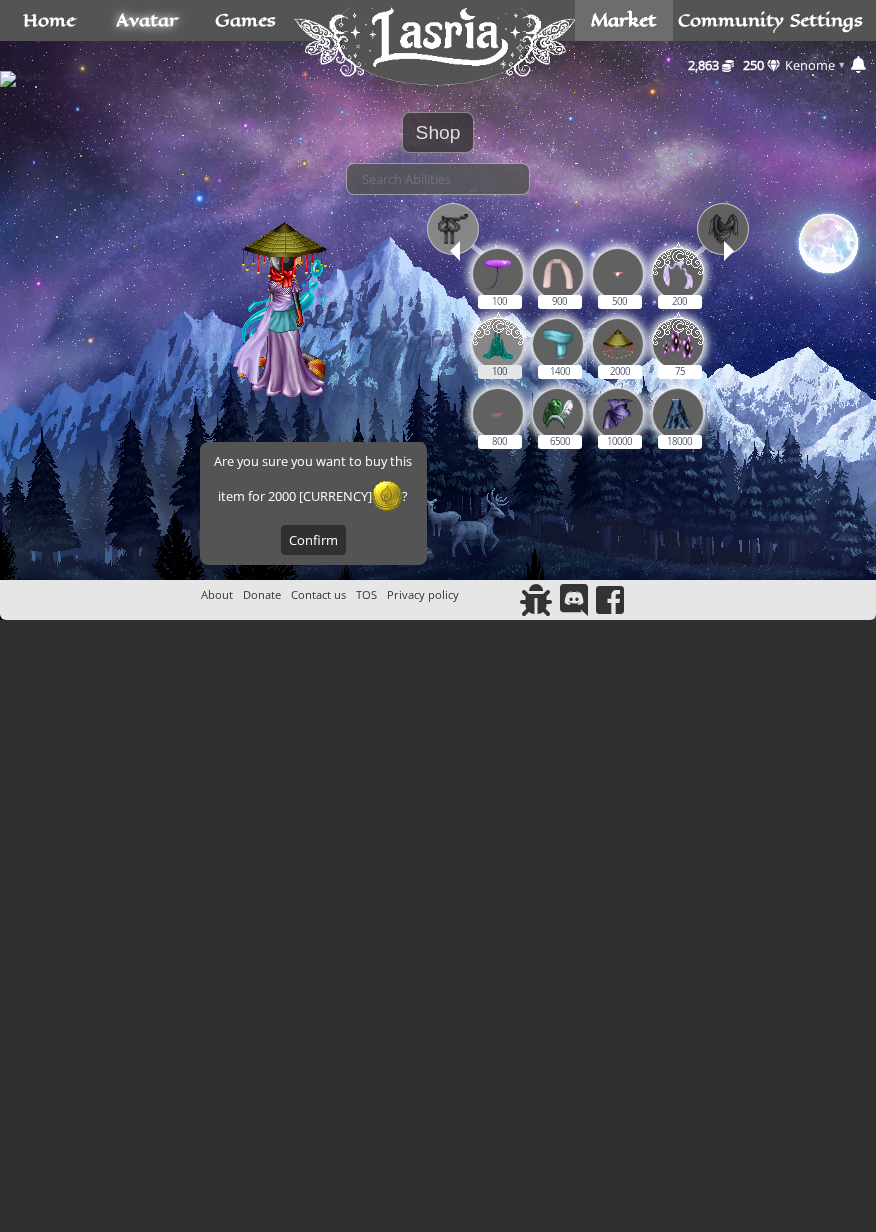 click at bounding box center (498, 341) 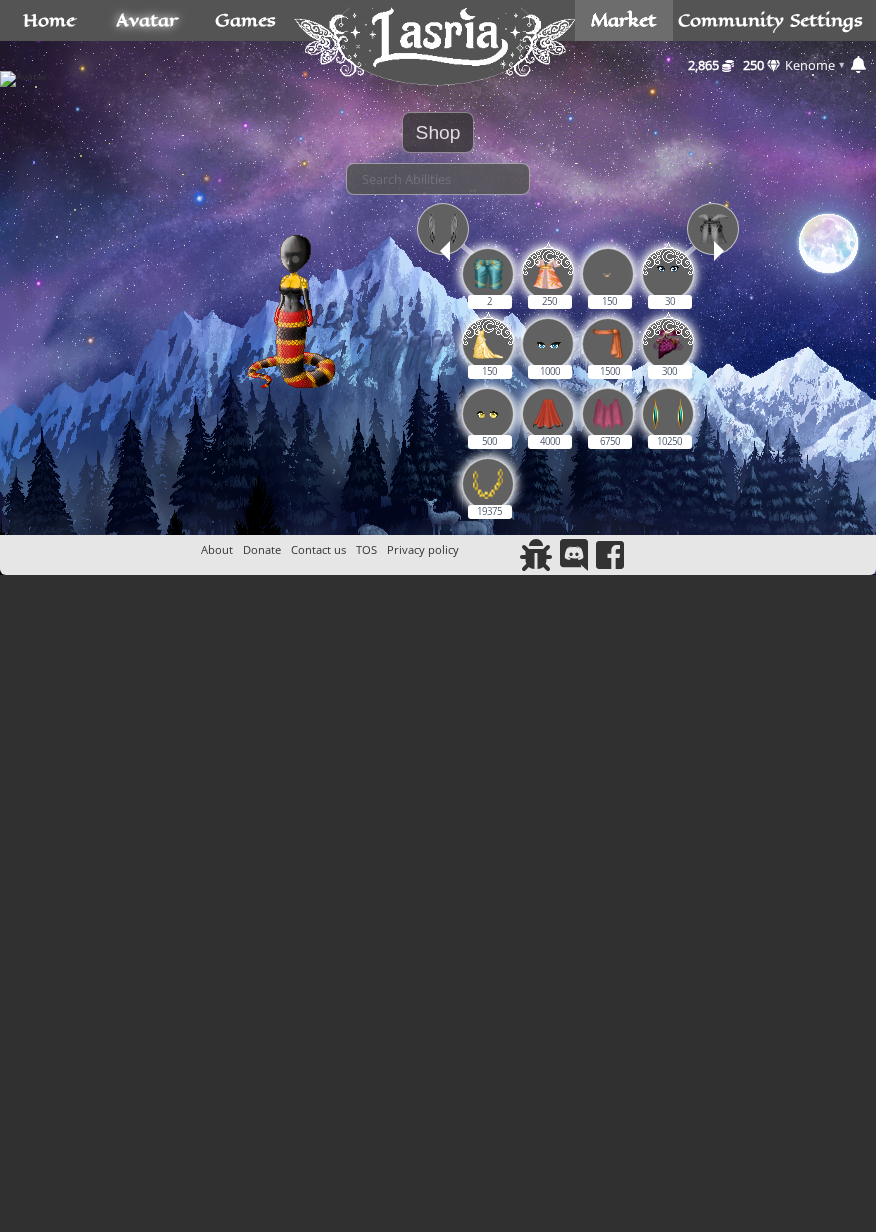 scroll, scrollTop: 0, scrollLeft: 0, axis: both 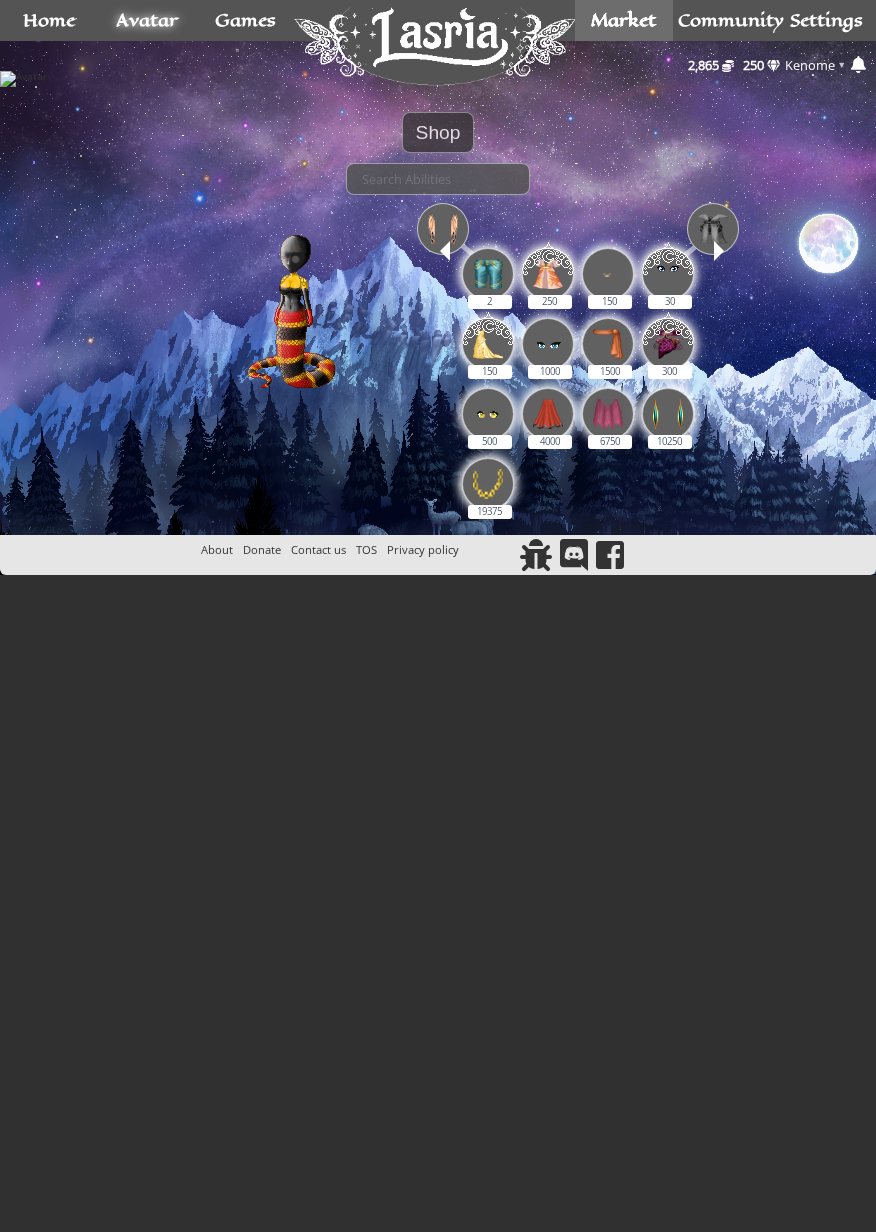 click at bounding box center (445, 251) 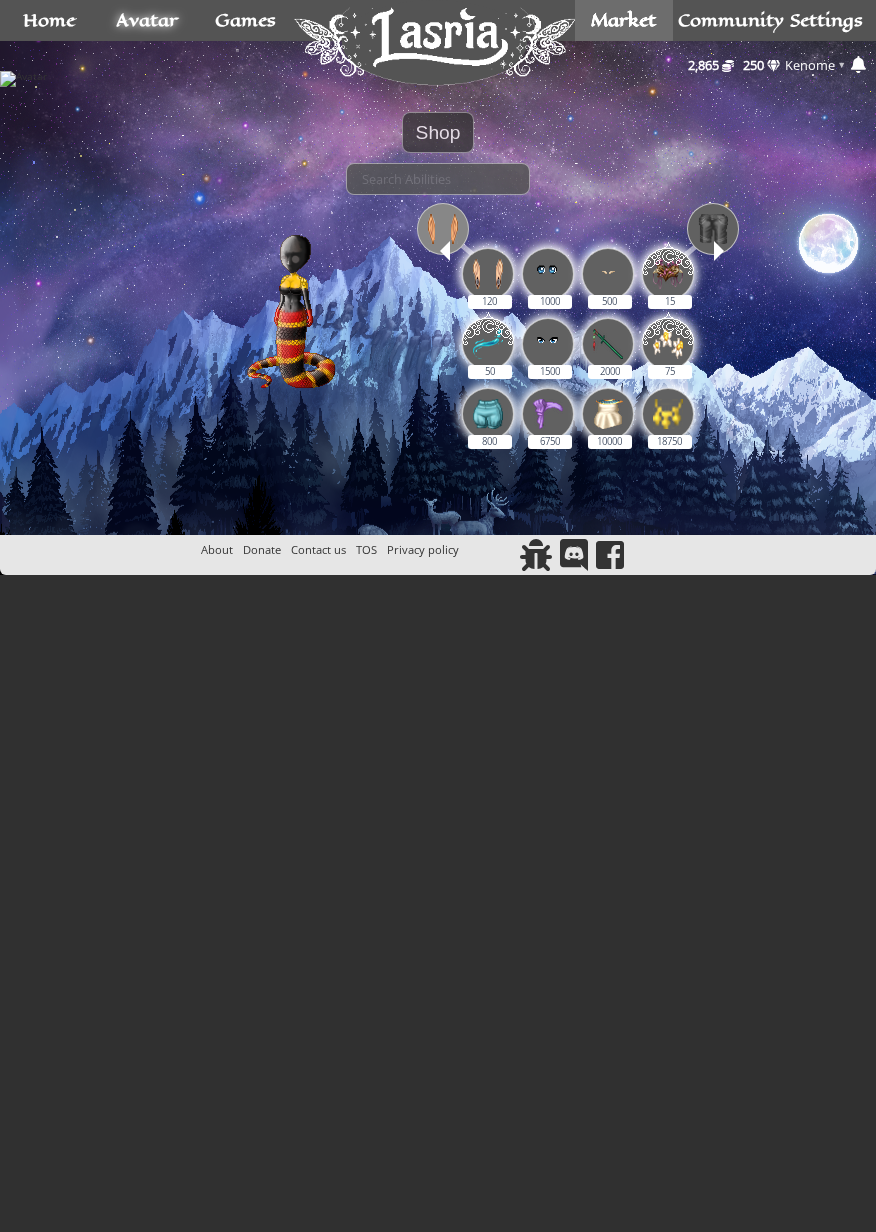 click at bounding box center [443, 229] 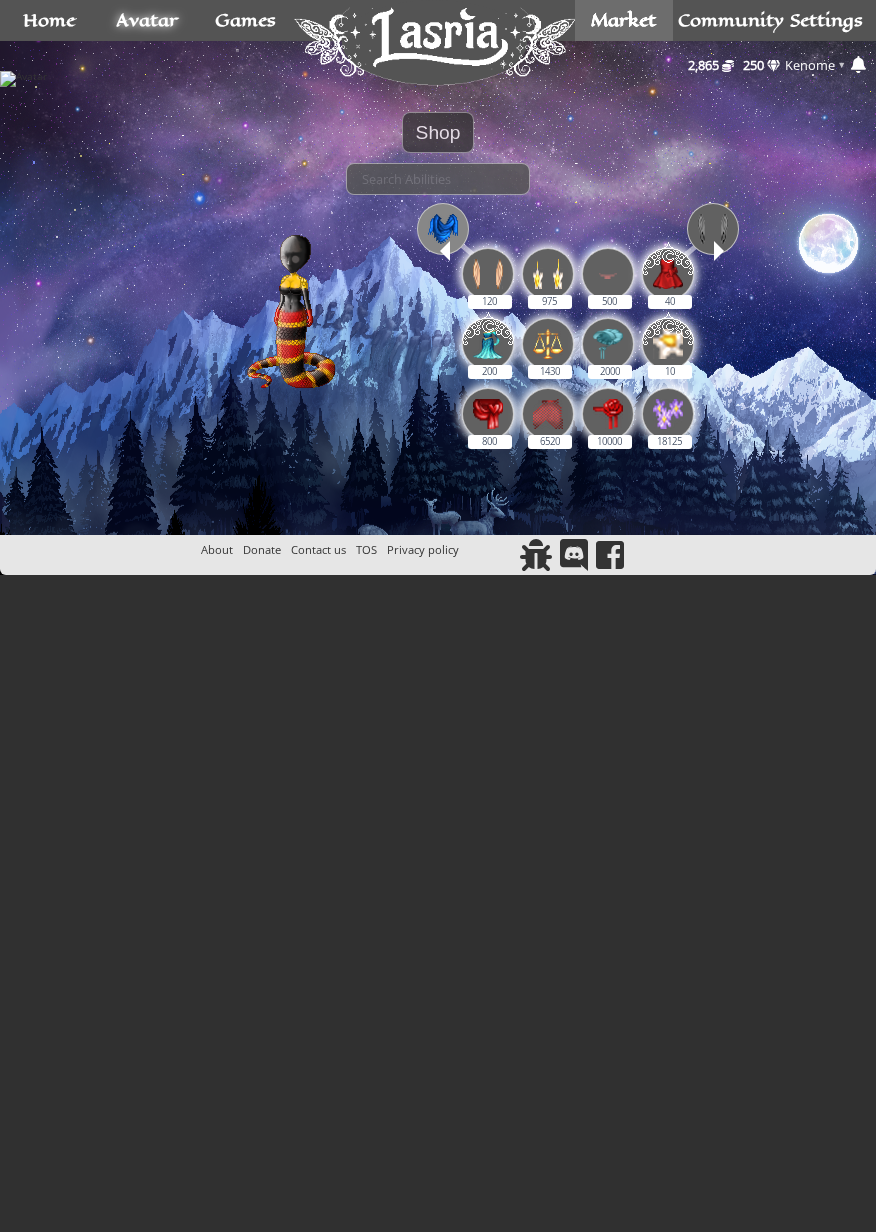 click at bounding box center [443, 229] 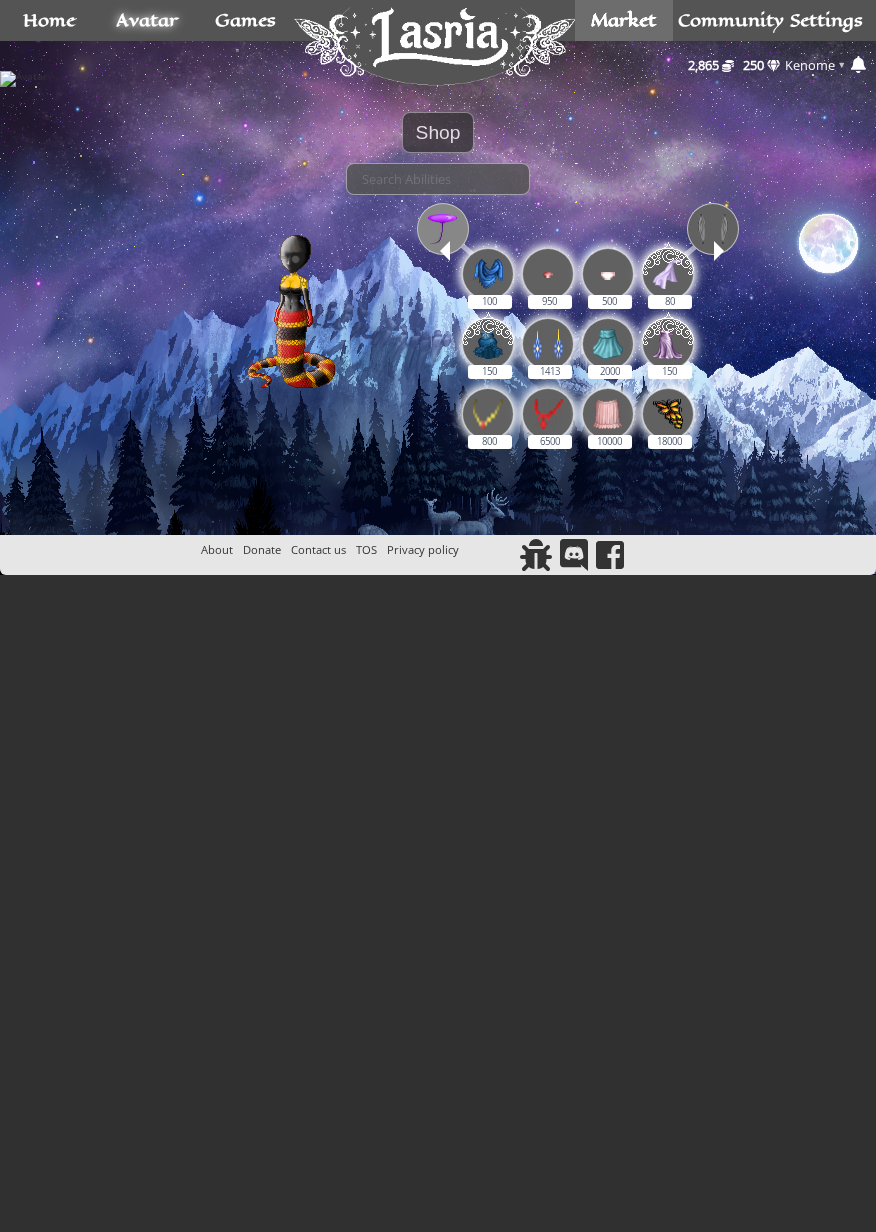 click at bounding box center [443, 229] 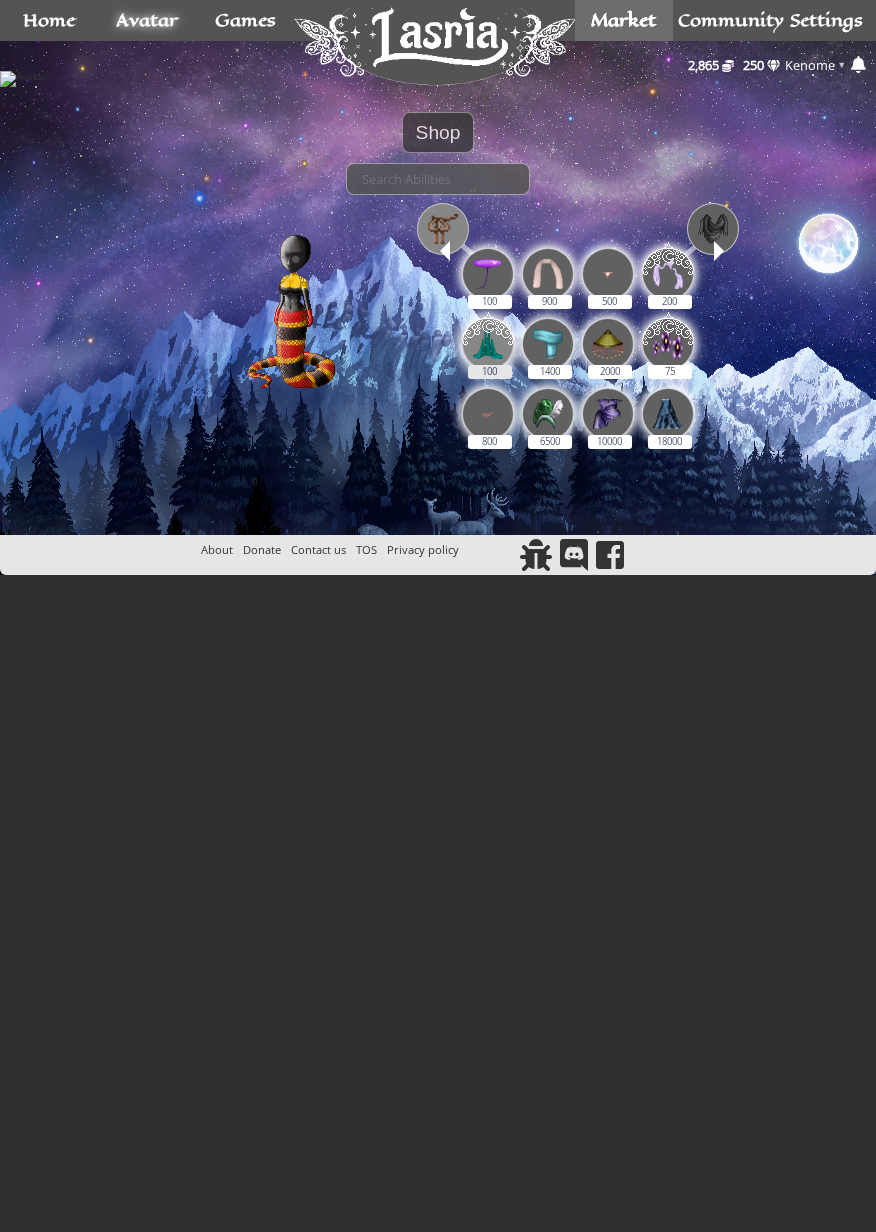 click at bounding box center (488, 341) 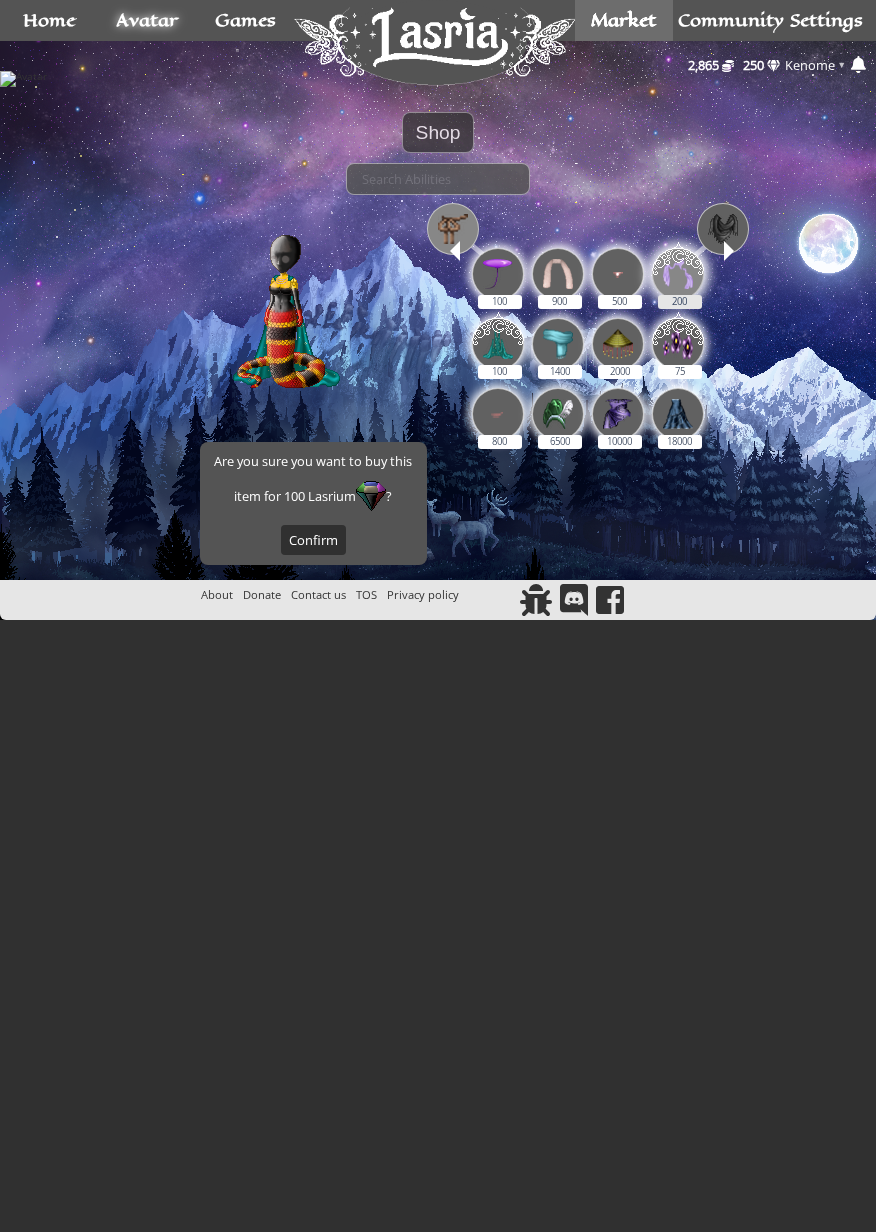 click at bounding box center [678, 271] 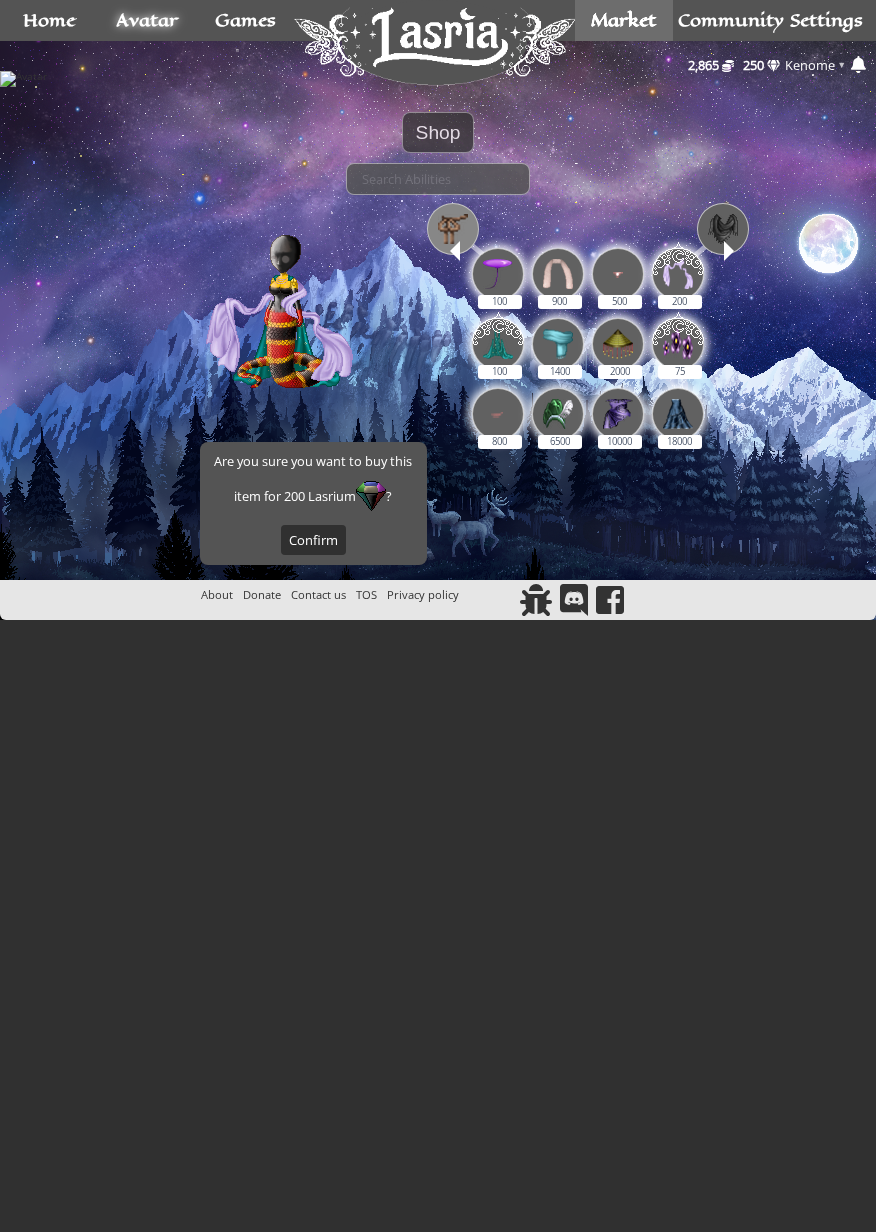 click at bounding box center (453, 229) 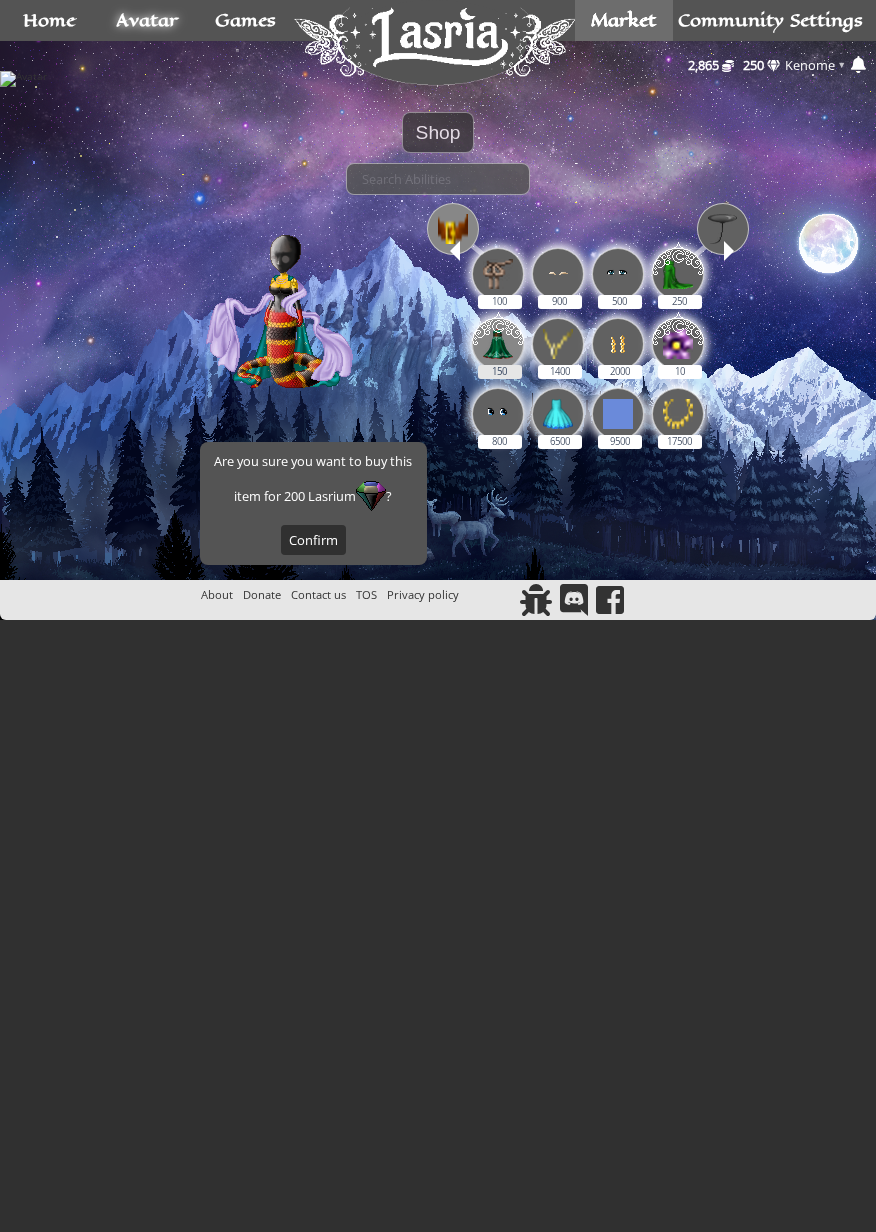 click at bounding box center (498, 341) 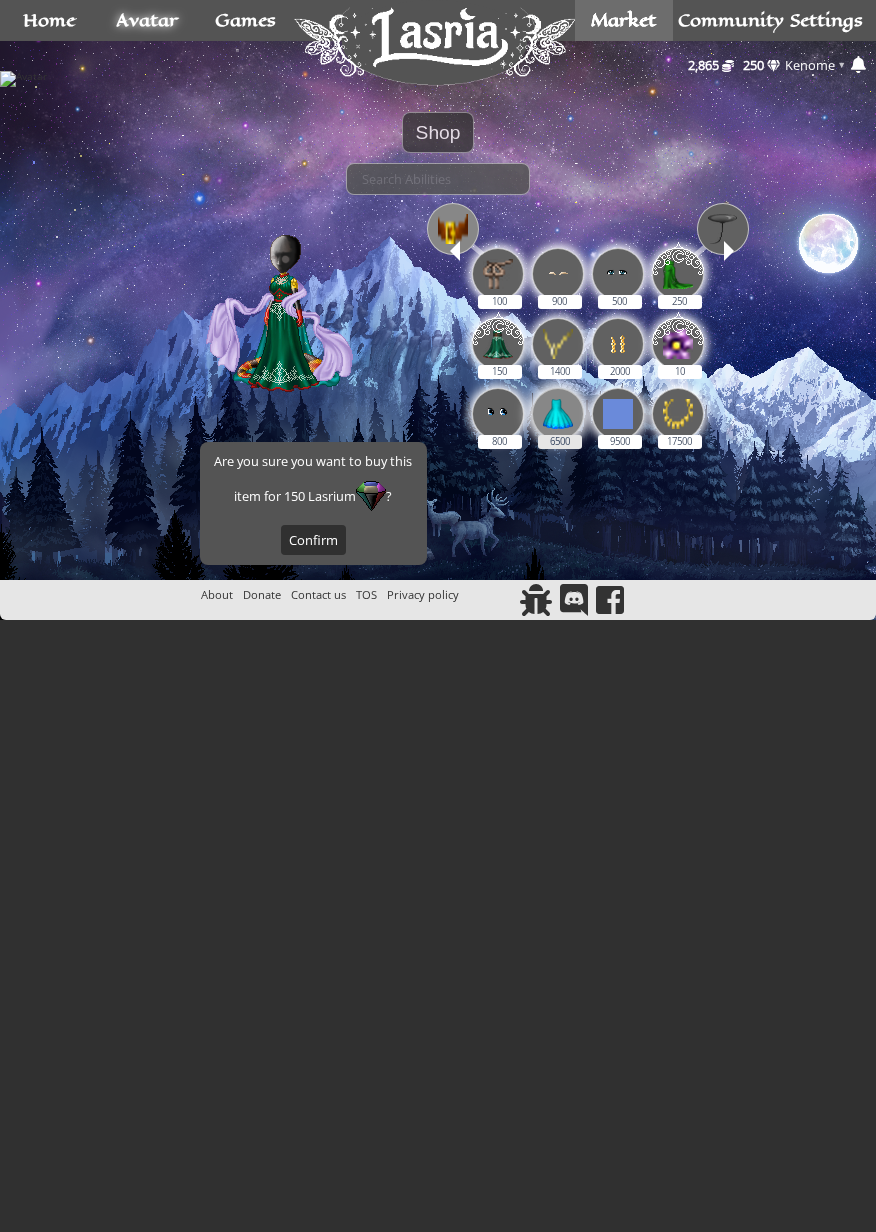 click at bounding box center (558, 414) 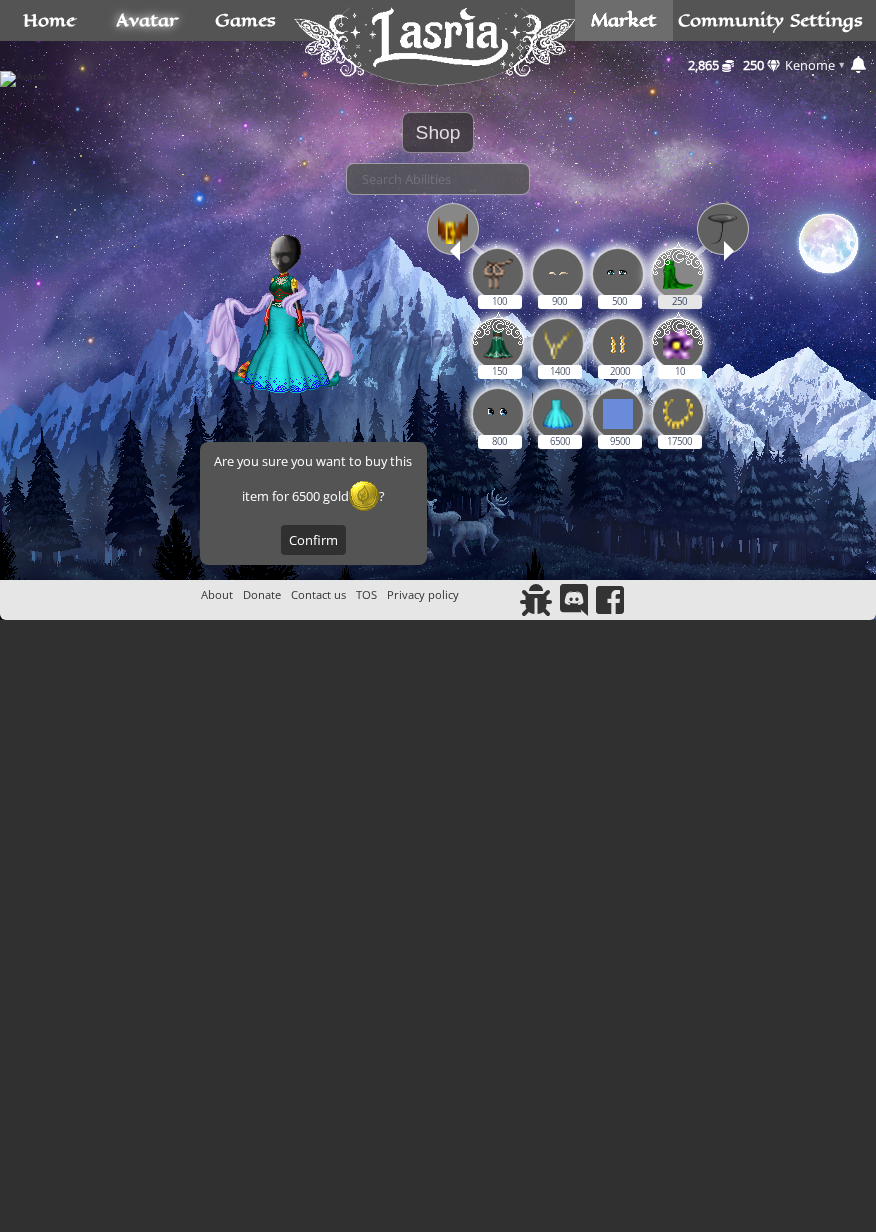 click at bounding box center (678, 271) 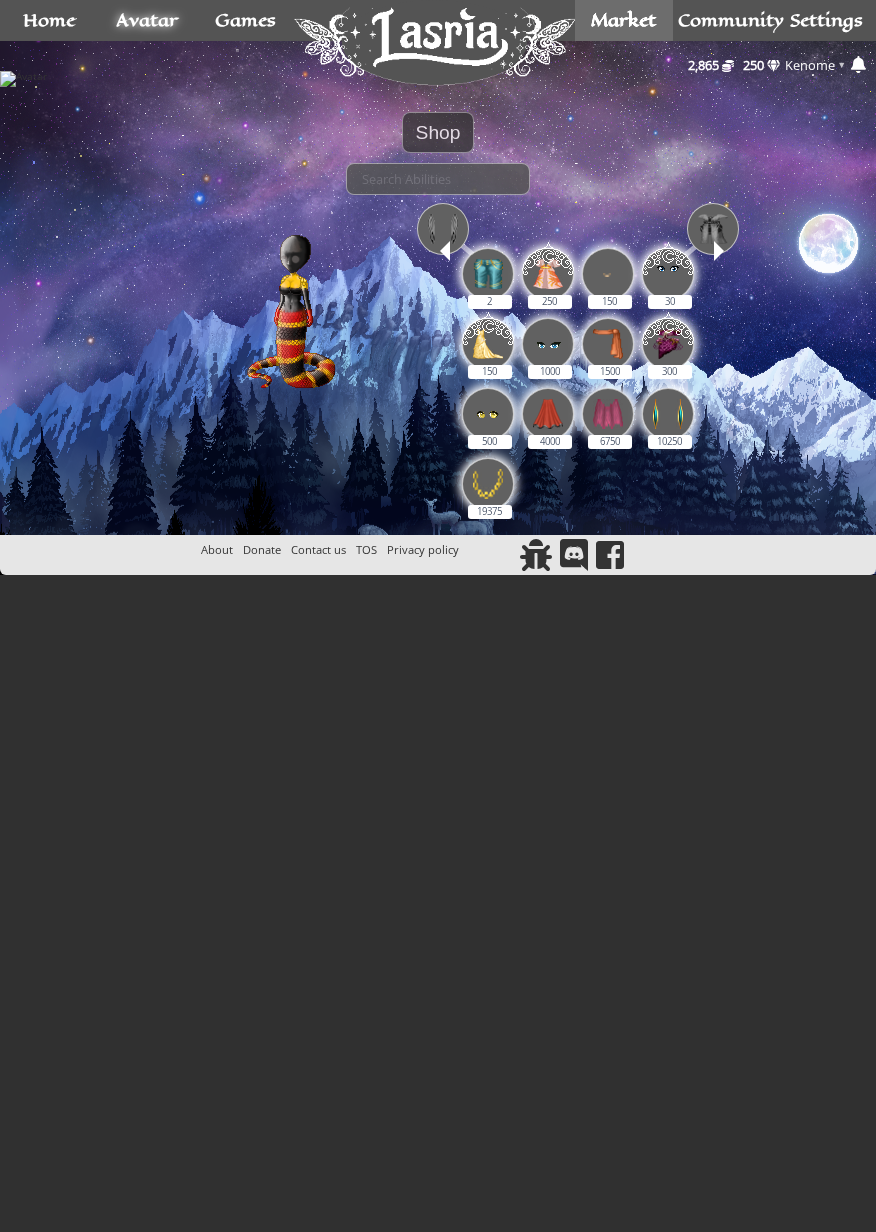 scroll, scrollTop: 0, scrollLeft: 0, axis: both 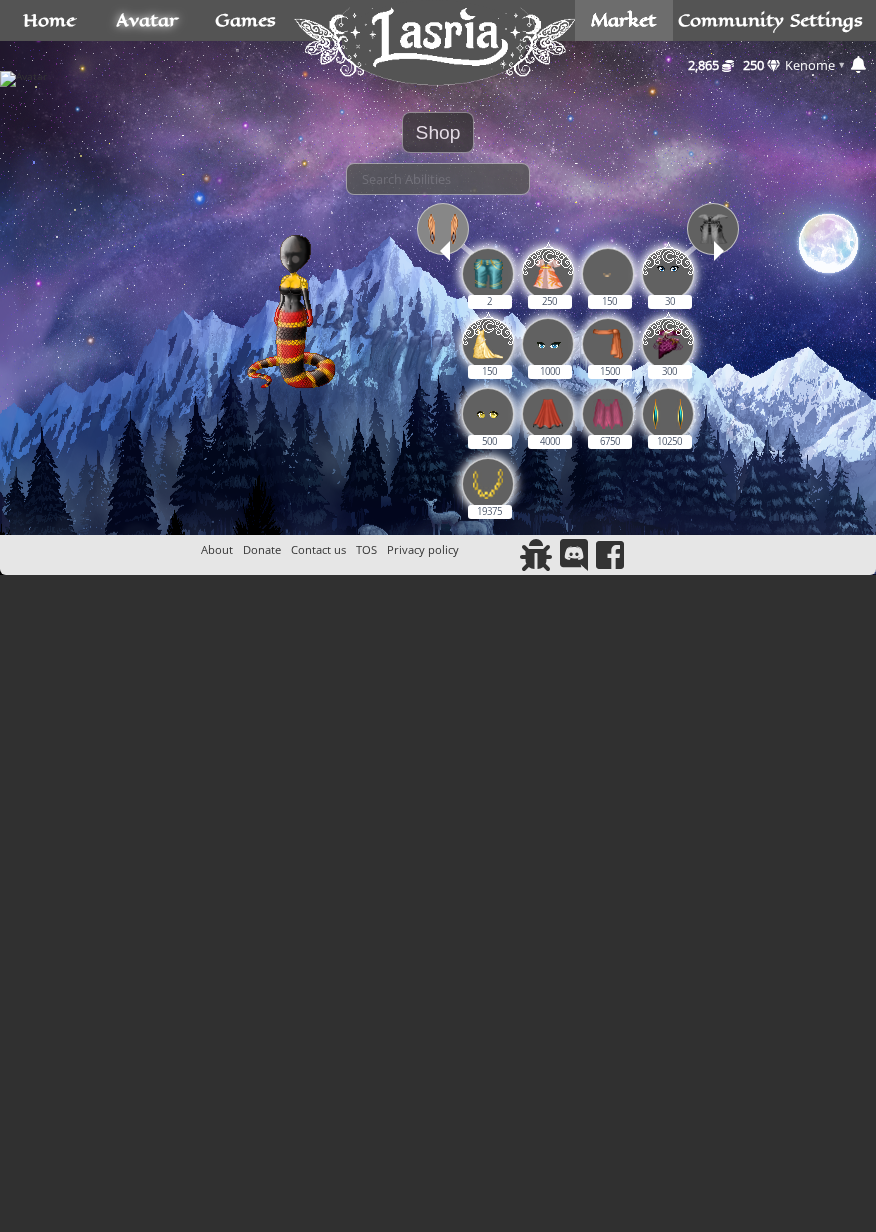 click at bounding box center (443, 229) 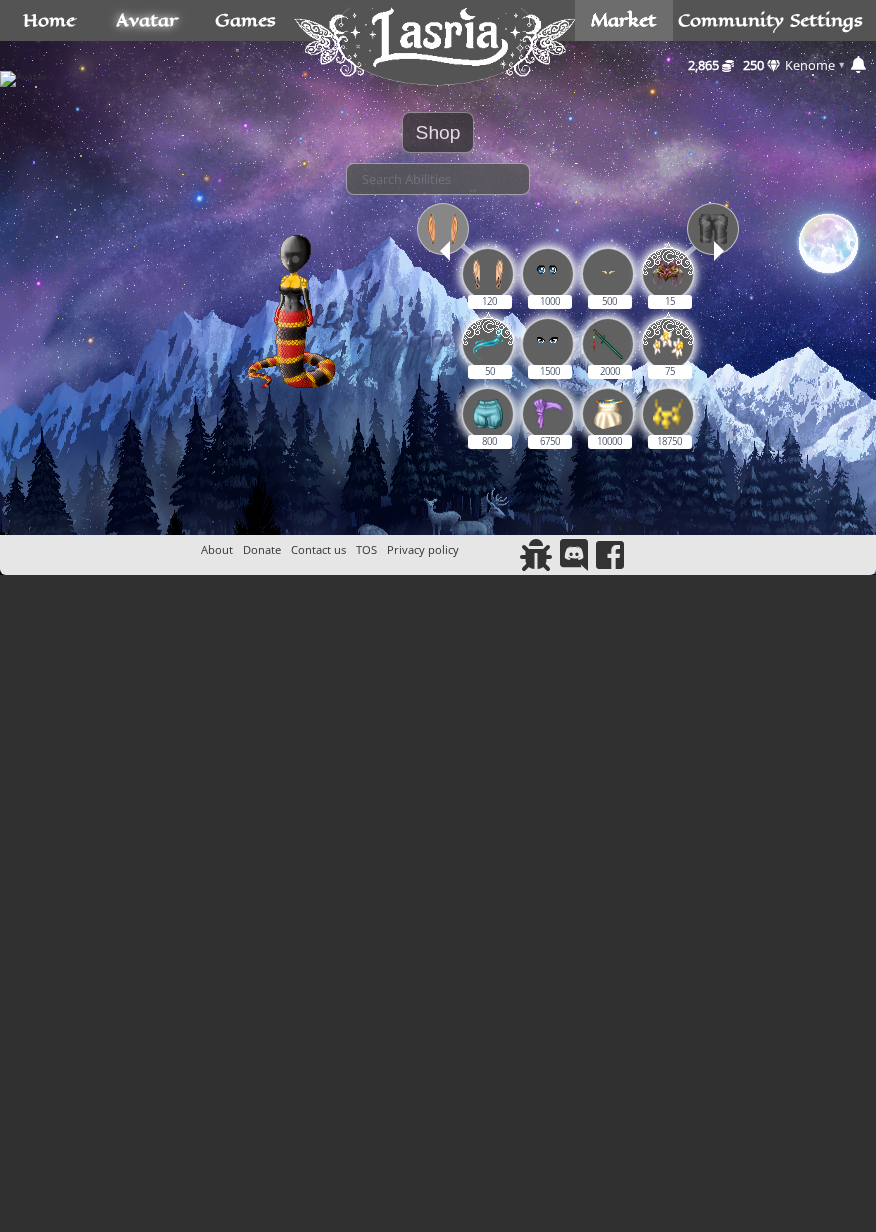 click at bounding box center (443, 229) 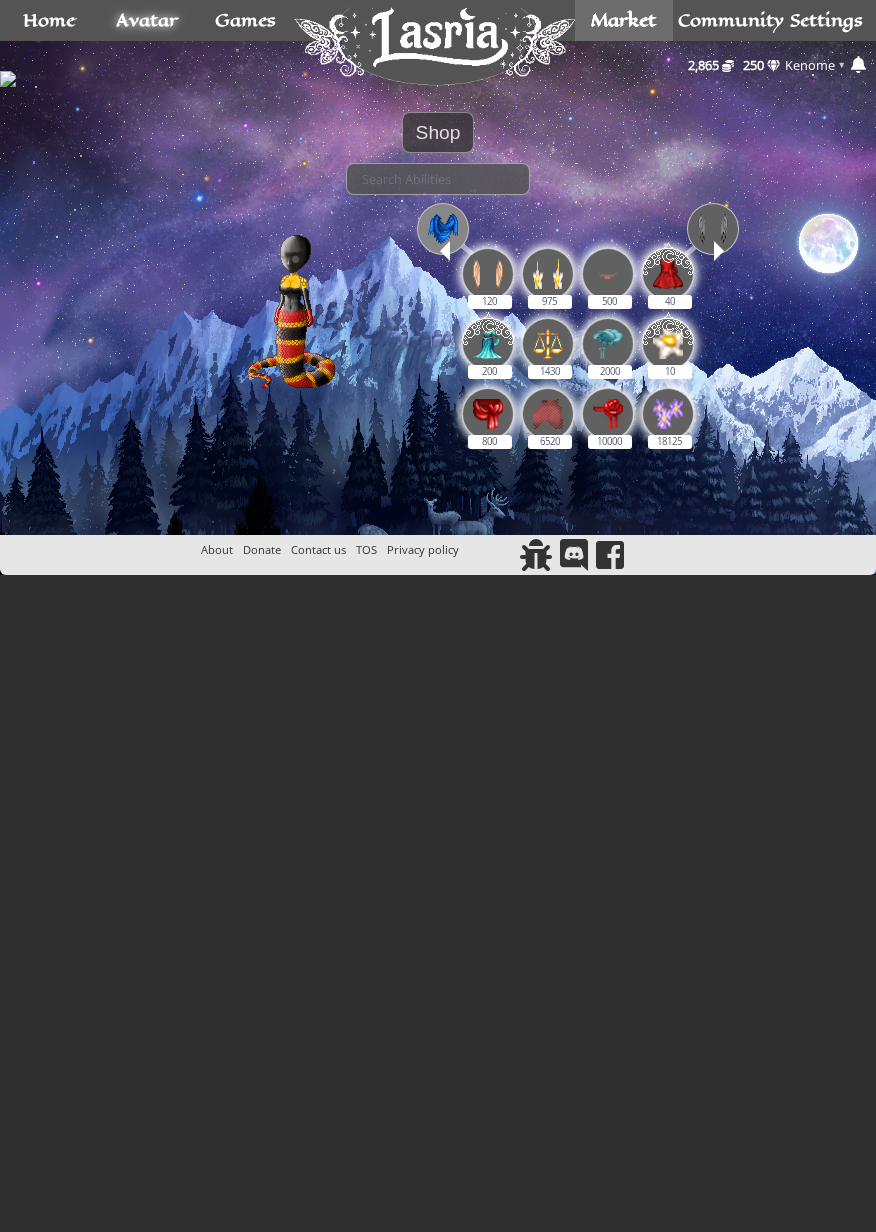 click at bounding box center (443, 229) 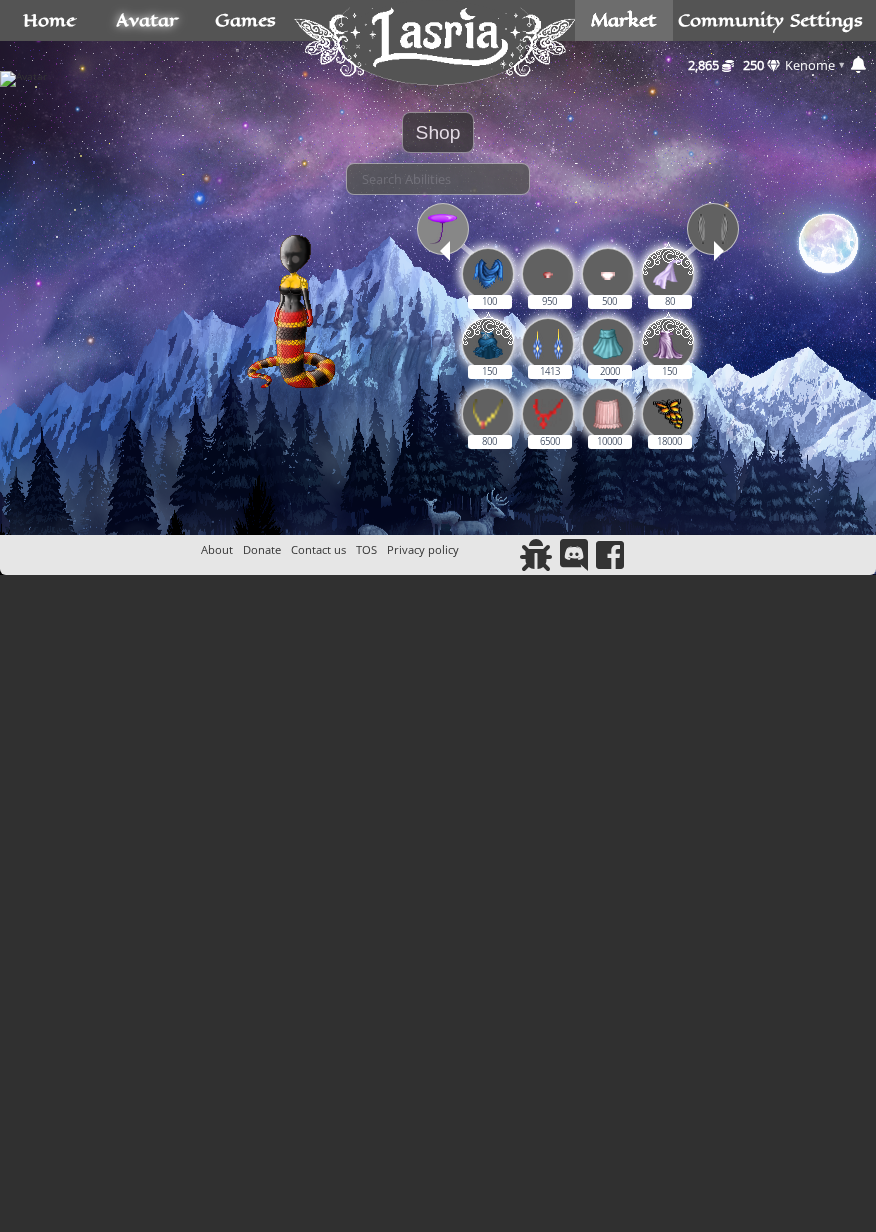 click at bounding box center [443, 229] 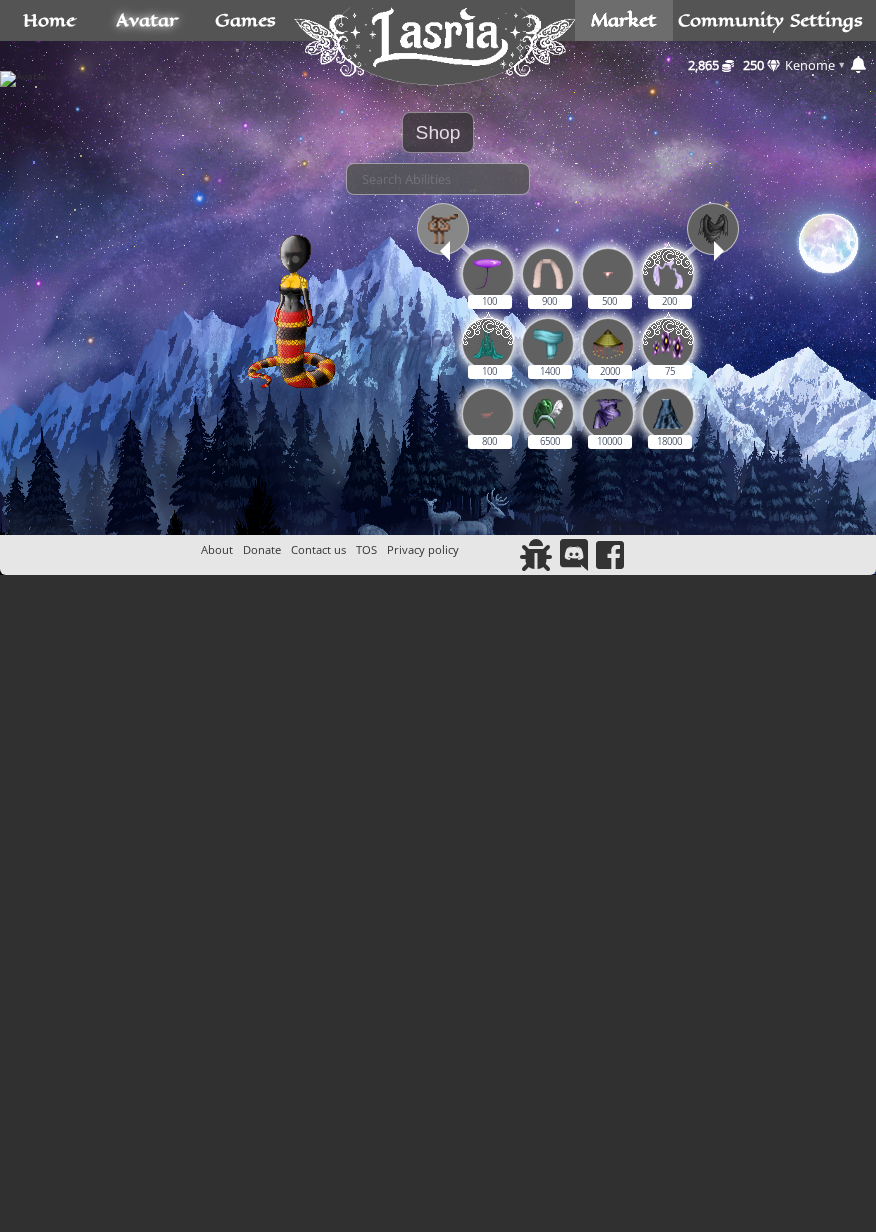 click at bounding box center [443, 229] 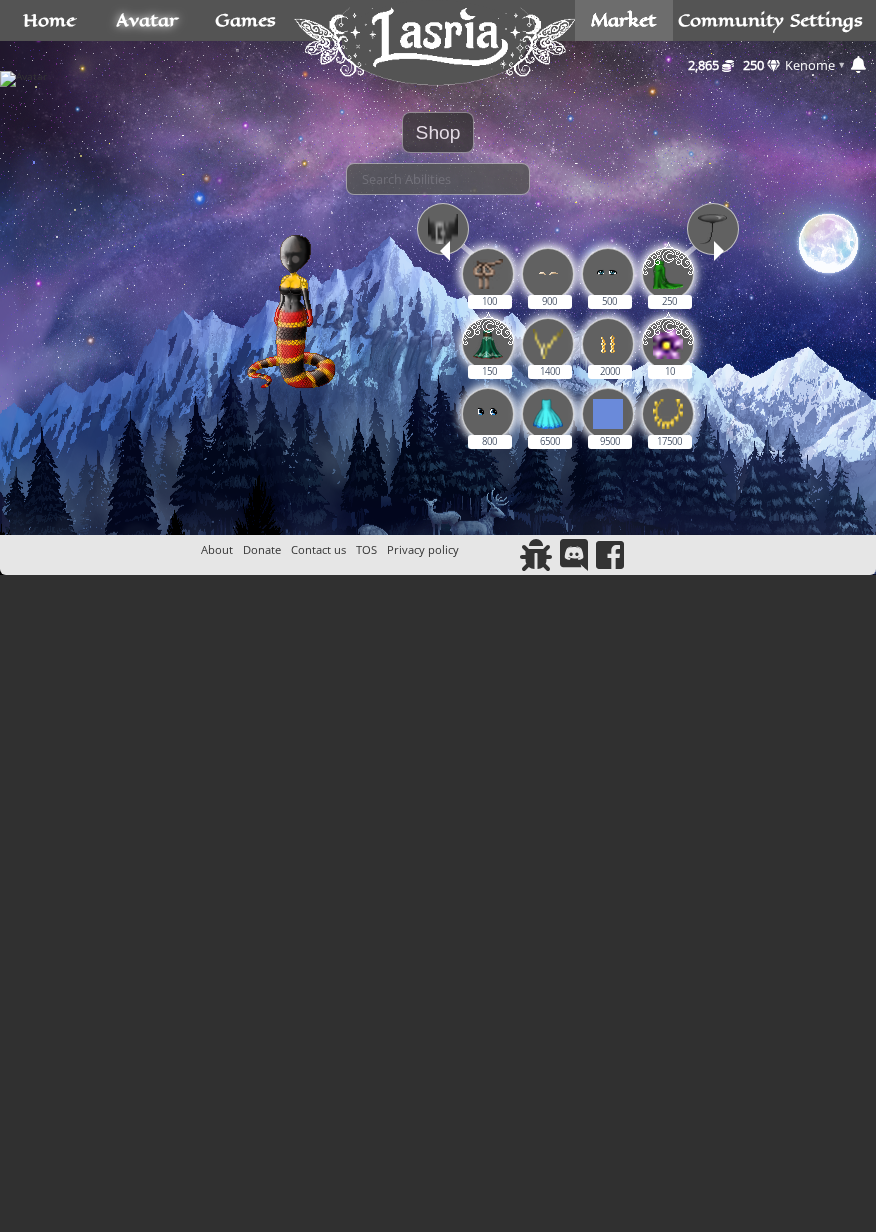 click at bounding box center [443, 229] 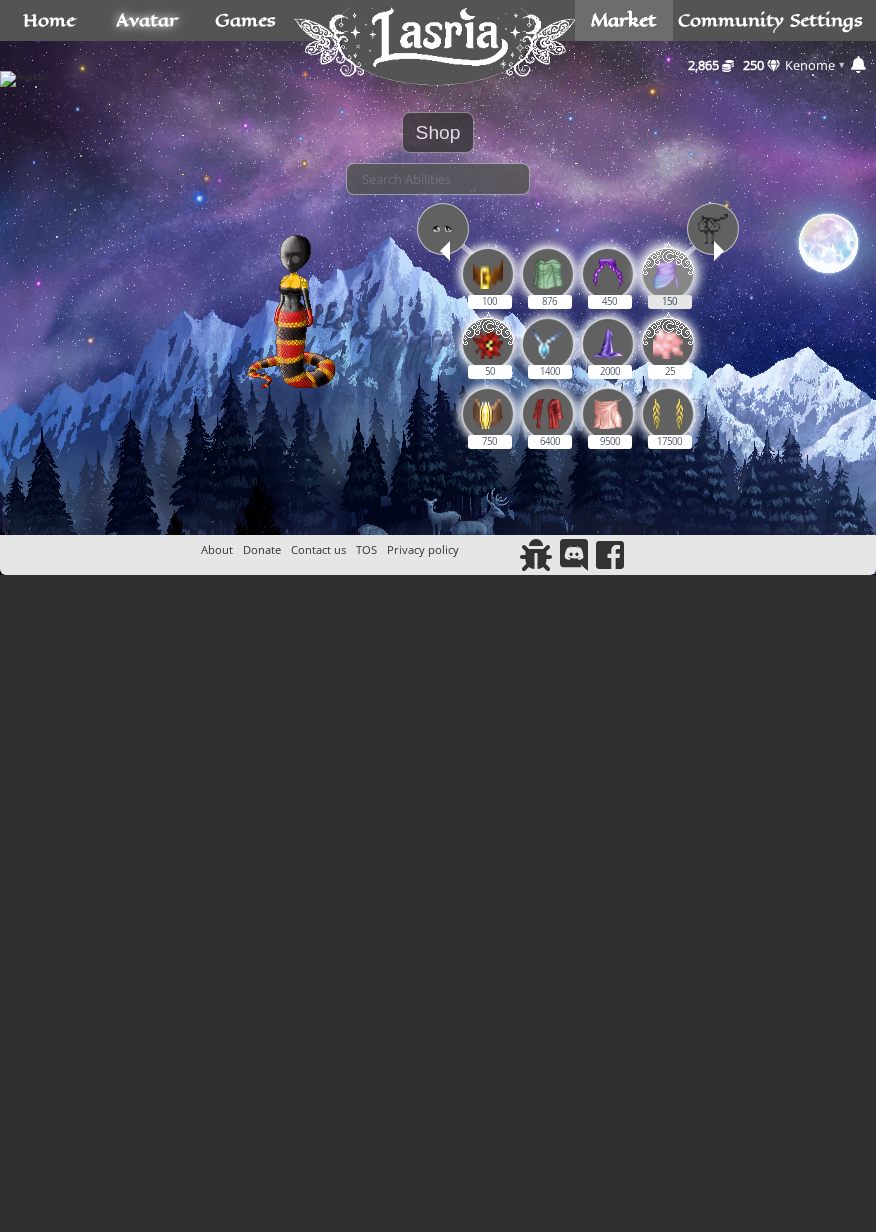 click at bounding box center [668, 271] 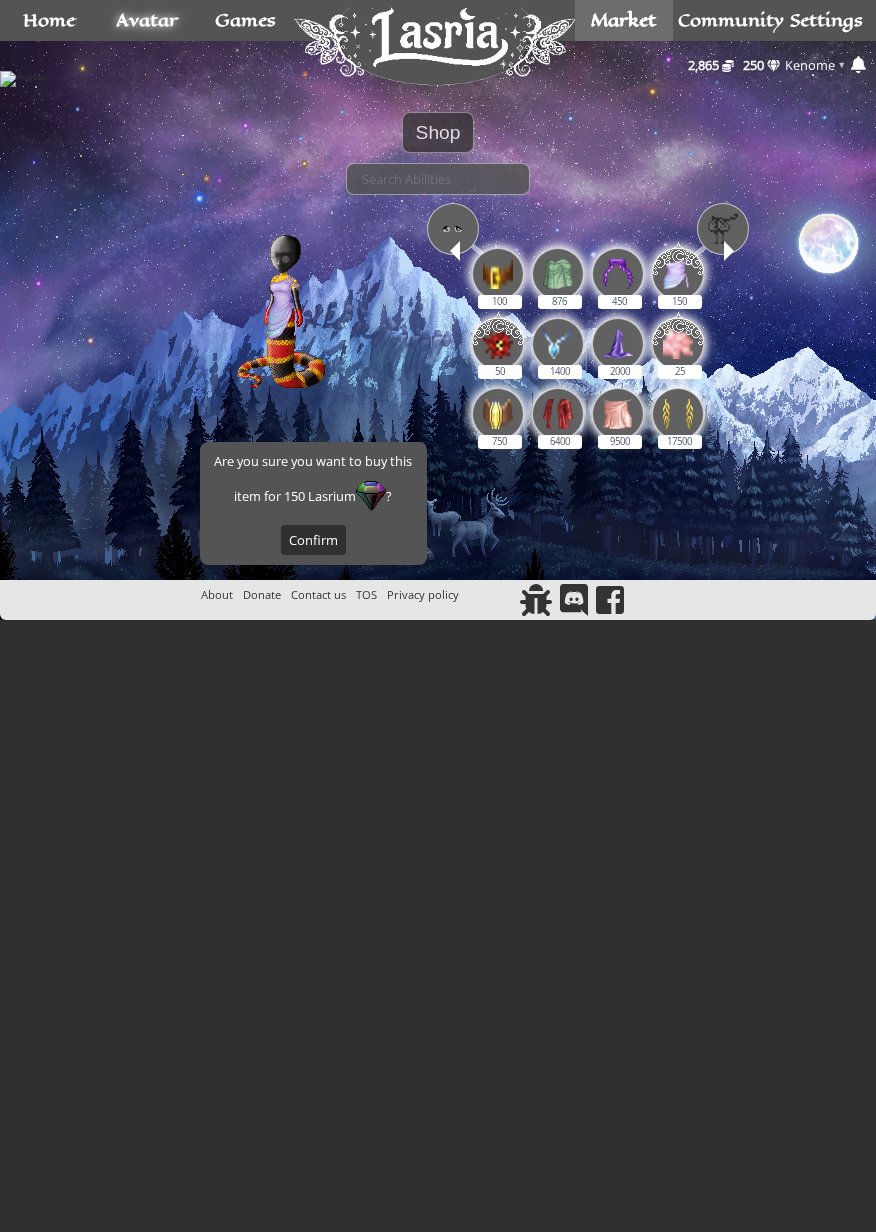 click at bounding box center [453, 229] 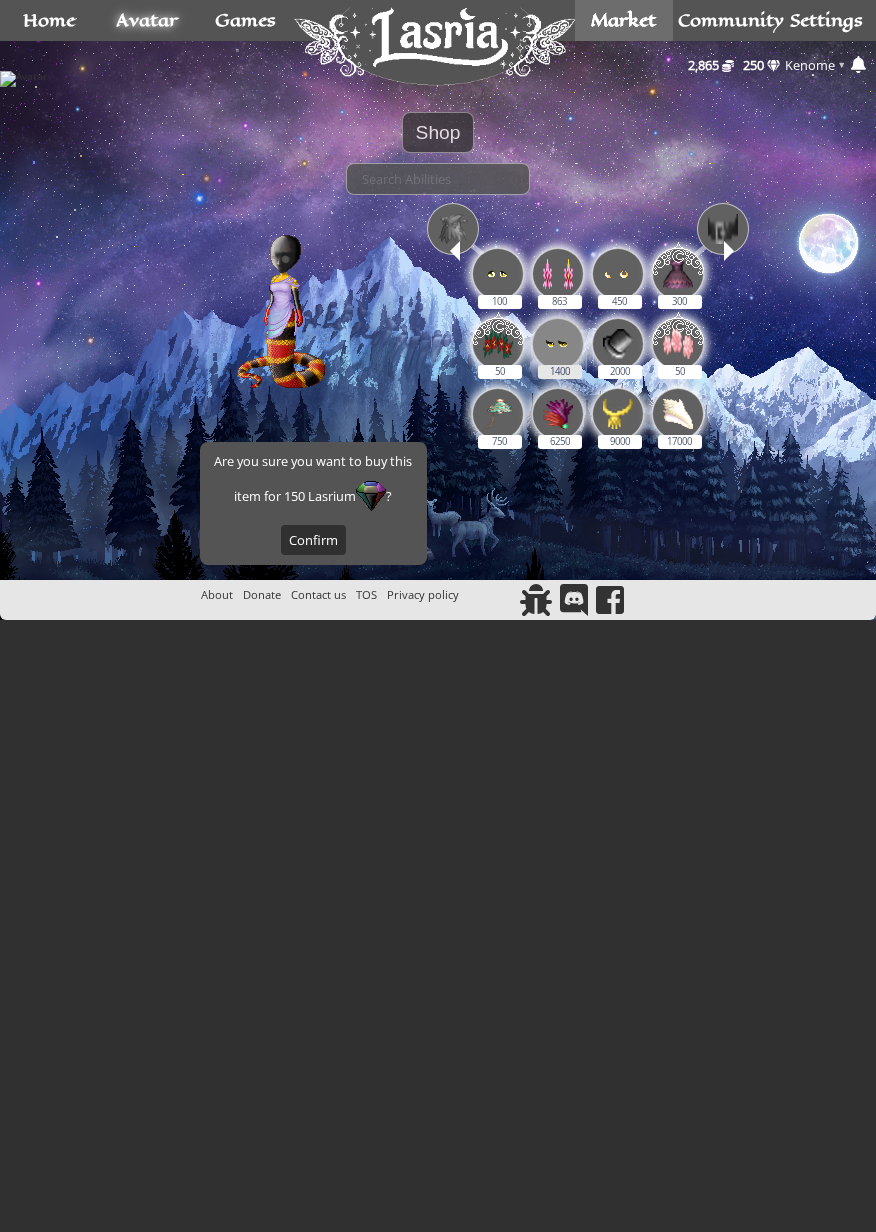 click at bounding box center (558, 344) 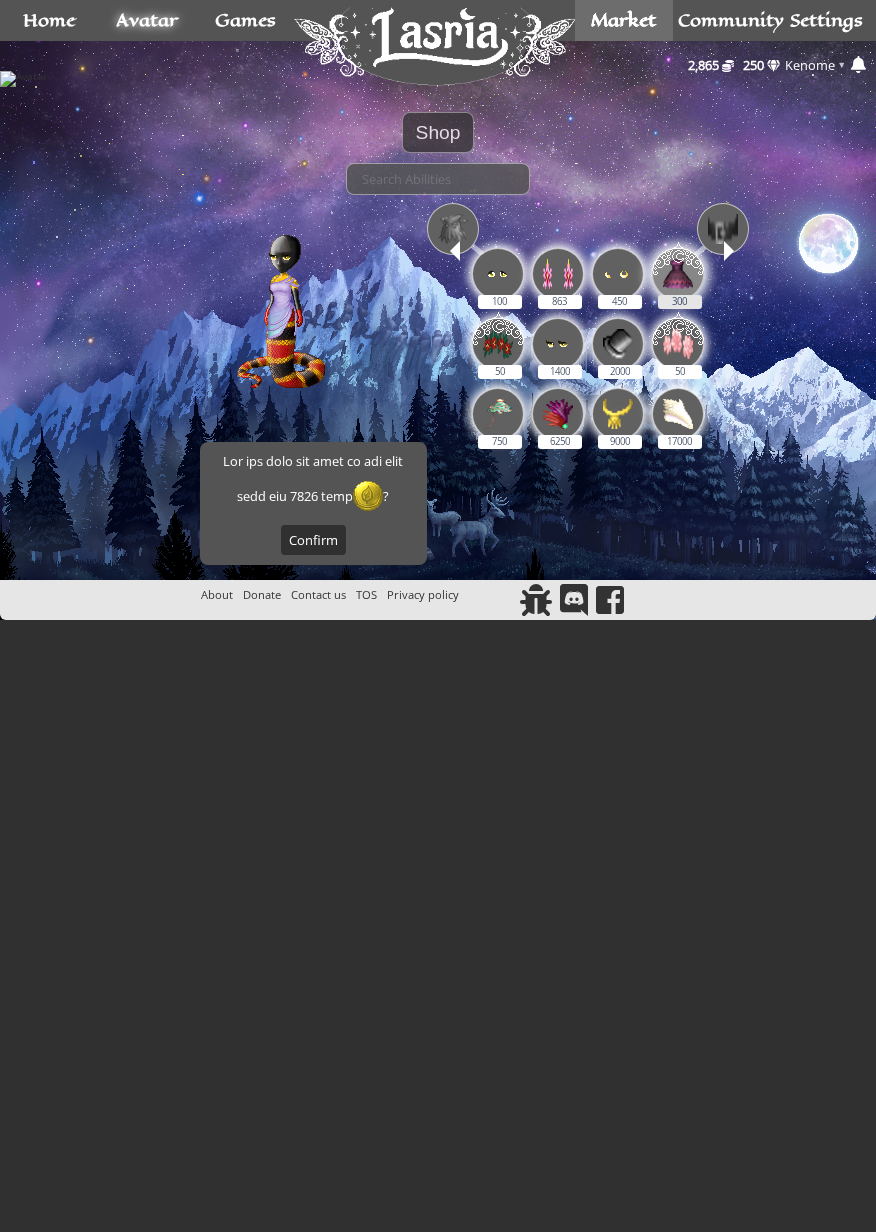click at bounding box center (678, 271) 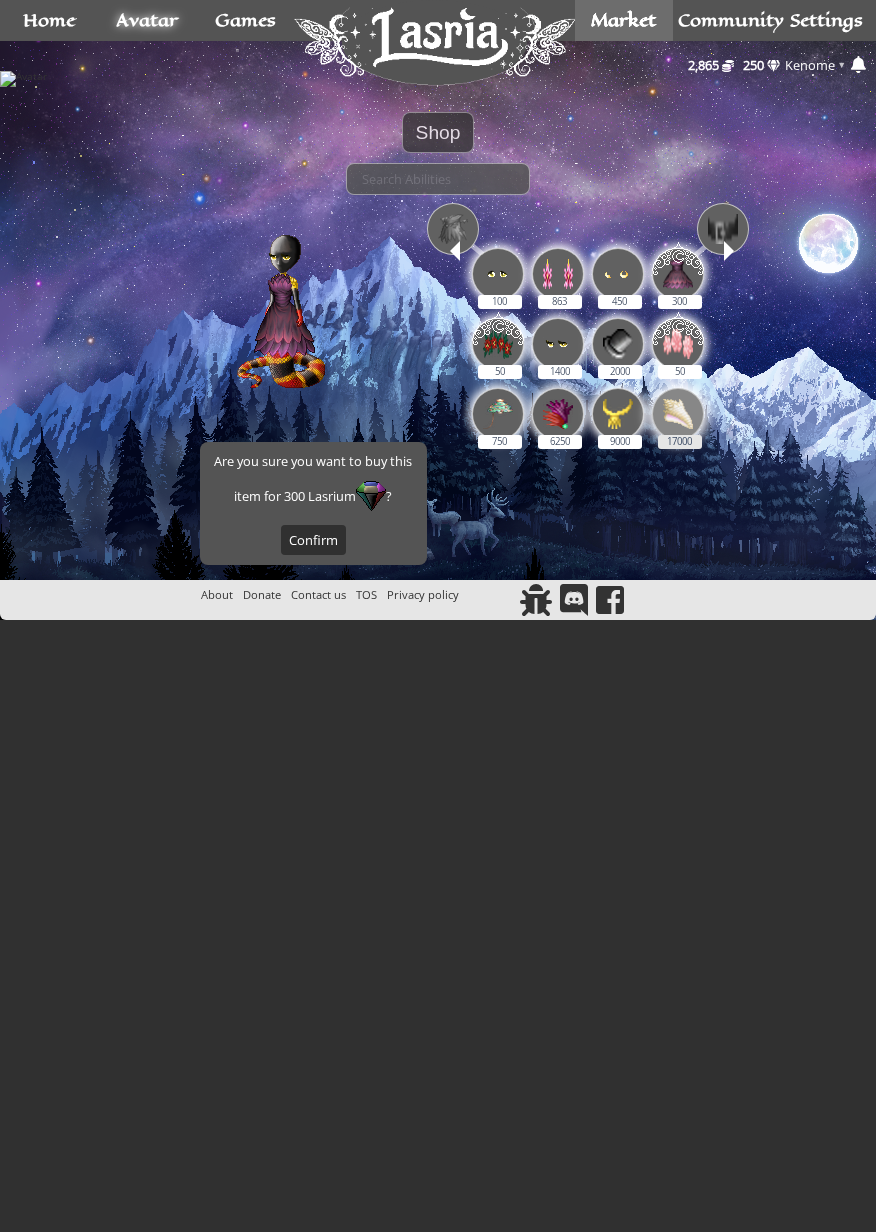 click at bounding box center [678, 414] 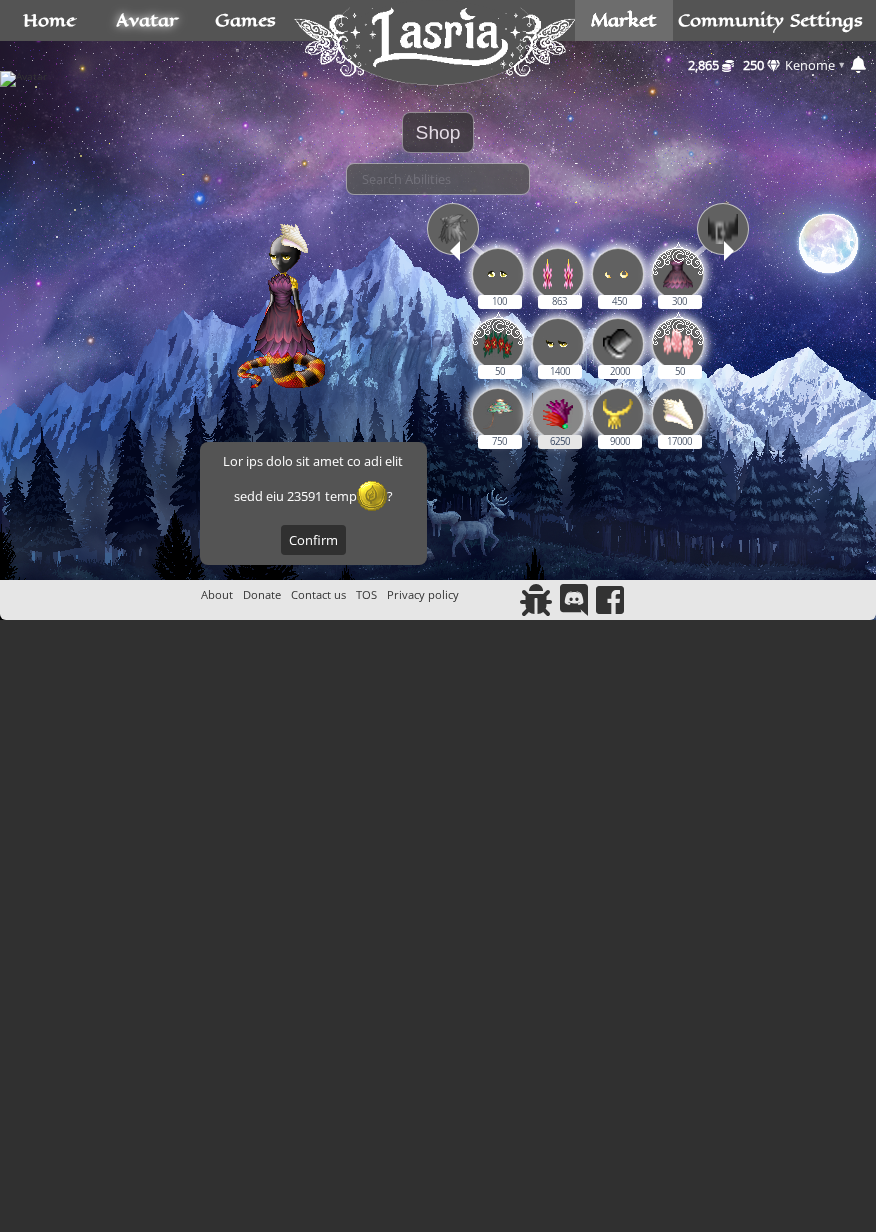 click at bounding box center (558, 414) 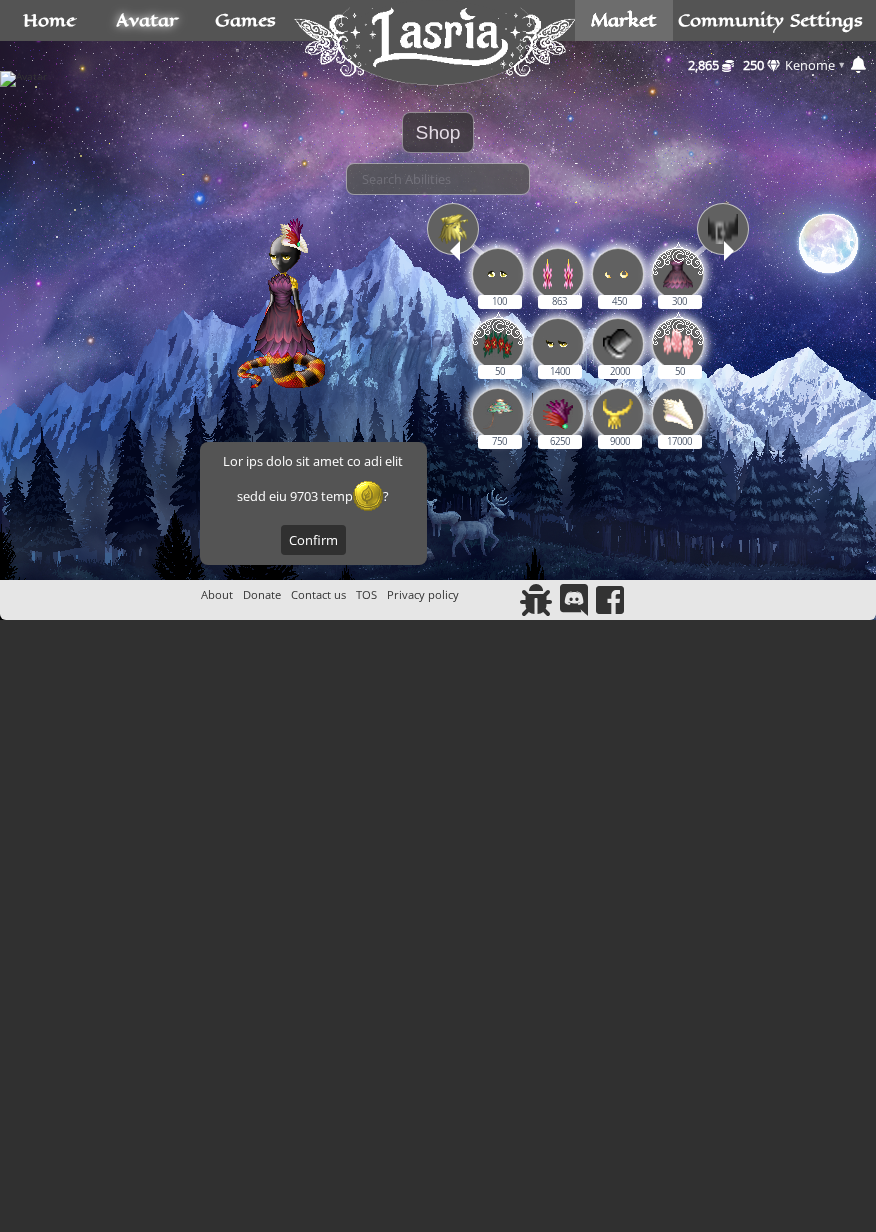 click at bounding box center (455, 251) 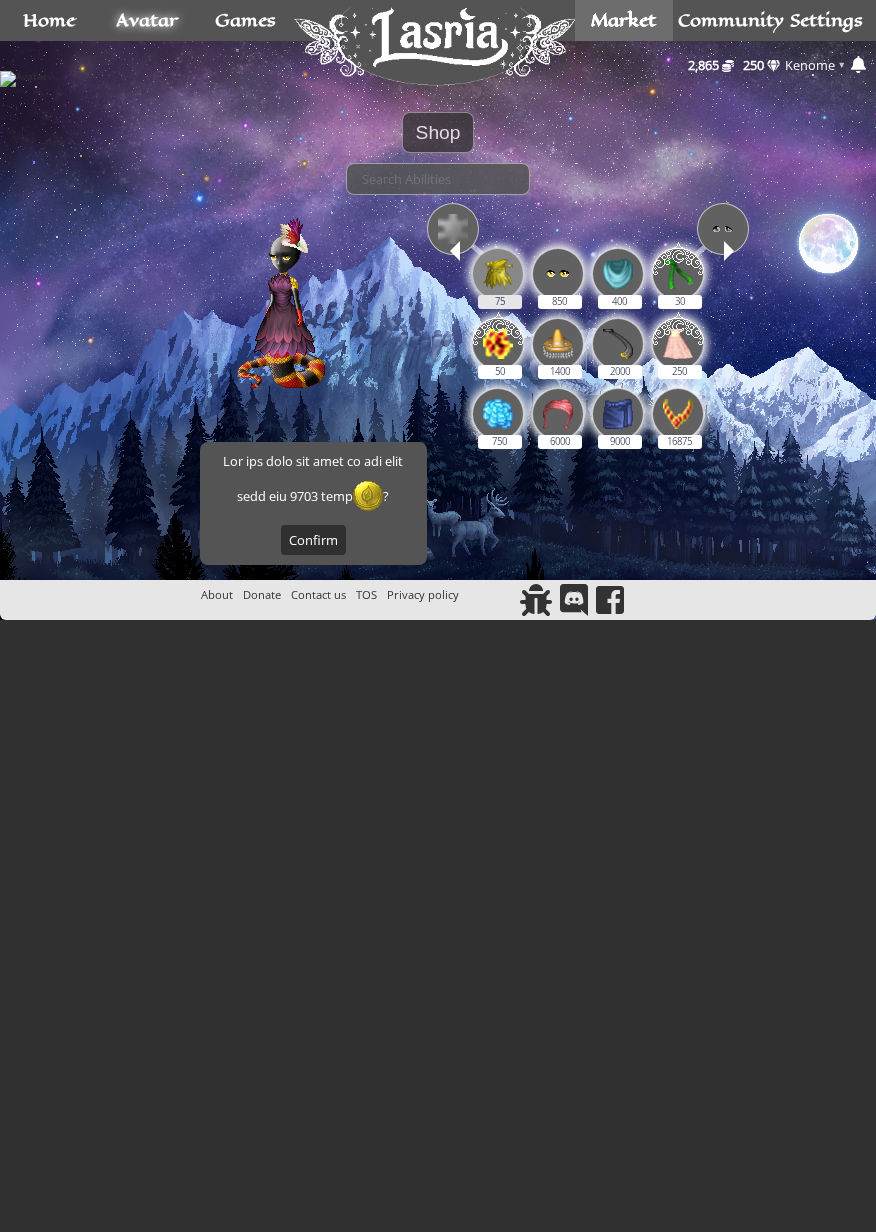 click at bounding box center (498, 274) 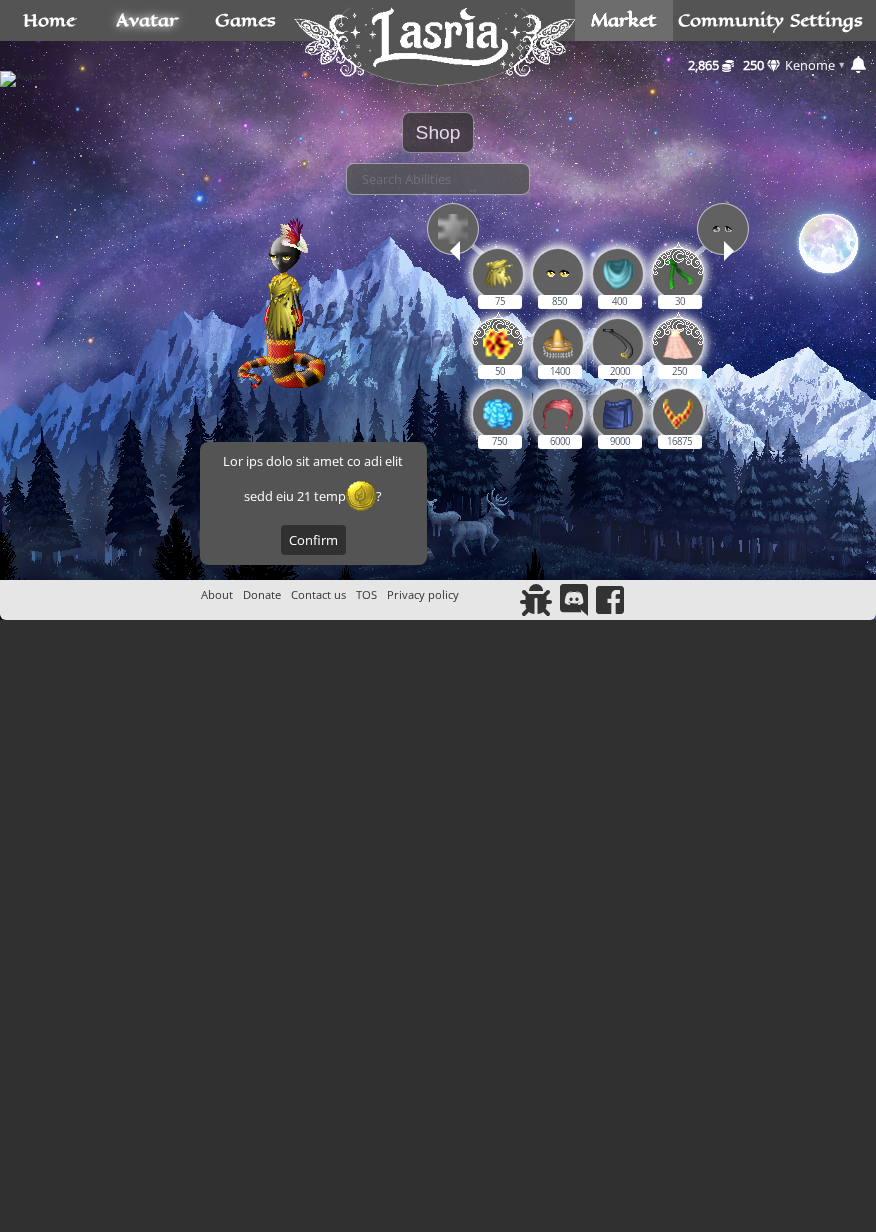 click at bounding box center [453, 229] 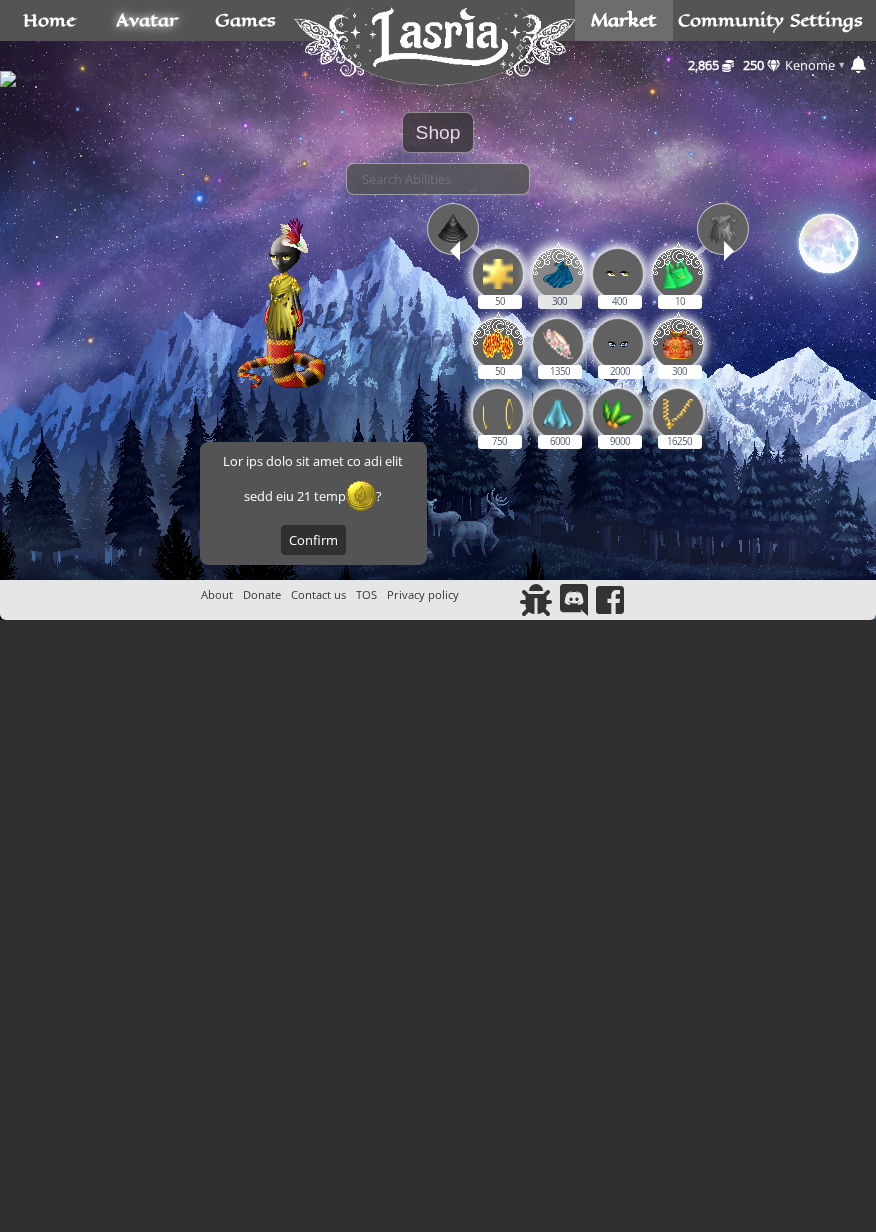 click at bounding box center (558, 271) 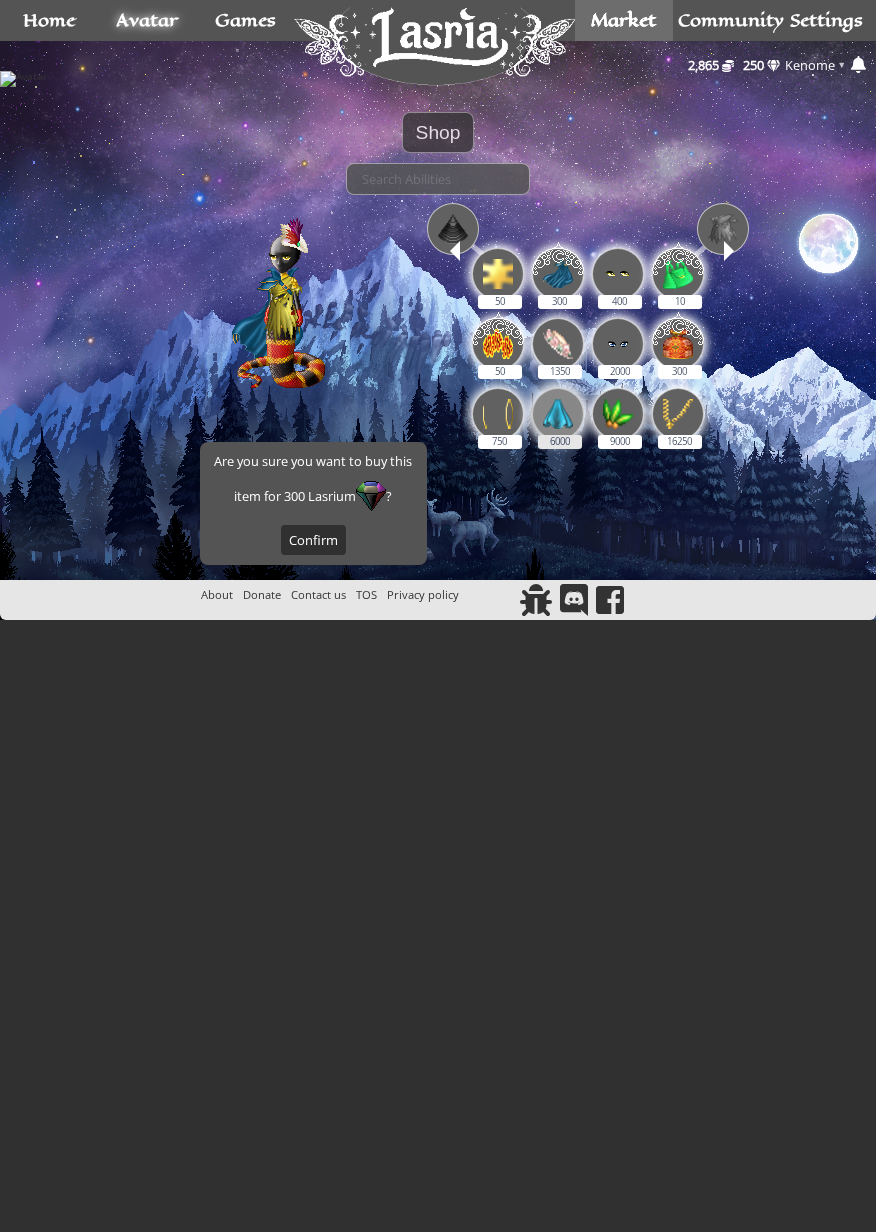 click at bounding box center (558, 414) 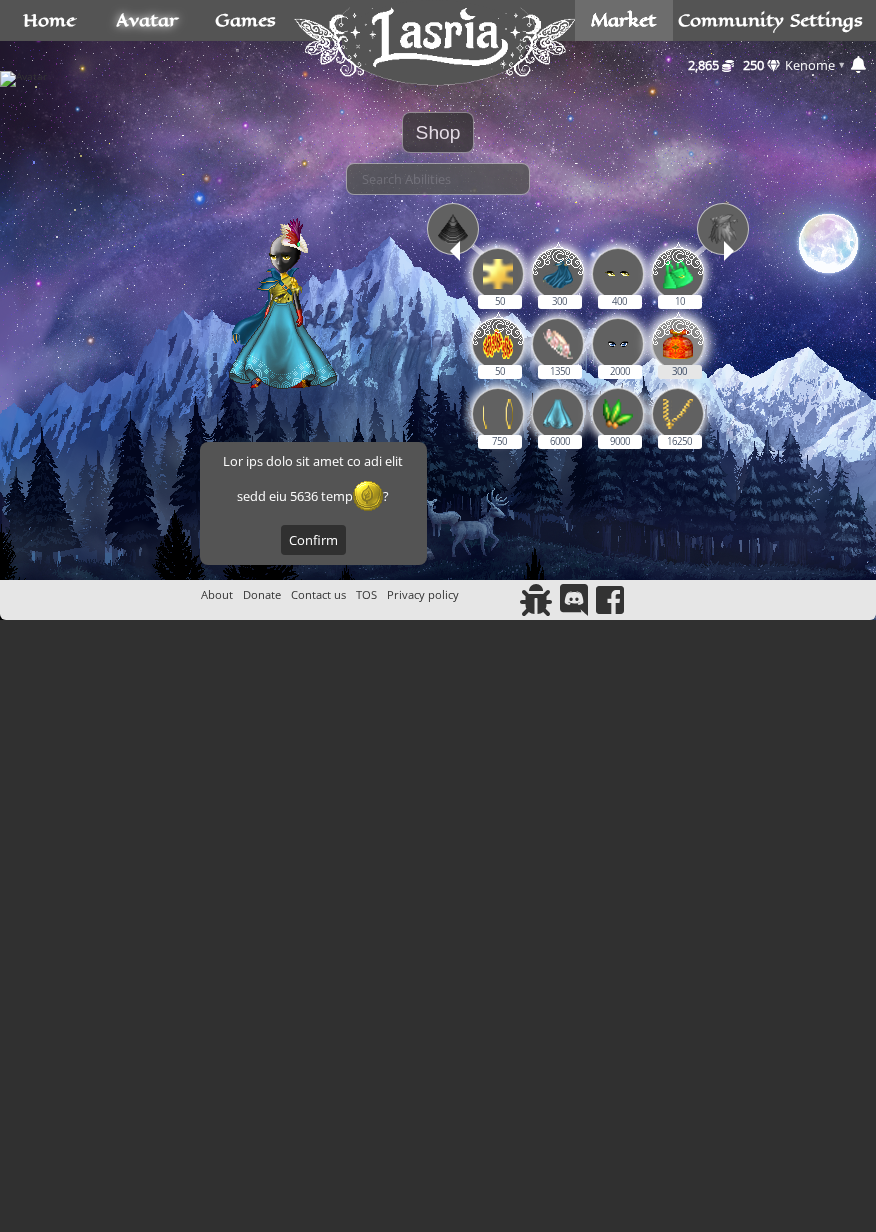 click at bounding box center [678, 341] 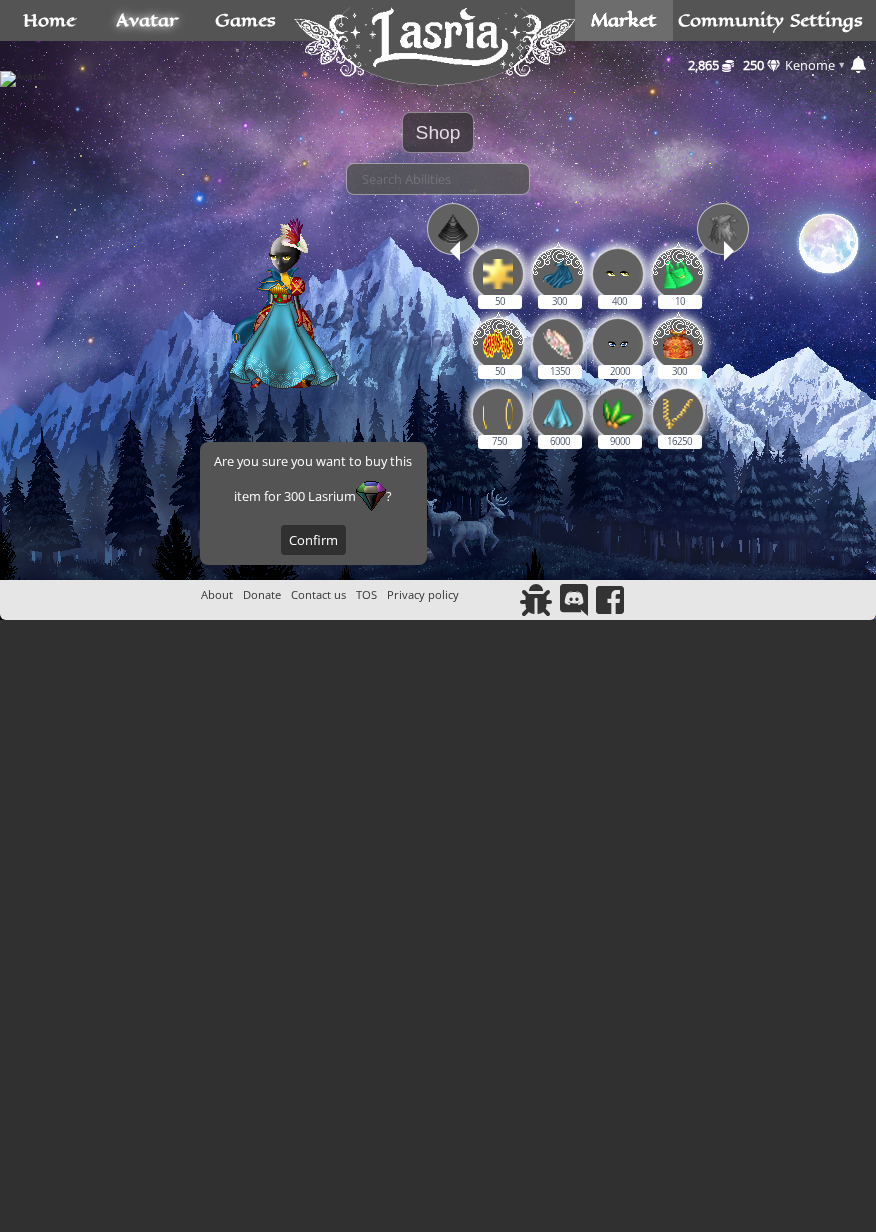 click at bounding box center [453, 229] 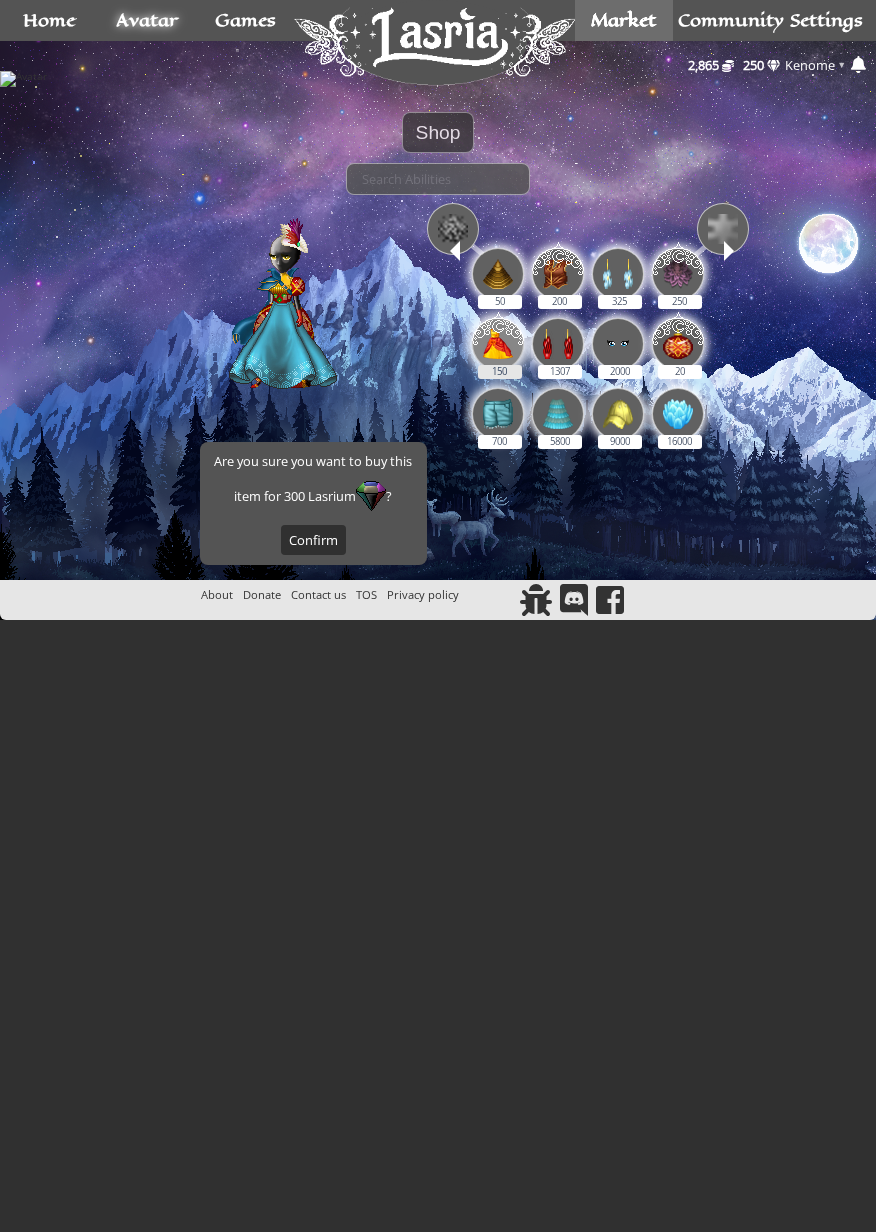click at bounding box center [498, 341] 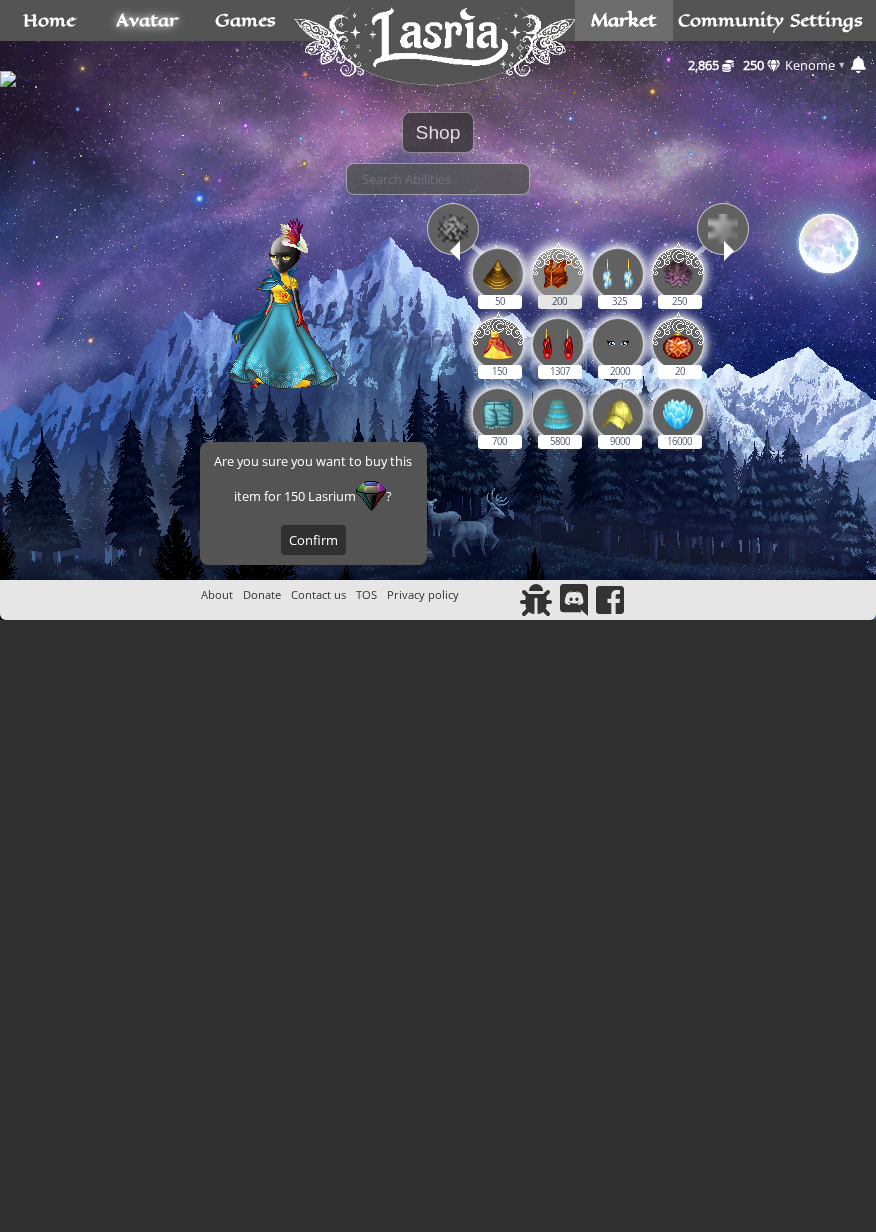 click at bounding box center (558, 271) 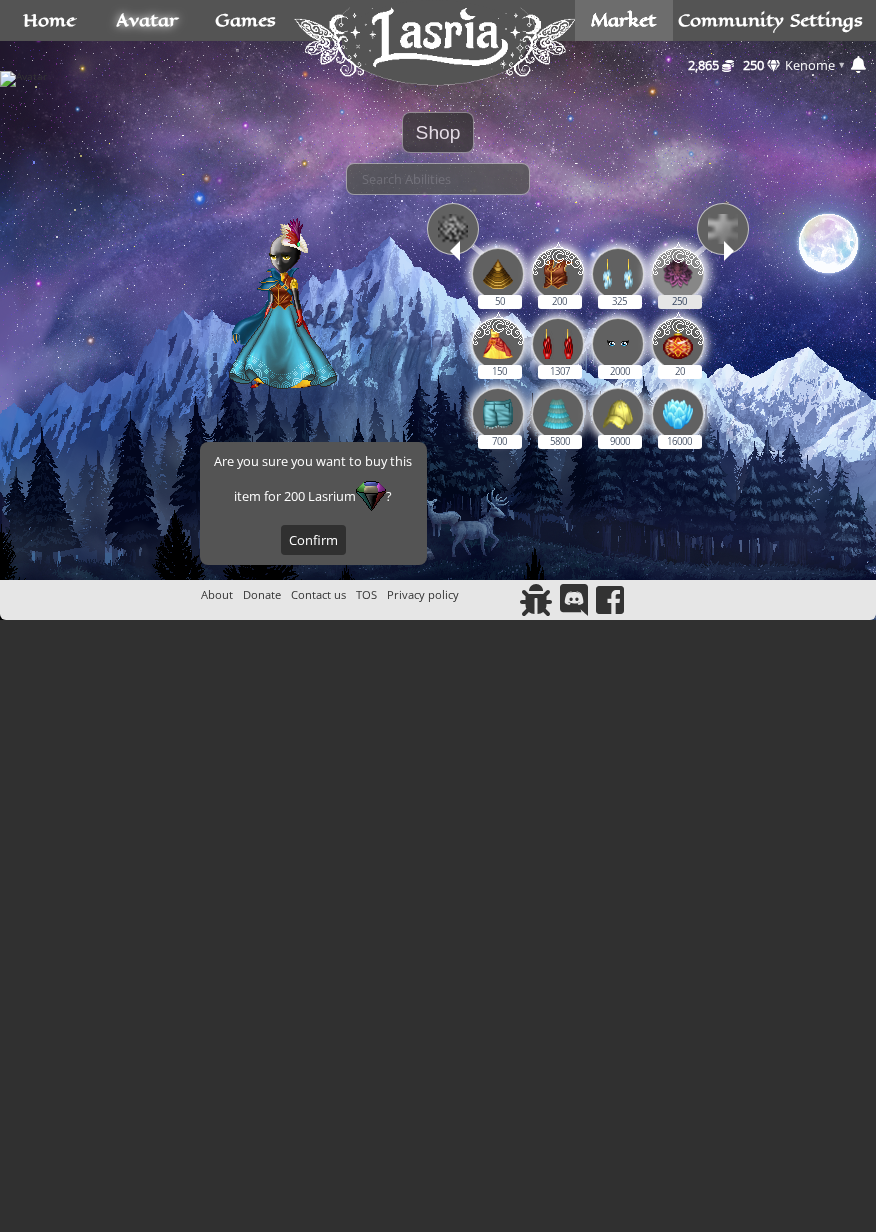 click at bounding box center [678, 271] 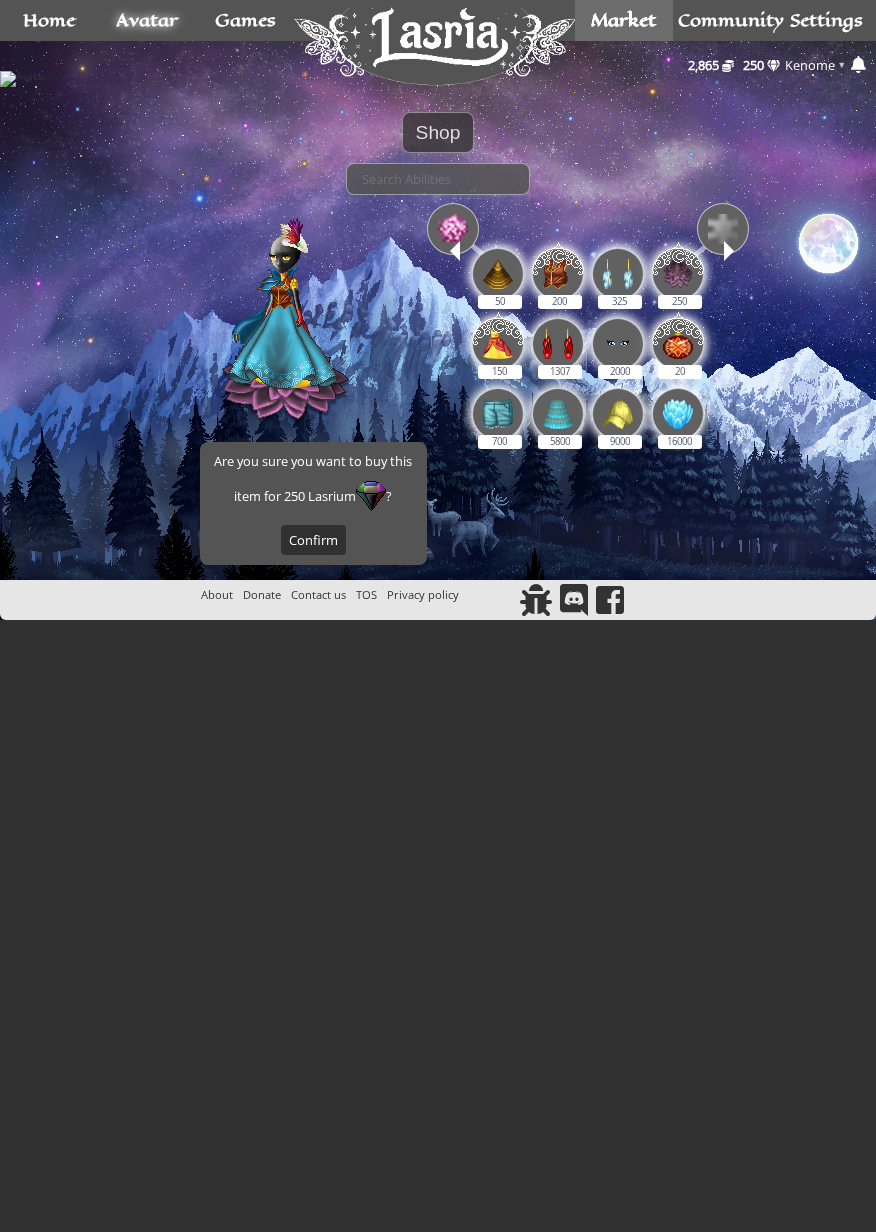 click at bounding box center [455, 251] 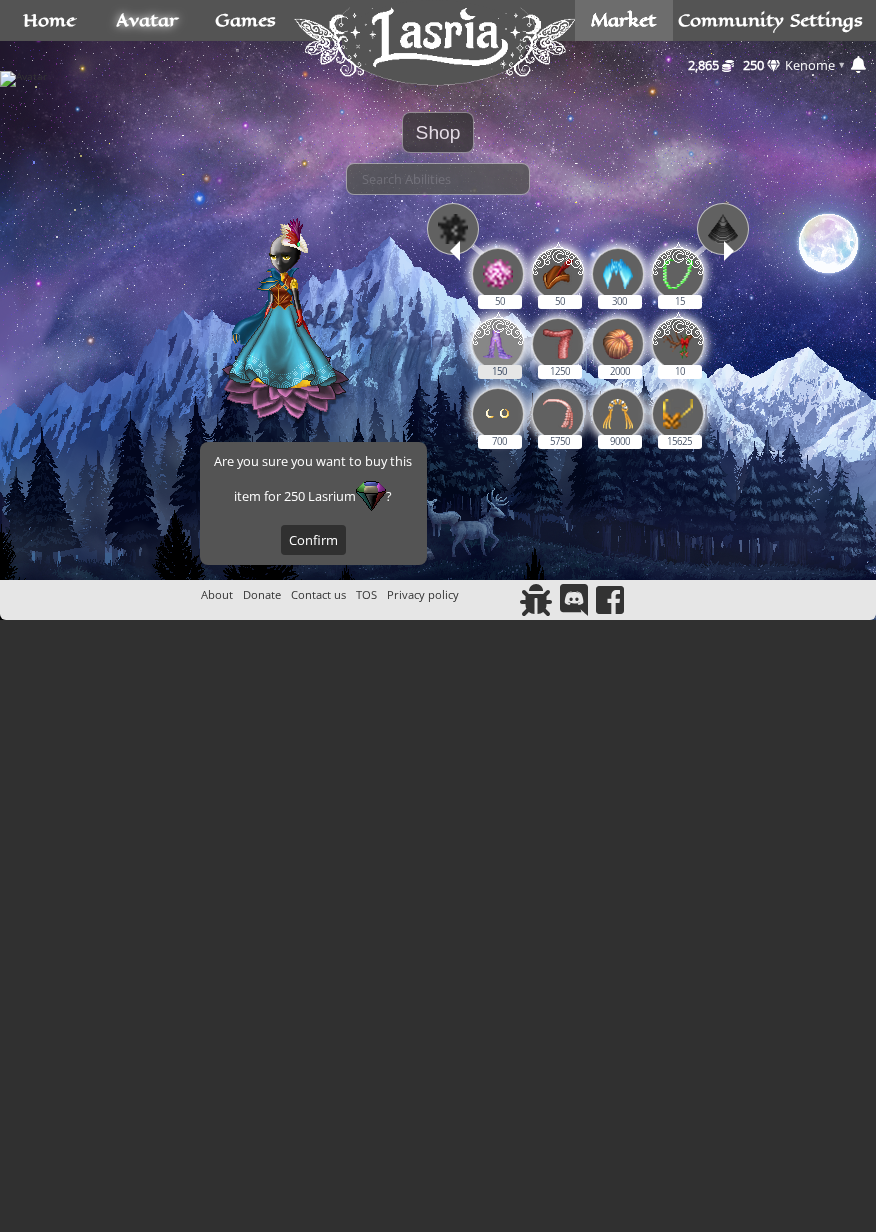 click at bounding box center [498, 341] 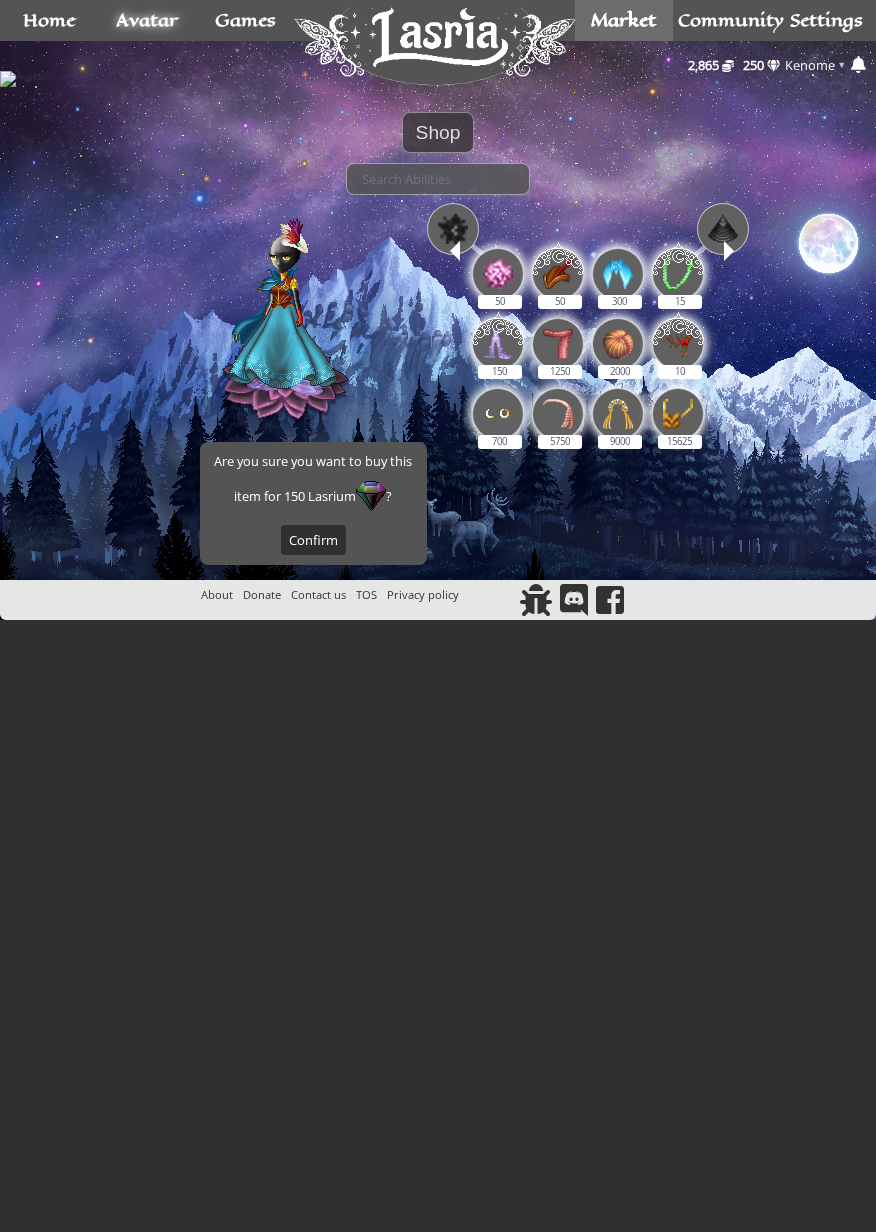 click at bounding box center (453, 229) 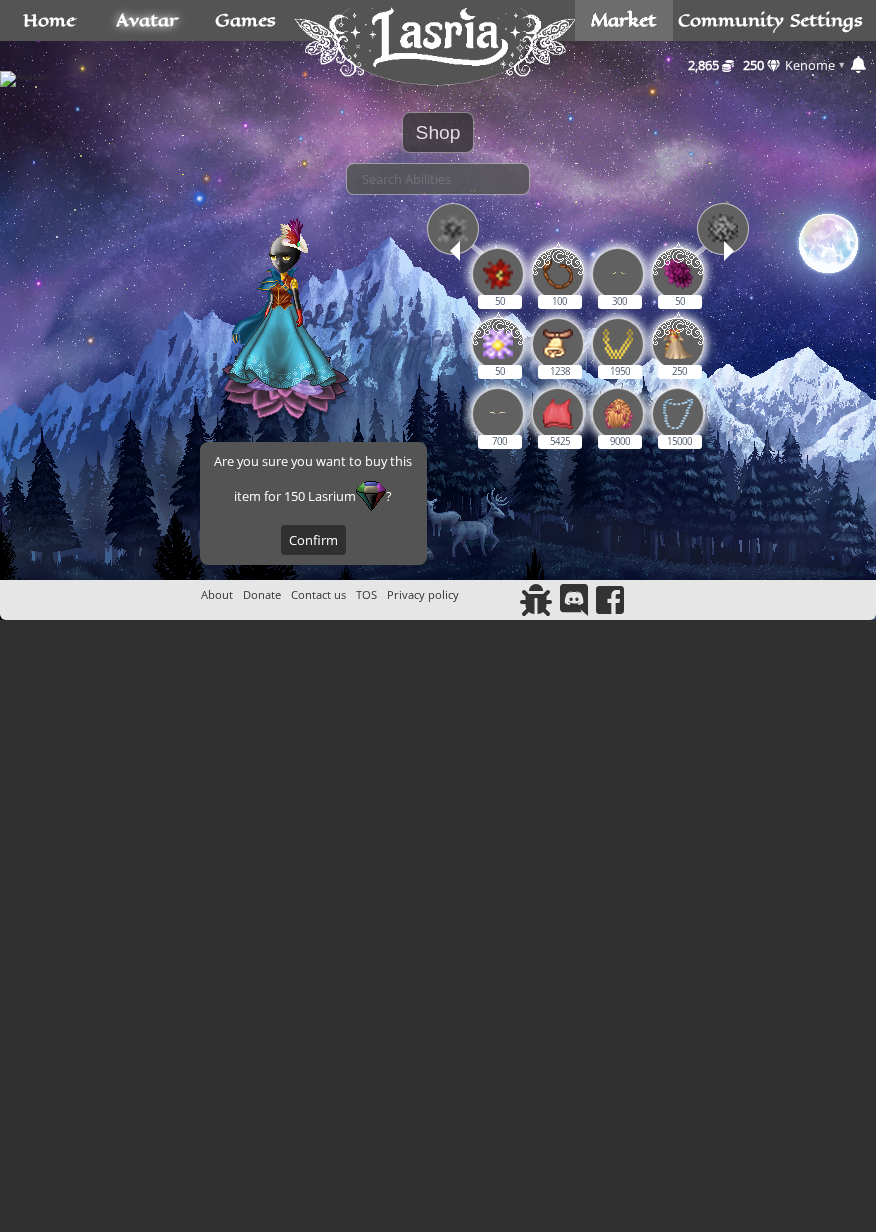 click on "Shop
?" at bounding box center [438, 333] 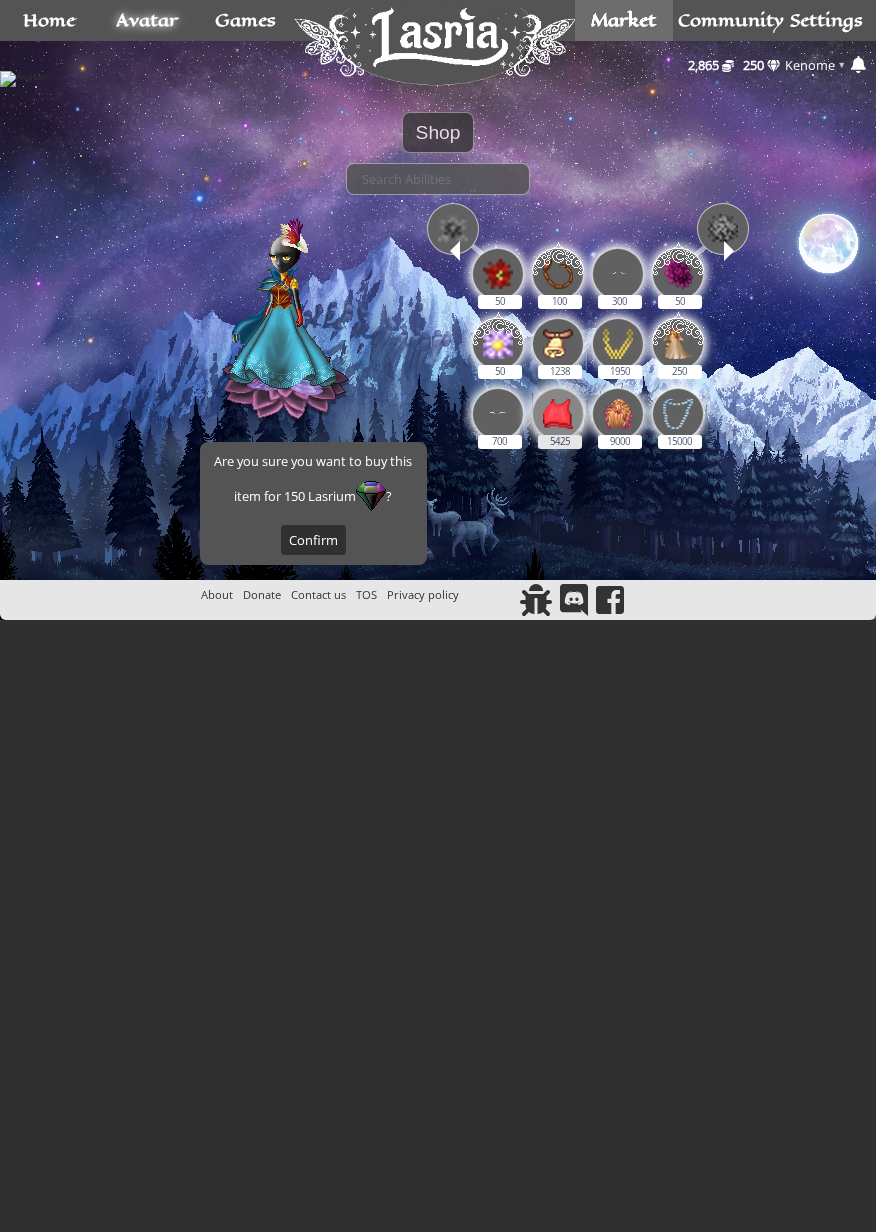 click at bounding box center [558, 414] 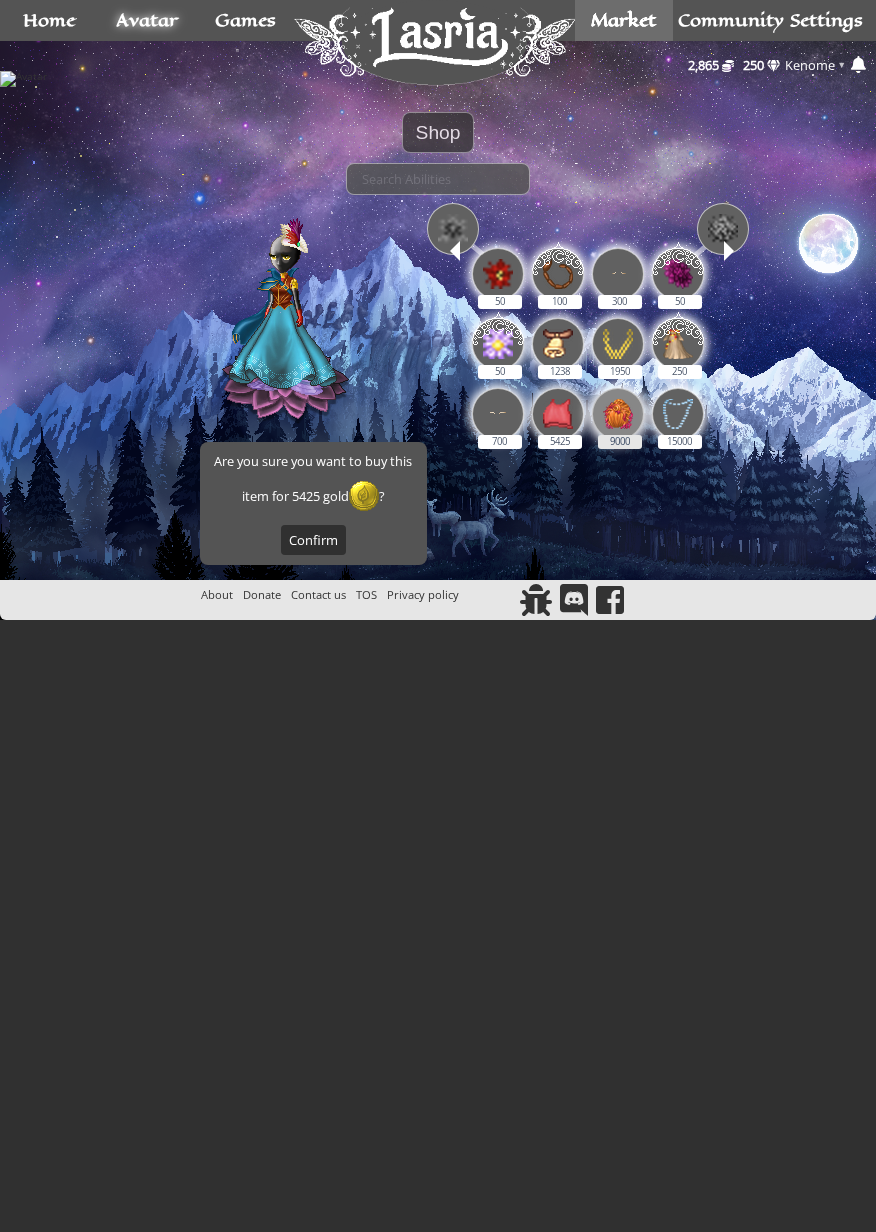 click on "9000" at bounding box center [618, 415] 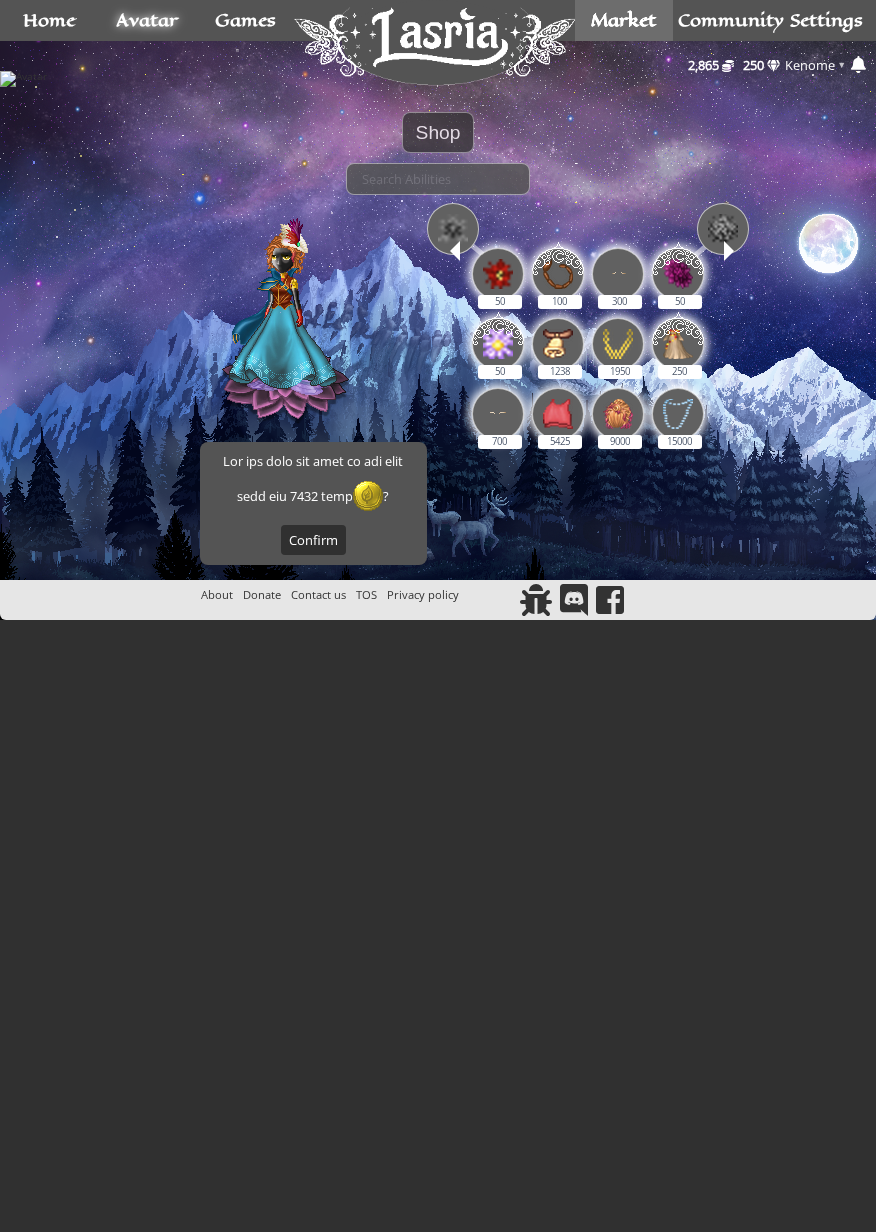 click on "50
100
300
50
50
1238
1950
250
700
5425
9000
15000" at bounding box center (587, 357) 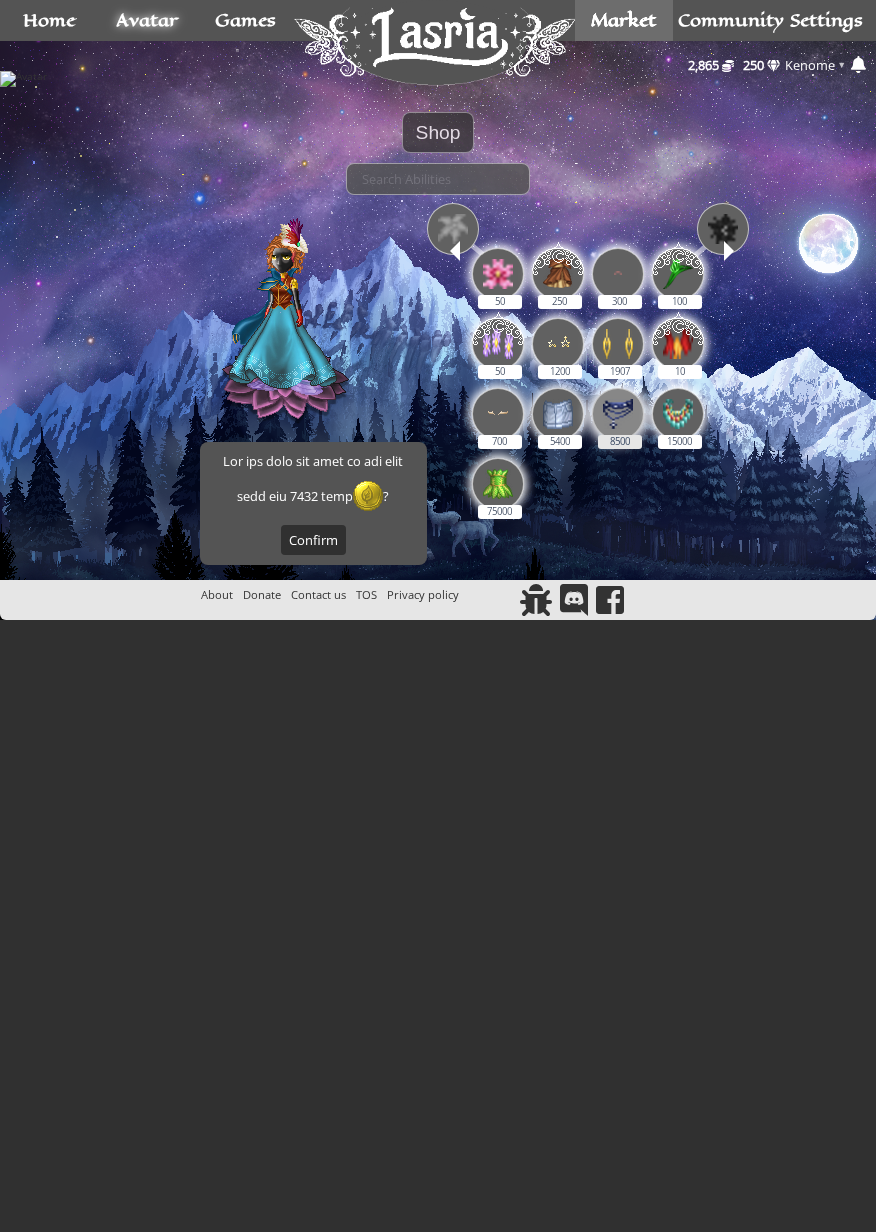 click at bounding box center [618, 414] 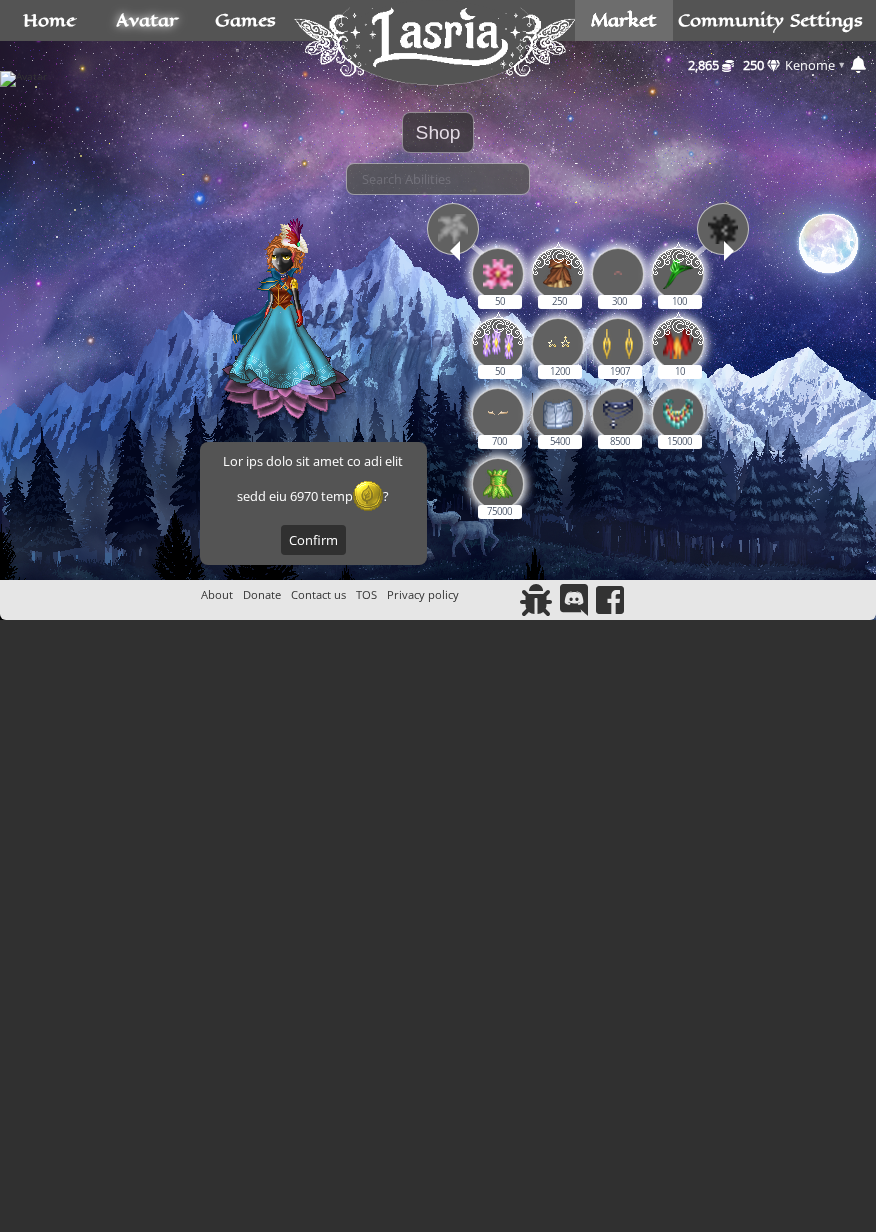 click at bounding box center (453, 229) 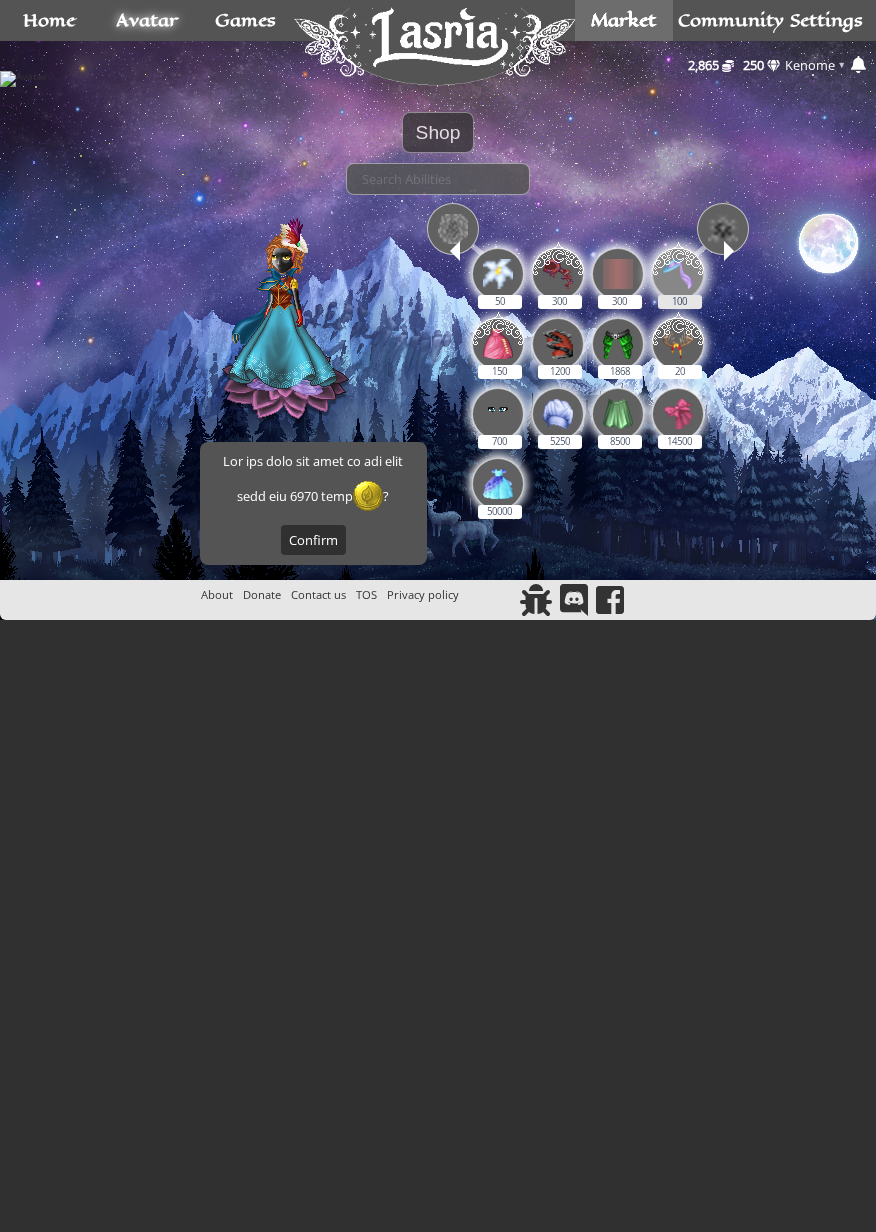 click at bounding box center [678, 271] 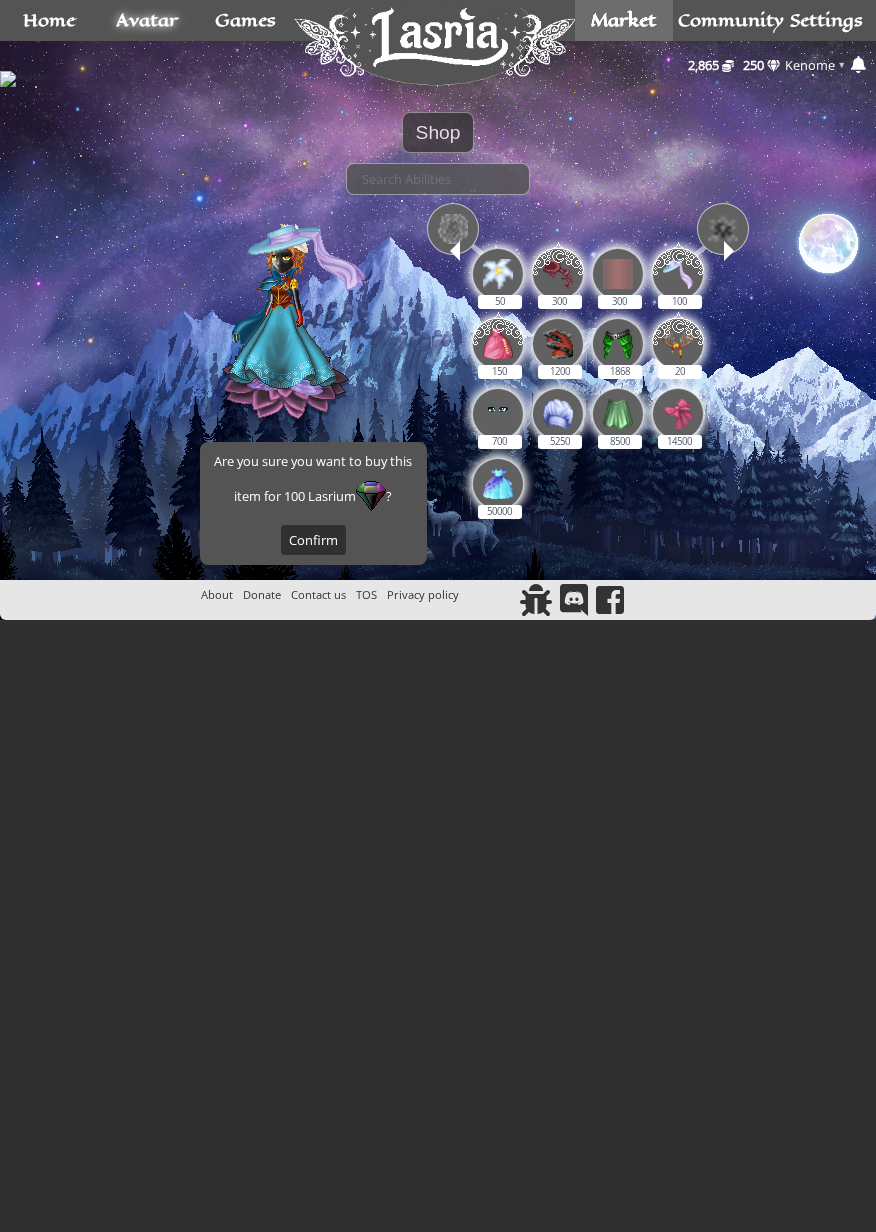 click at bounding box center [453, 229] 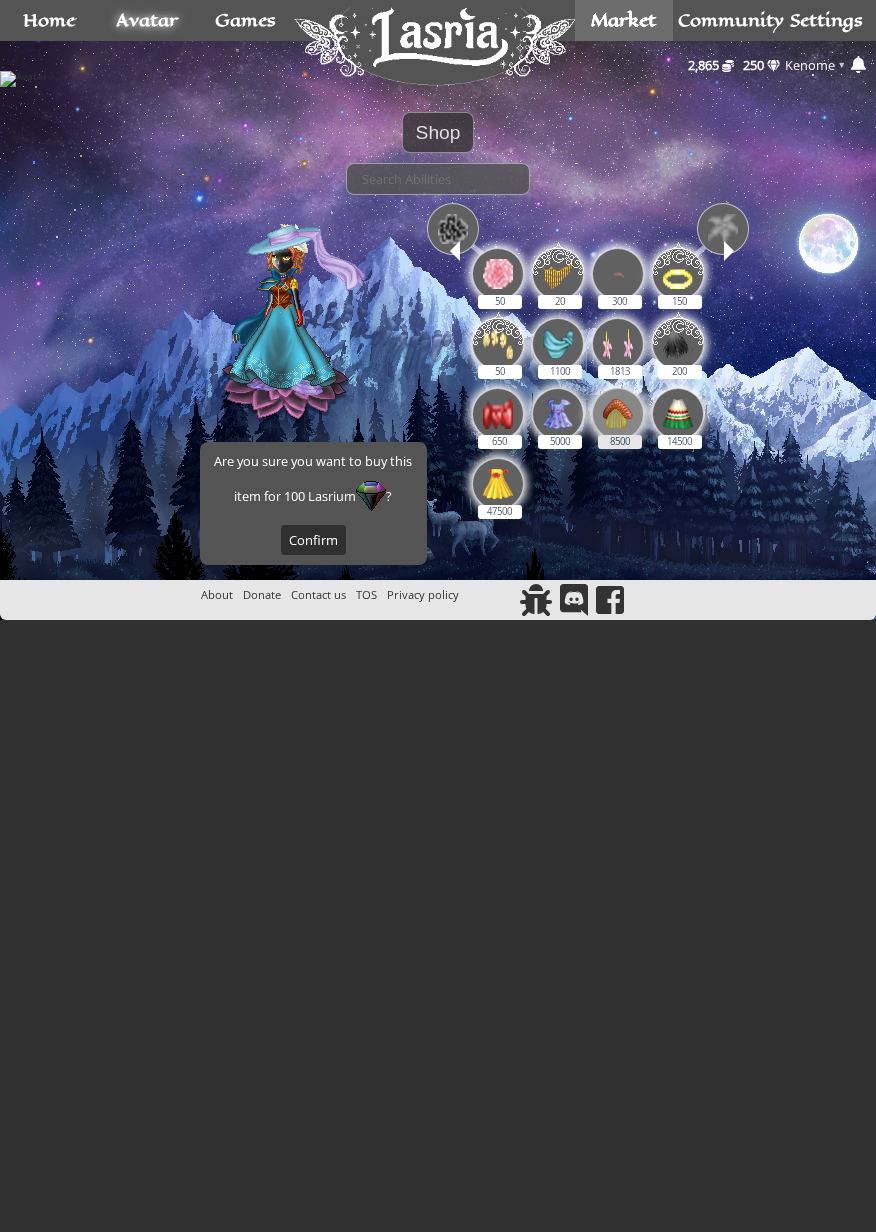 click at bounding box center [618, 414] 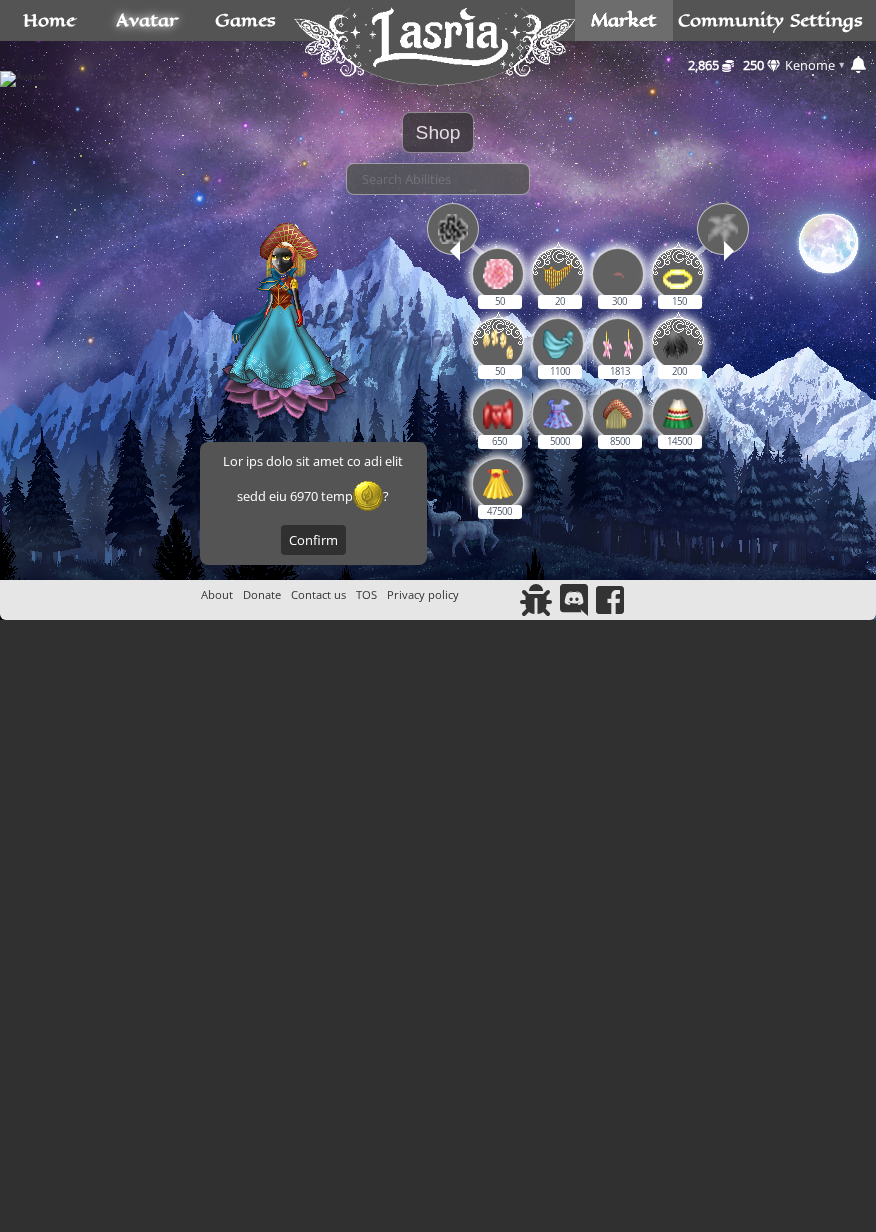 click at bounding box center [453, 229] 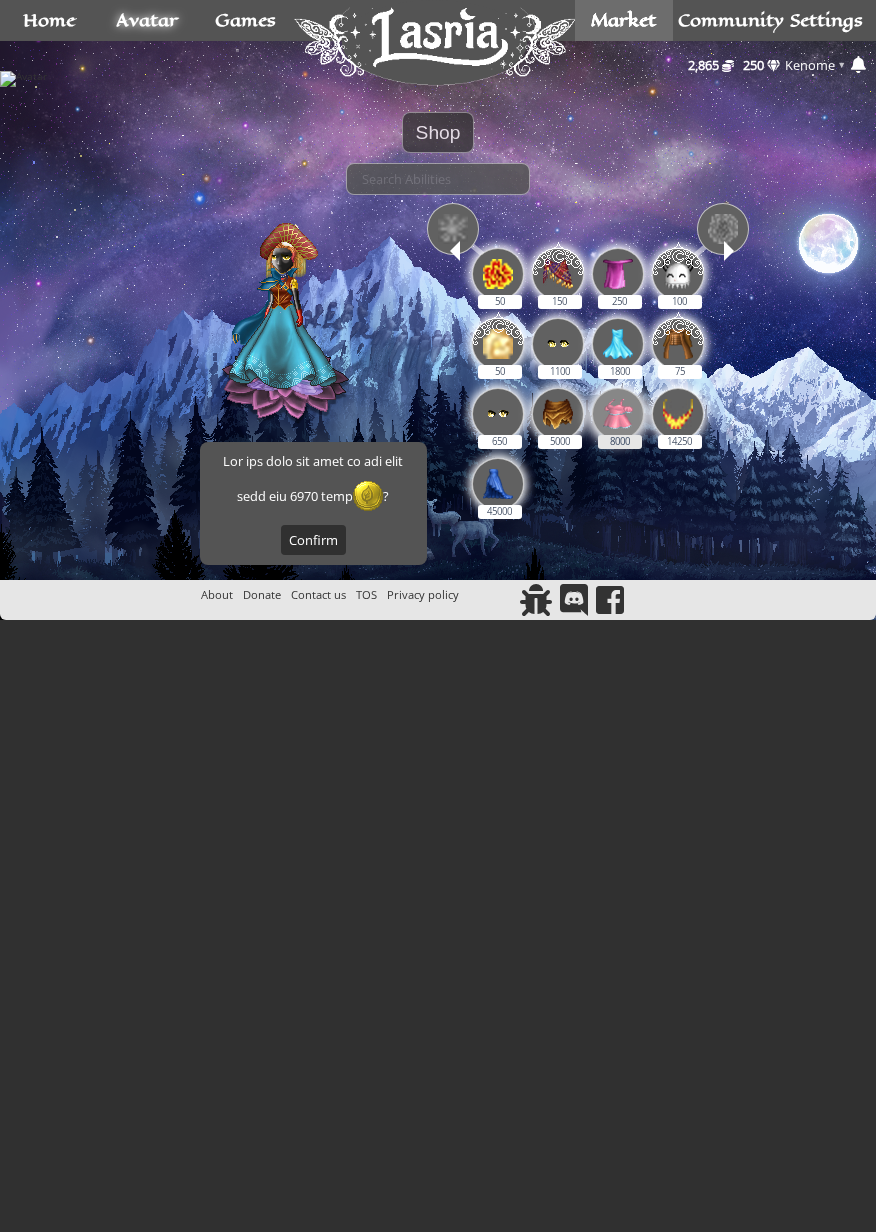 click at bounding box center [618, 414] 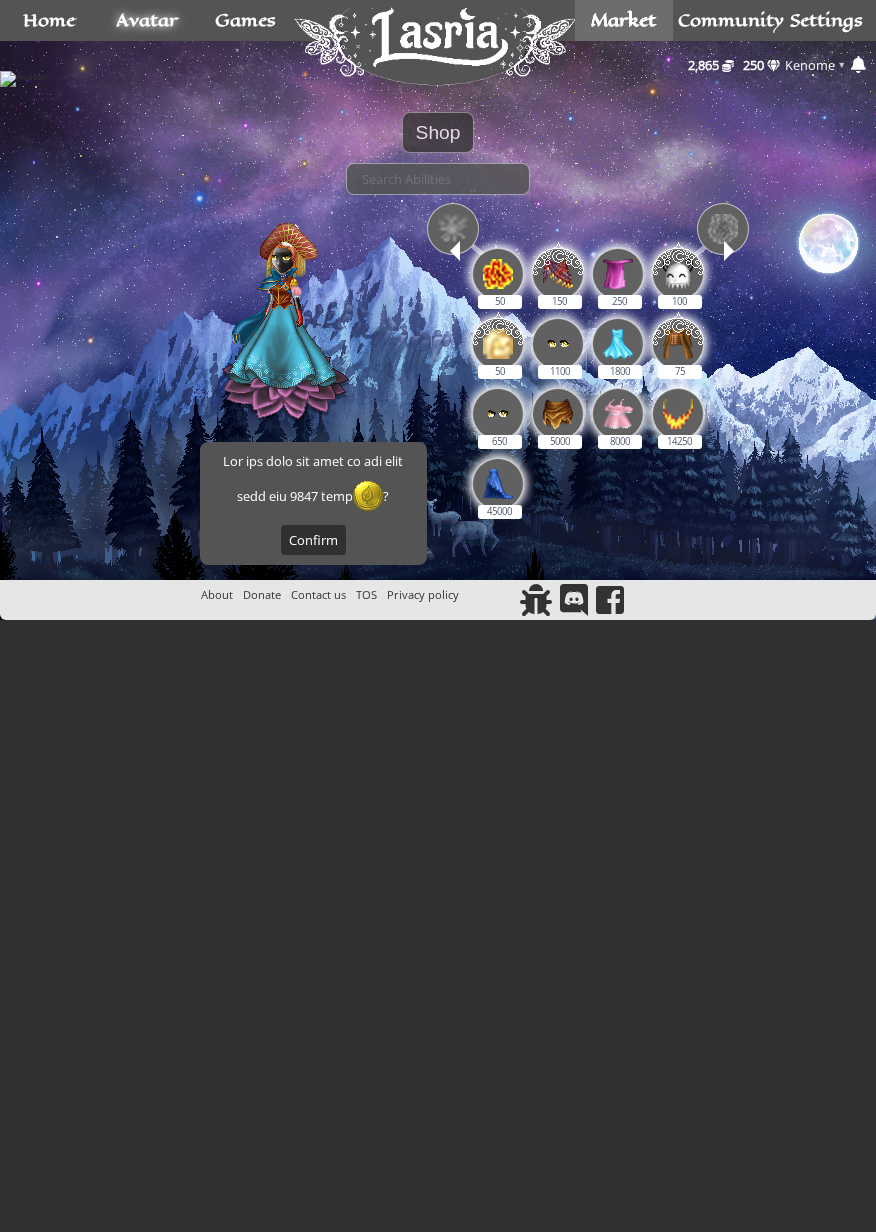 click at bounding box center [453, 229] 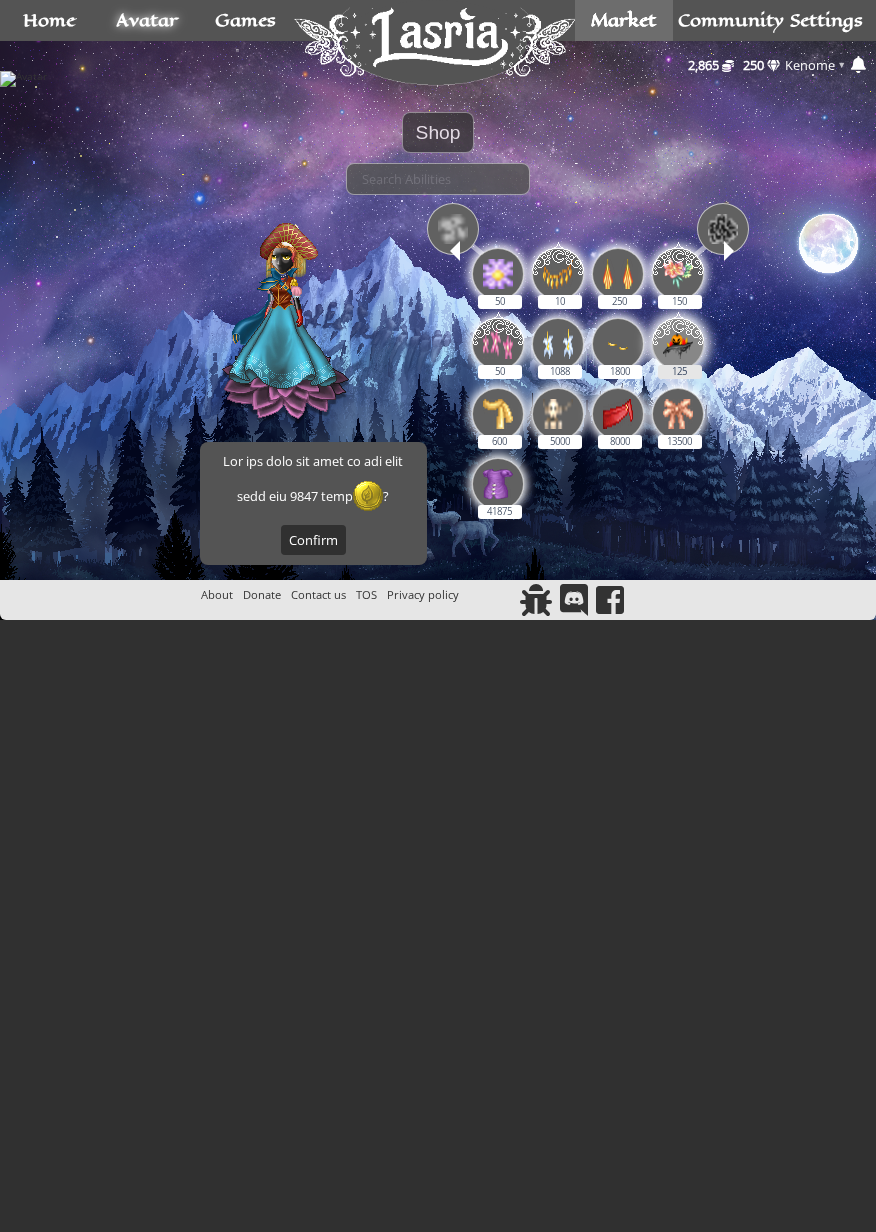 click at bounding box center [678, 341] 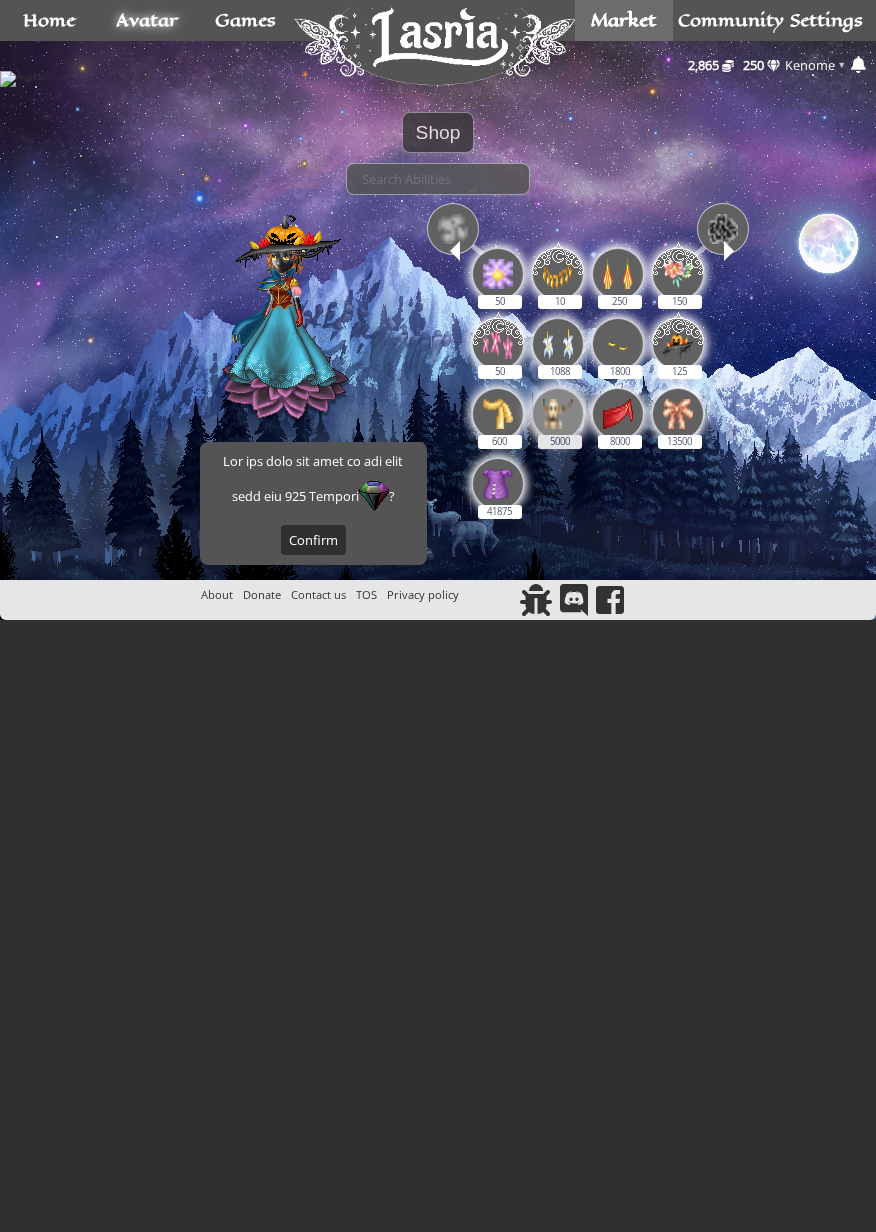 click on "5000" at bounding box center (560, 442) 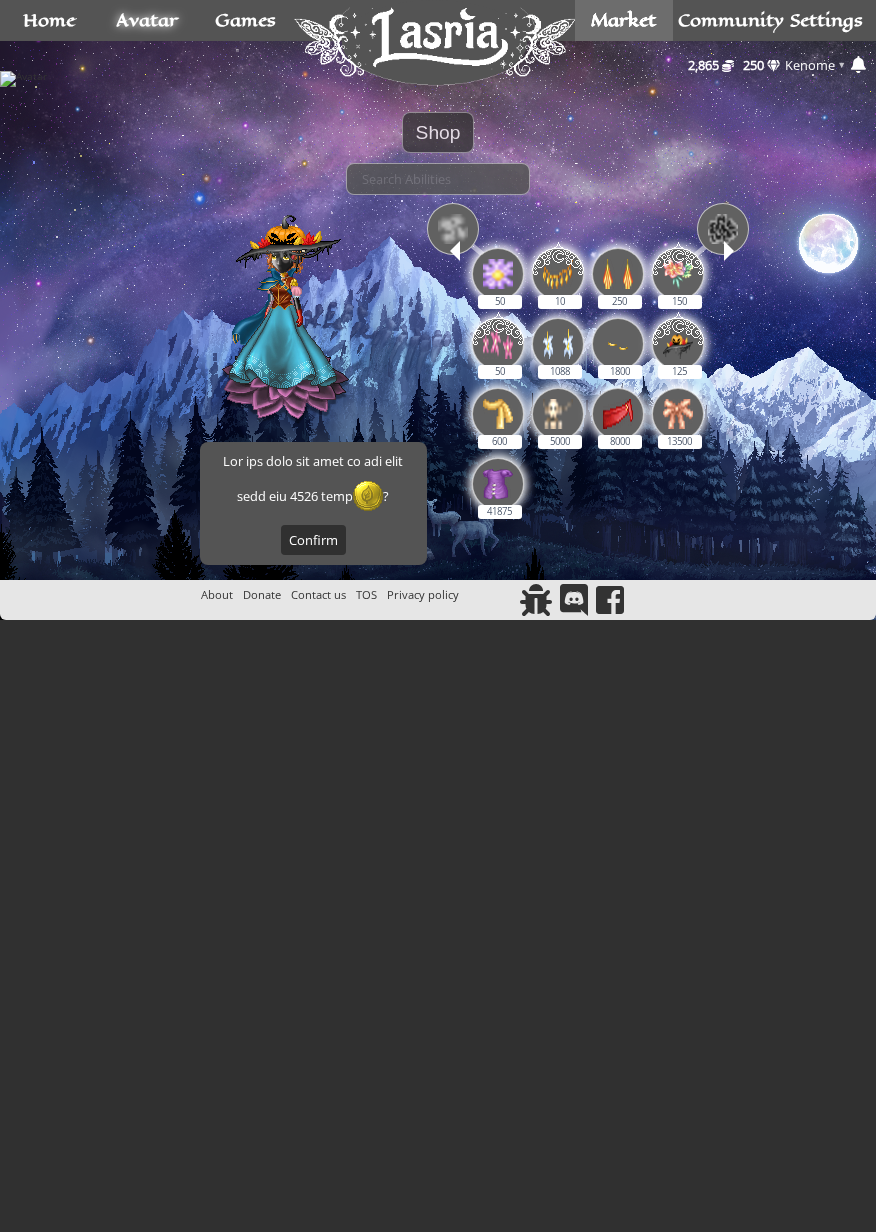 click at bounding box center (453, 229) 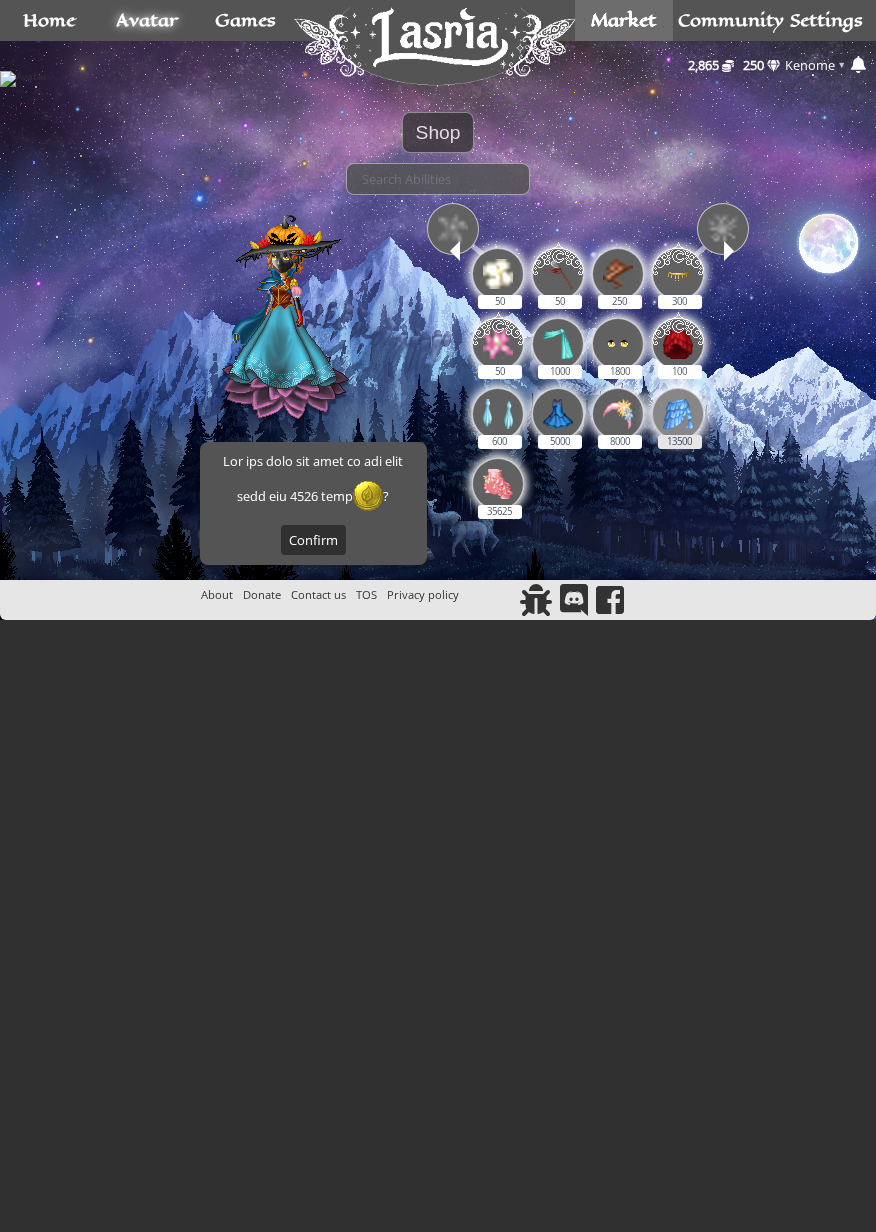 click on "13500" at bounding box center (678, 415) 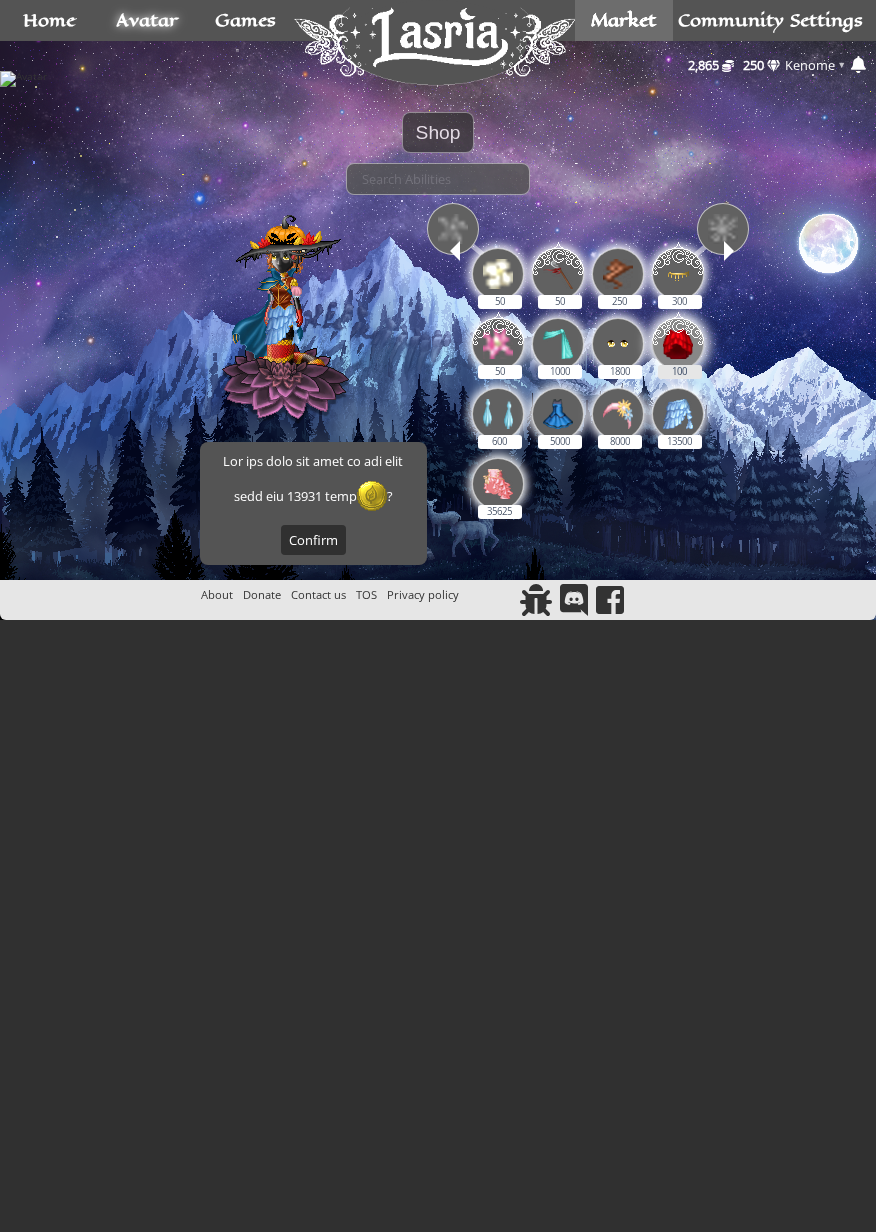 click at bounding box center (678, 341) 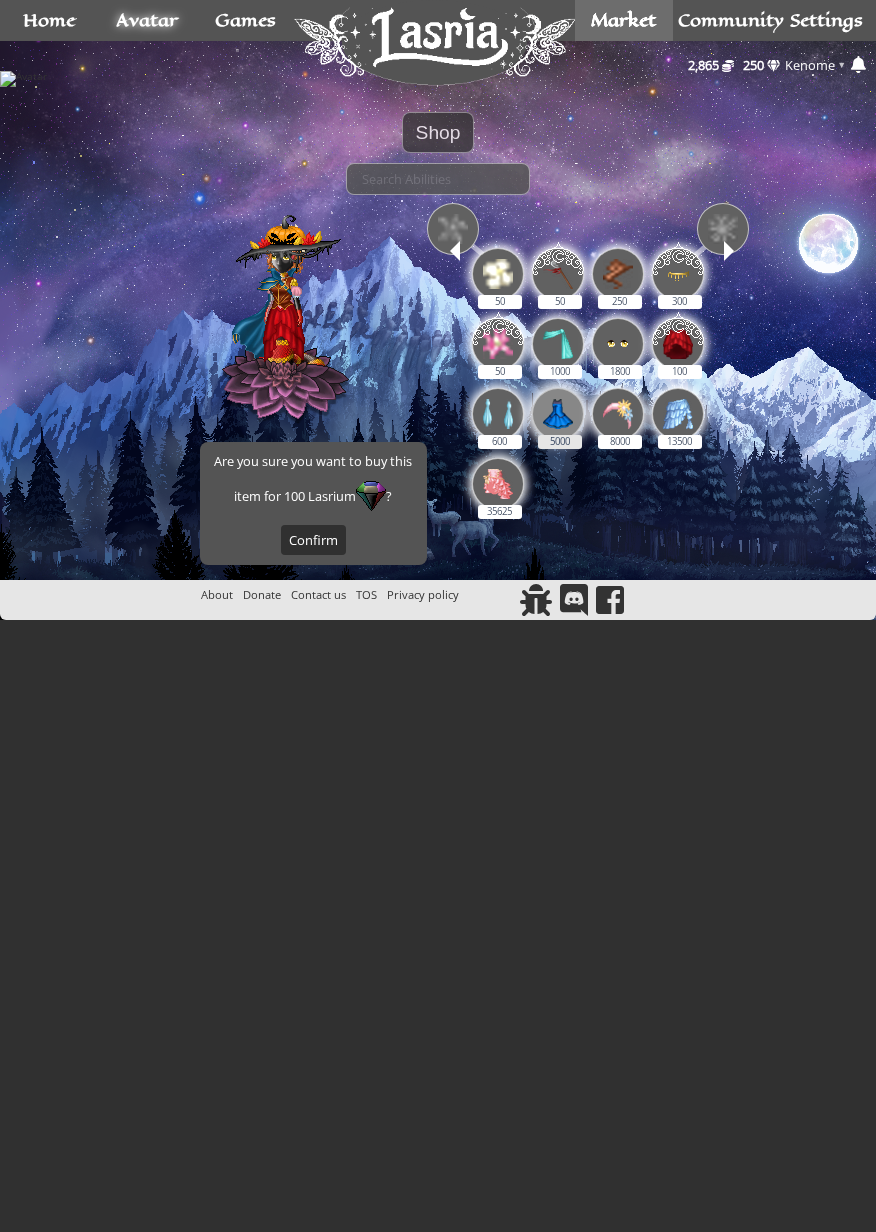 click at bounding box center (558, 414) 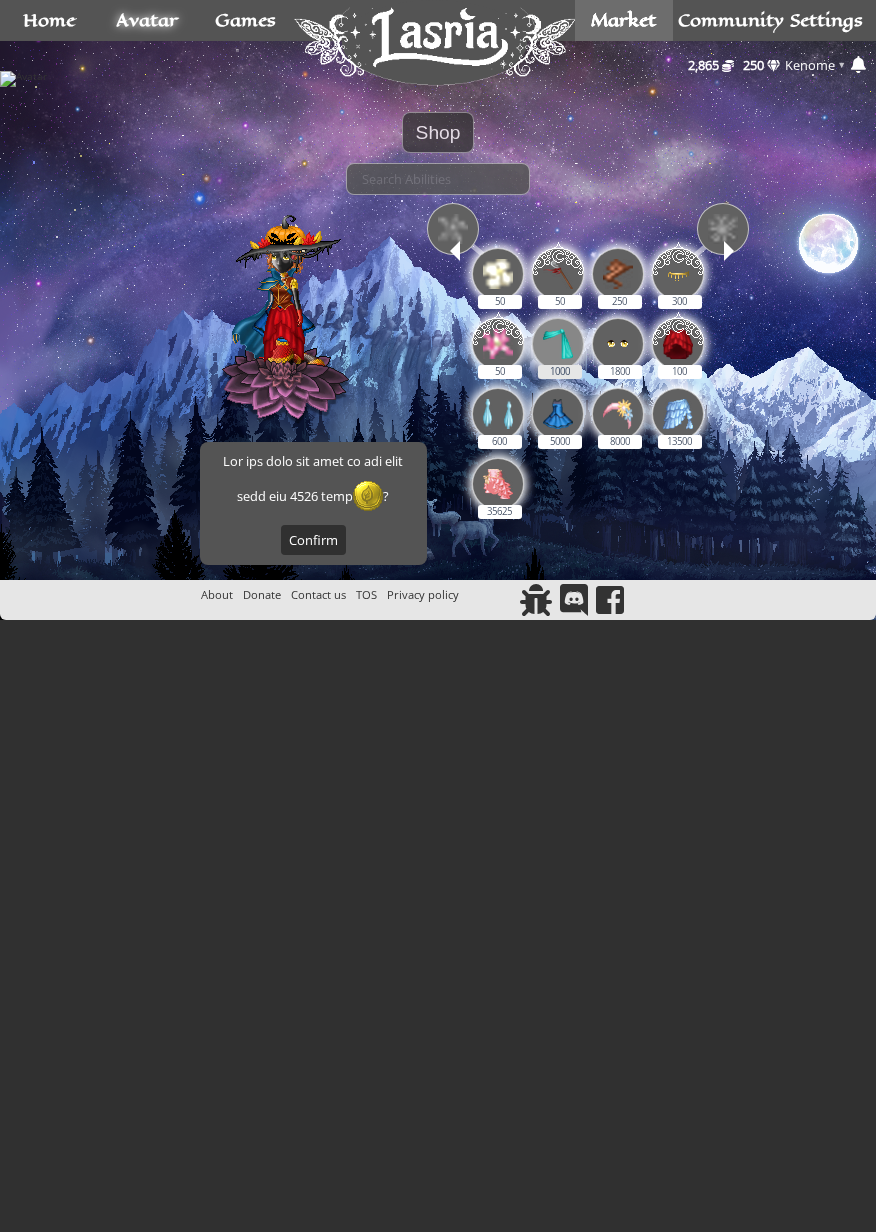 click at bounding box center [558, 344] 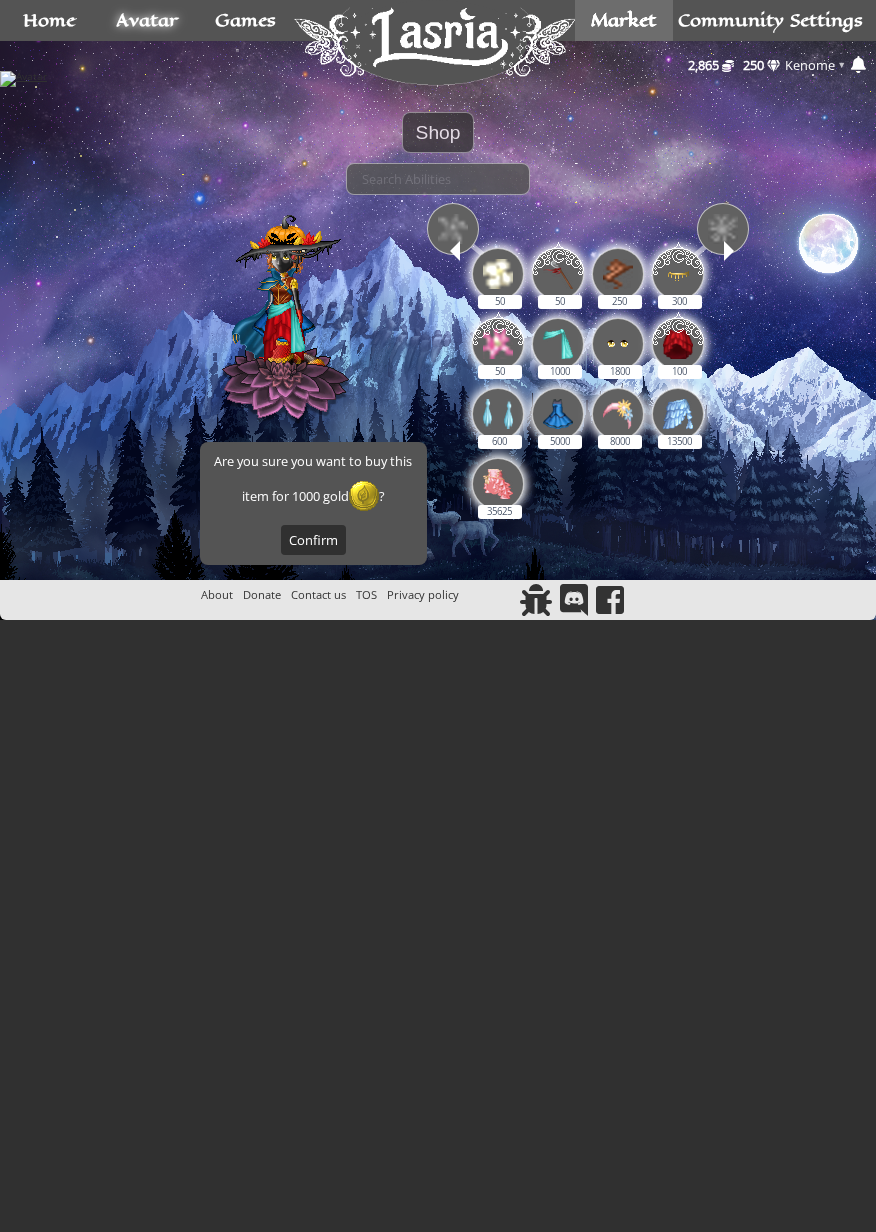 click at bounding box center [438, 79] 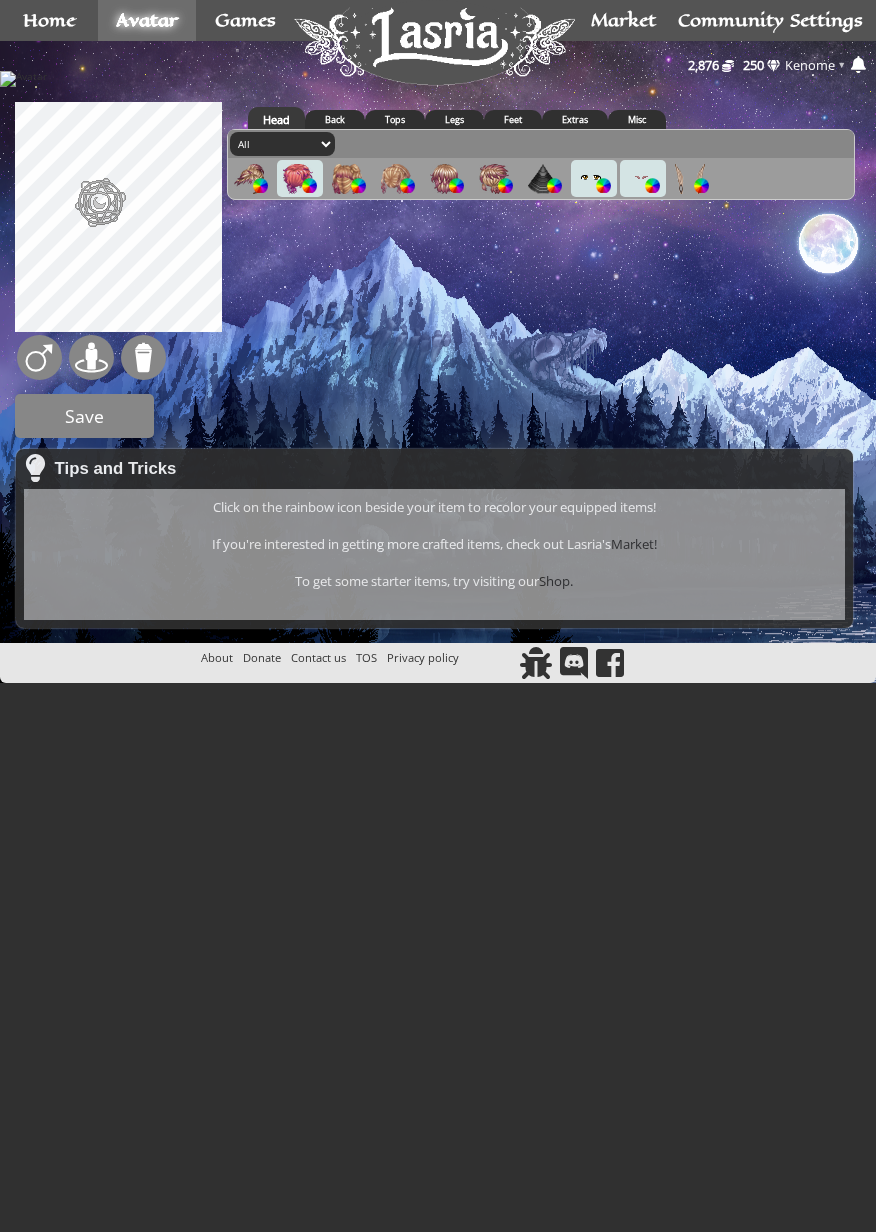 scroll, scrollTop: 0, scrollLeft: 0, axis: both 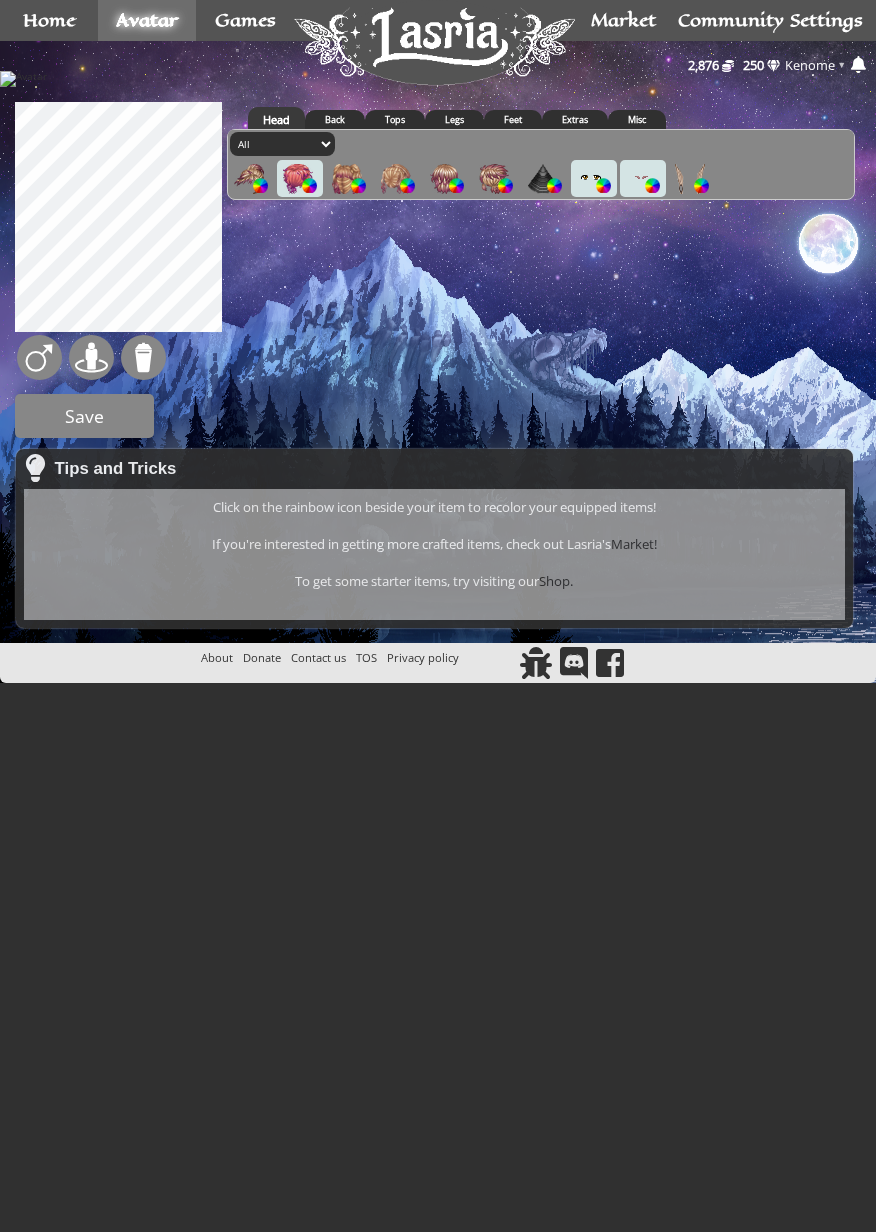 click at bounding box center [690, 179] 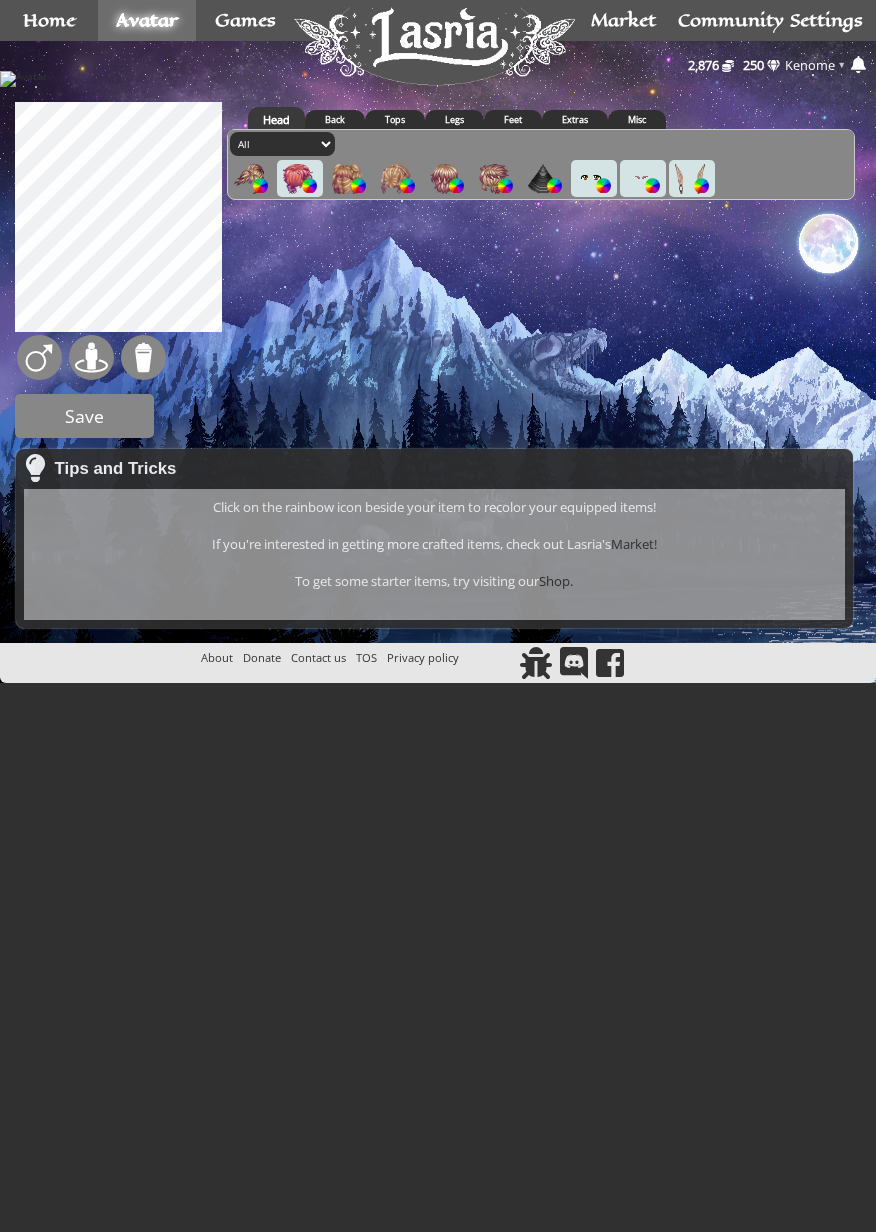 click at bounding box center (701, 185) 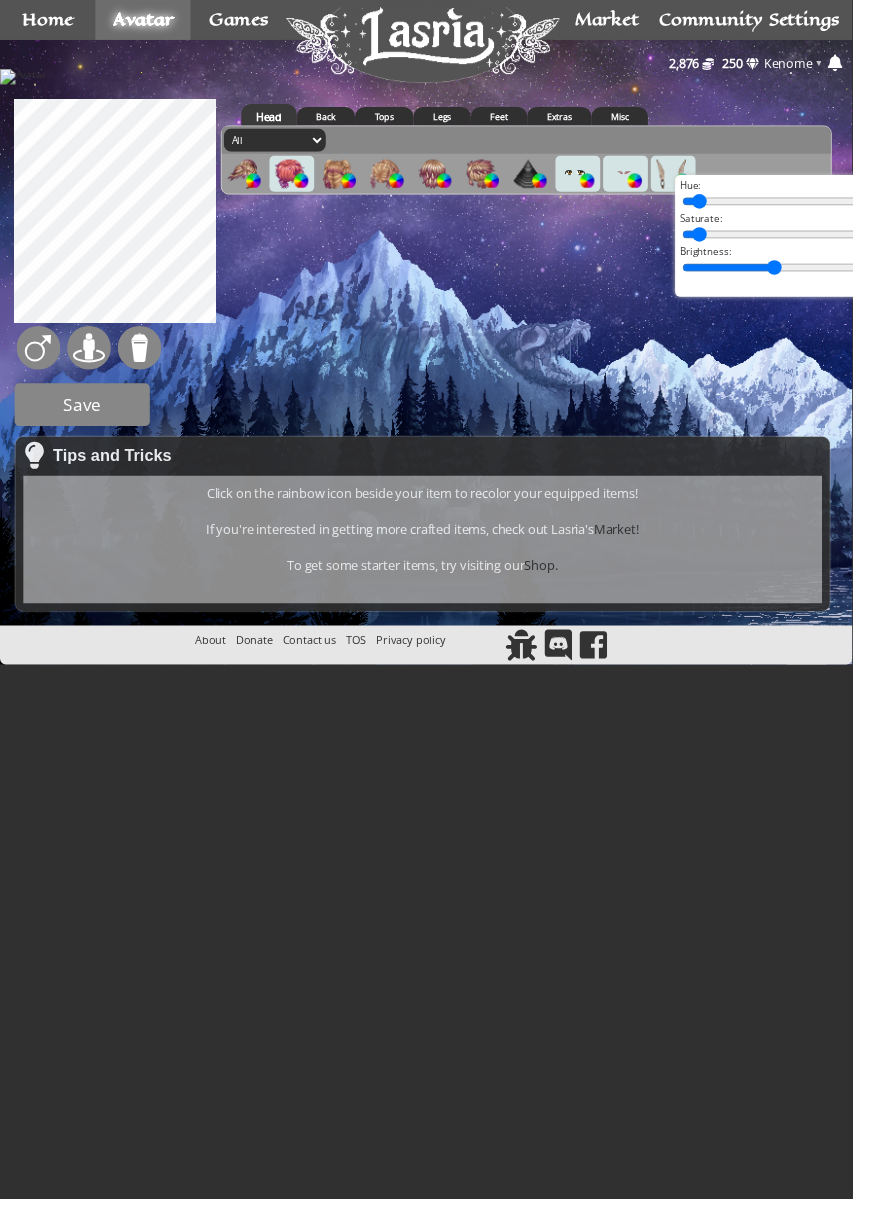 type on "0" 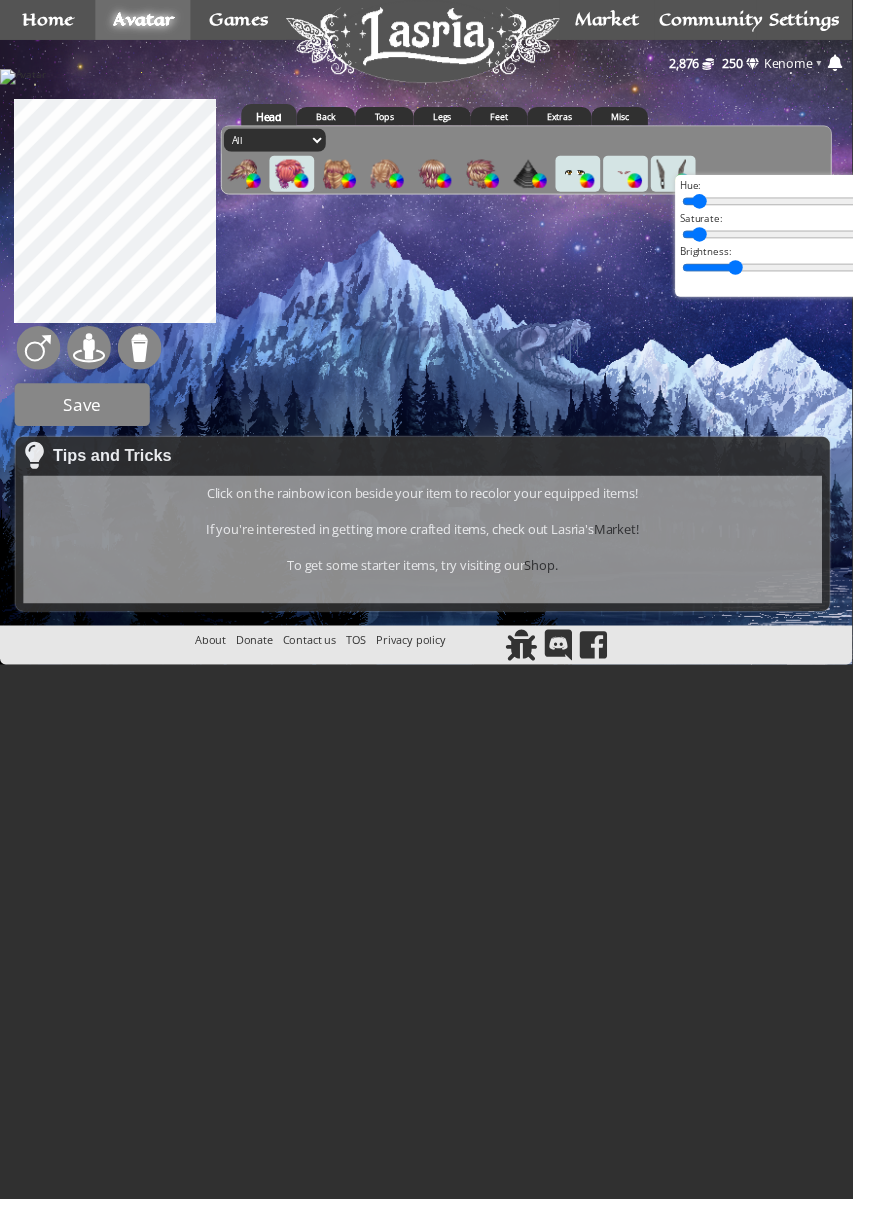 type on "24" 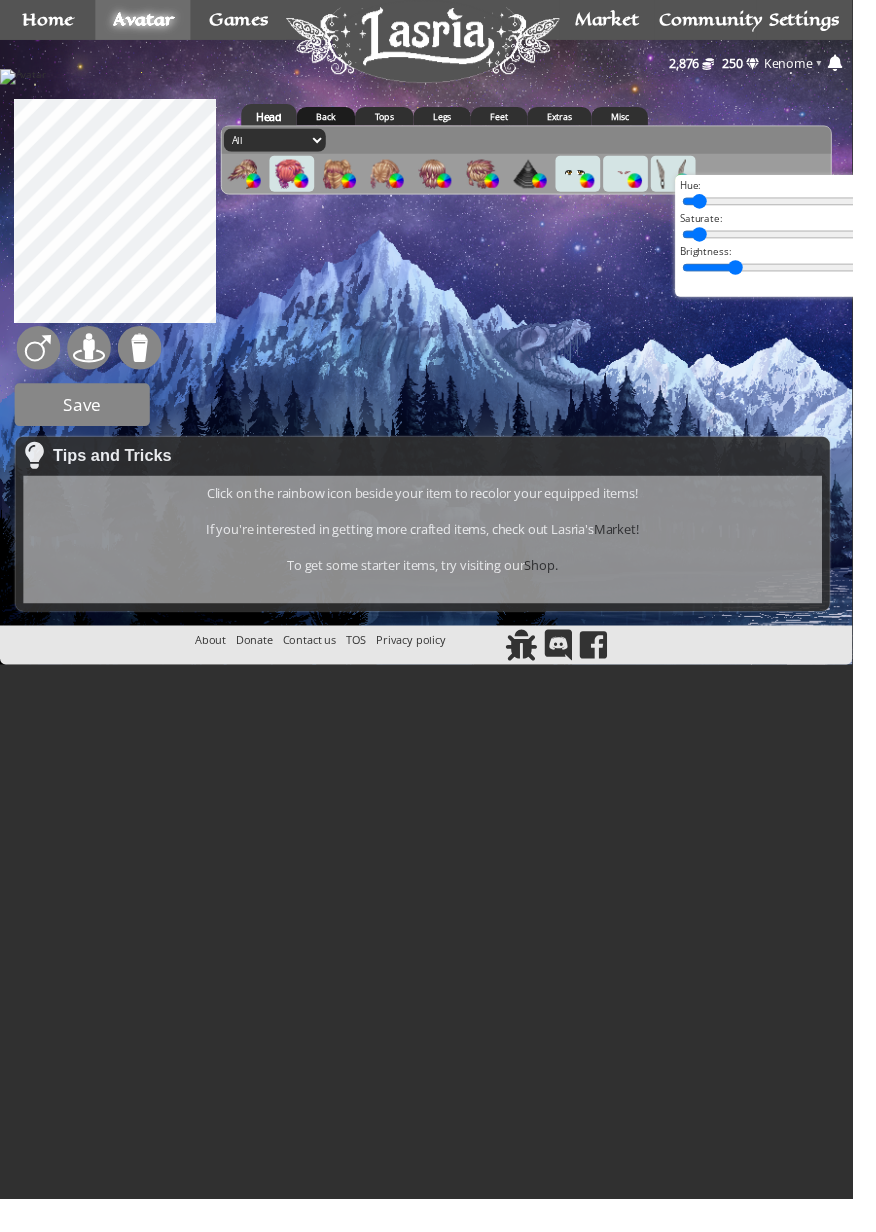 click on "Back" at bounding box center [335, 119] 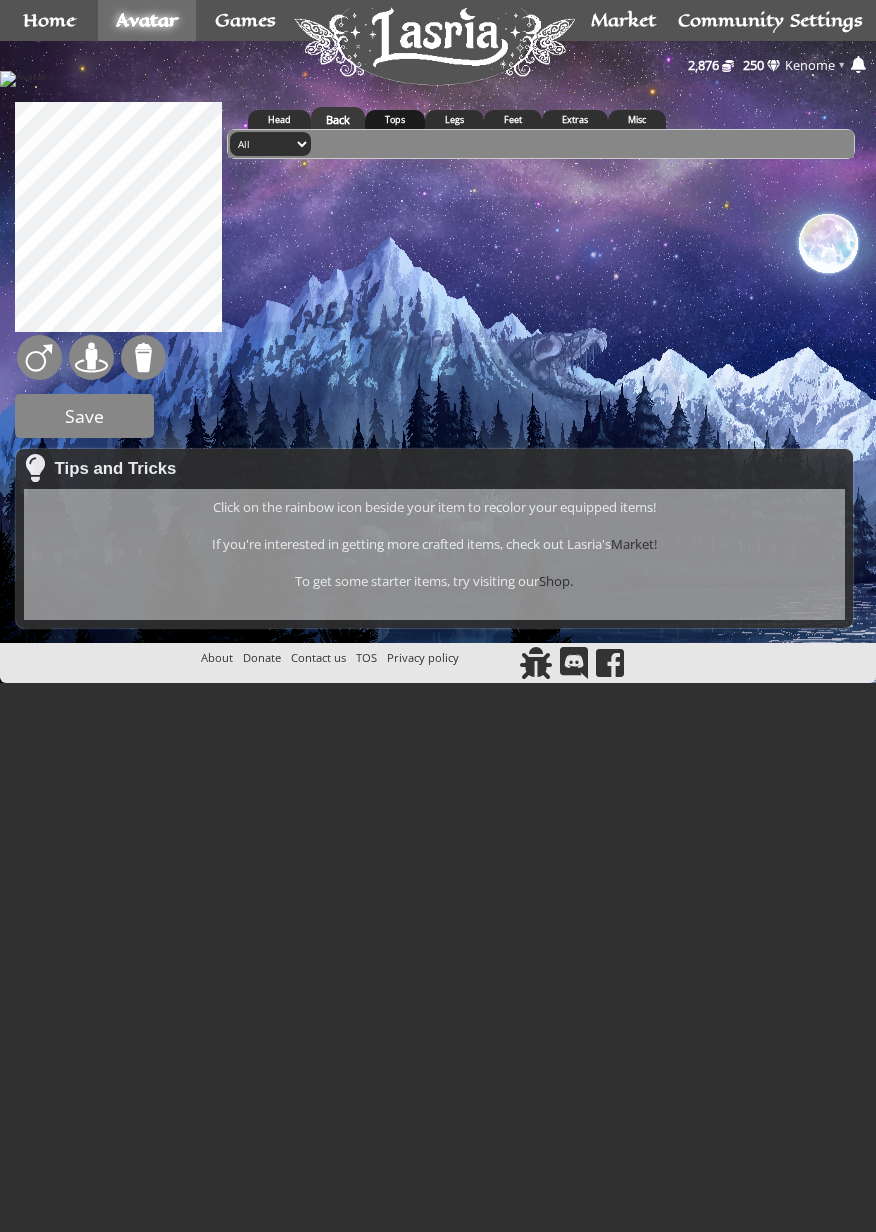 click on "Tops" at bounding box center (395, 119) 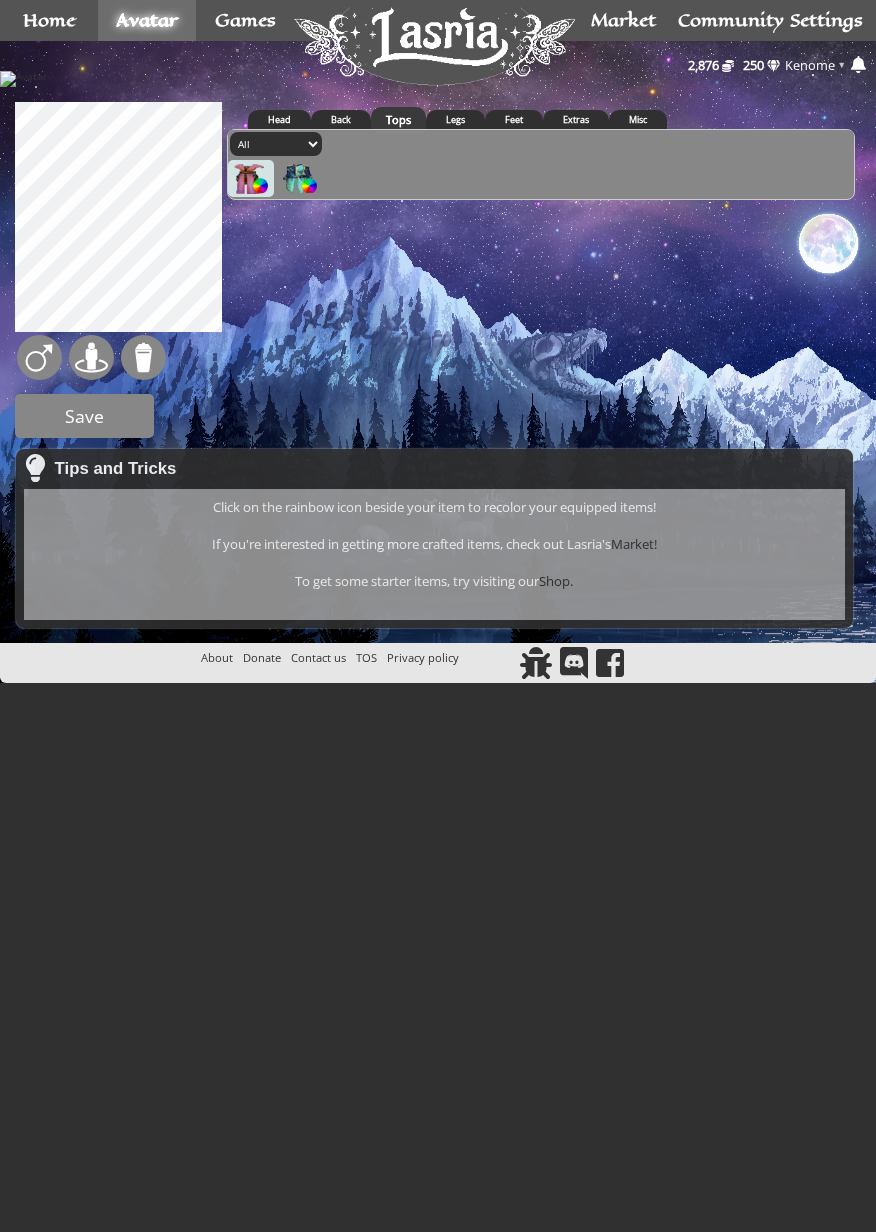 click at bounding box center (249, 179) 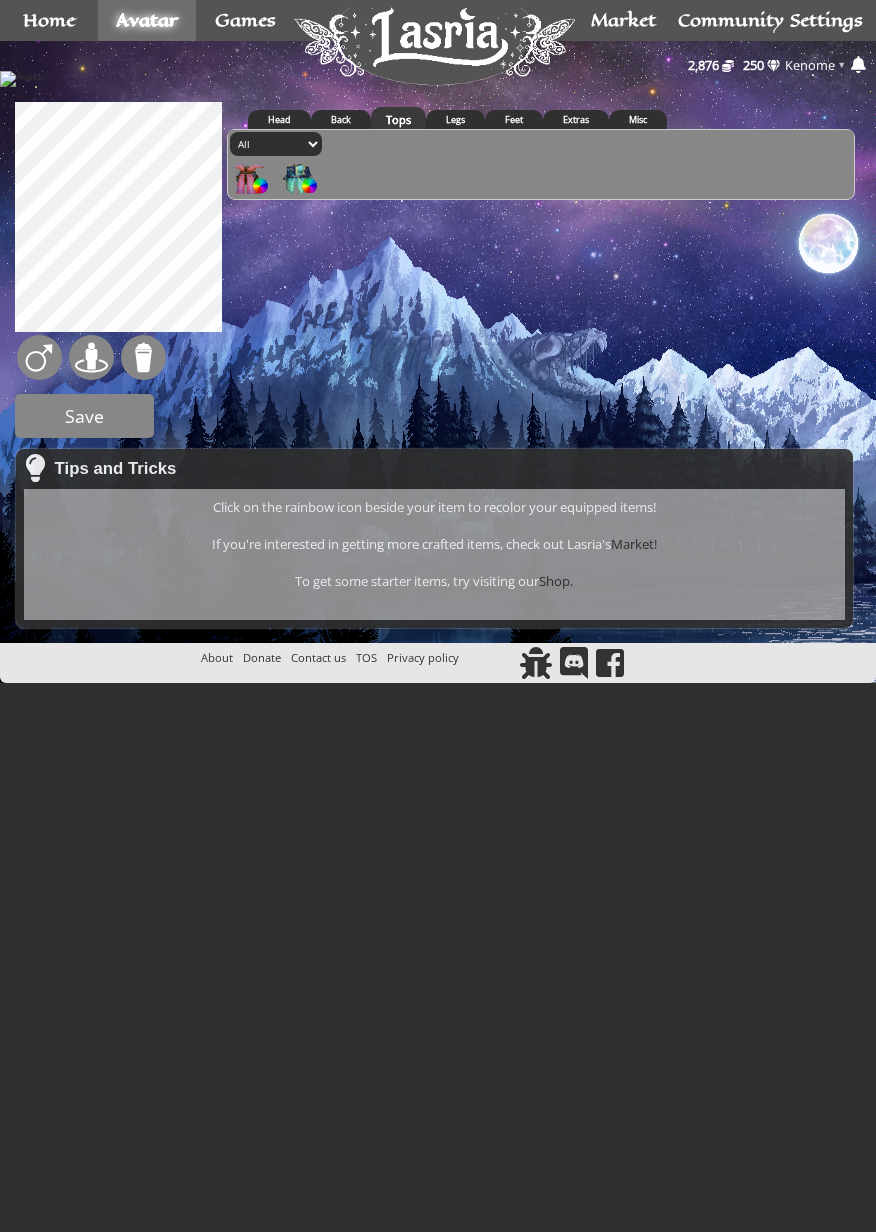 click at bounding box center (298, 179) 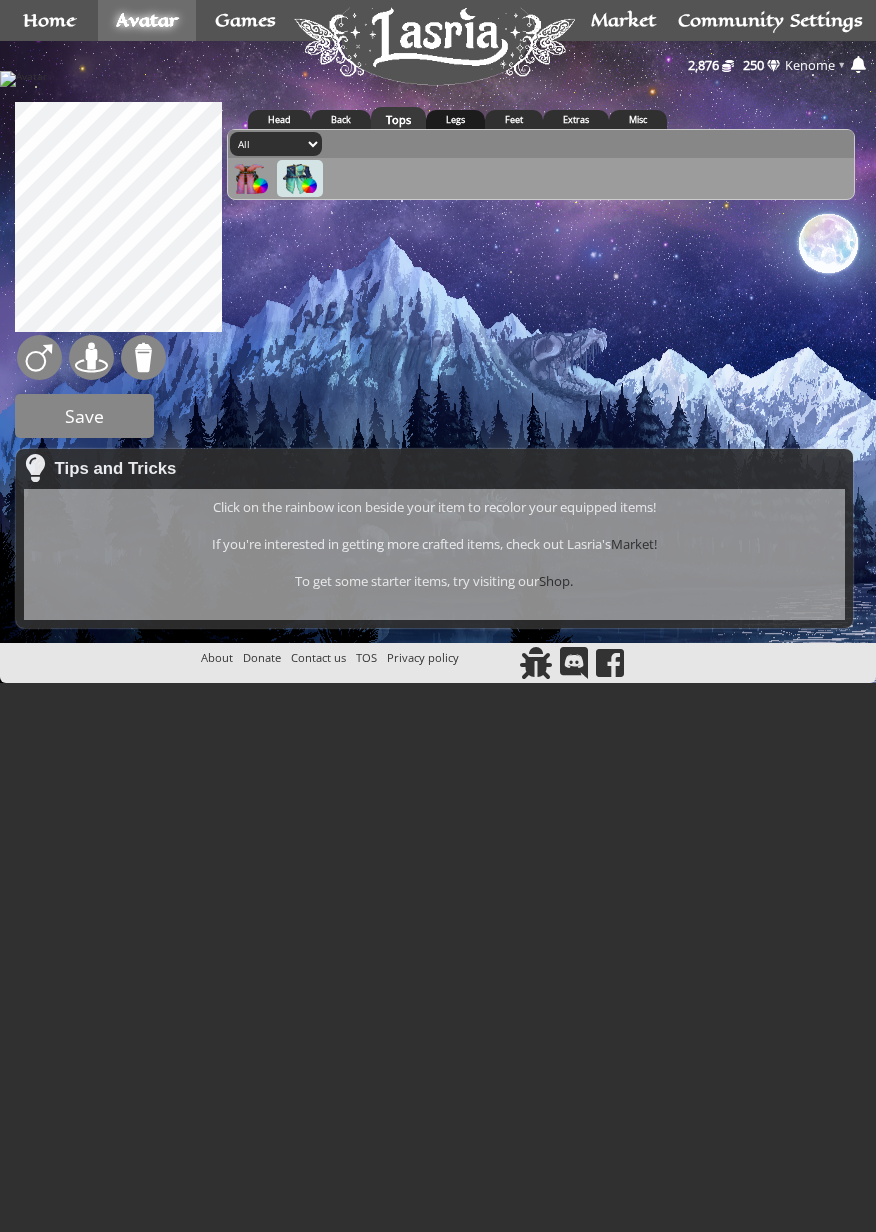 click on "Legs" at bounding box center (455, 119) 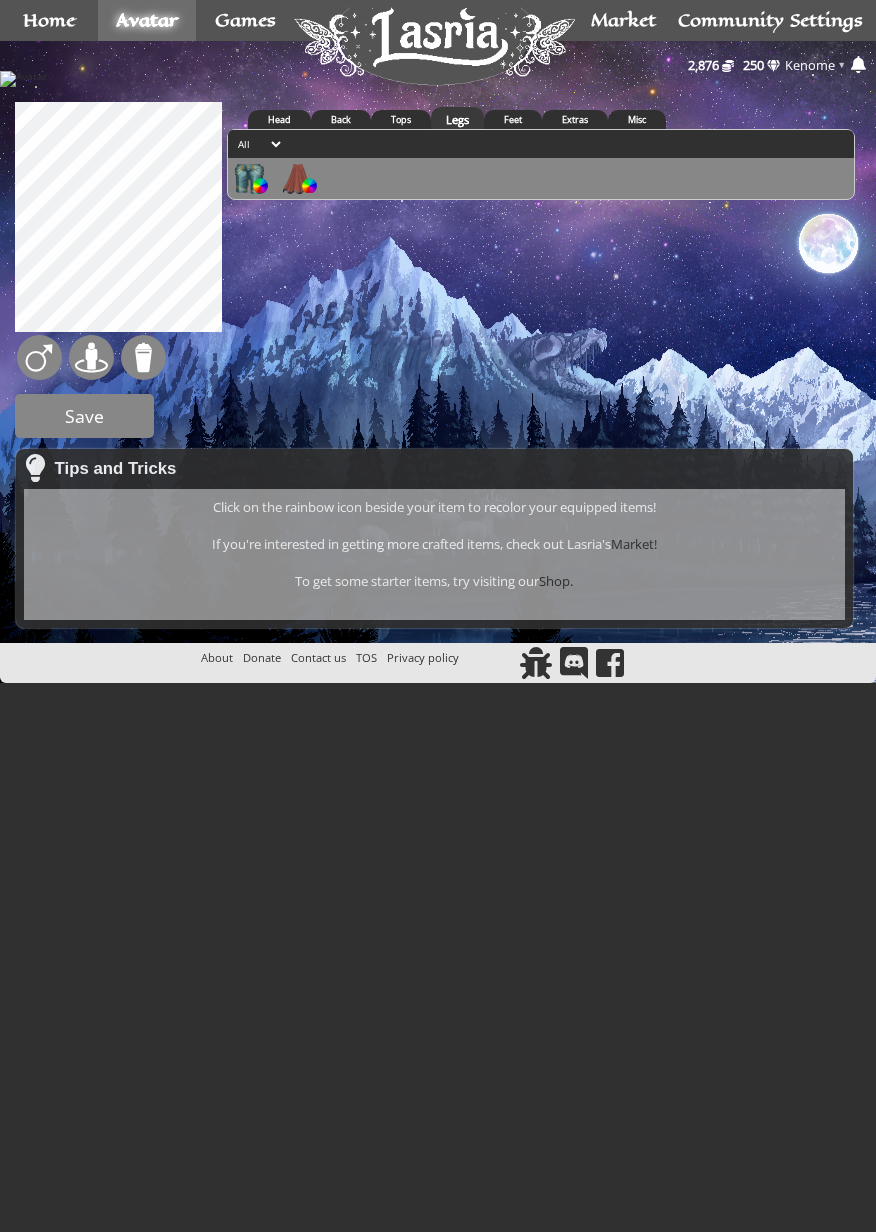 click at bounding box center (298, 179) 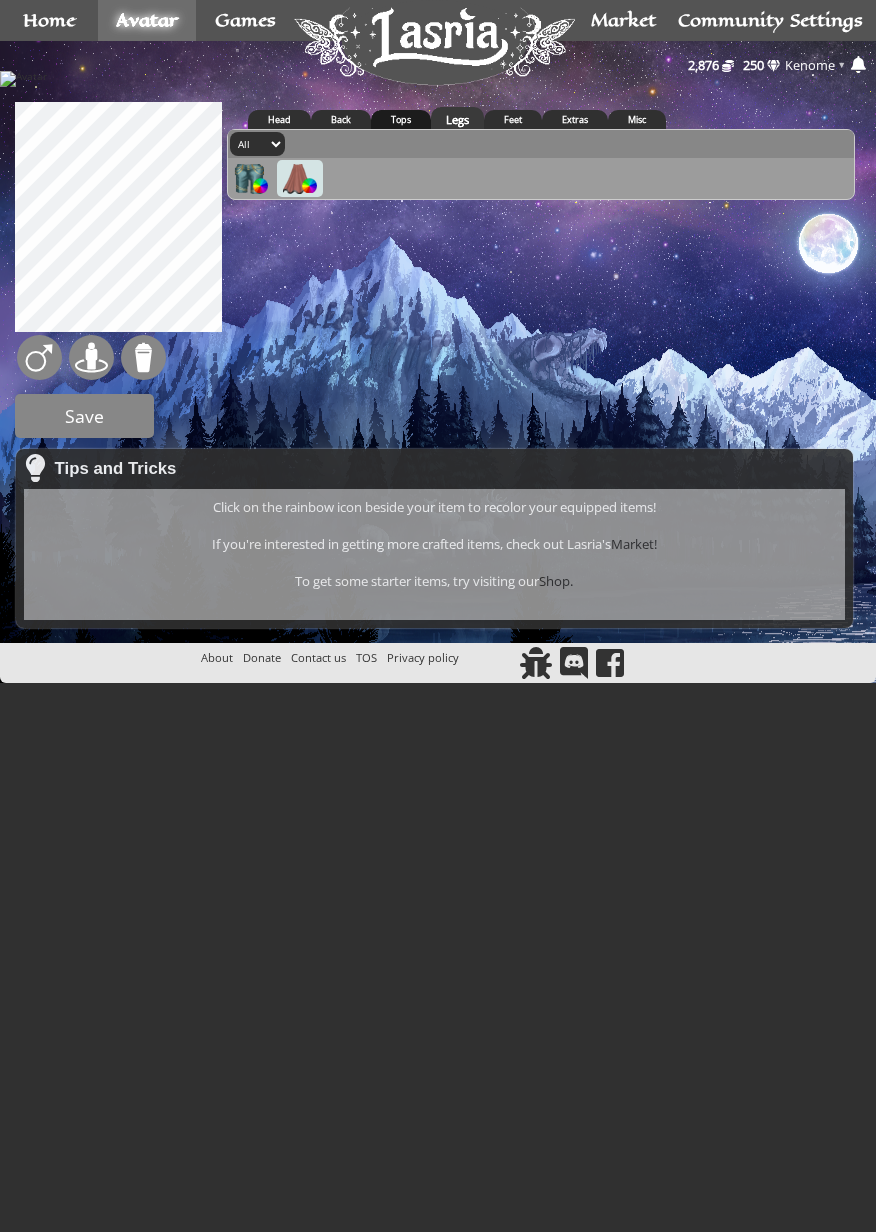 click on "Tops" at bounding box center [401, 119] 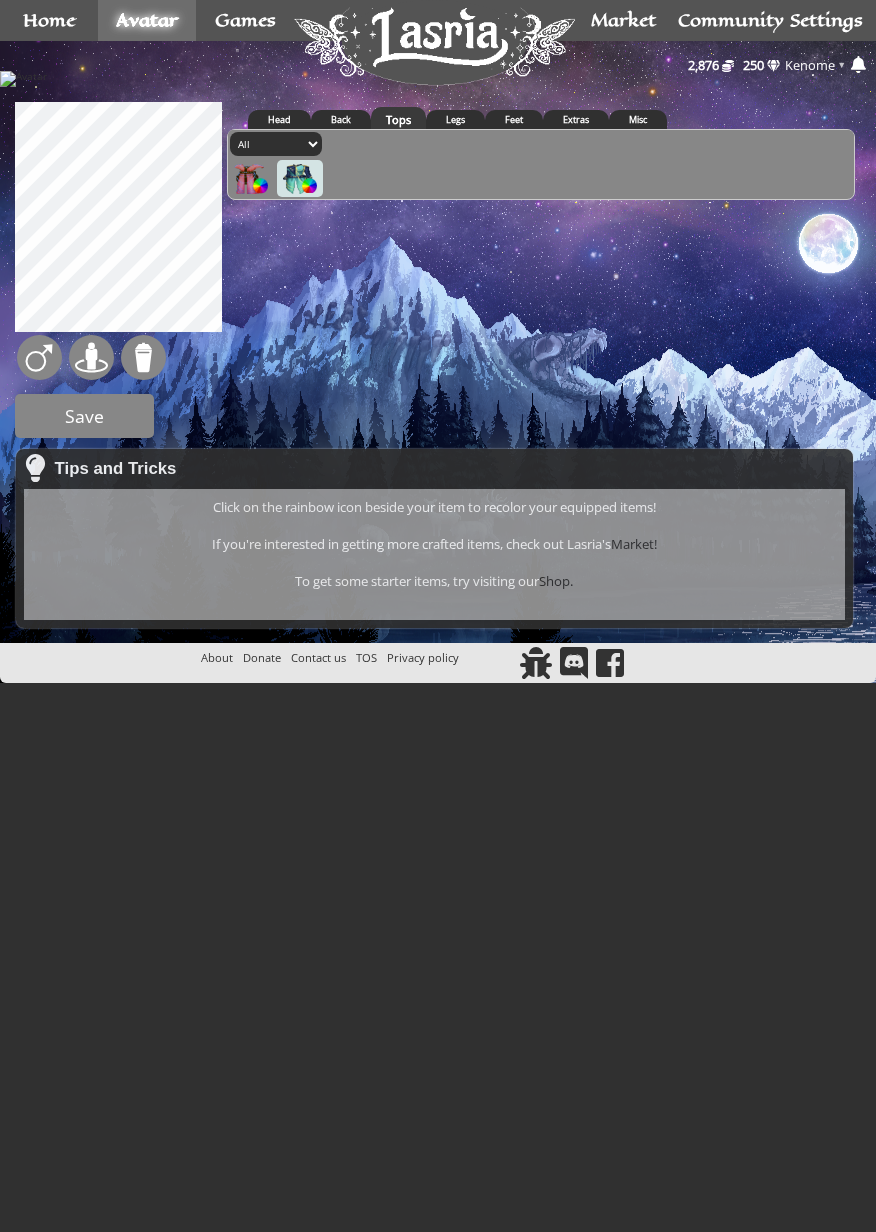 click at bounding box center (309, 185) 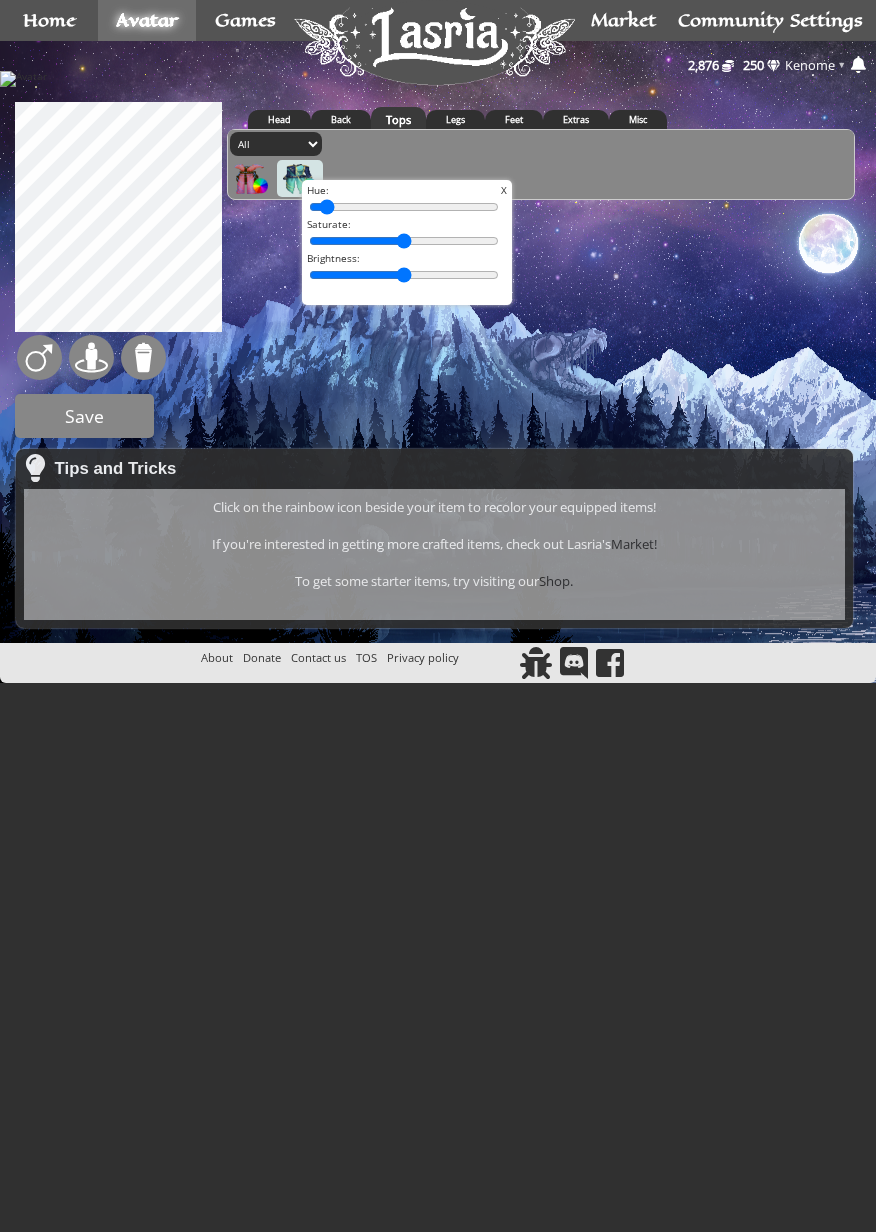 click at bounding box center [298, 179] 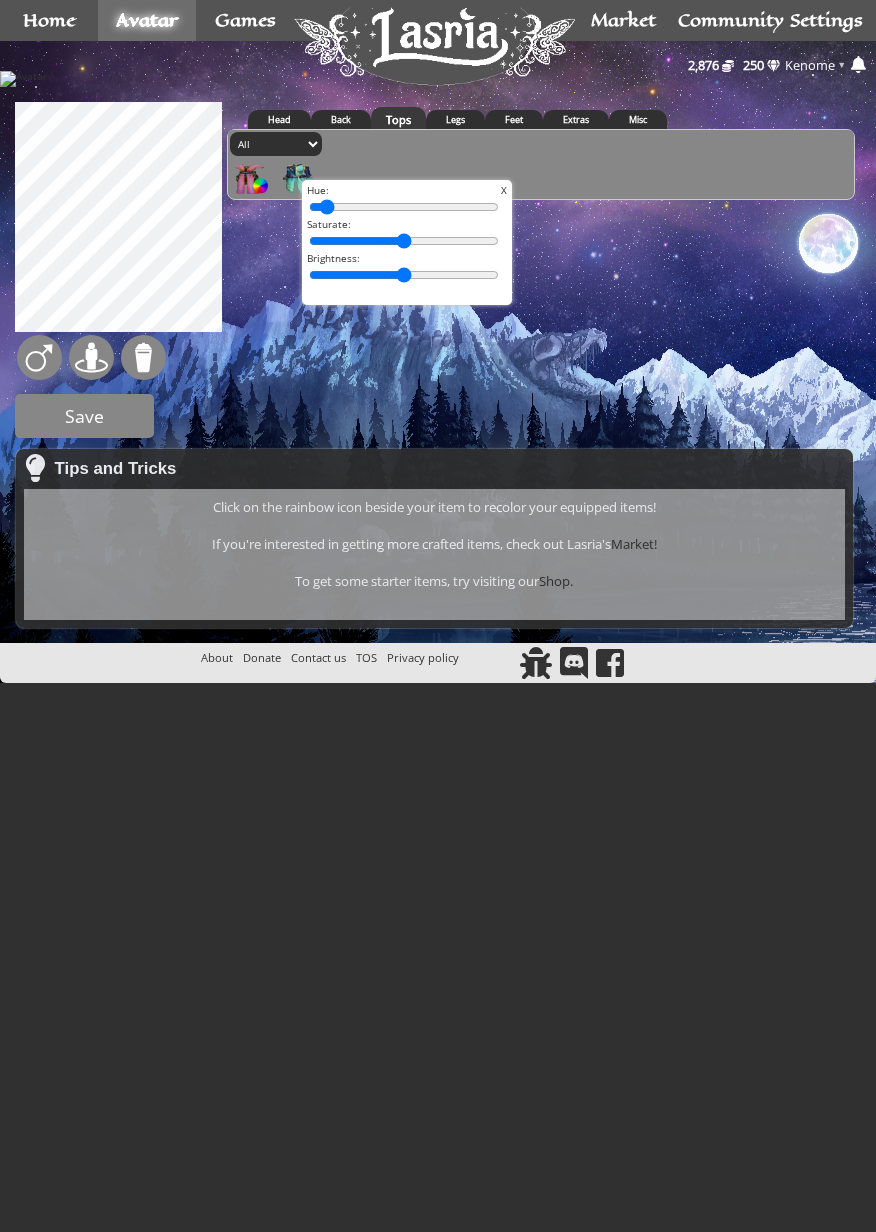 click on "X" at bounding box center (504, 190) 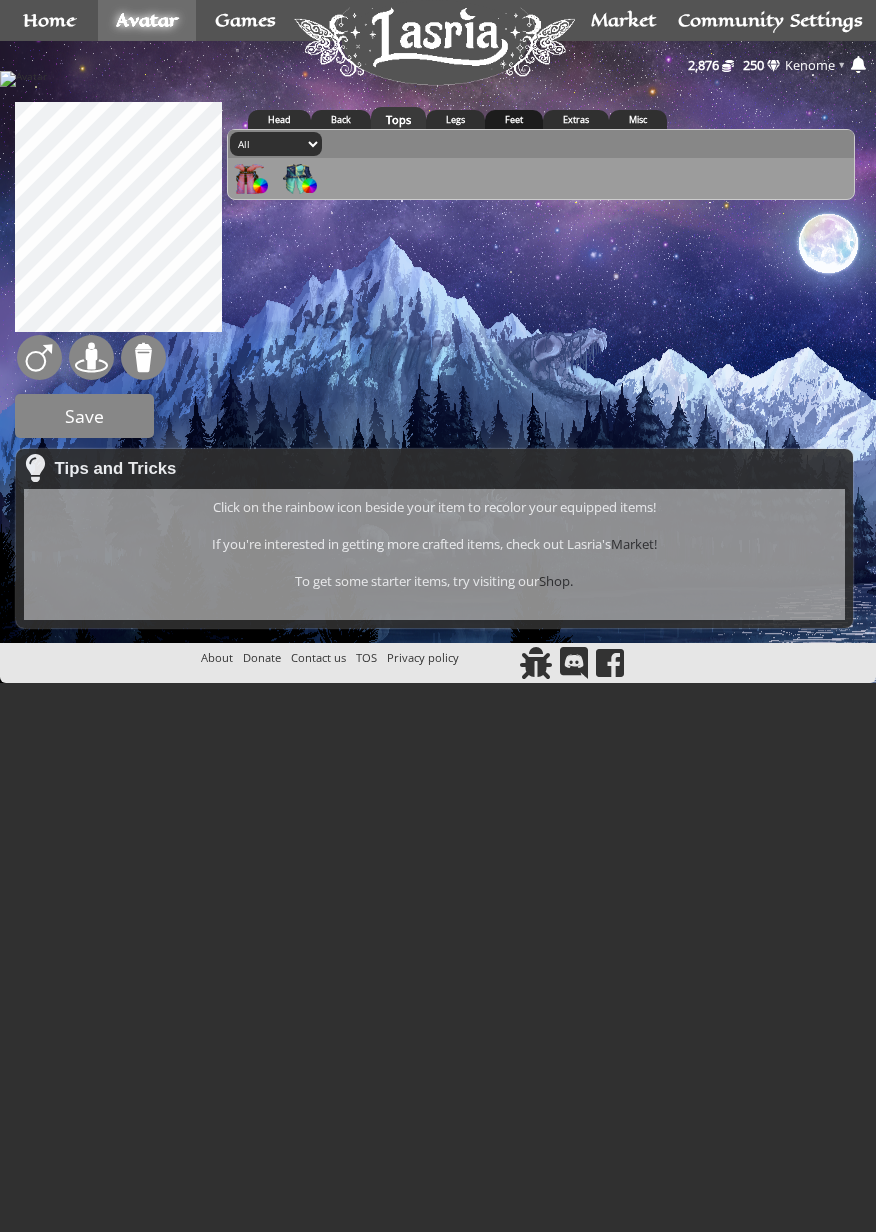 click on "Feet" at bounding box center (514, 119) 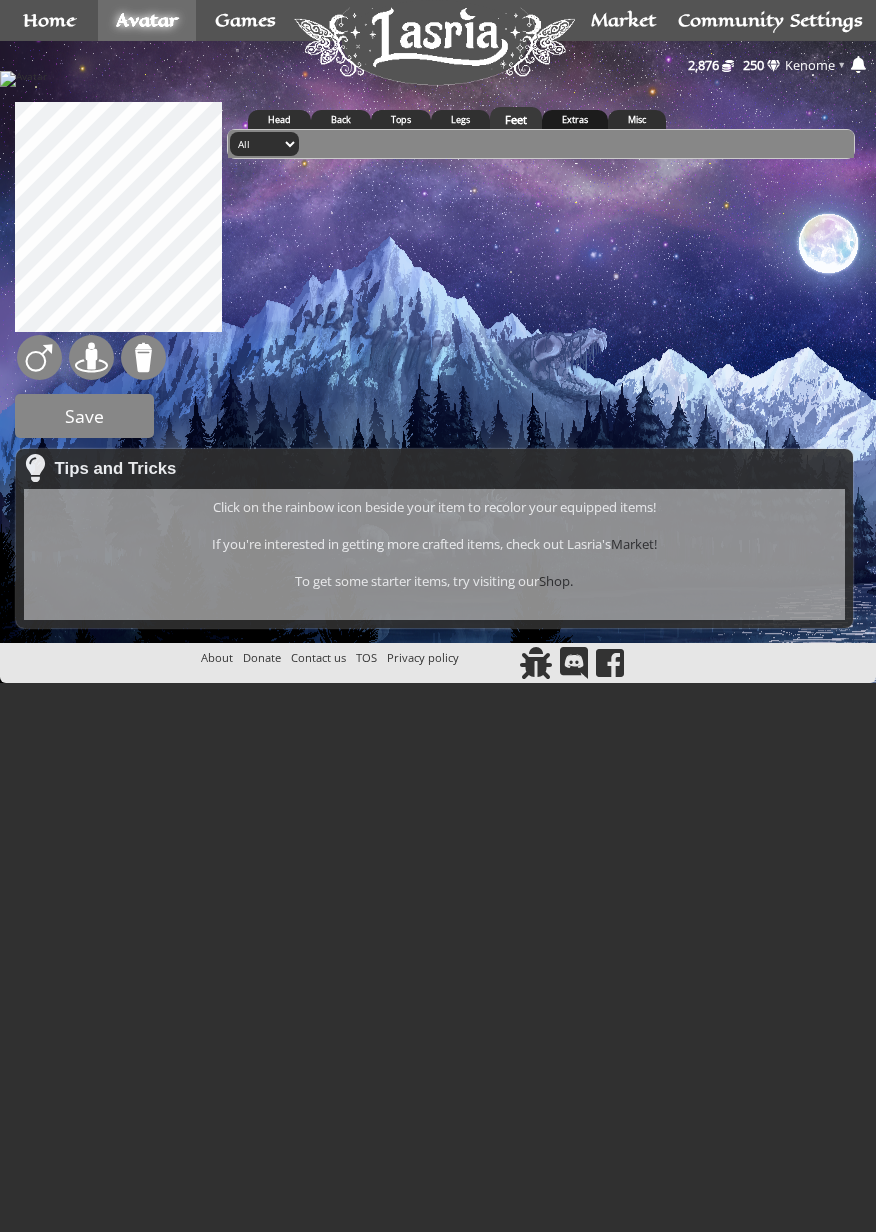 click on "Extras" at bounding box center [575, 119] 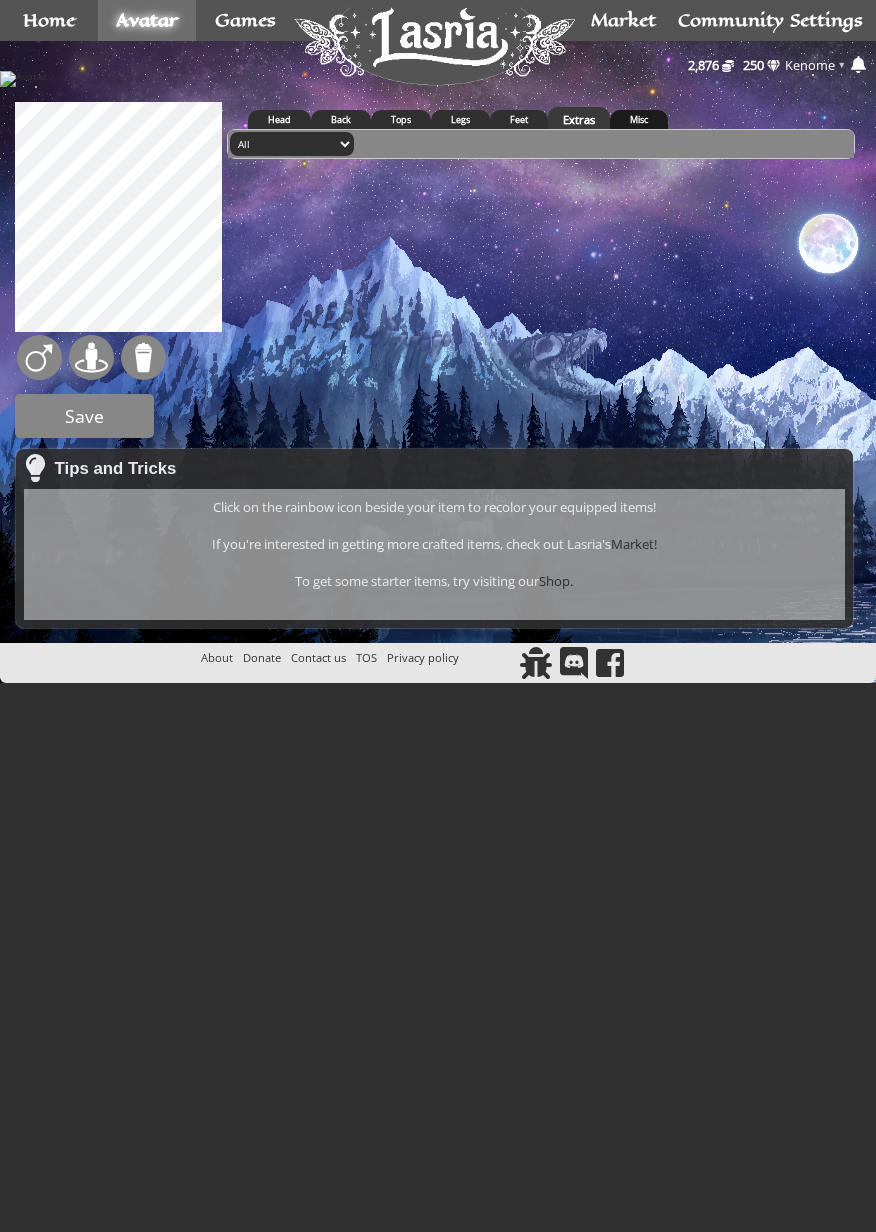 click on "Misc" at bounding box center [639, 119] 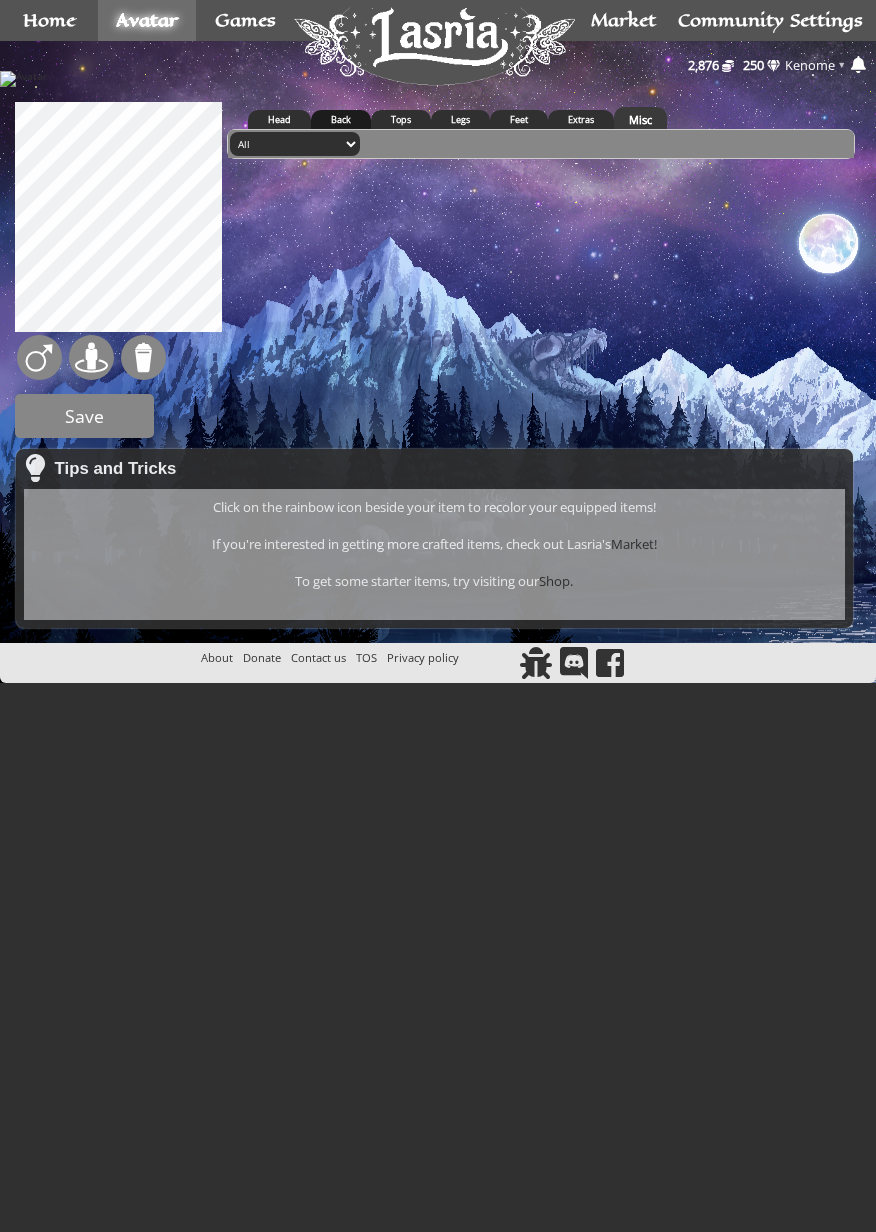 click on "Back" at bounding box center [341, 119] 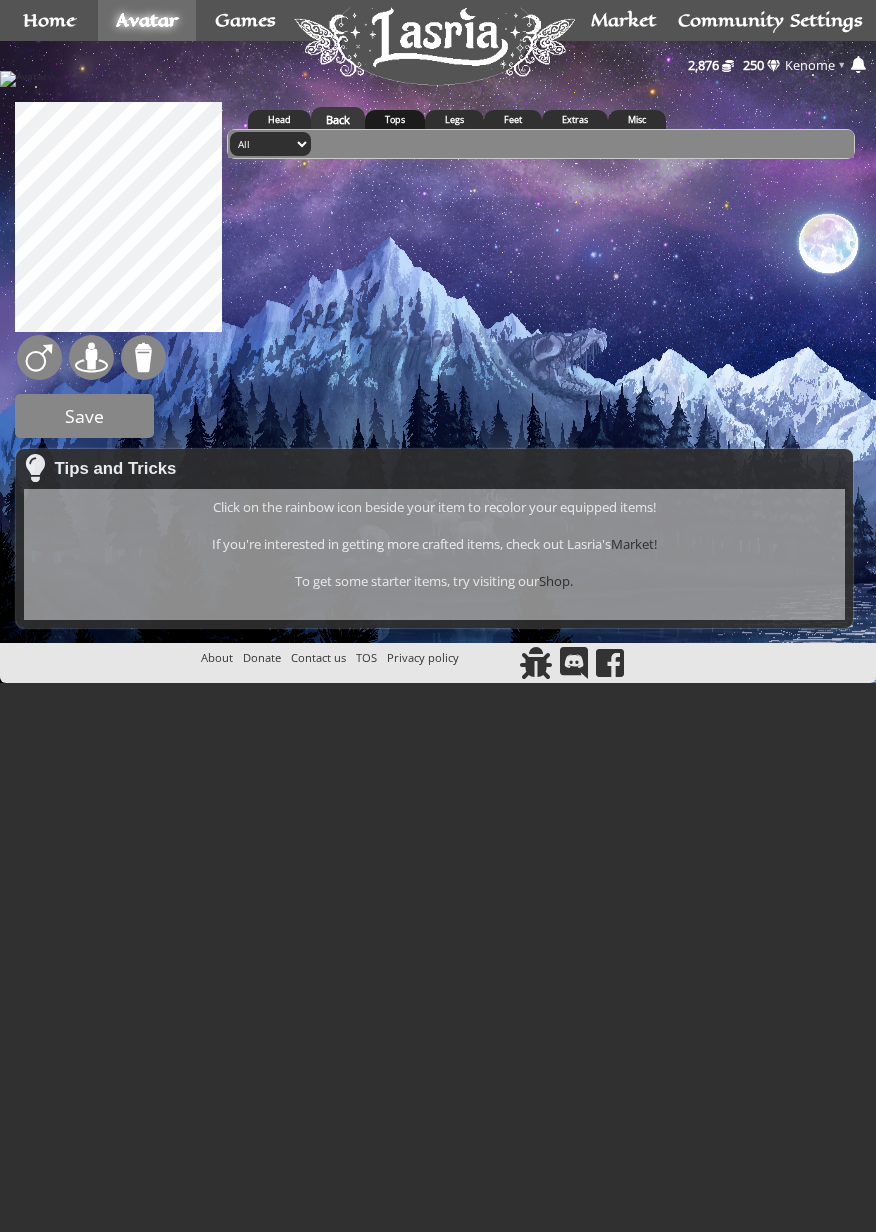 click on "Tops" at bounding box center (395, 119) 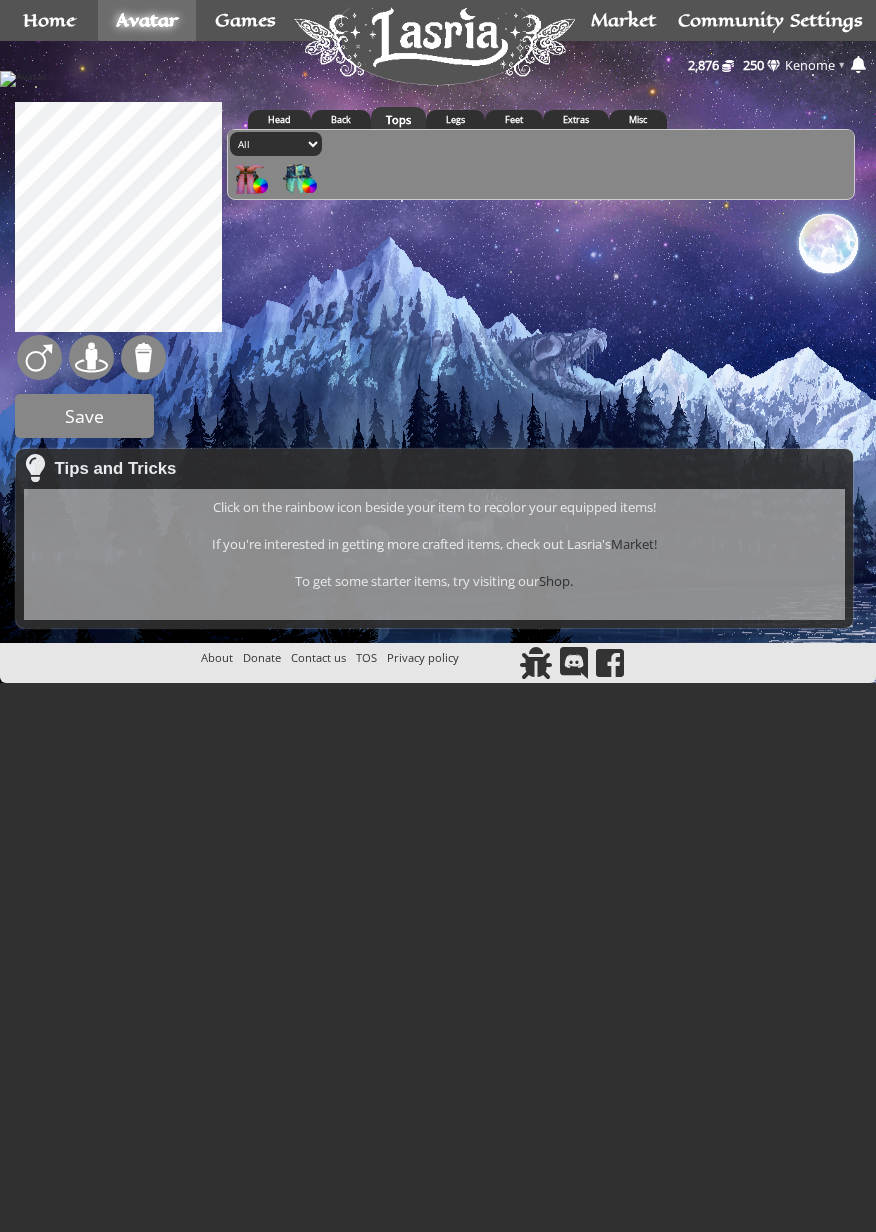 click at bounding box center (249, 179) 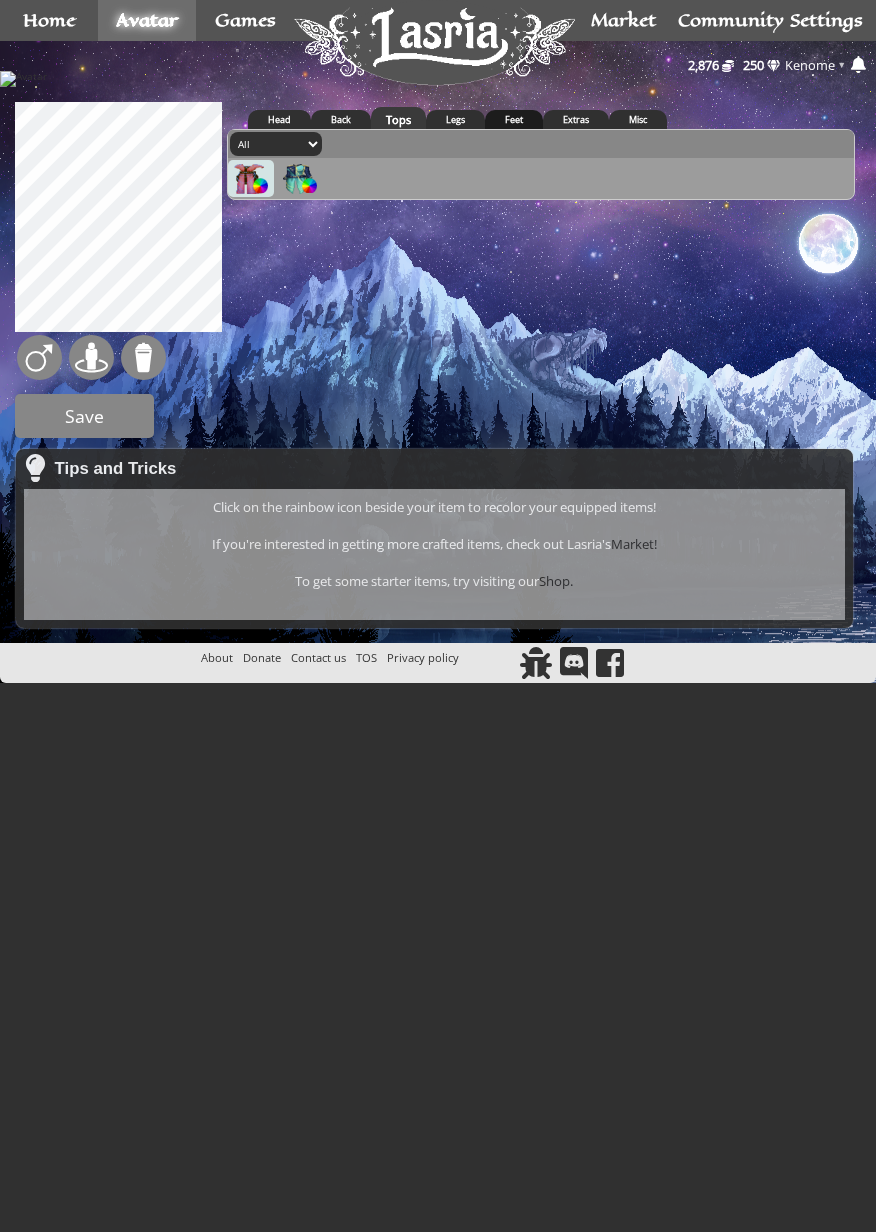 click on "Feet" at bounding box center (514, 119) 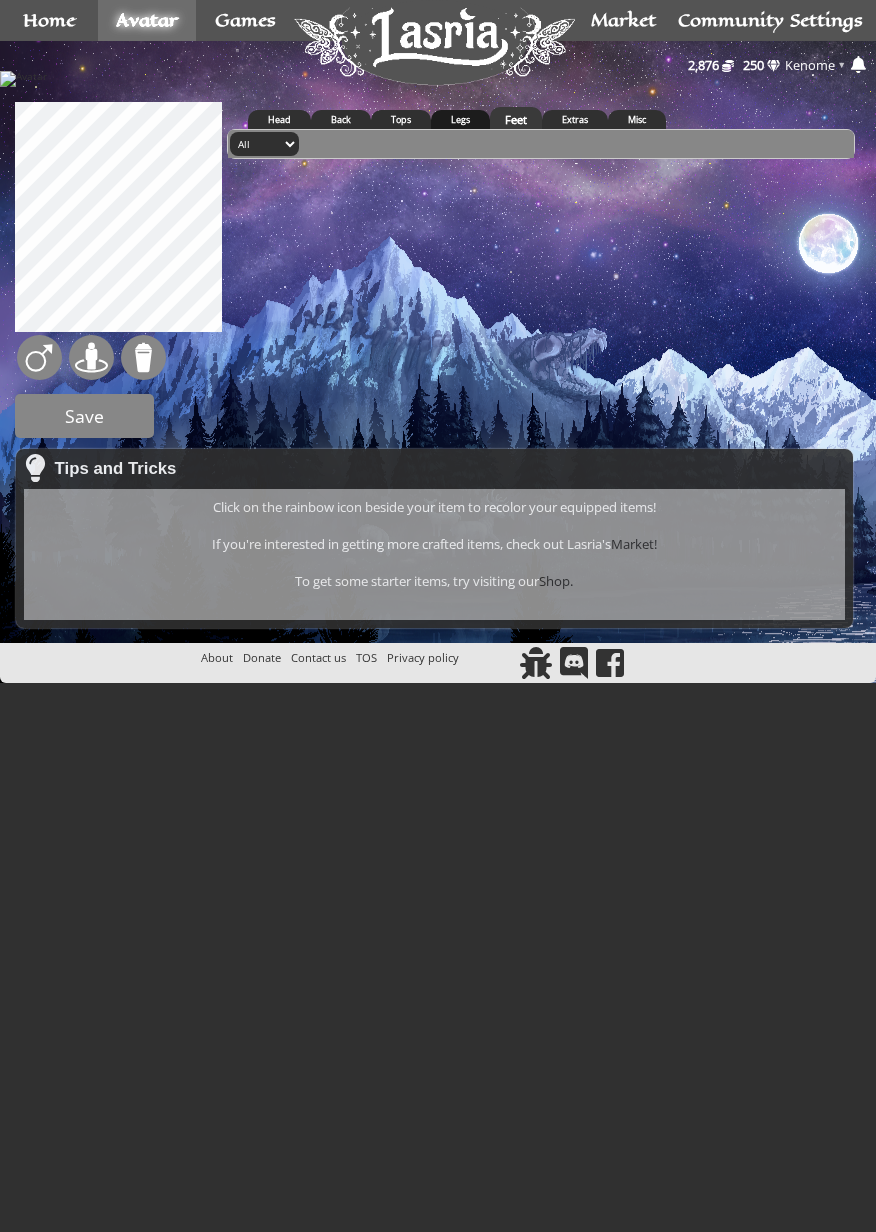 click on "Legs" at bounding box center [460, 119] 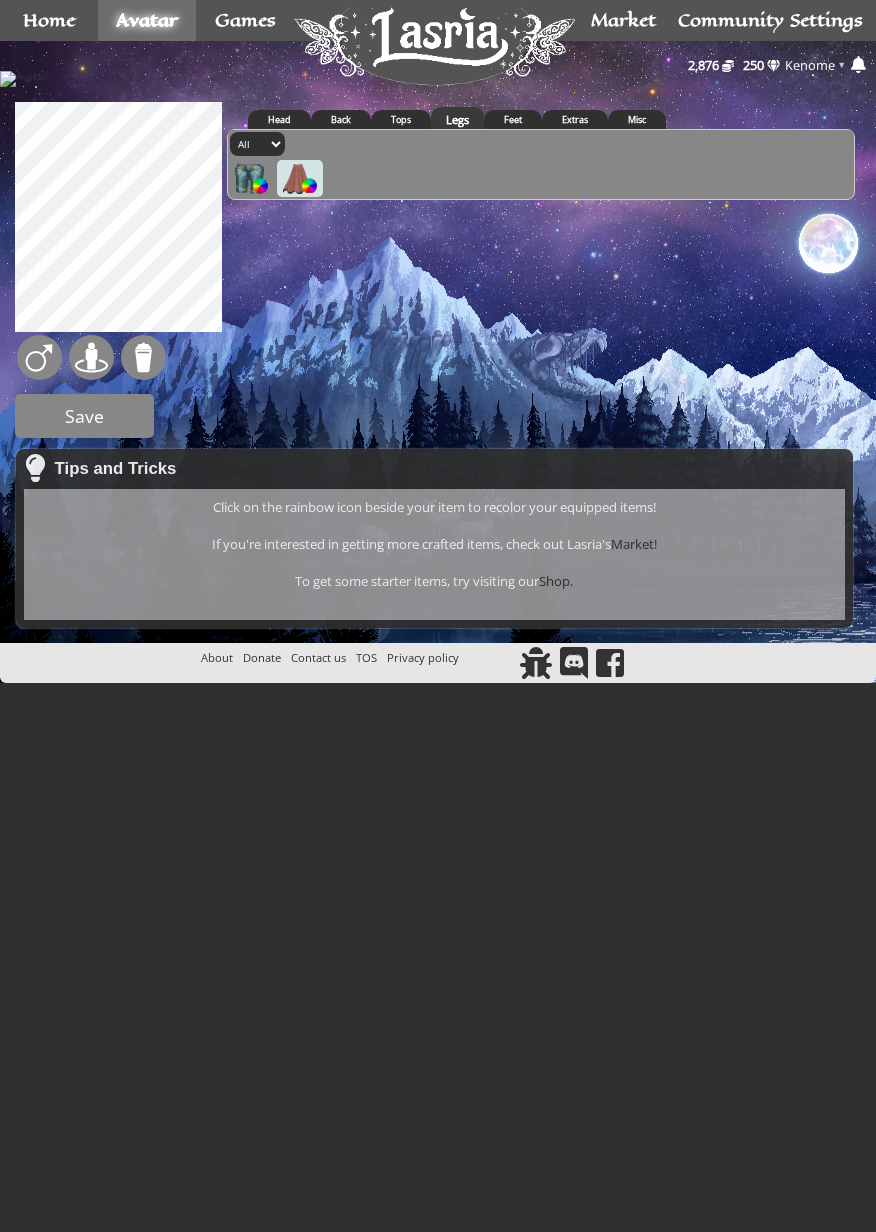 click at bounding box center (309, 185) 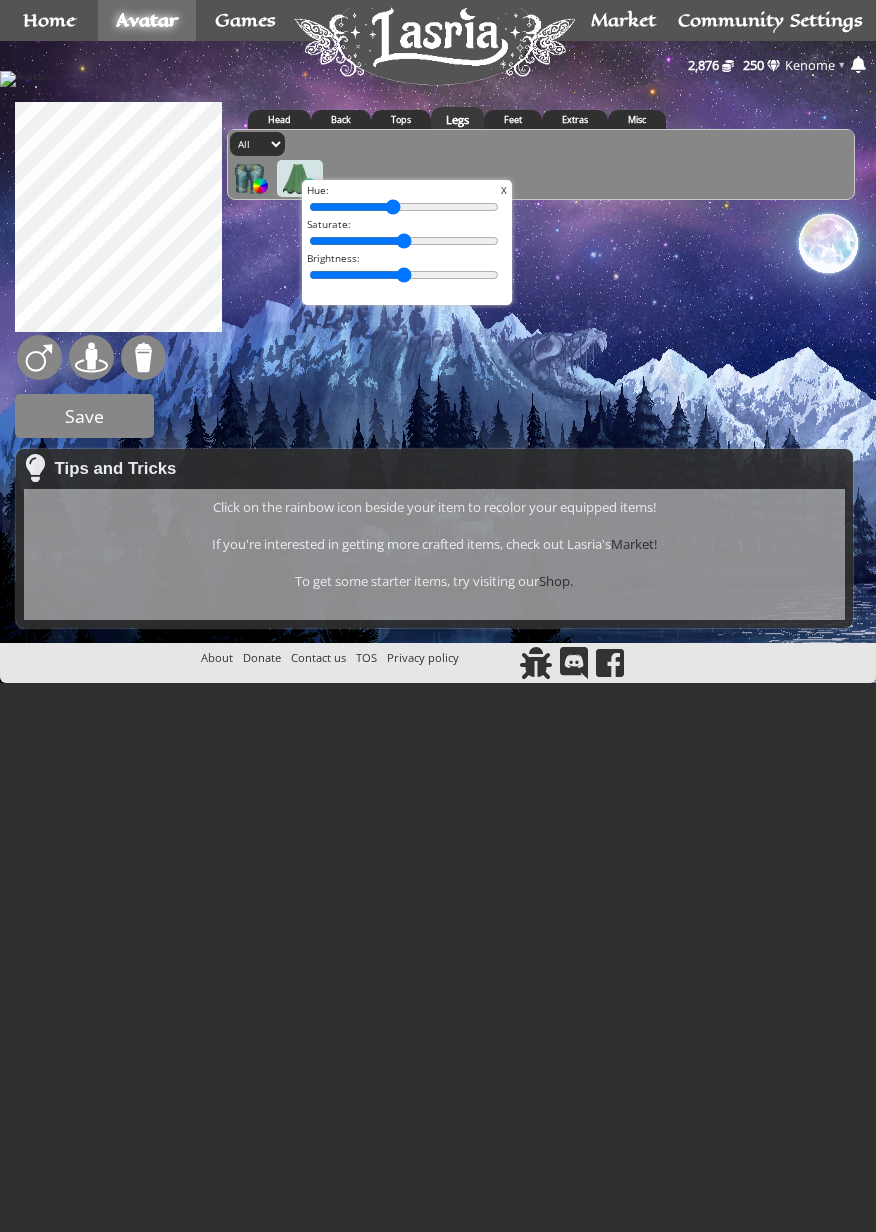 type on "43" 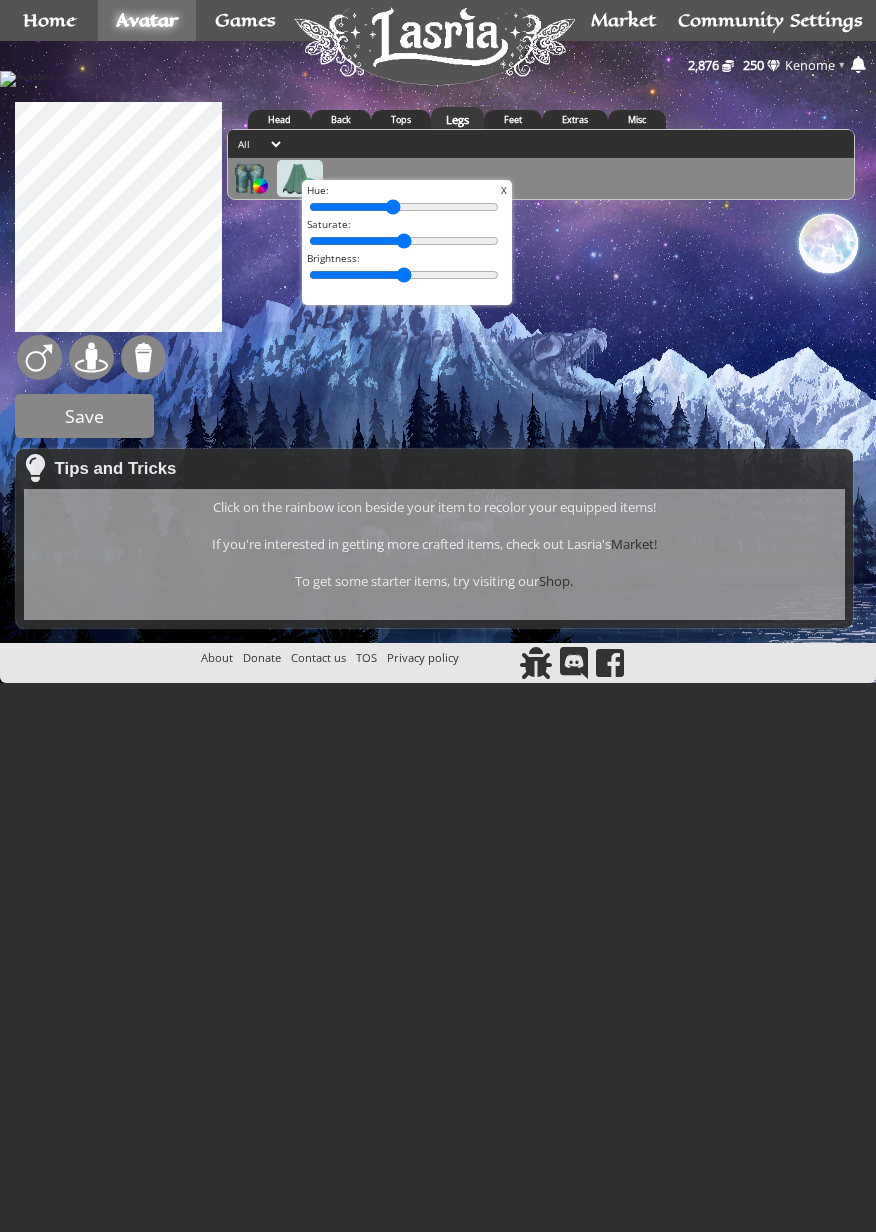 click at bounding box center [298, 179] 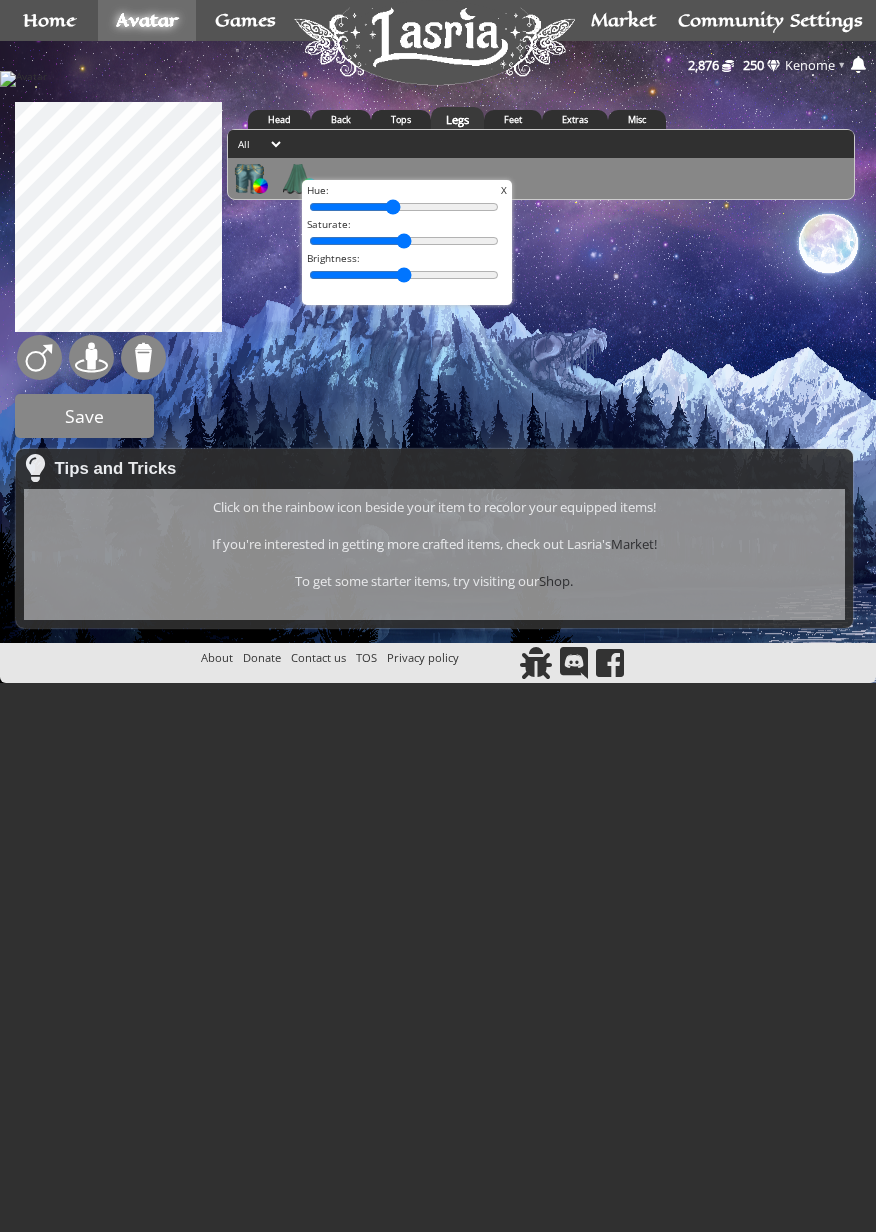click at bounding box center [298, 179] 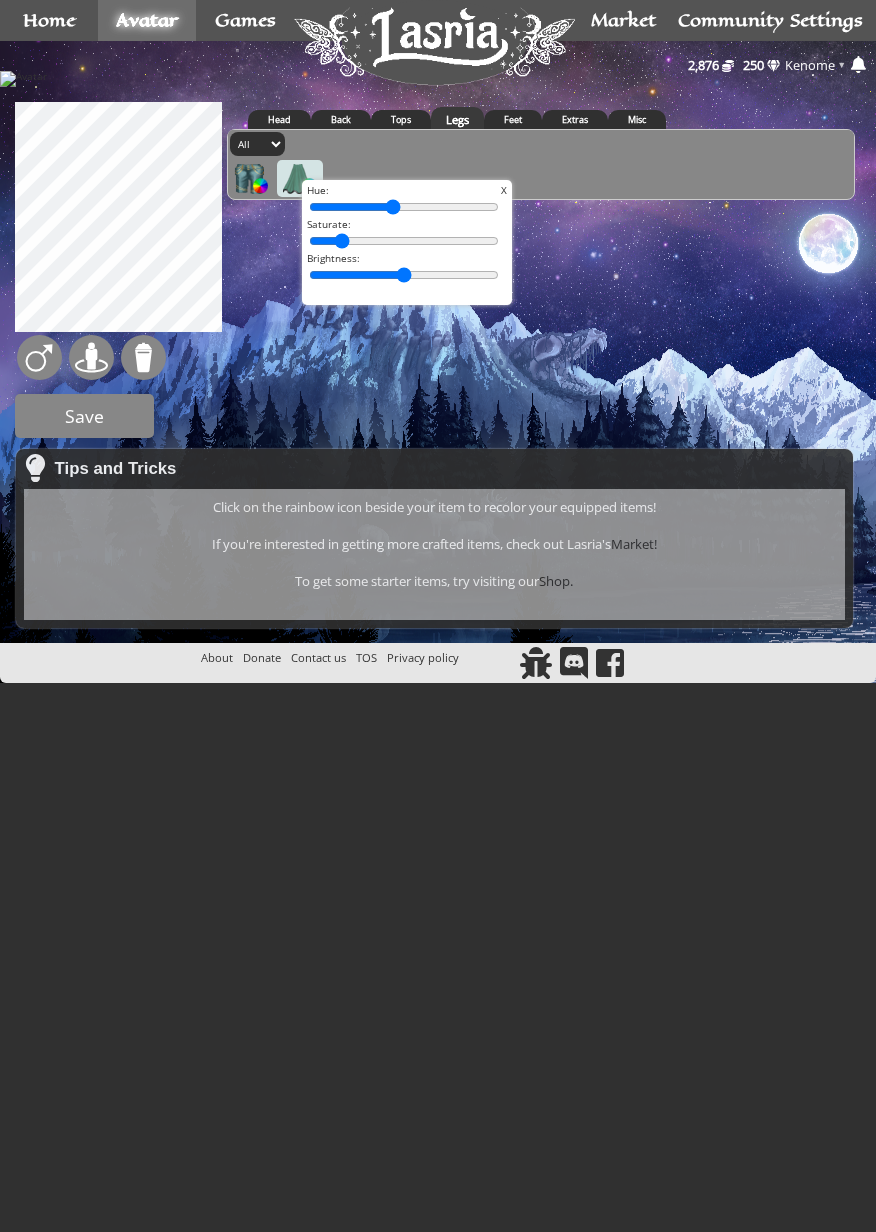 type on "10" 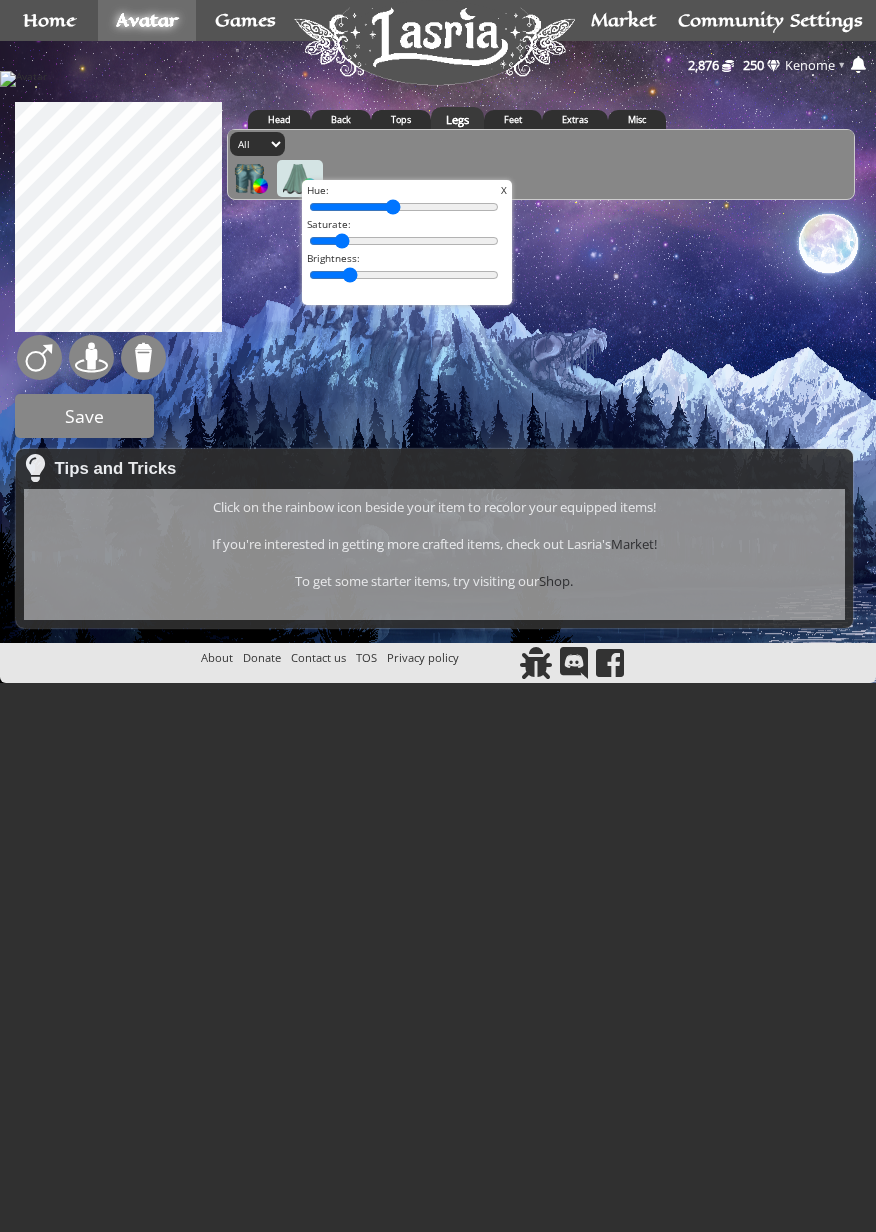 type on "16" 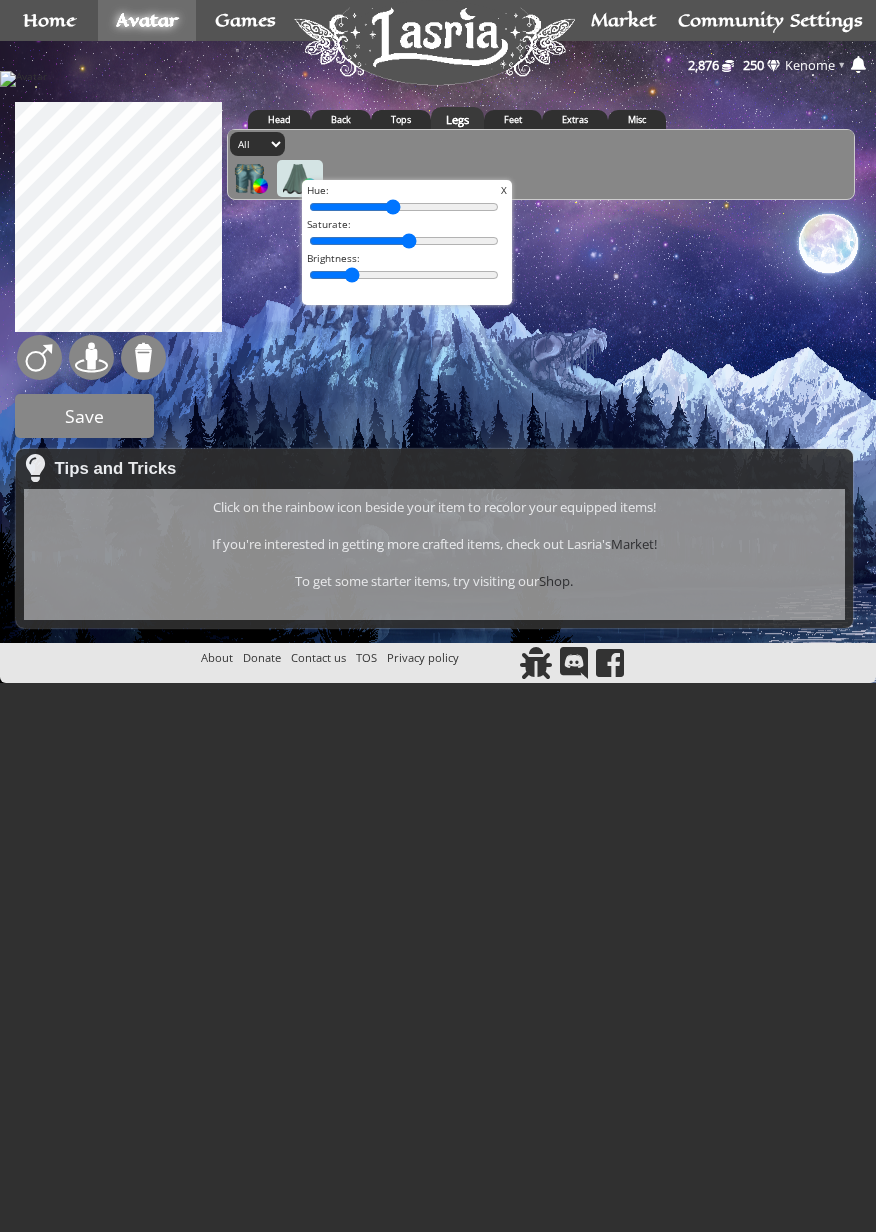 type on "53" 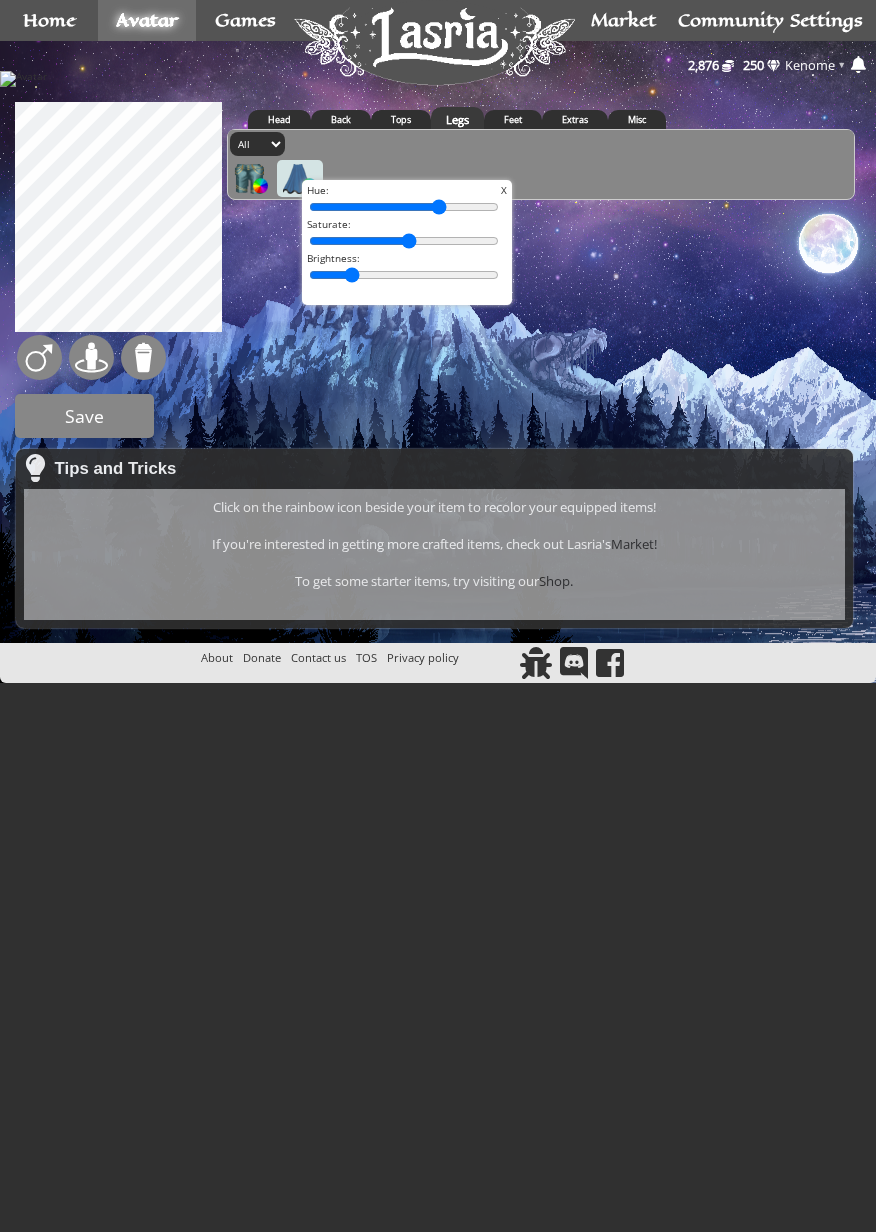 type on "73" 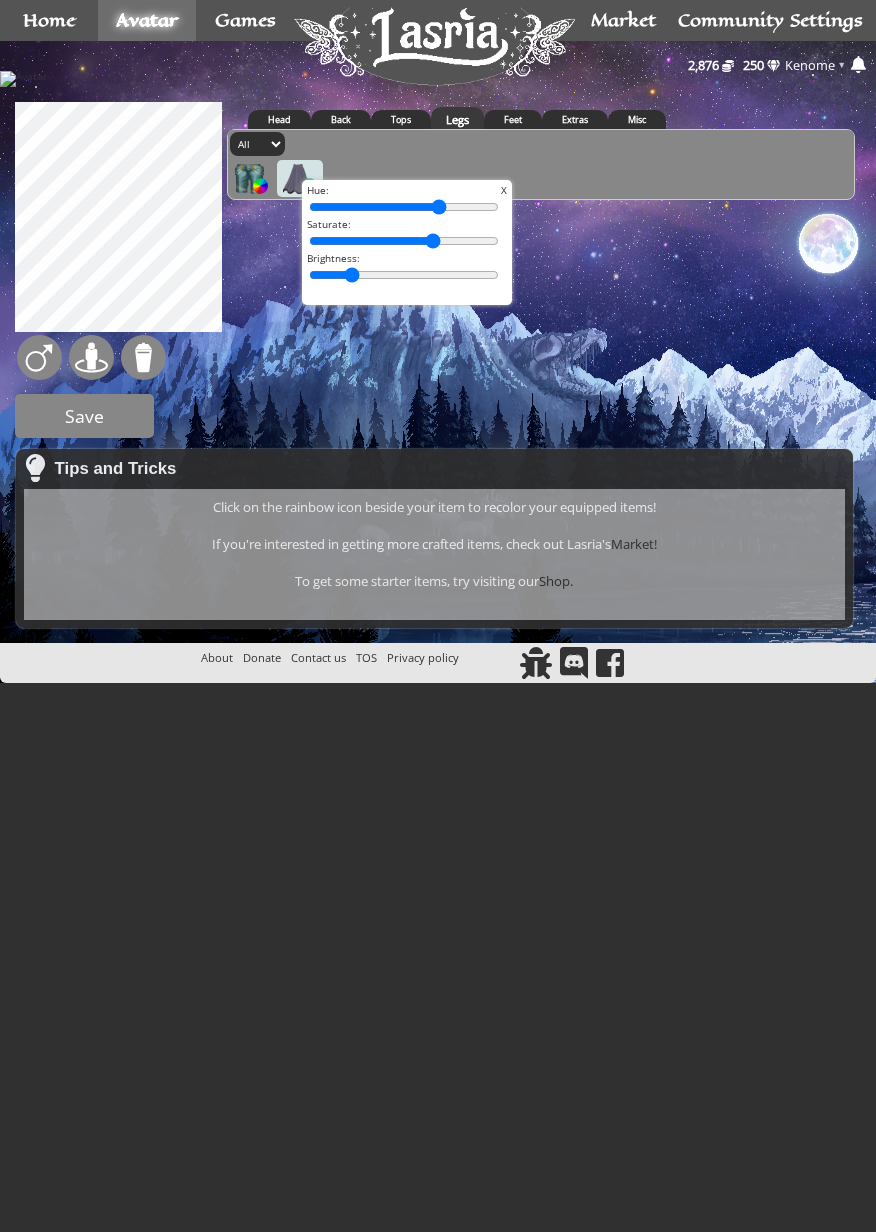 type on "71" 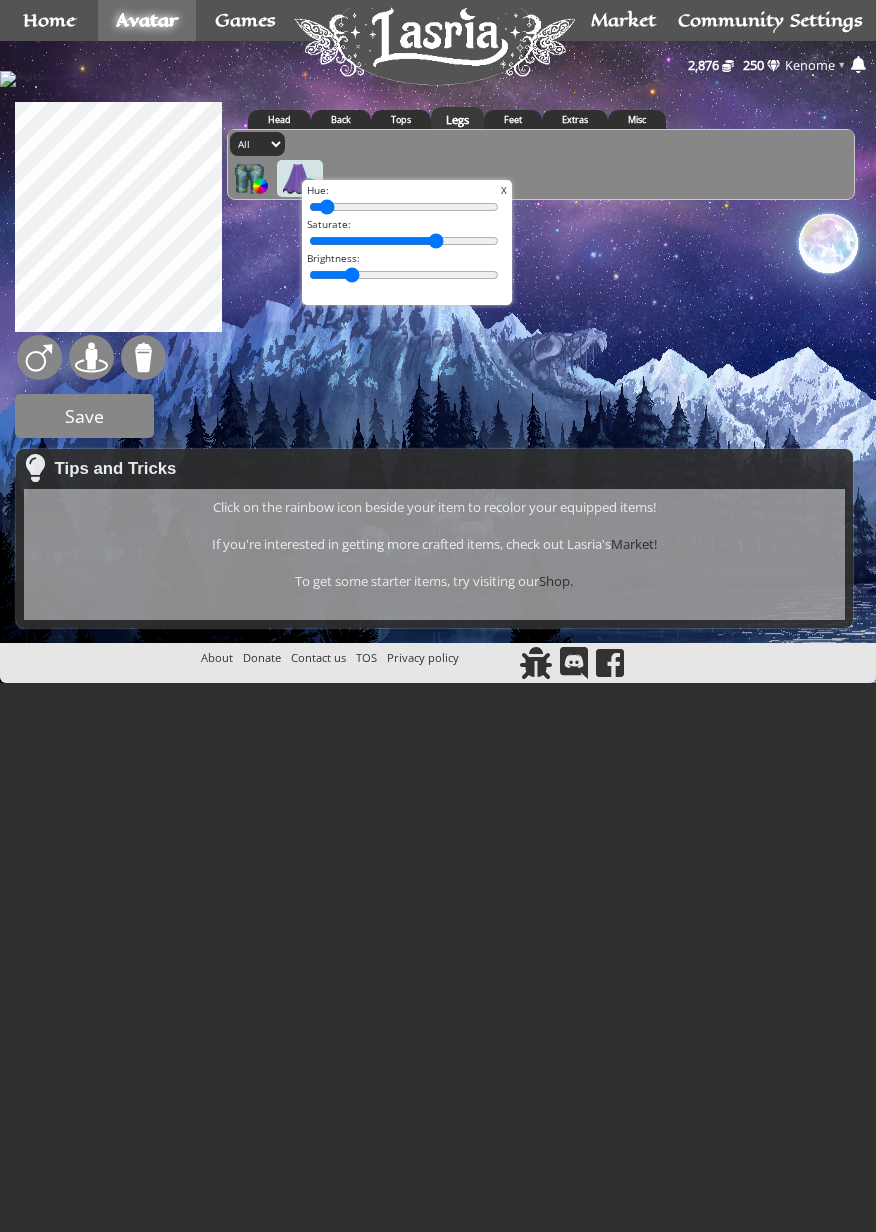 type on "0" 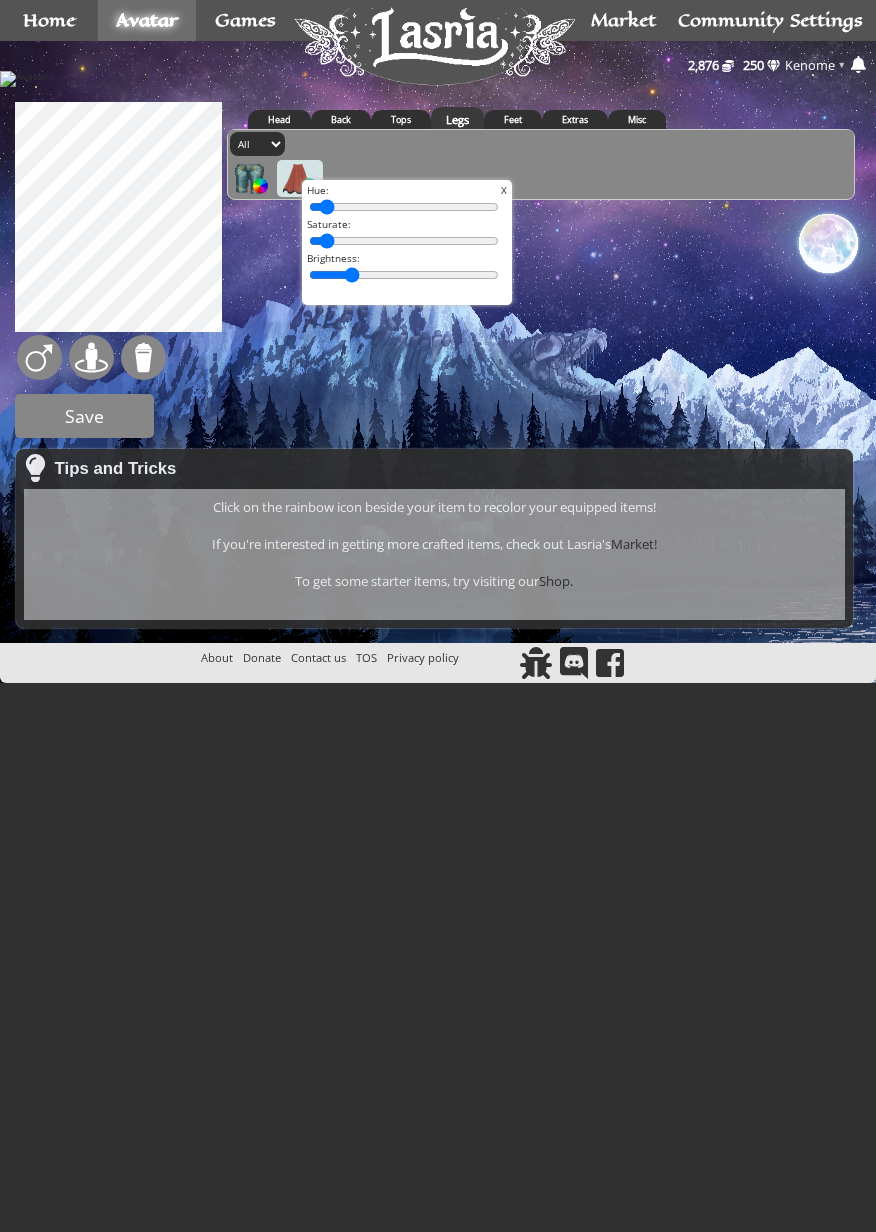 type on "0" 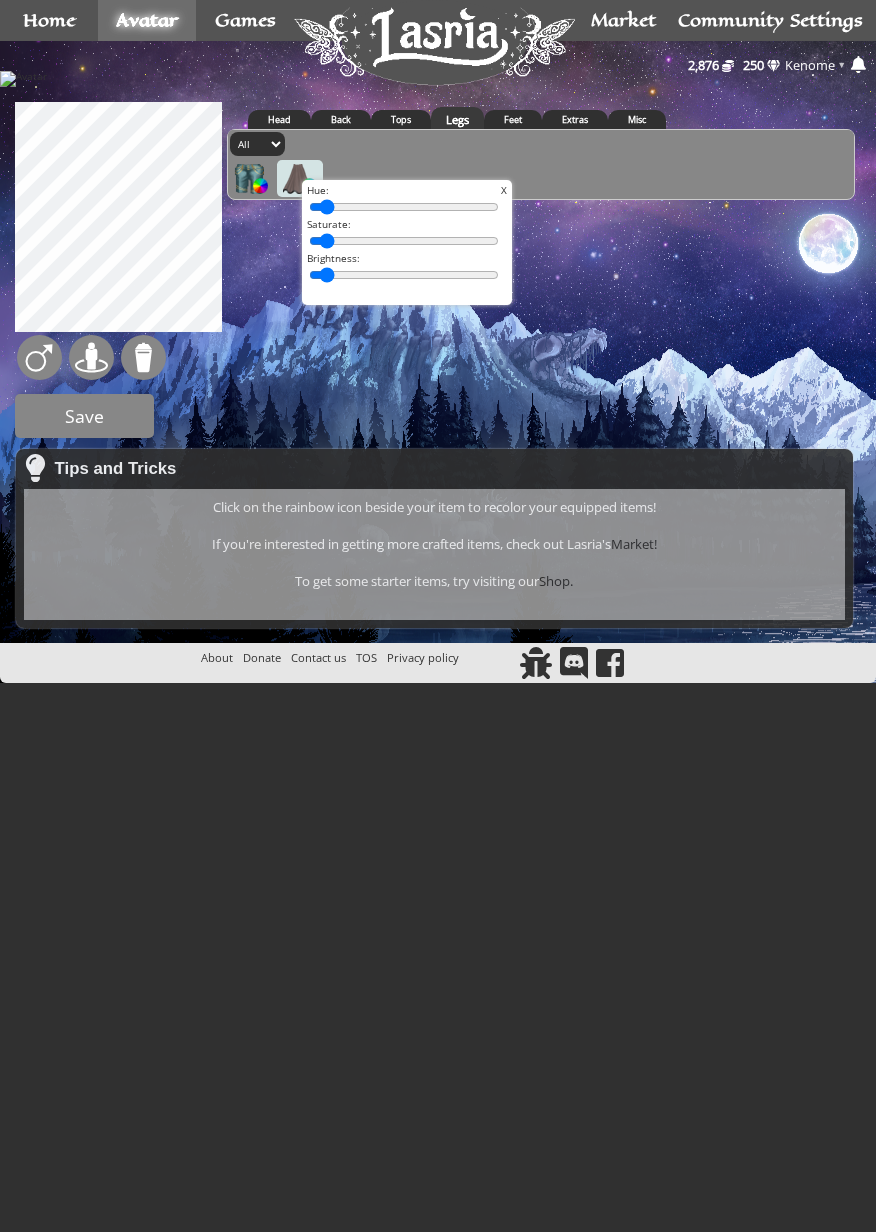 type on "0" 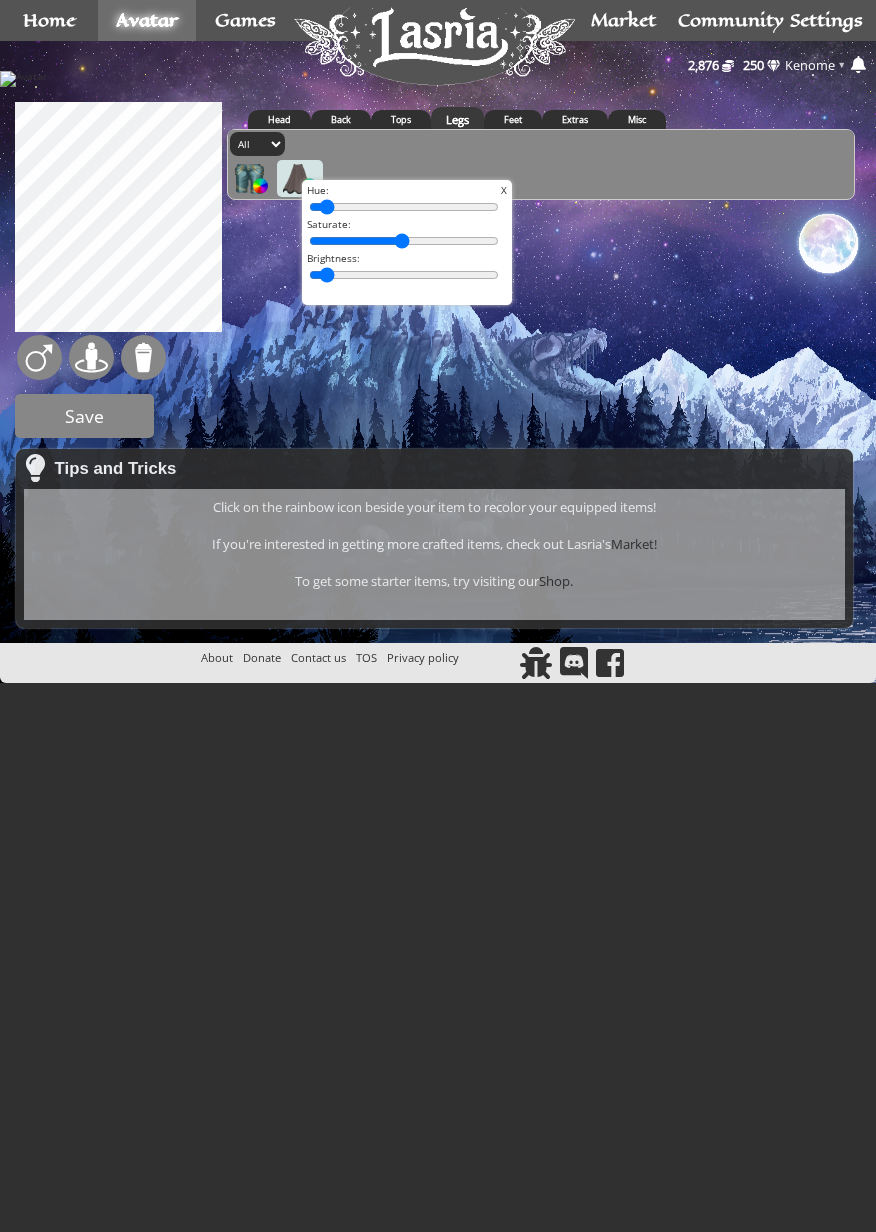 type on "50" 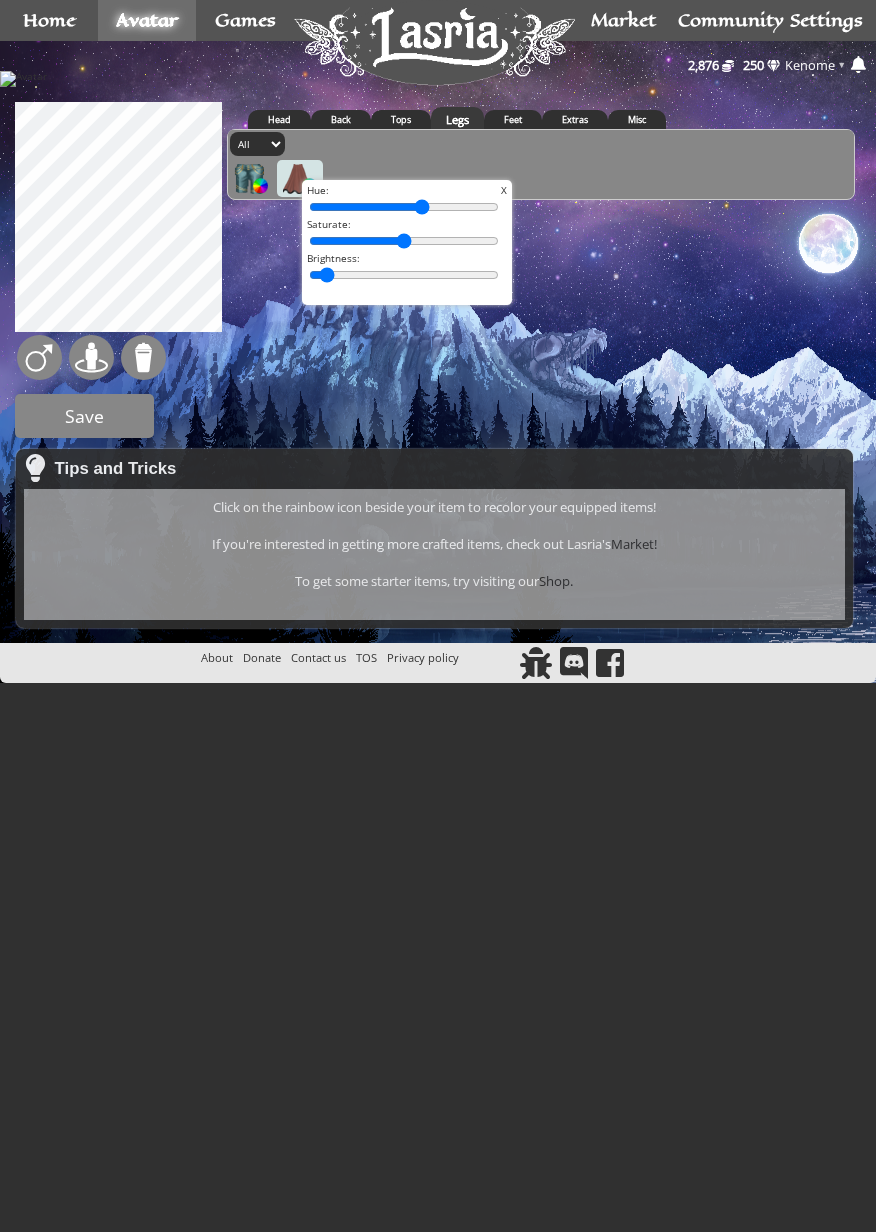 type on "62" 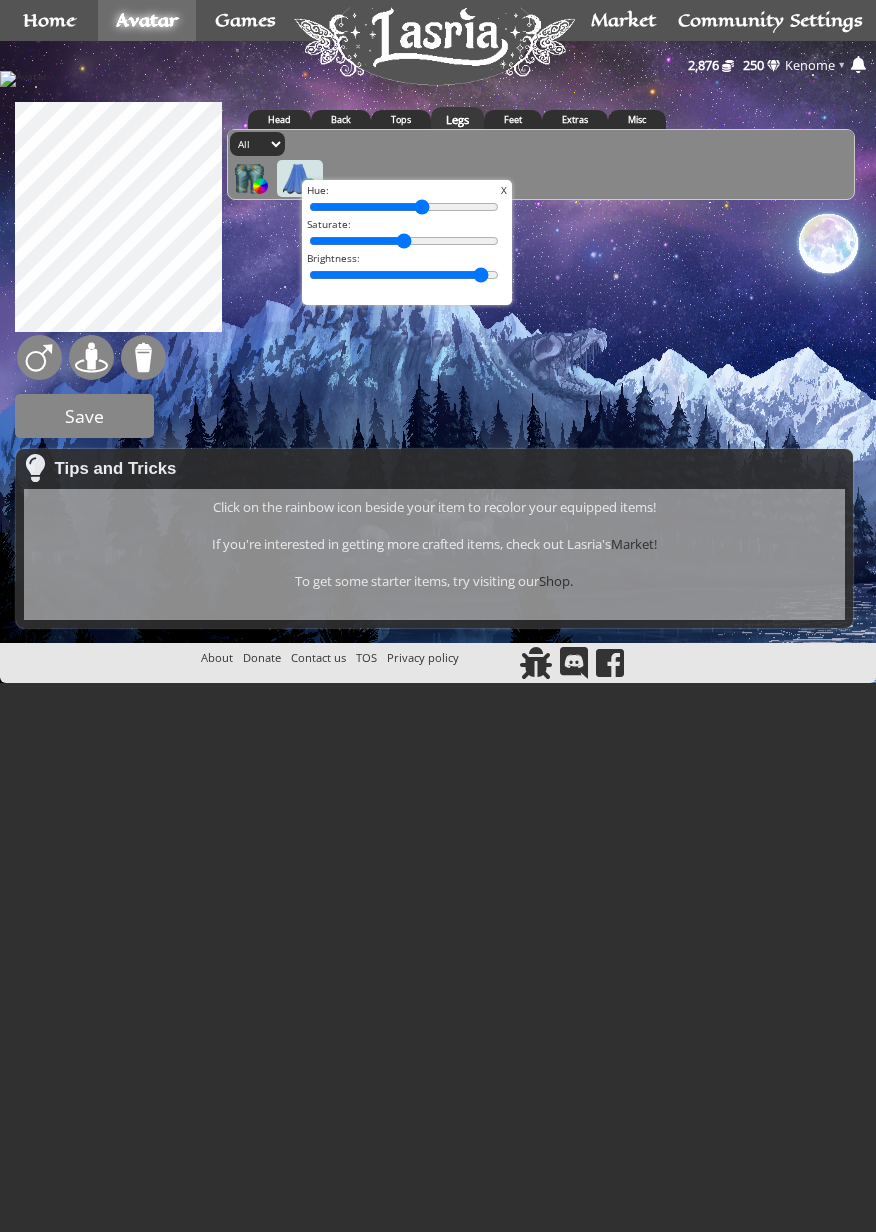 type on "100" 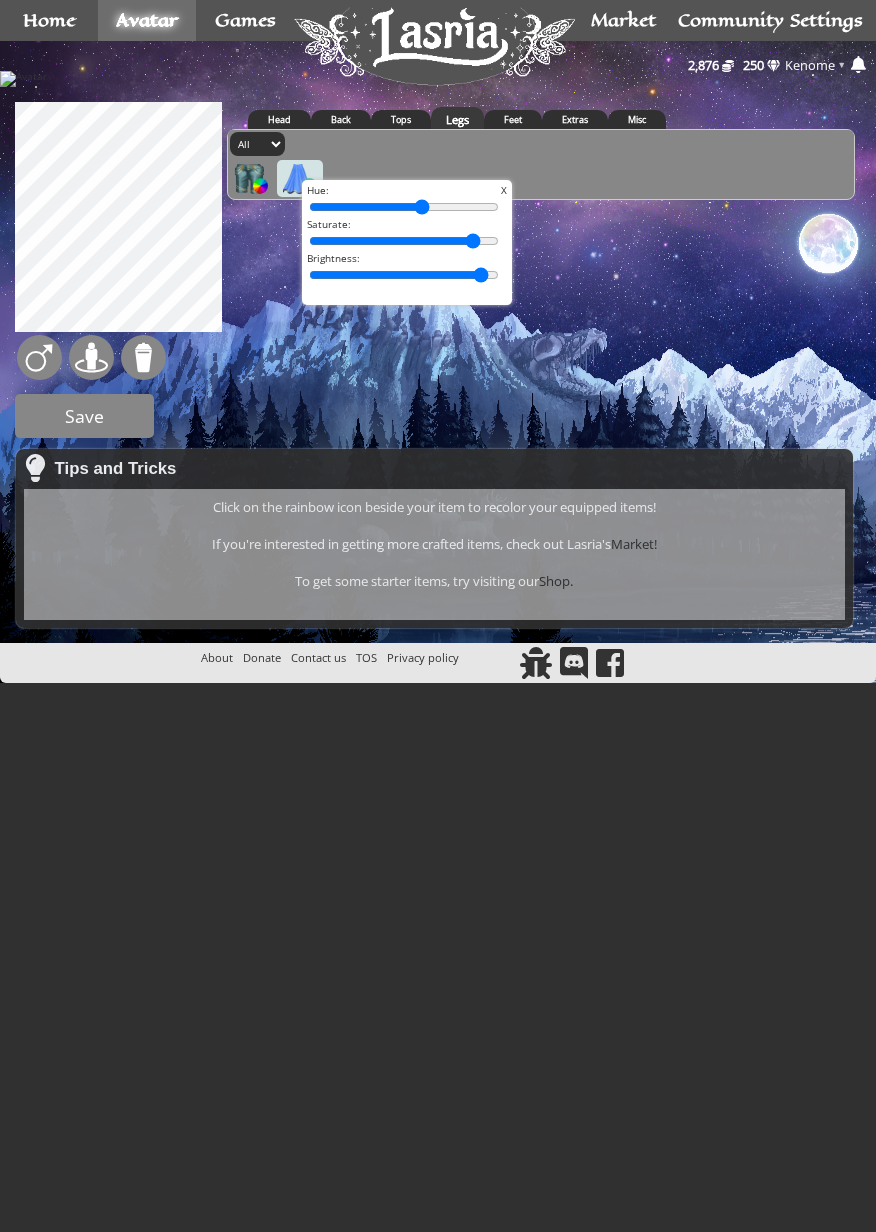 type on "96" 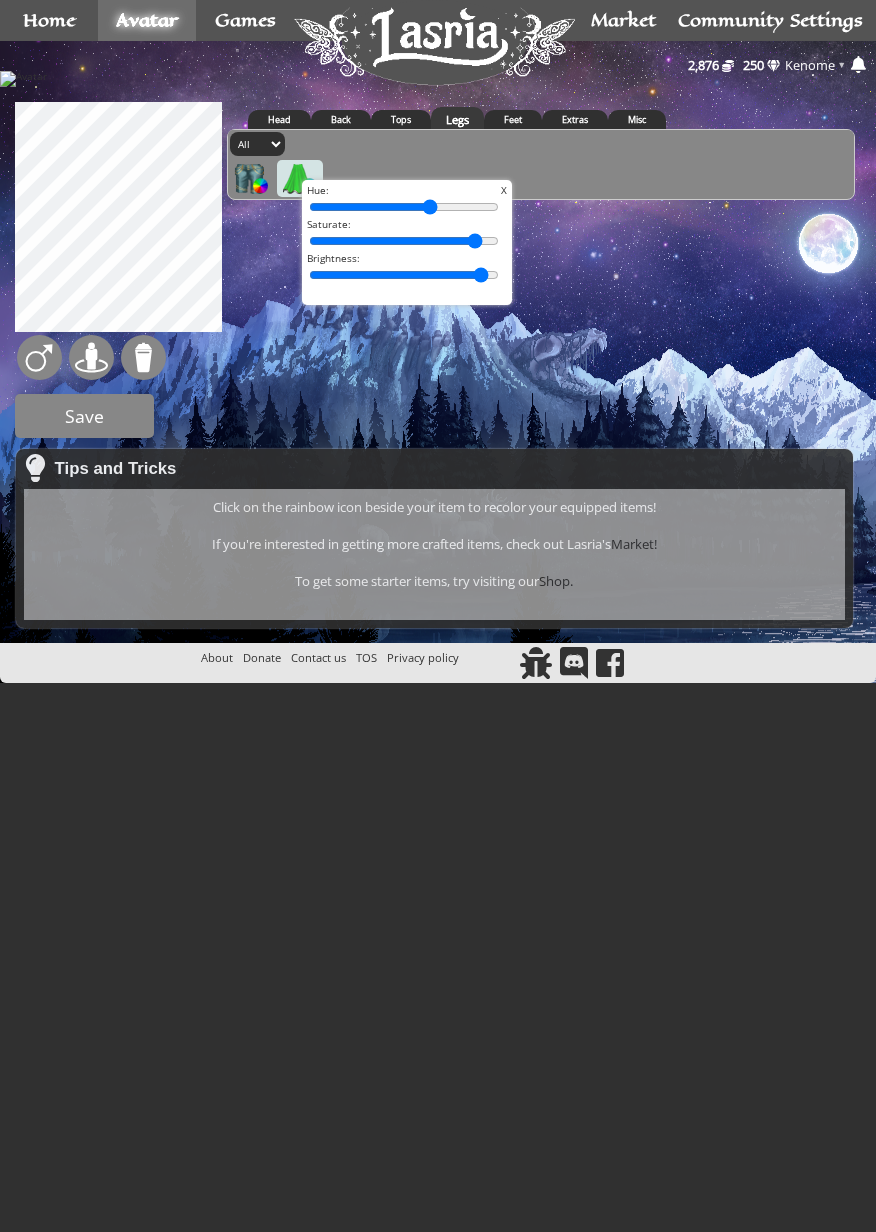 type on "68" 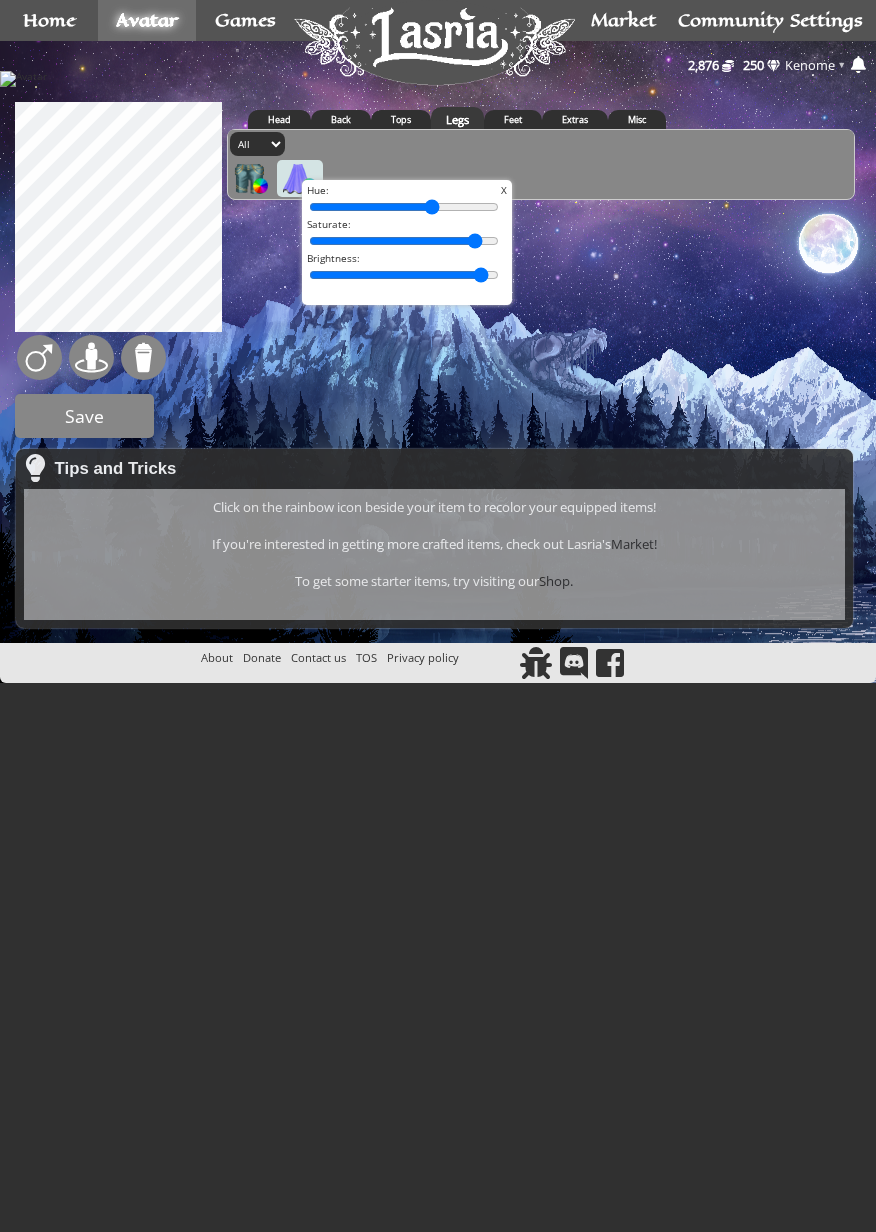 click on "X
Hue:
Saturate:
Brightness:" at bounding box center (407, 242) 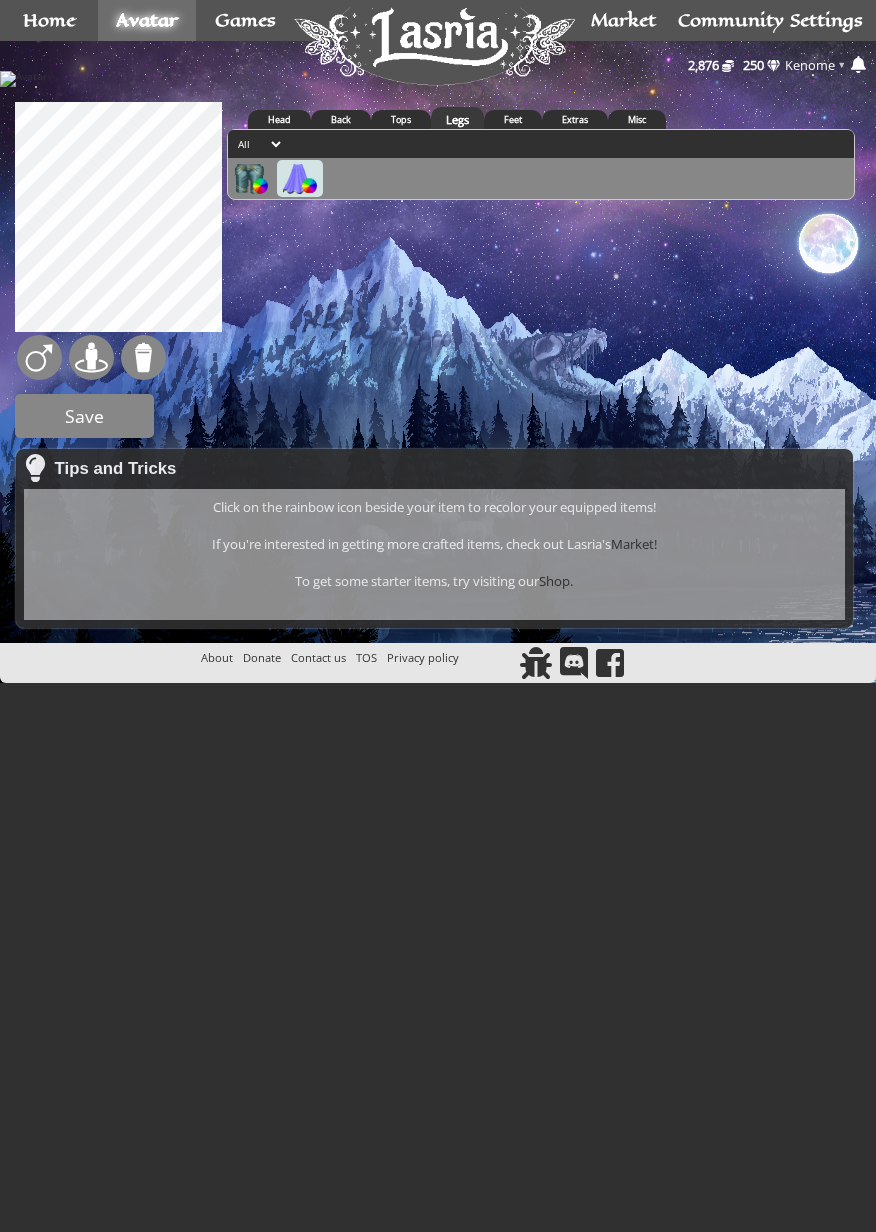click at bounding box center [298, 179] 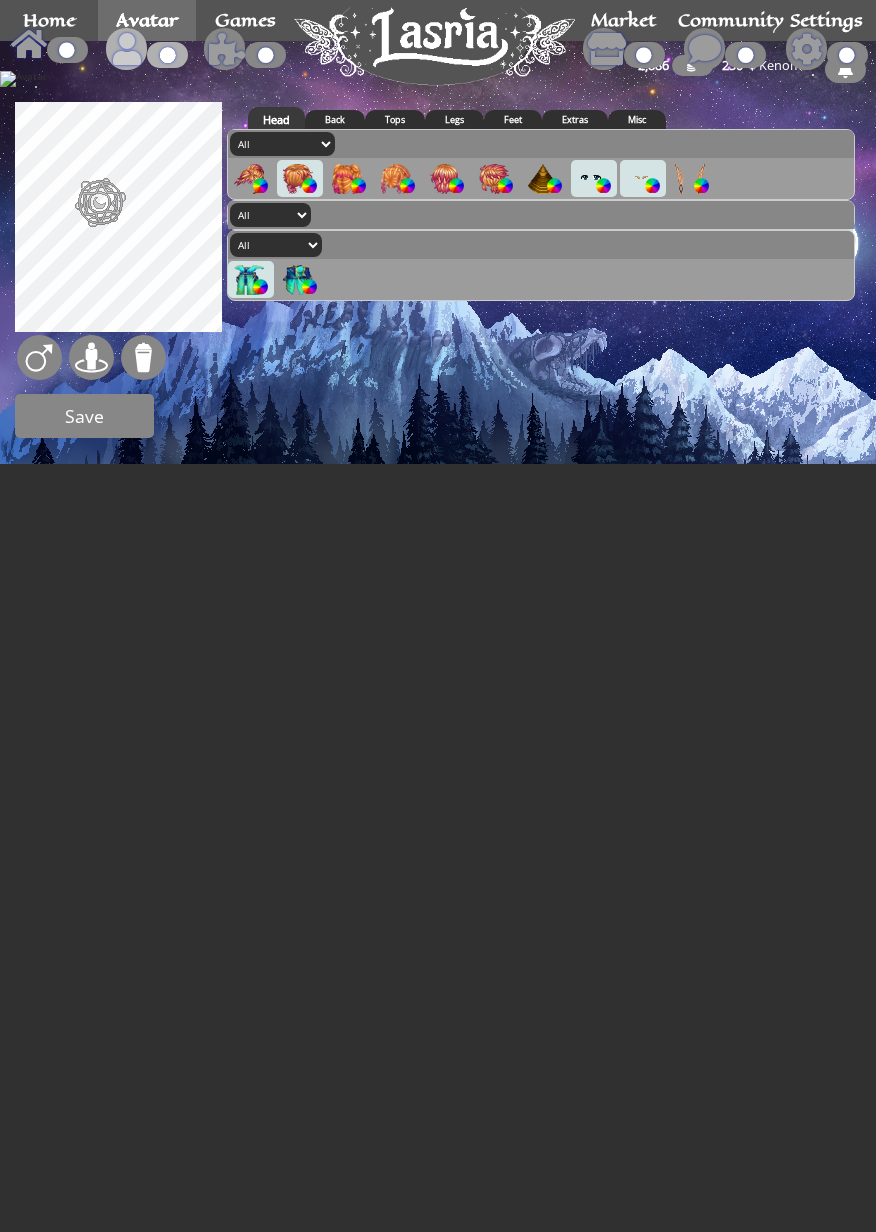 scroll, scrollTop: 0, scrollLeft: 0, axis: both 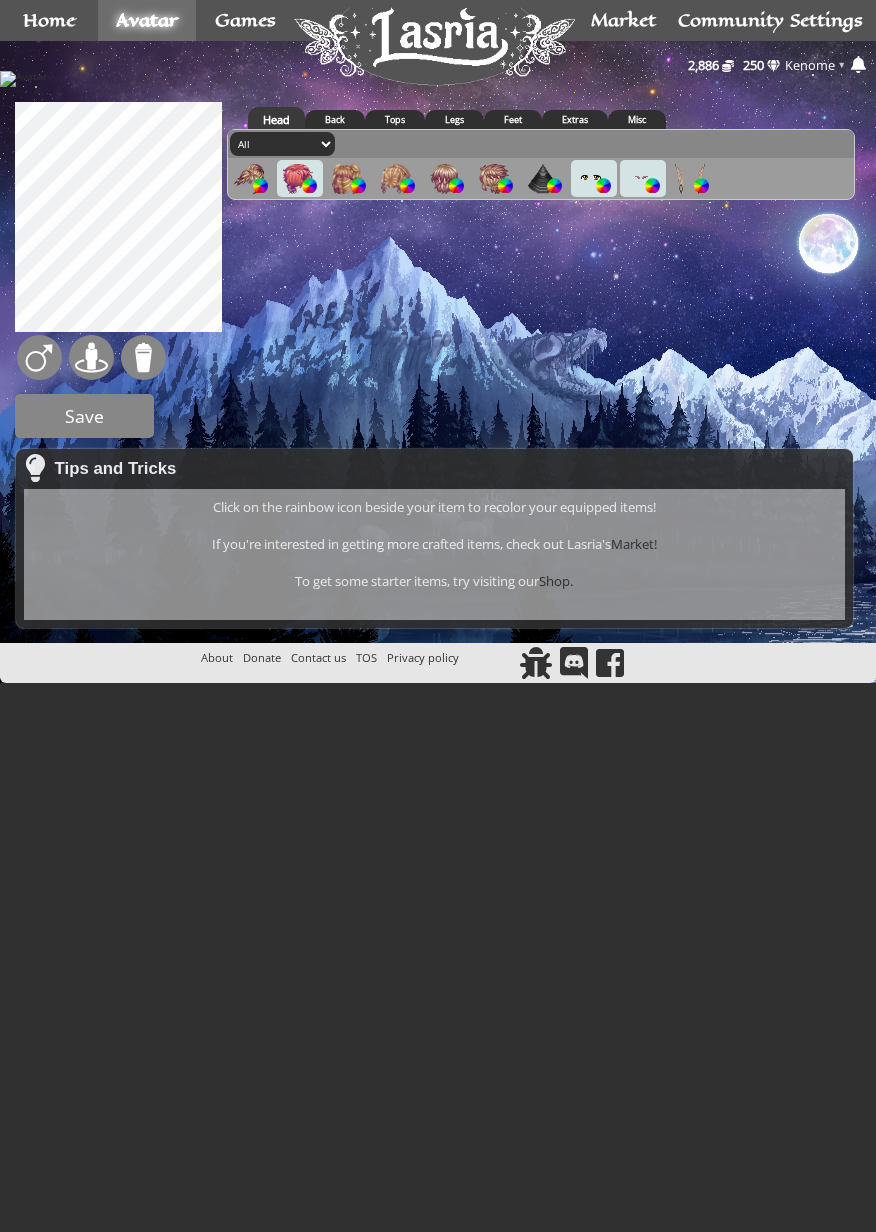 click on "Legs" at bounding box center (454, 119) 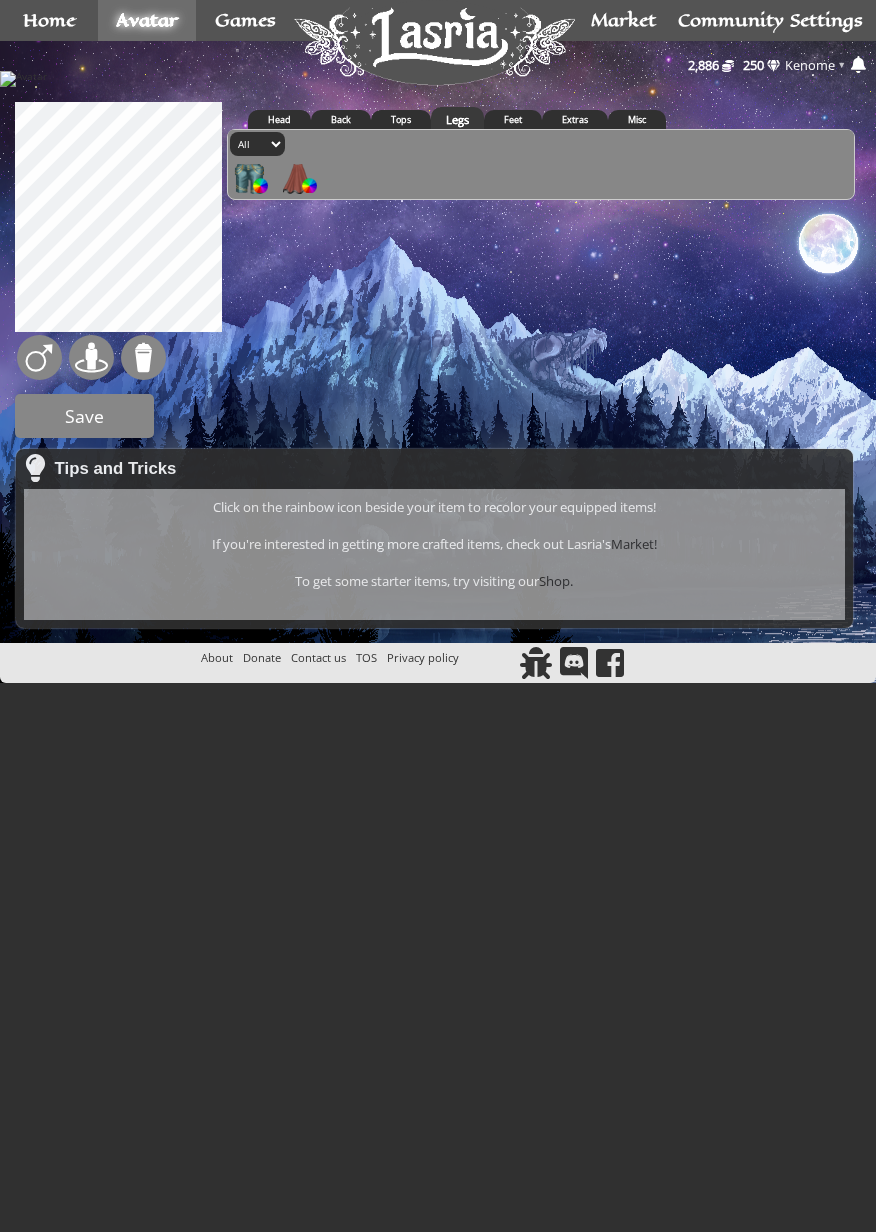 click at bounding box center (298, 179) 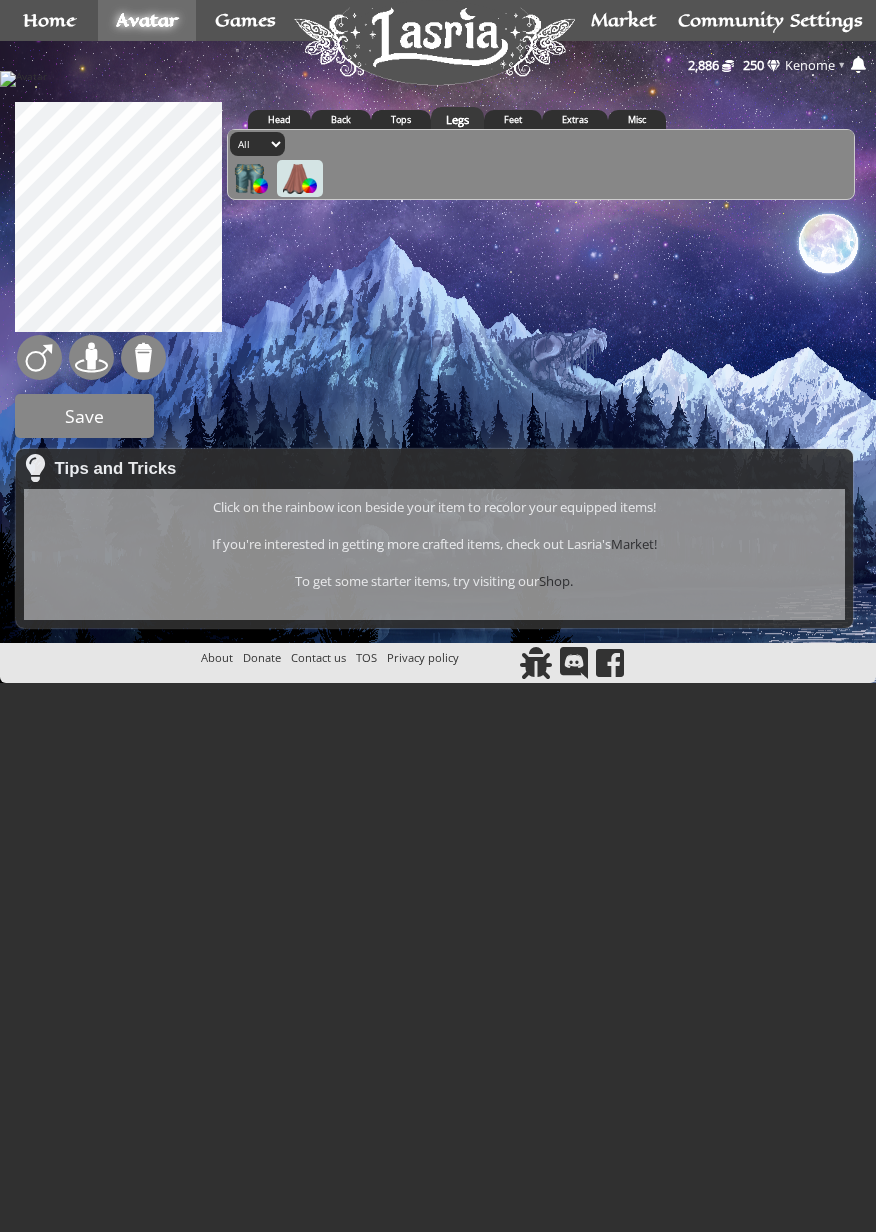 click at bounding box center (309, 185) 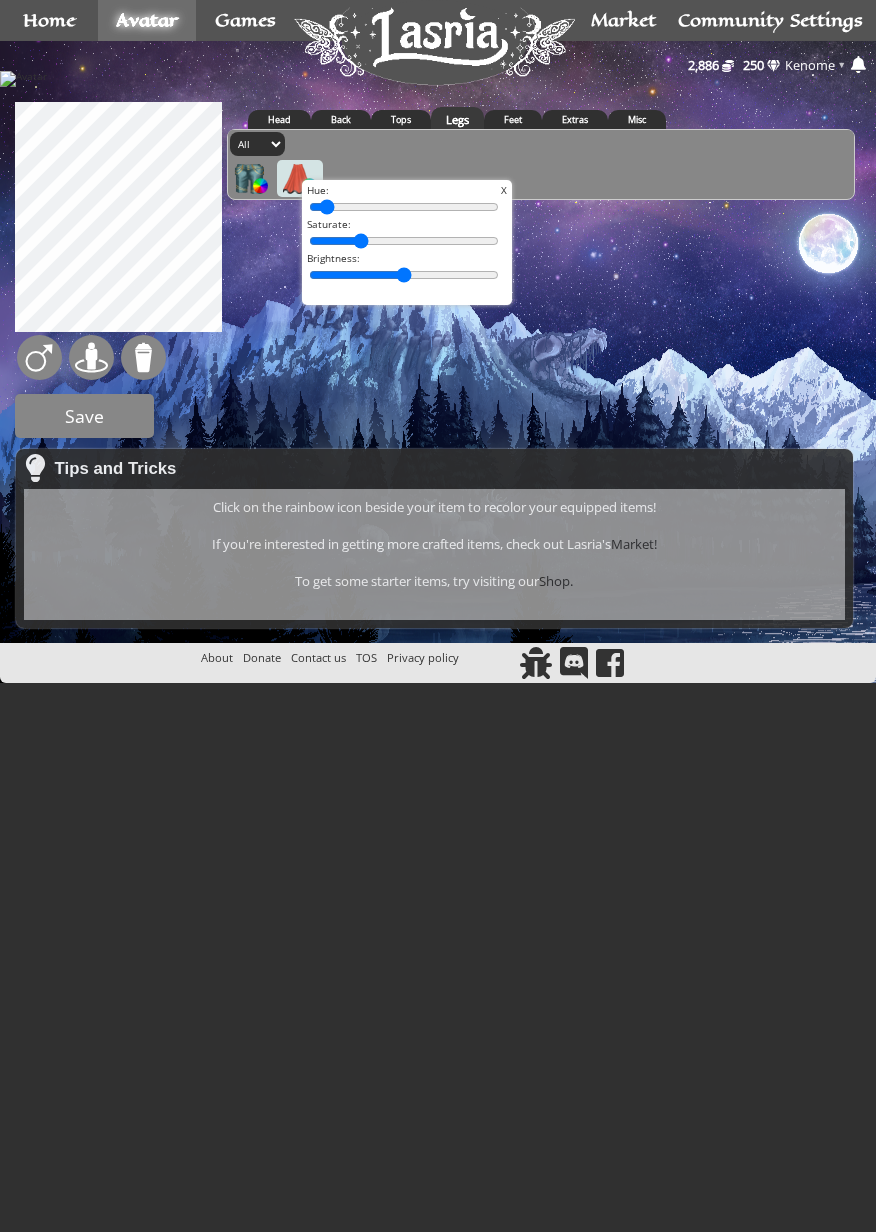 type on "19" 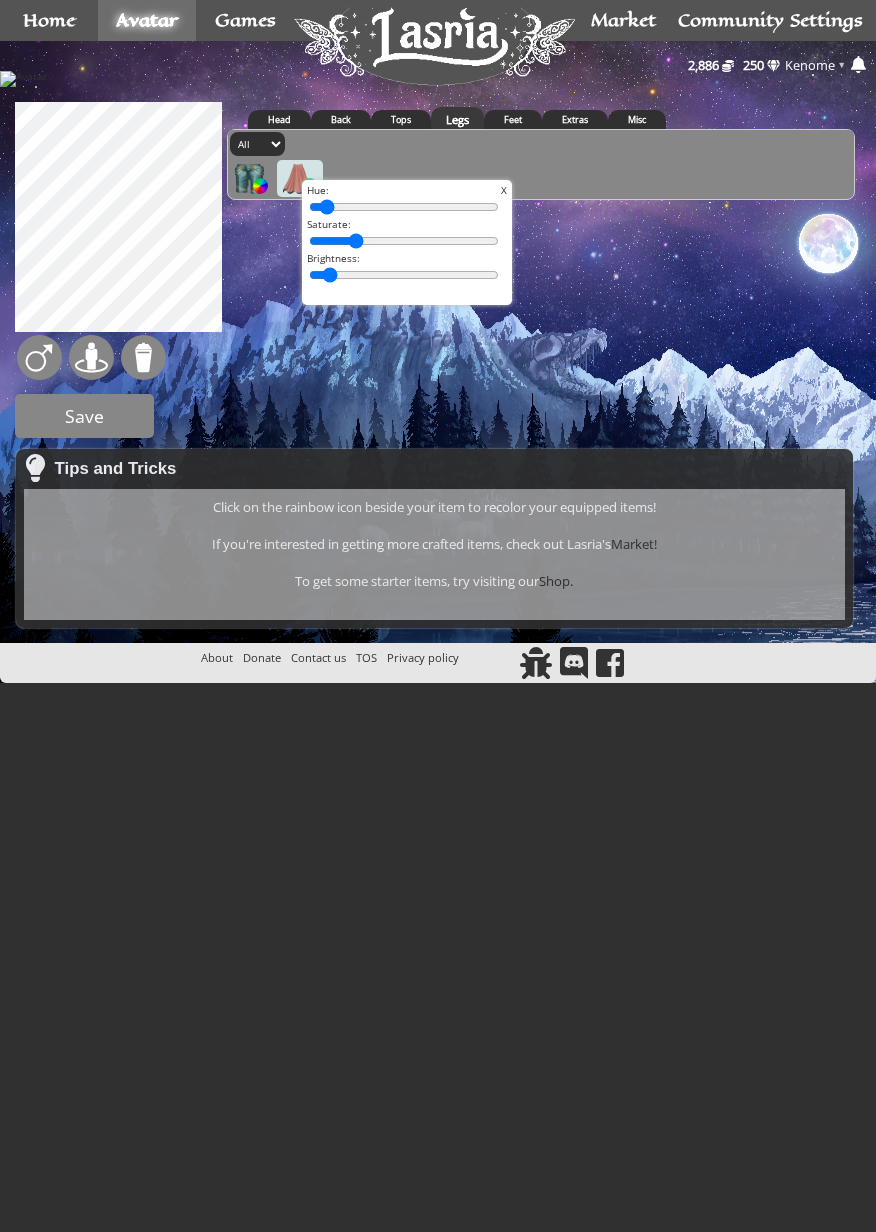 type on "1" 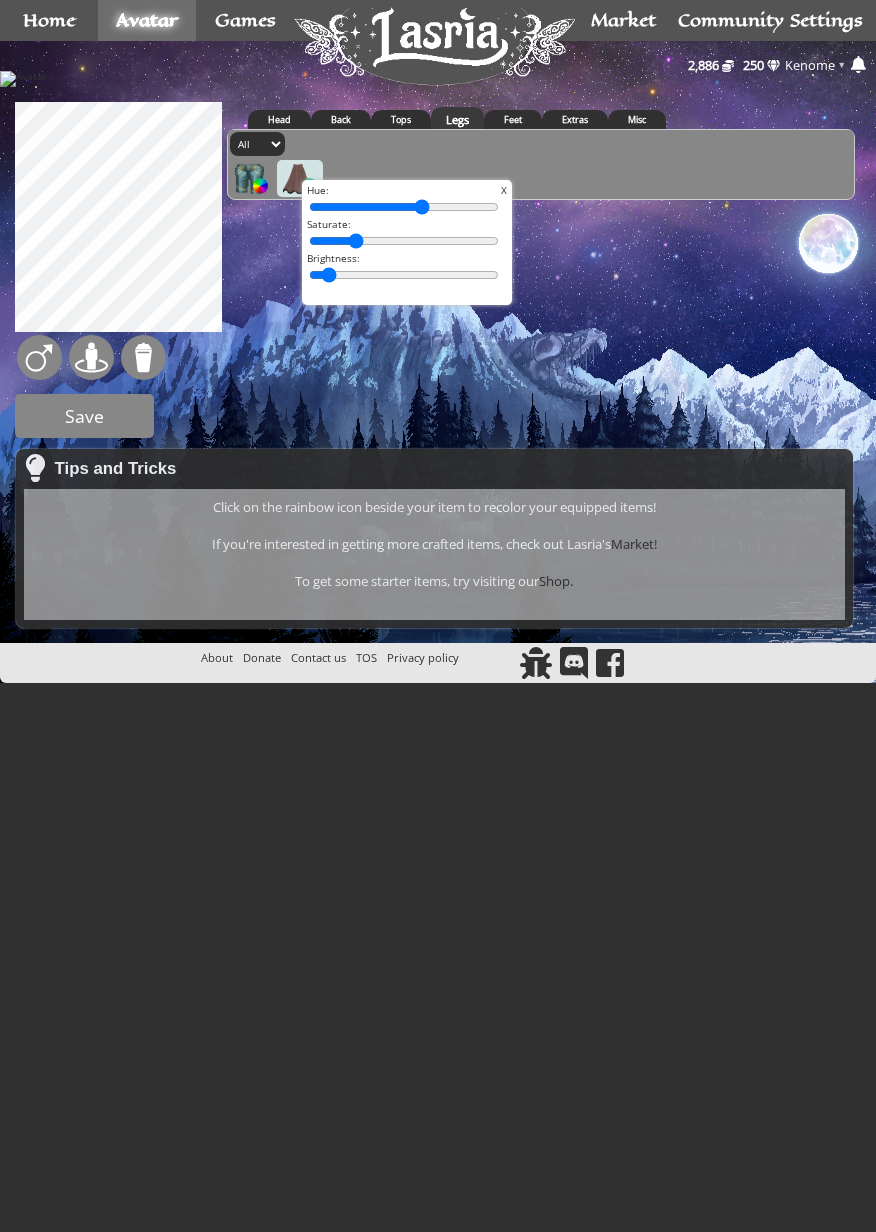 type on "64" 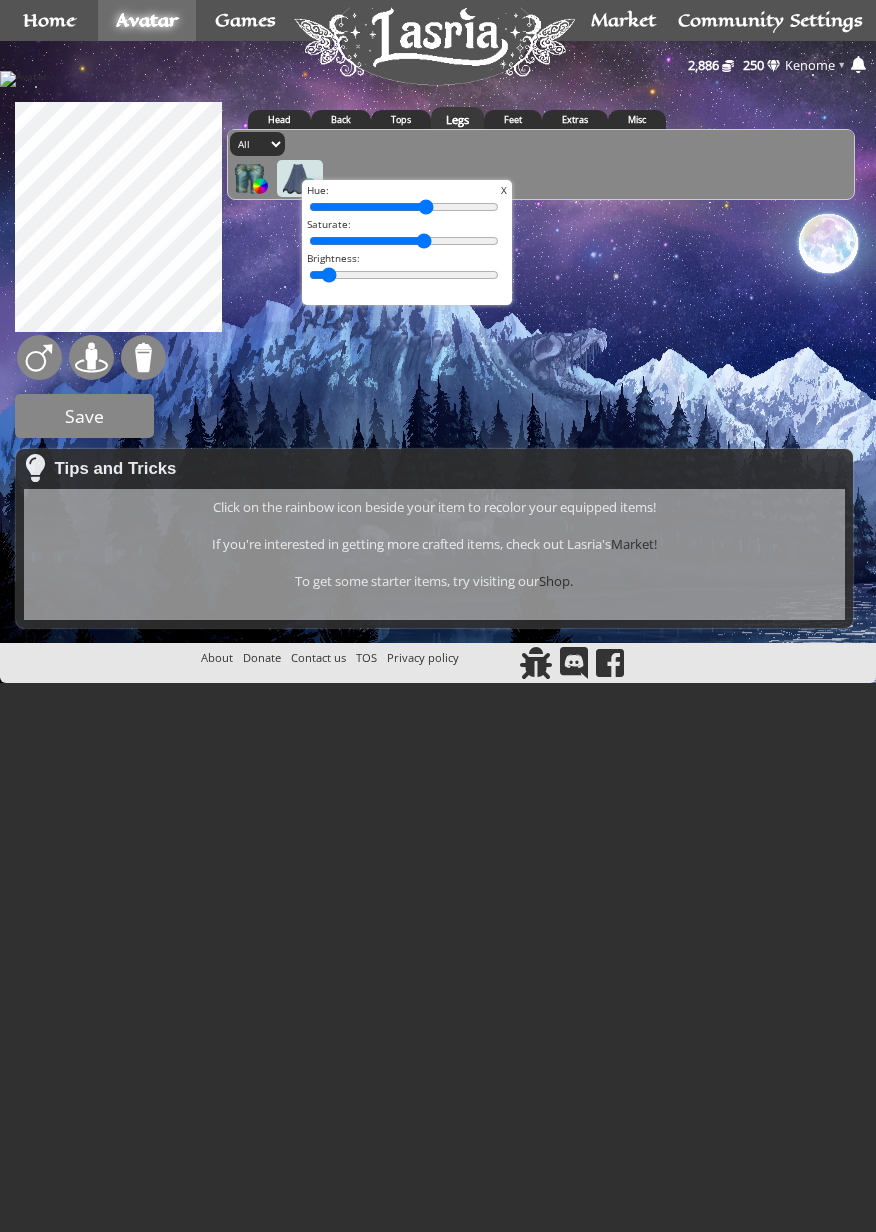 type on "64" 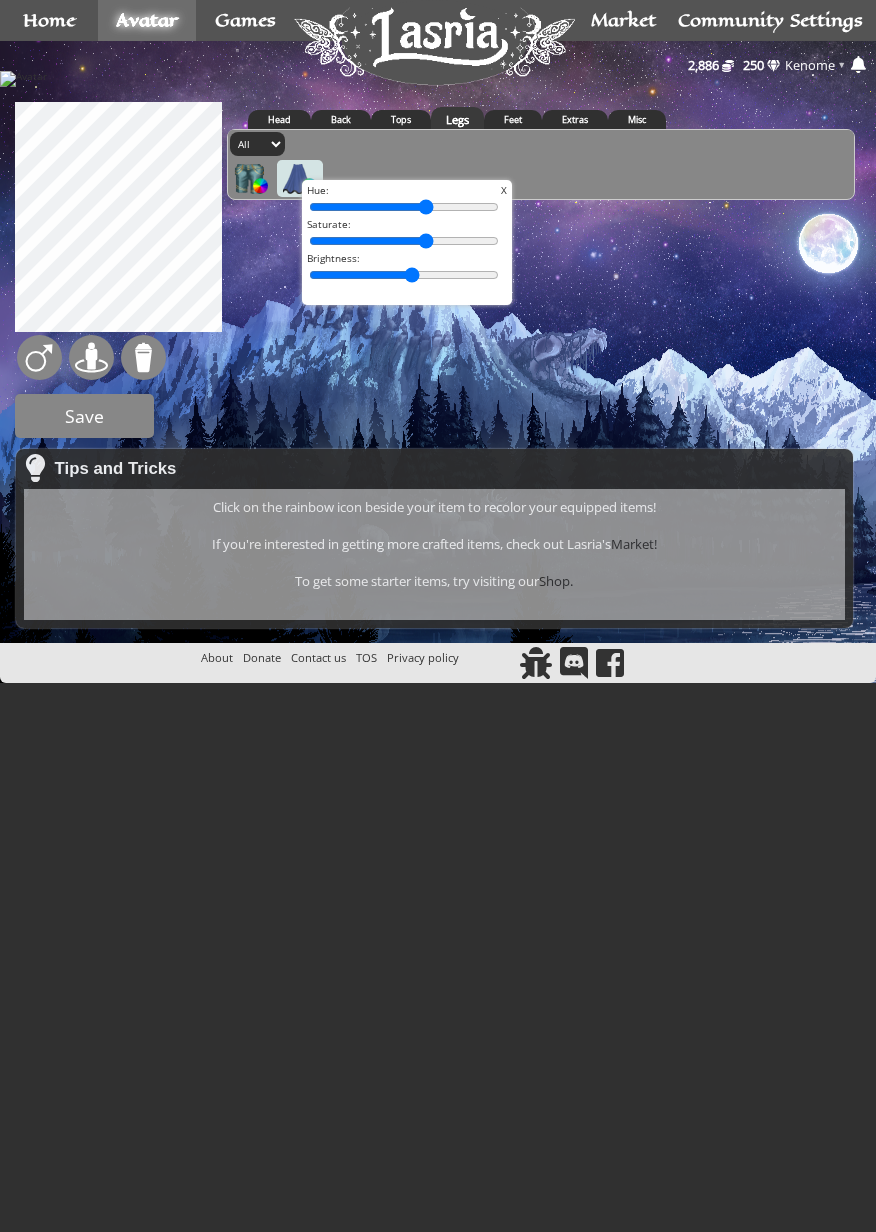 type on "55" 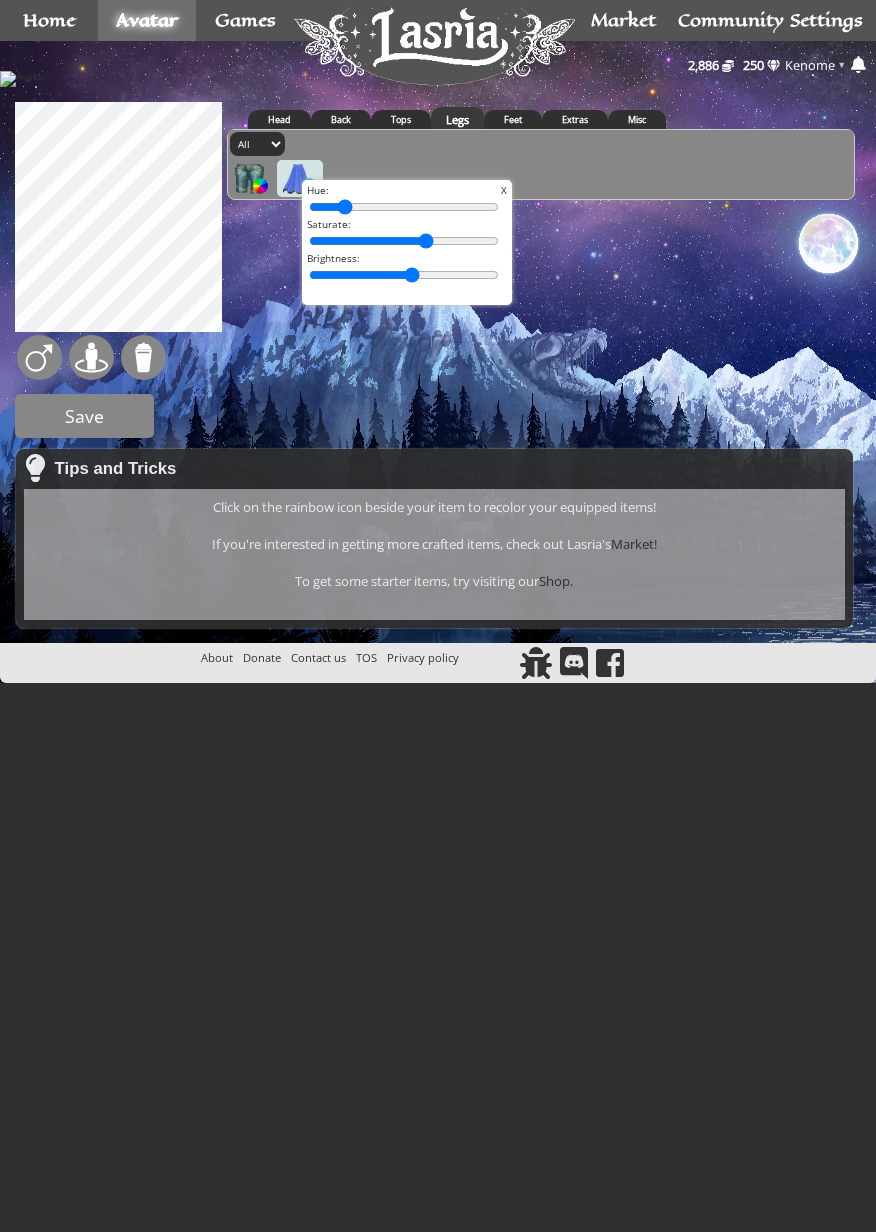 type on "11" 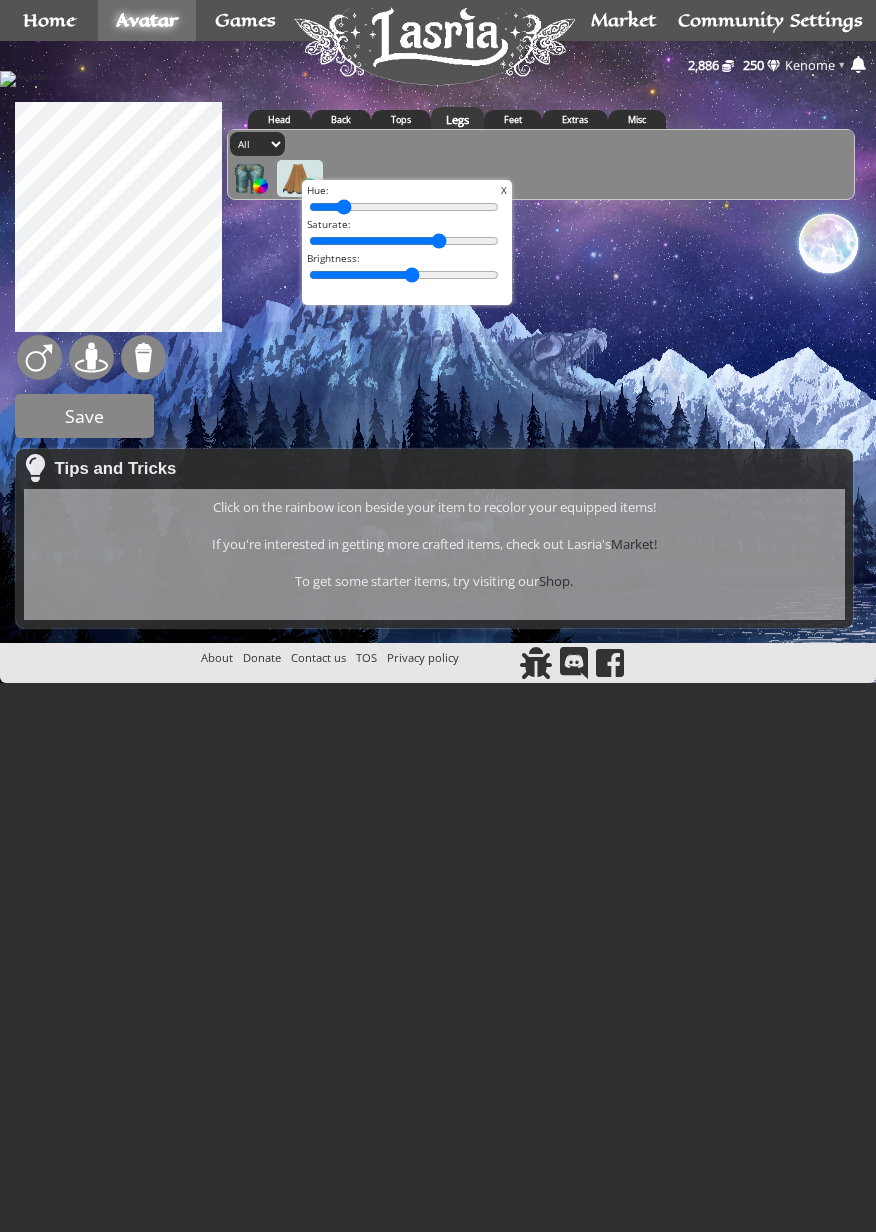 type on "74" 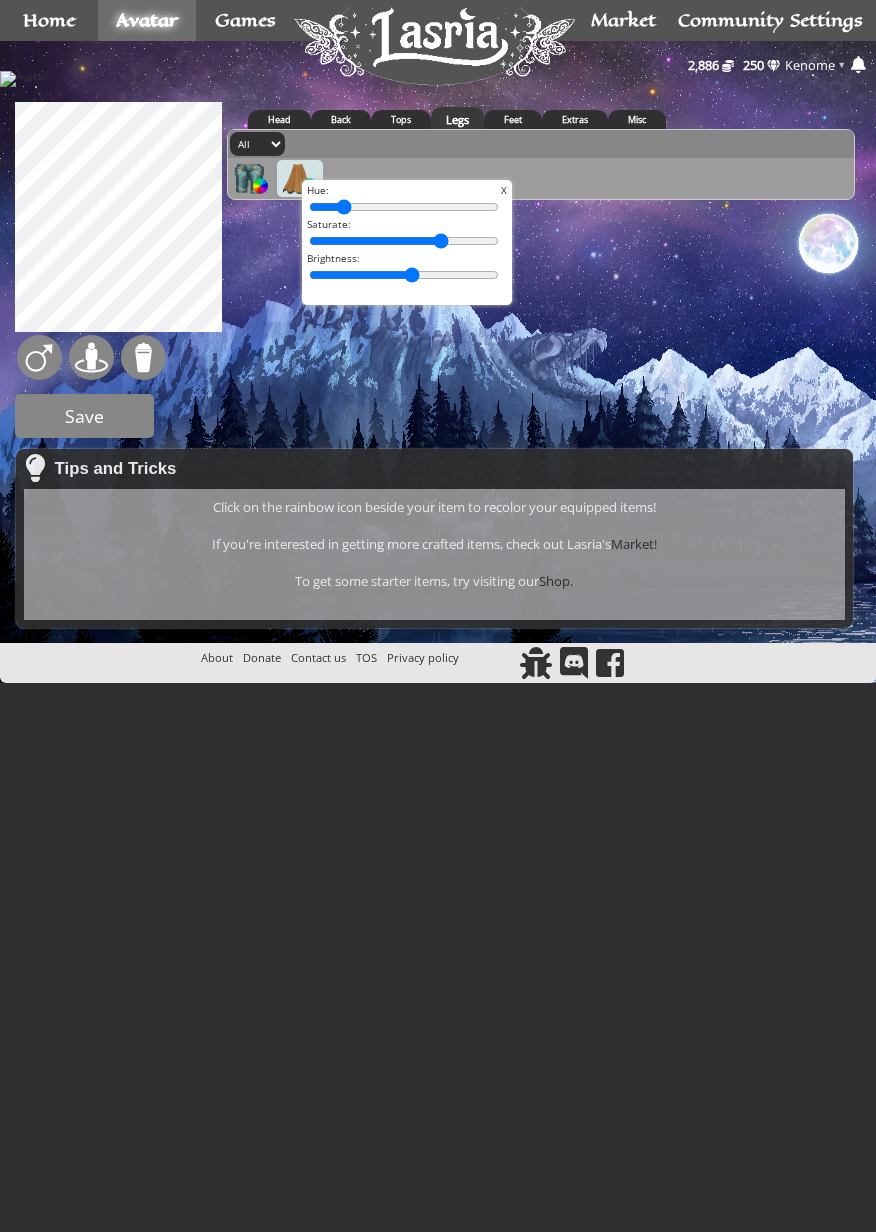 click on "serpent
20
1
1" at bounding box center [438, 365] 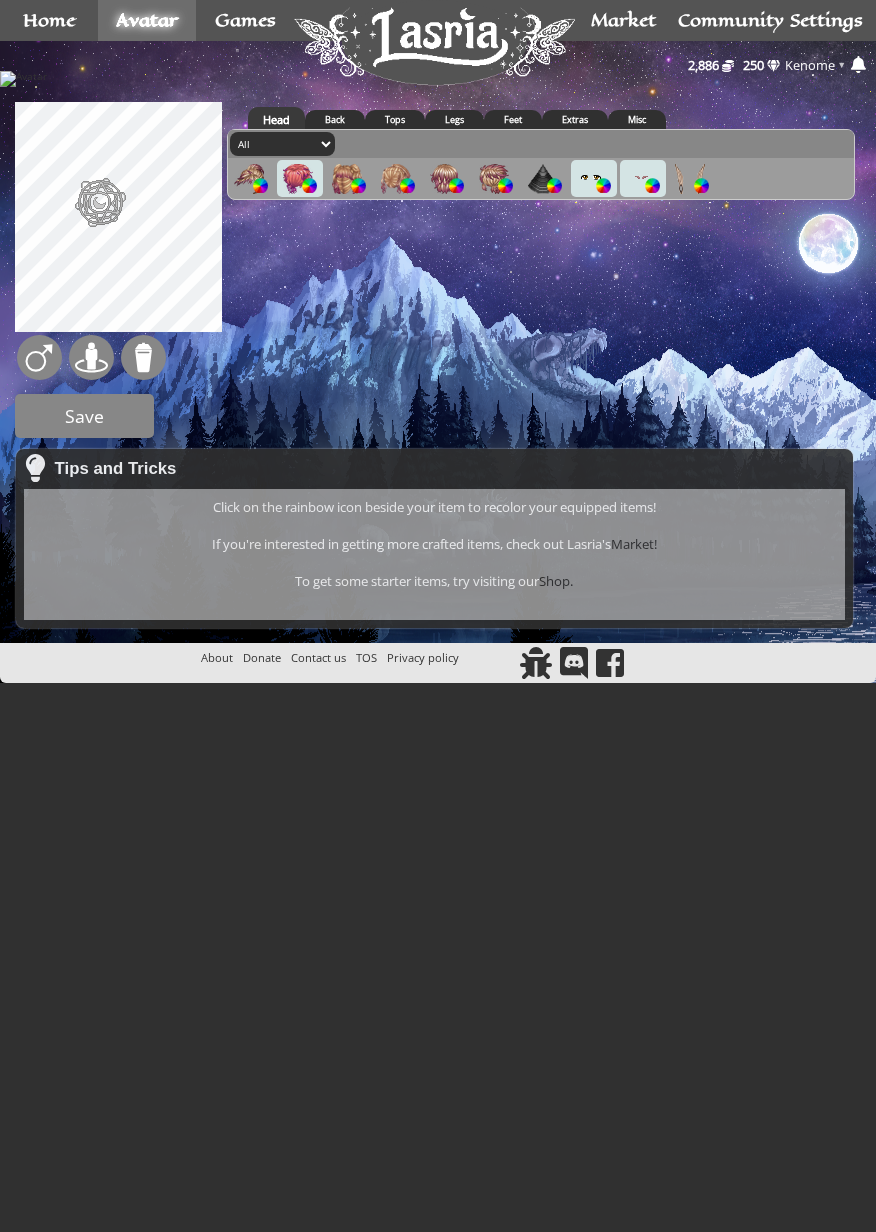 scroll, scrollTop: 0, scrollLeft: 0, axis: both 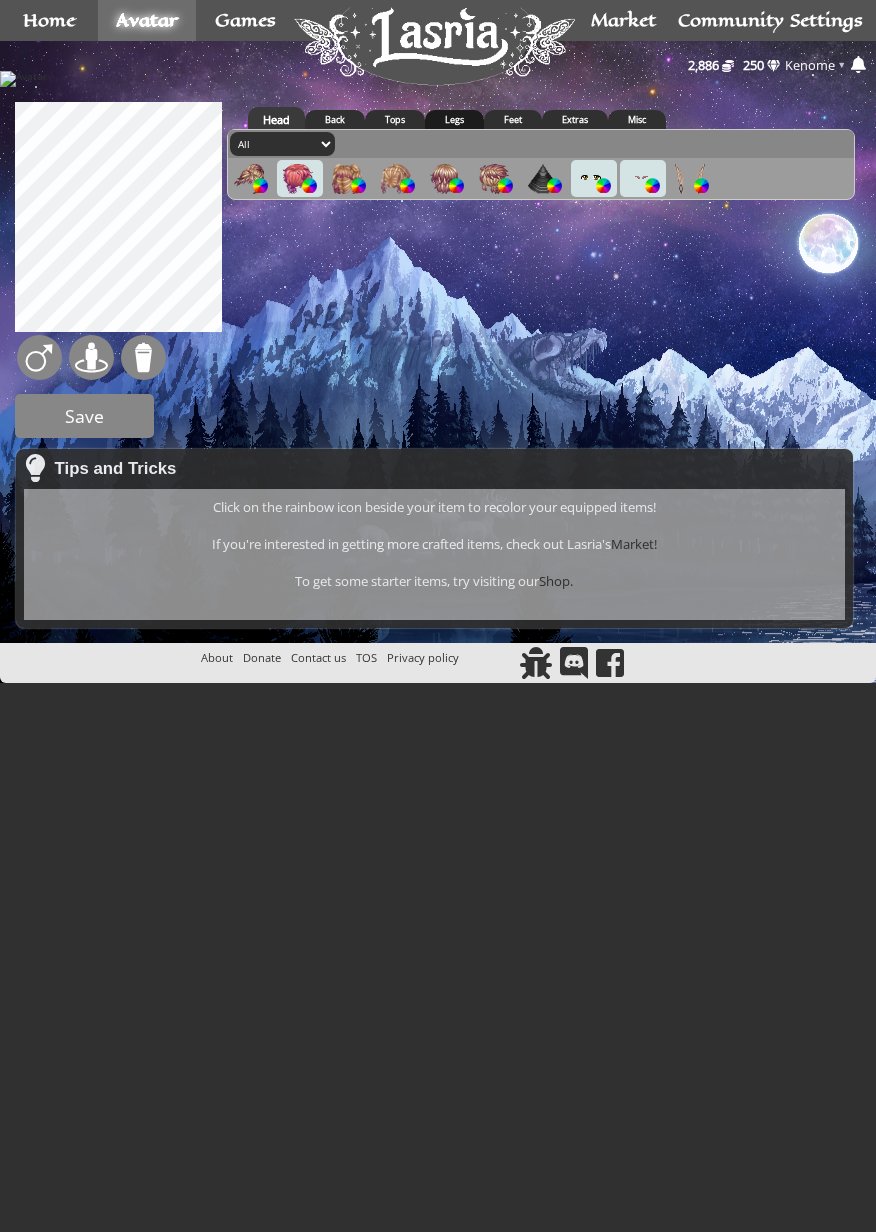 click on "Legs" at bounding box center [454, 119] 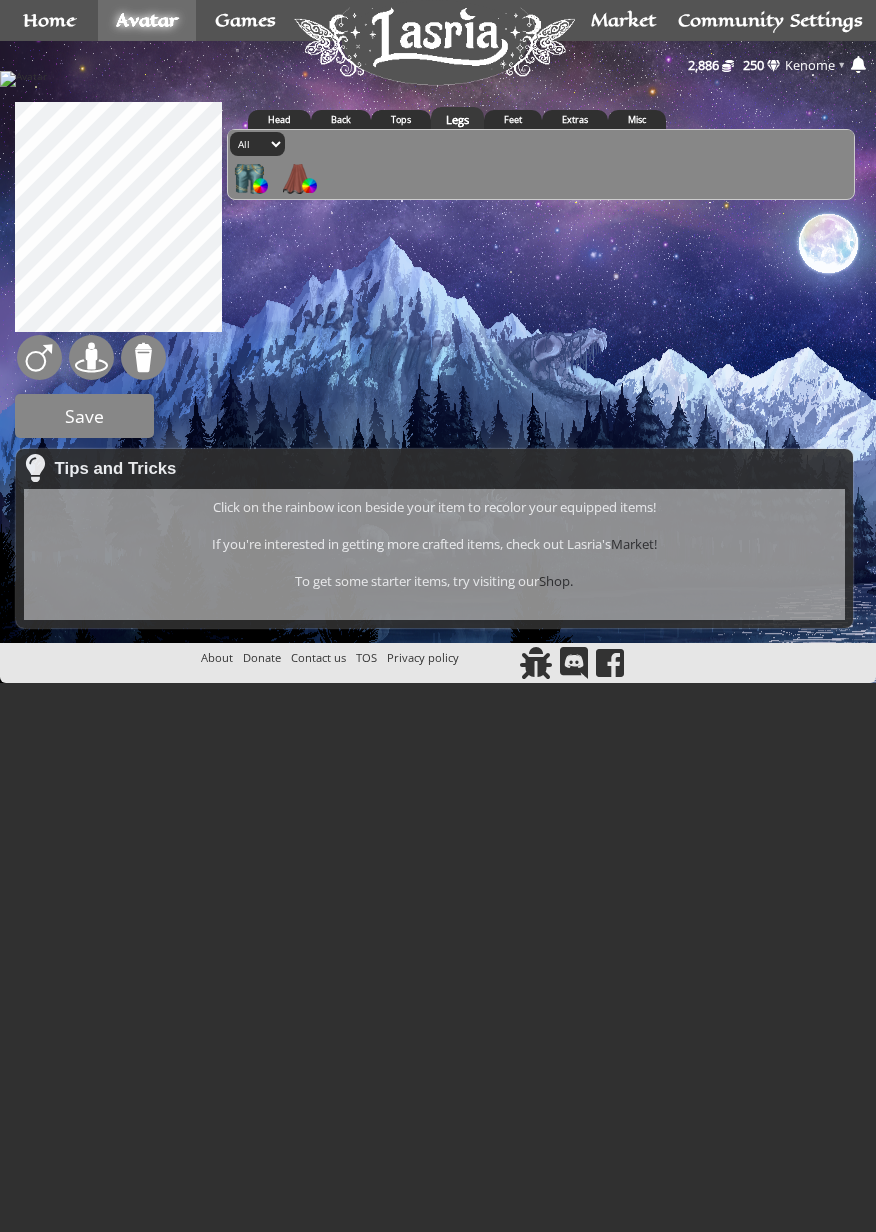 click at bounding box center [298, 179] 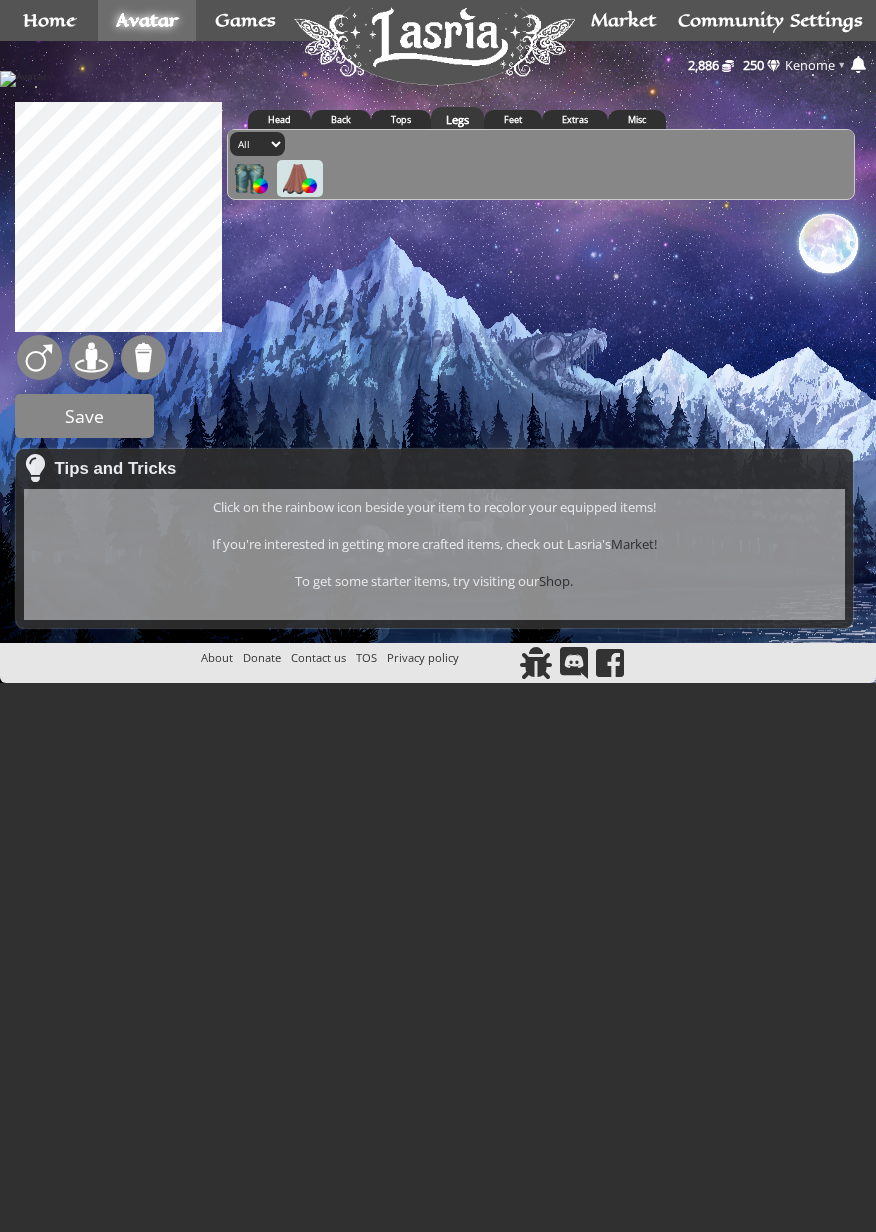 click at bounding box center [309, 185] 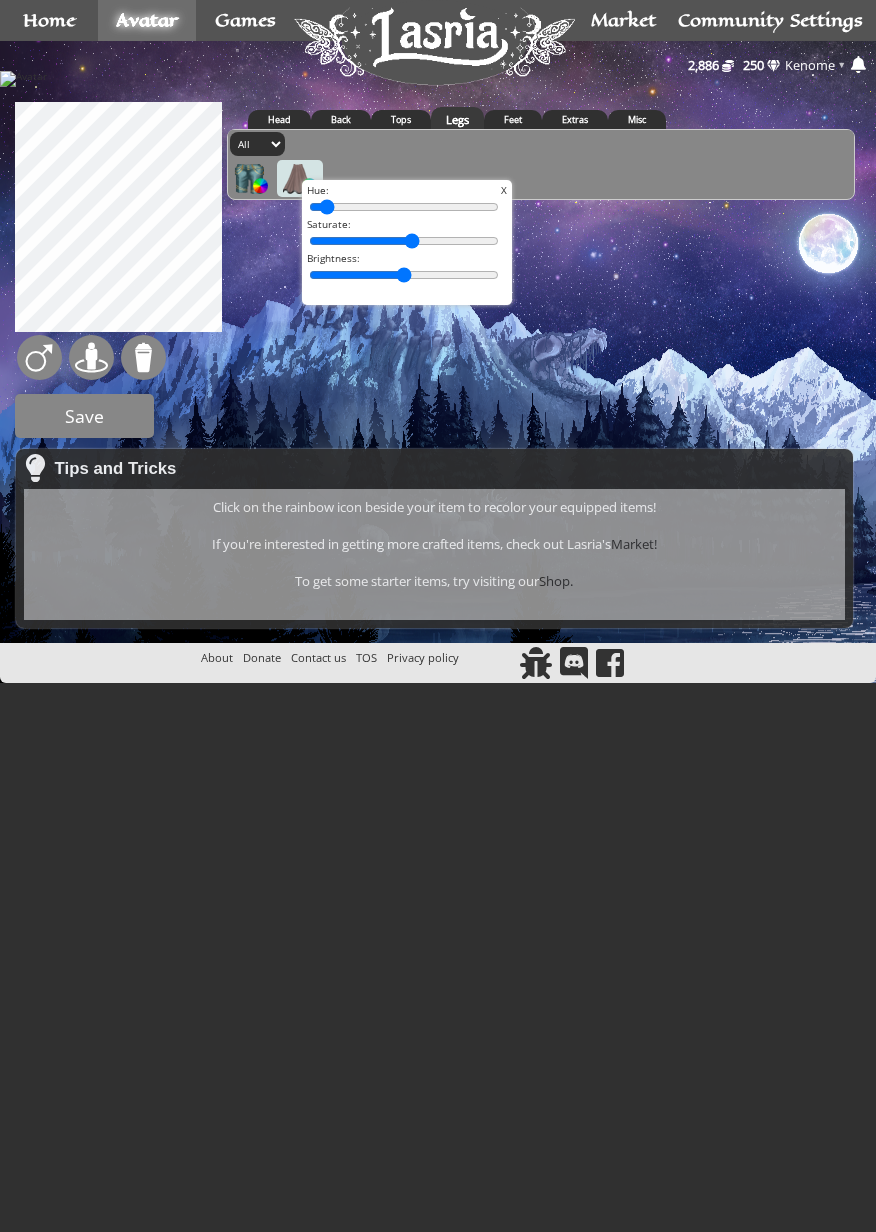 type on "55" 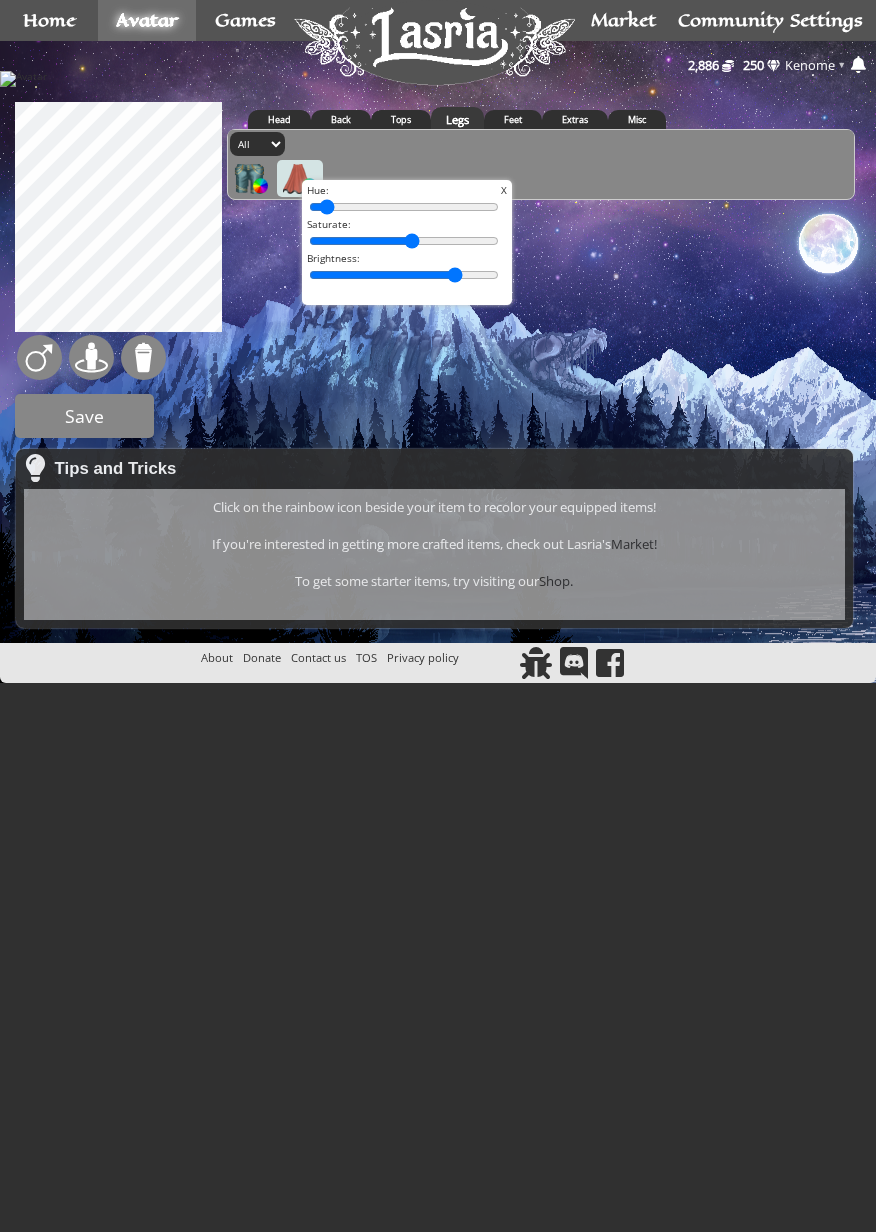 type on "83" 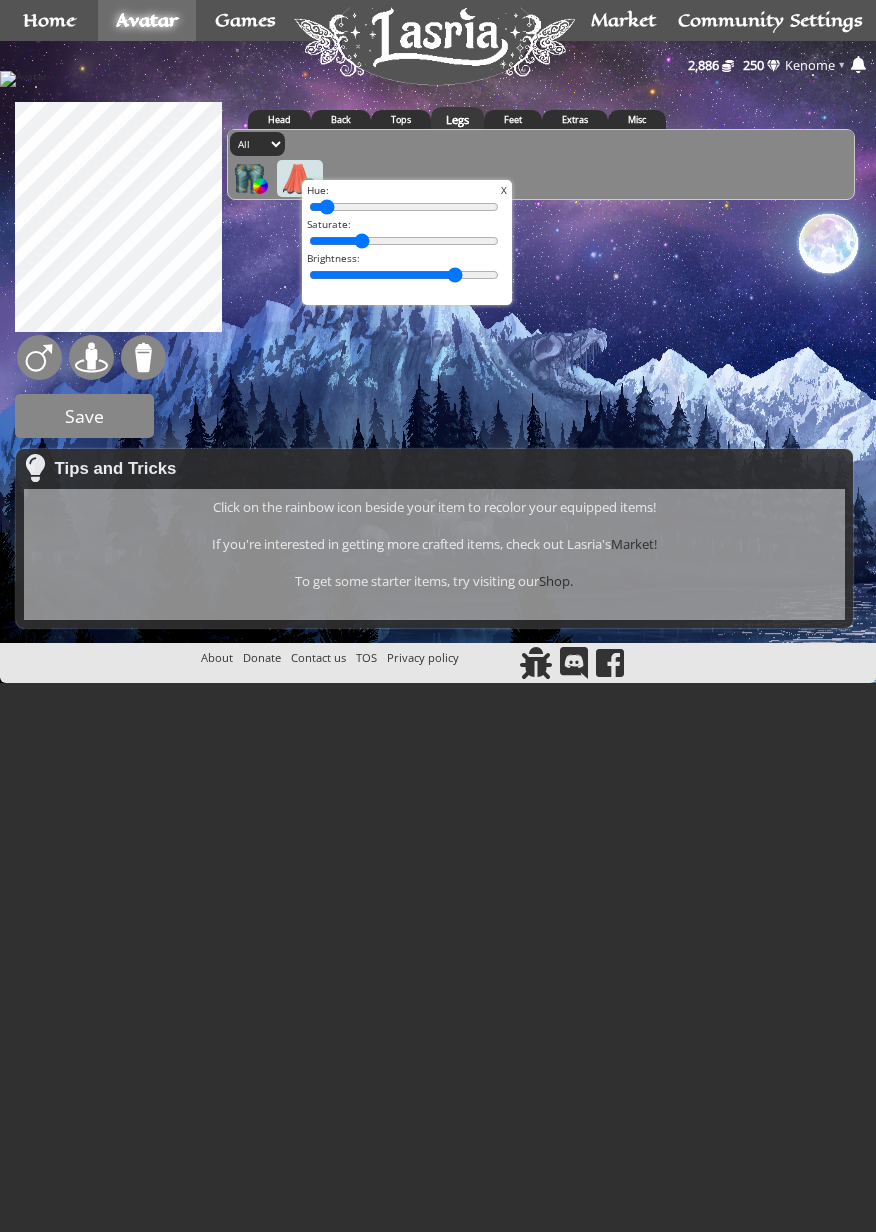 type on "23" 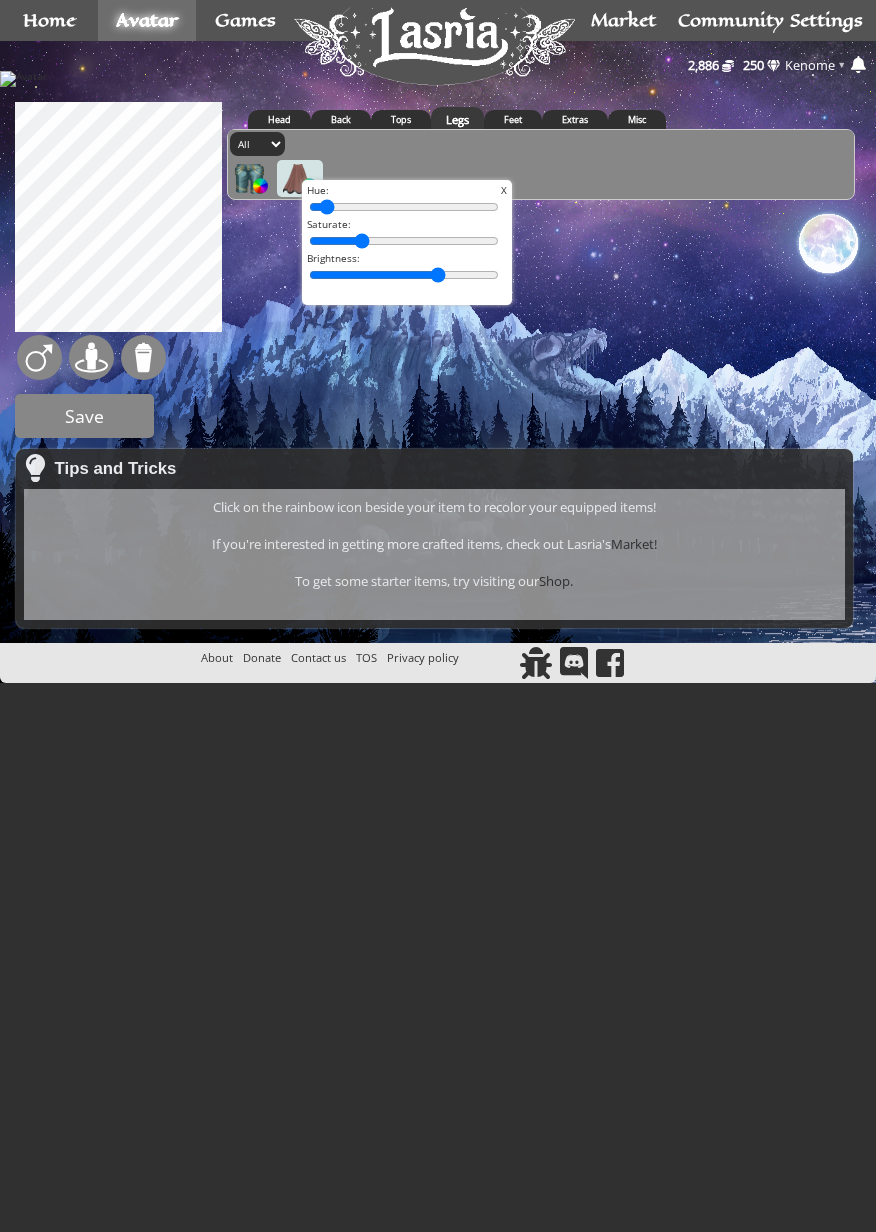type on "73" 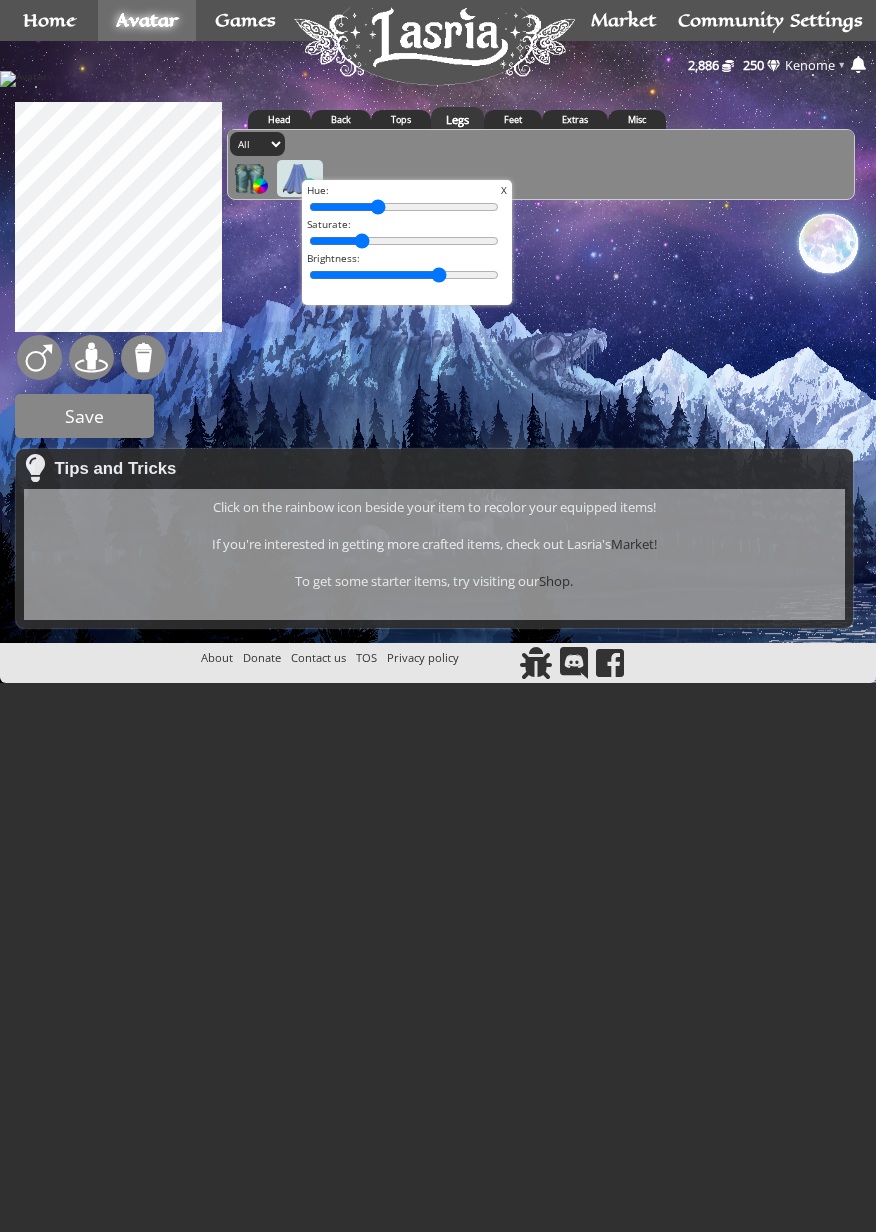 type on "33" 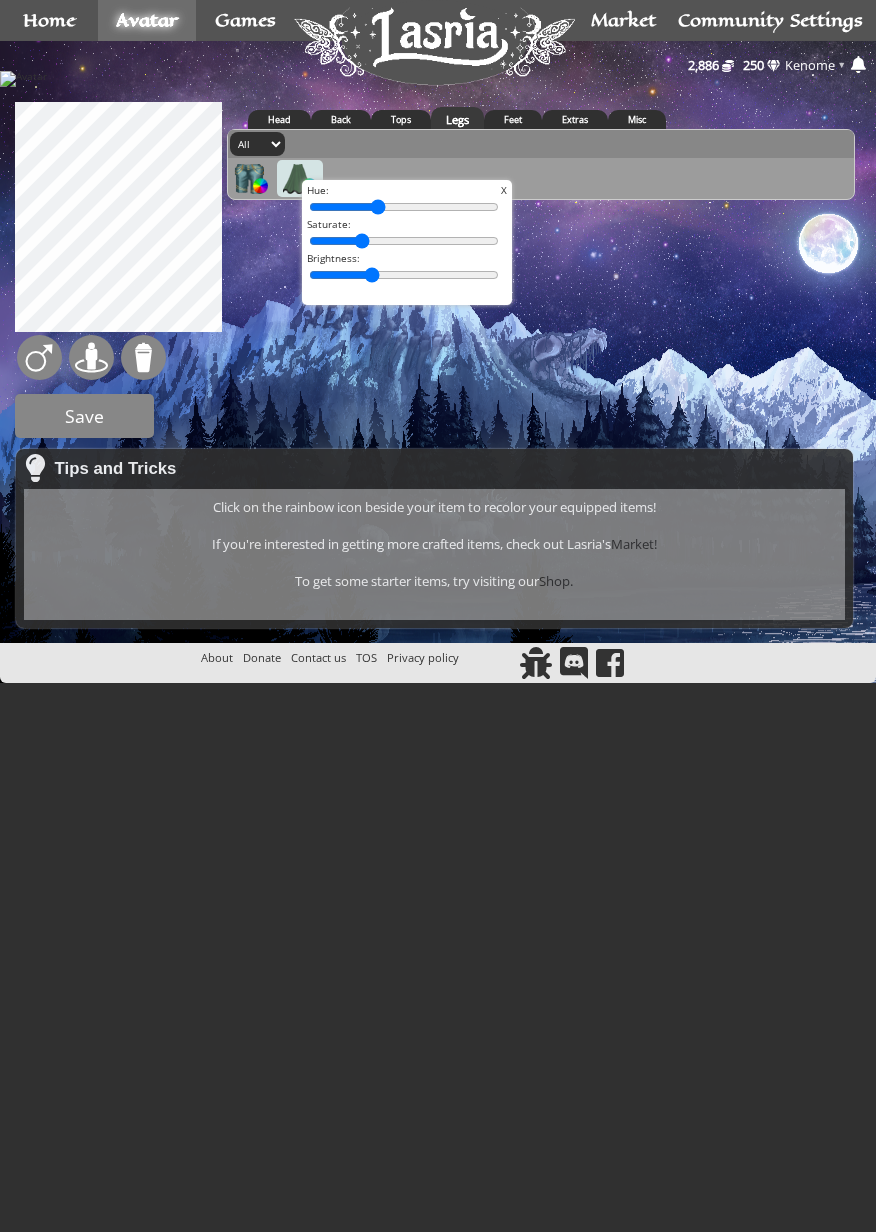 type on "30" 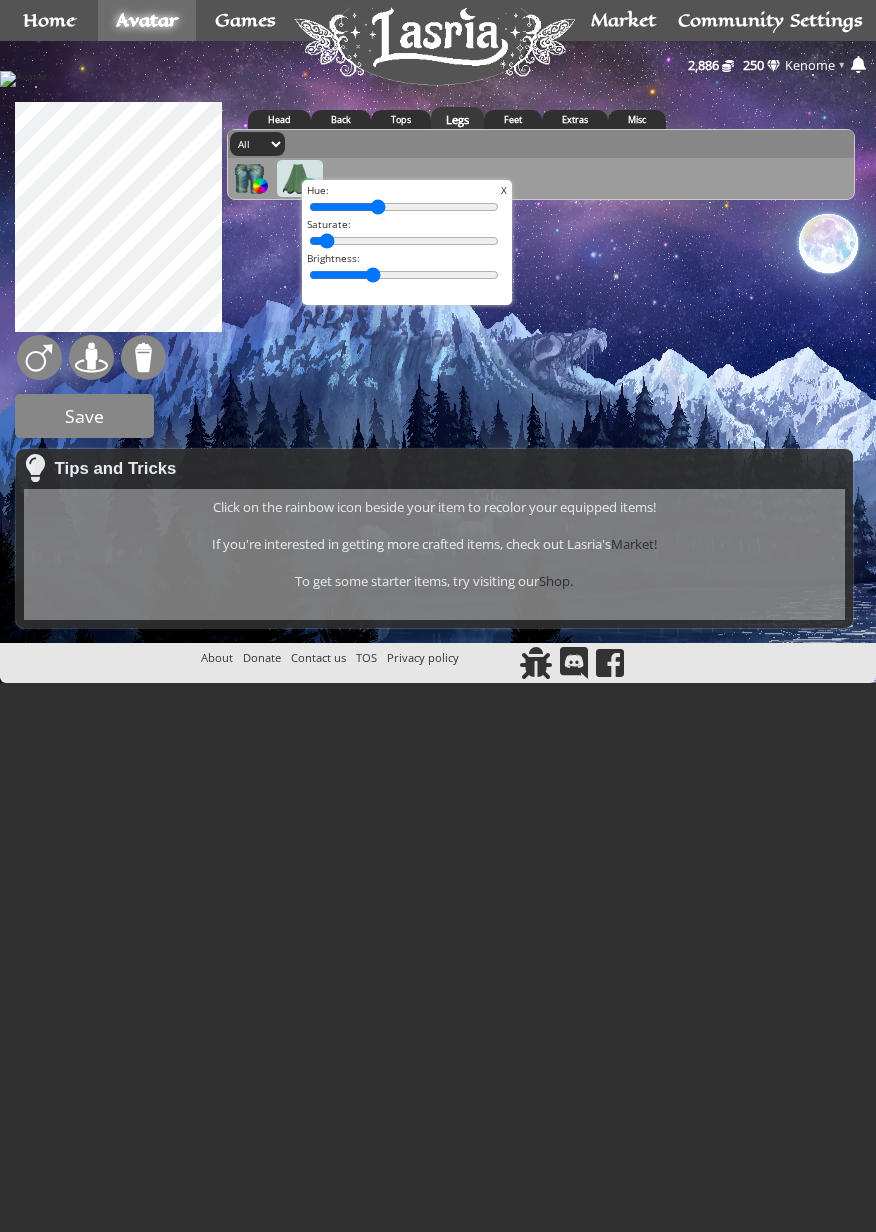 type on "0" 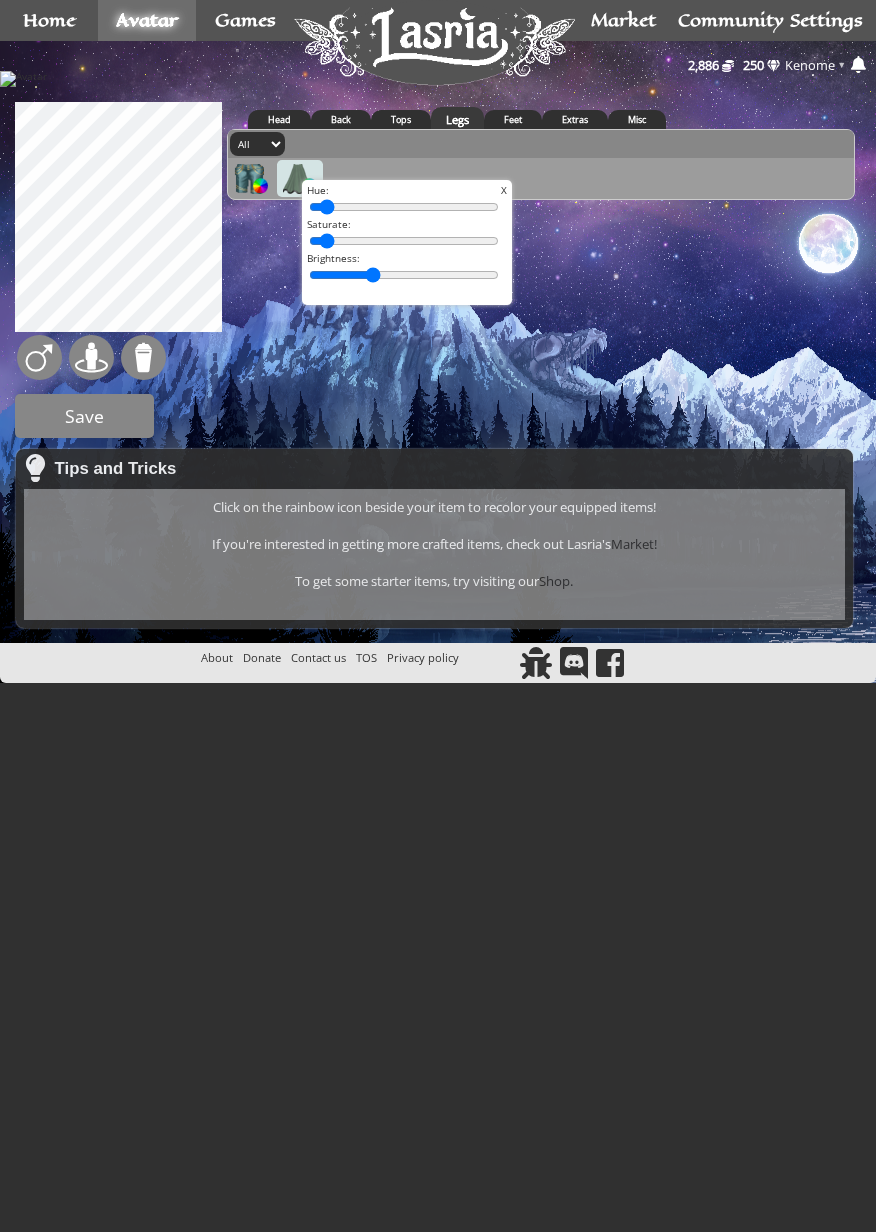 type on "0" 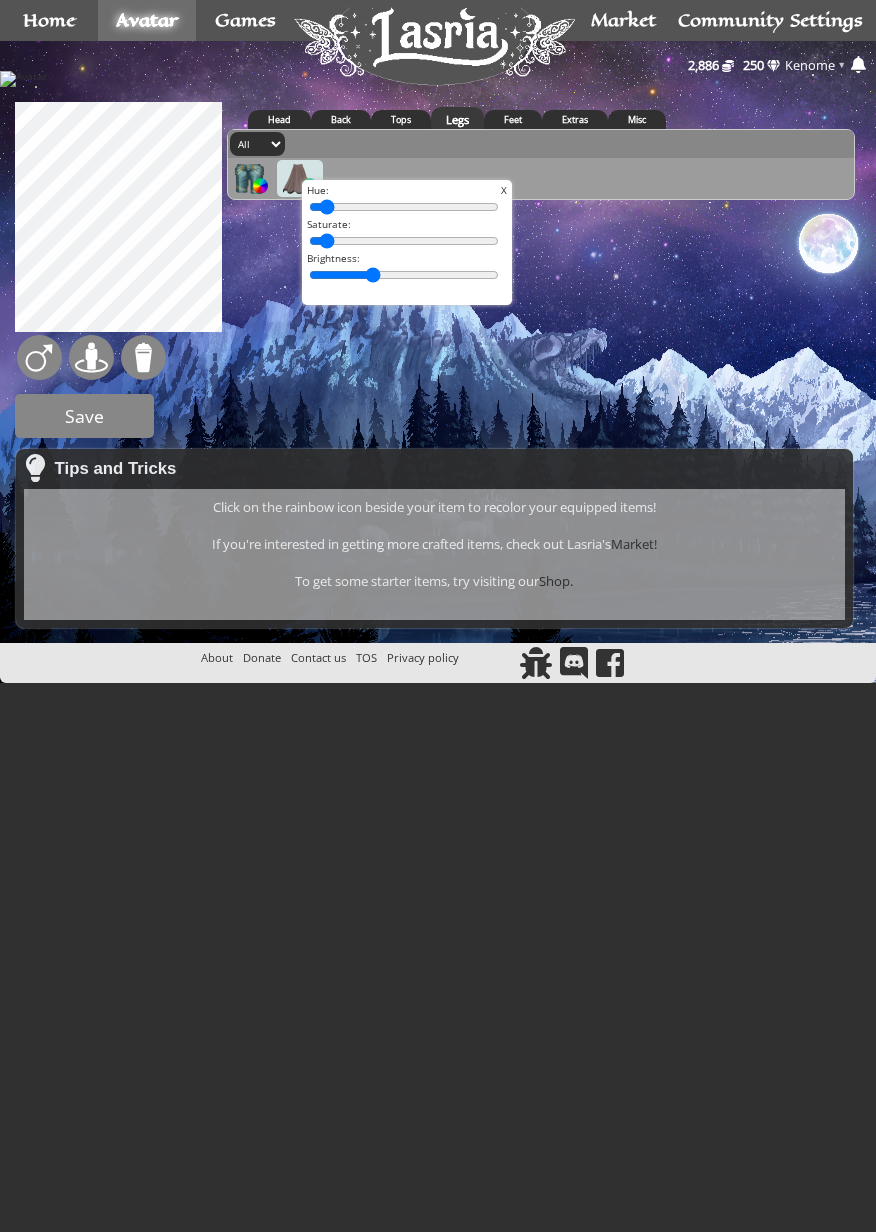 click on "serpent
20
1
1" at bounding box center [438, 365] 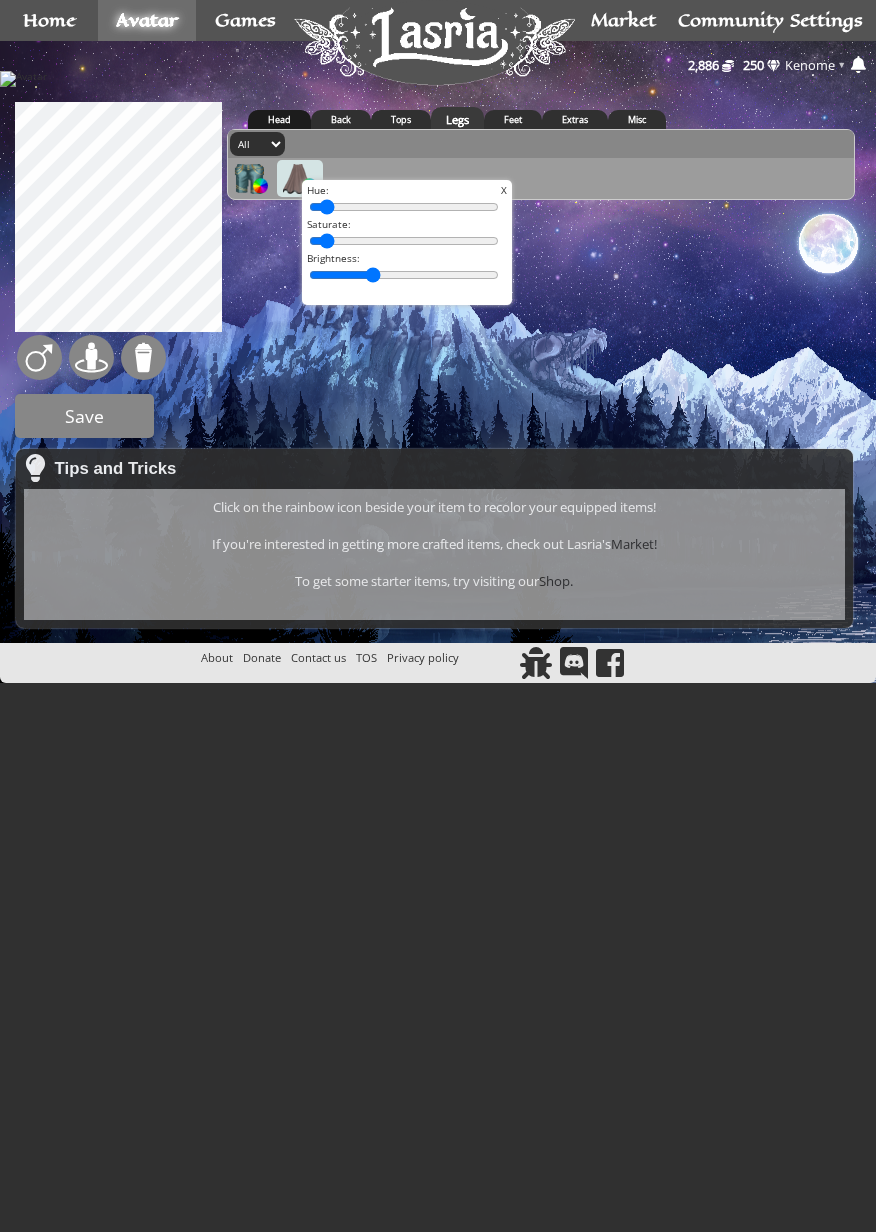 click on "Head" at bounding box center [279, 119] 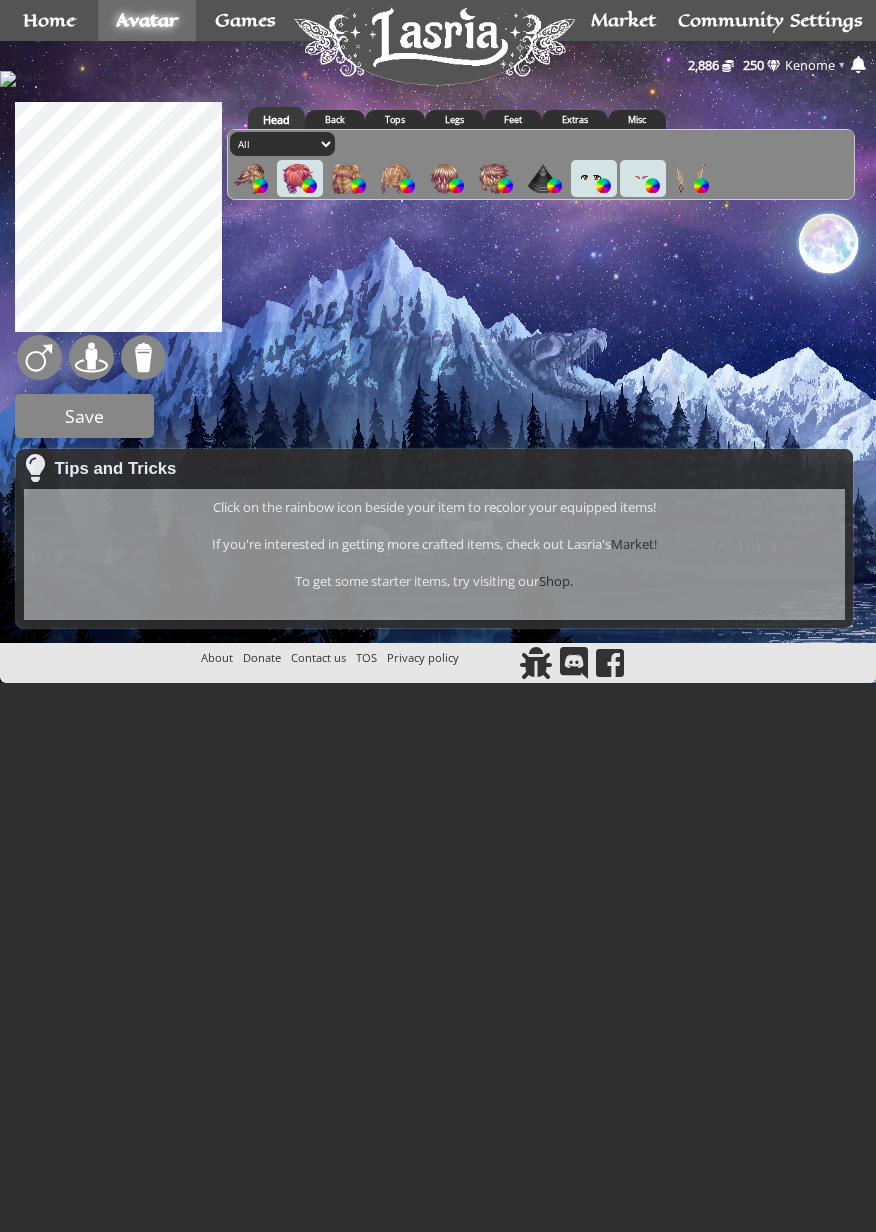click at bounding box center (347, 179) 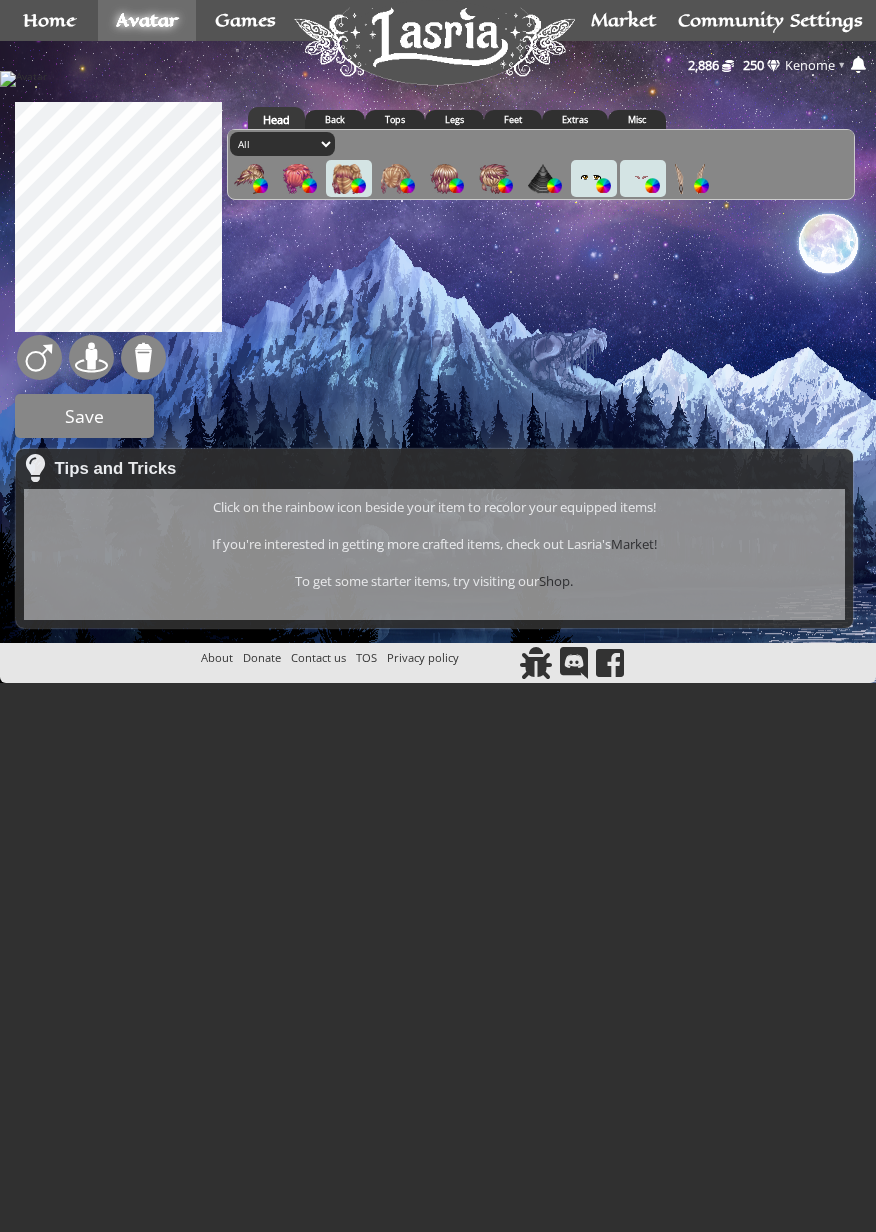 click at bounding box center [407, 185] 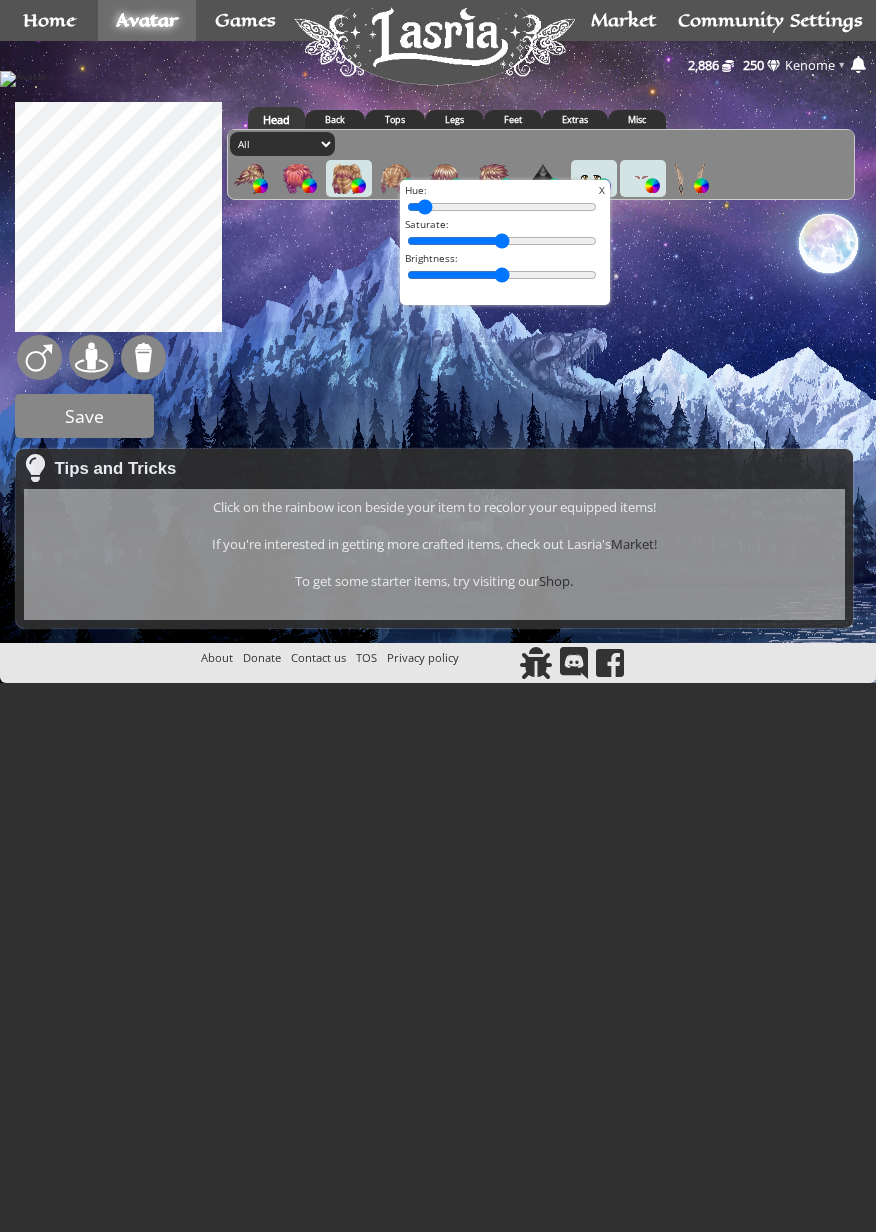 click at bounding box center (396, 179) 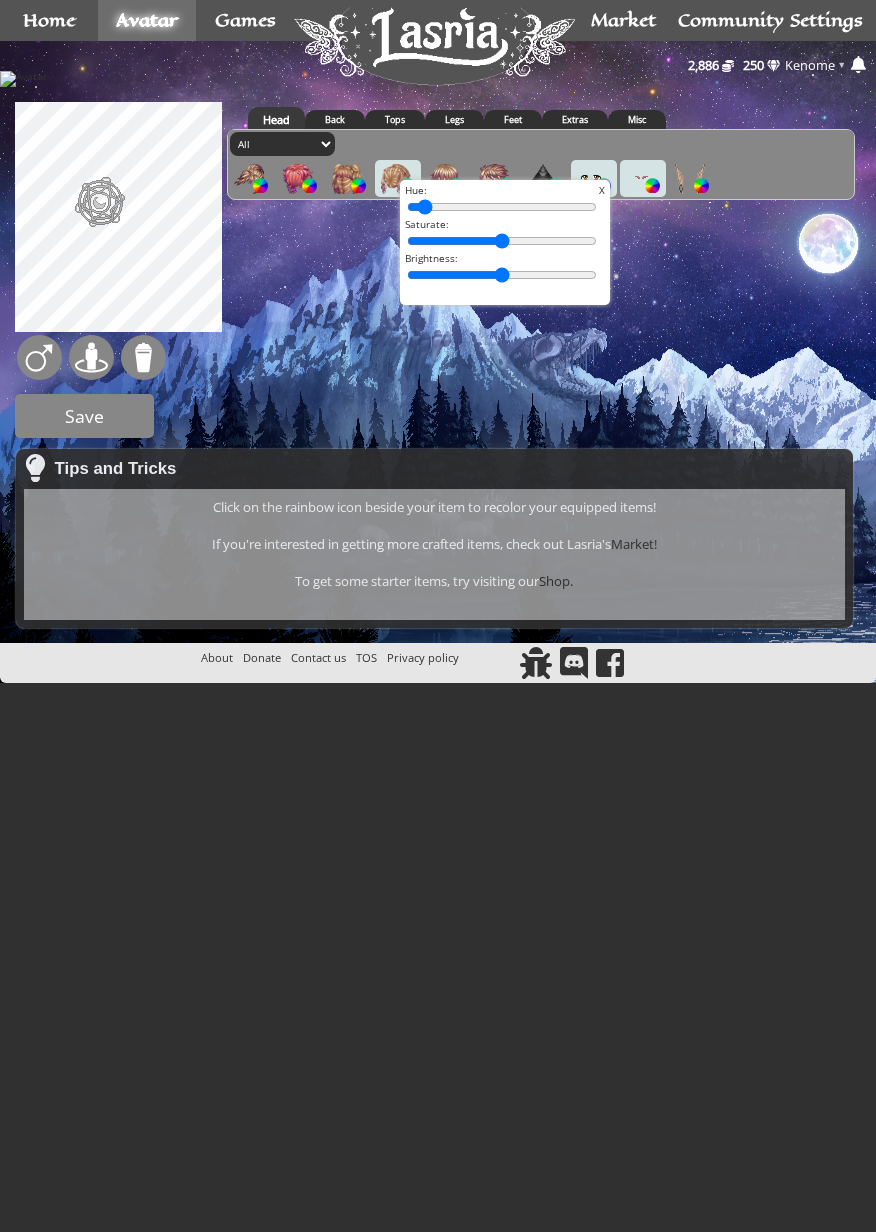 click on "X" at bounding box center (602, 190) 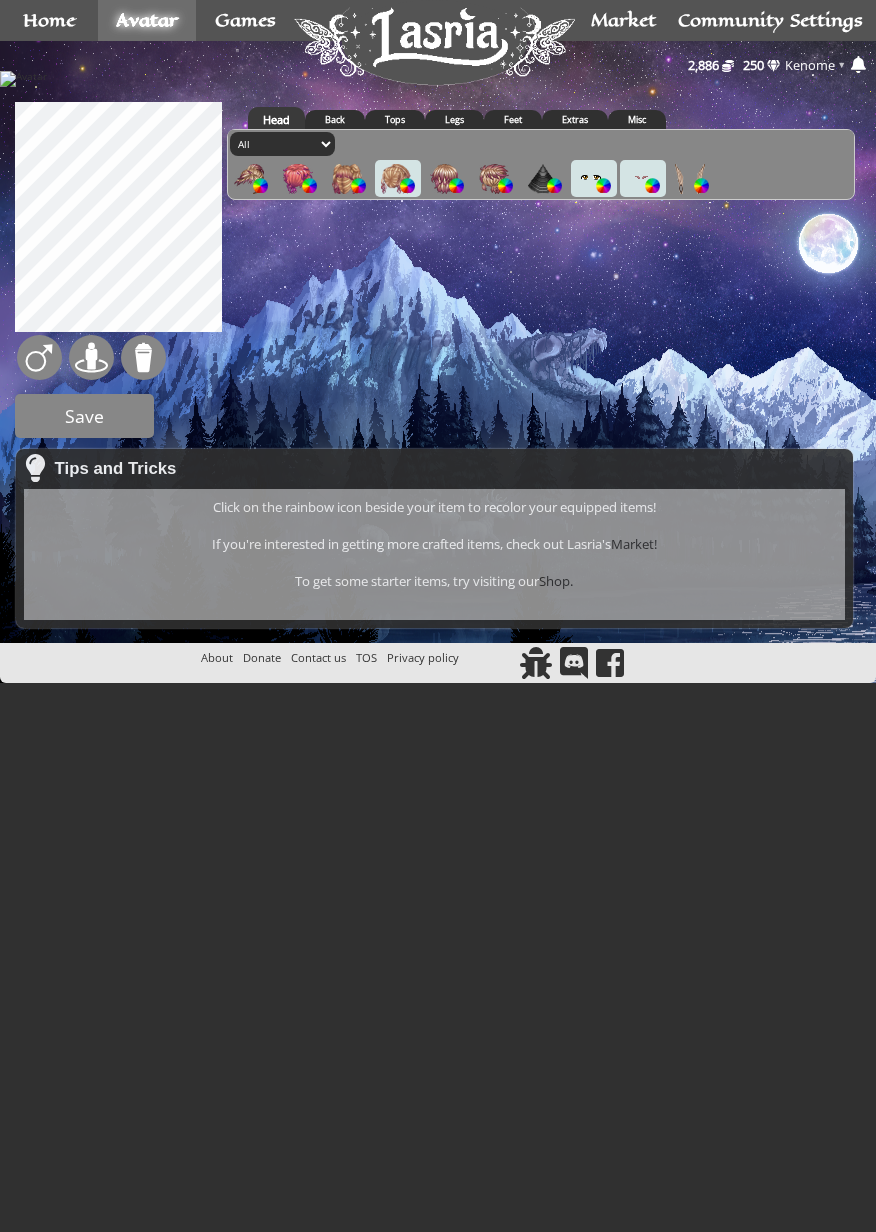 click at bounding box center (407, 185) 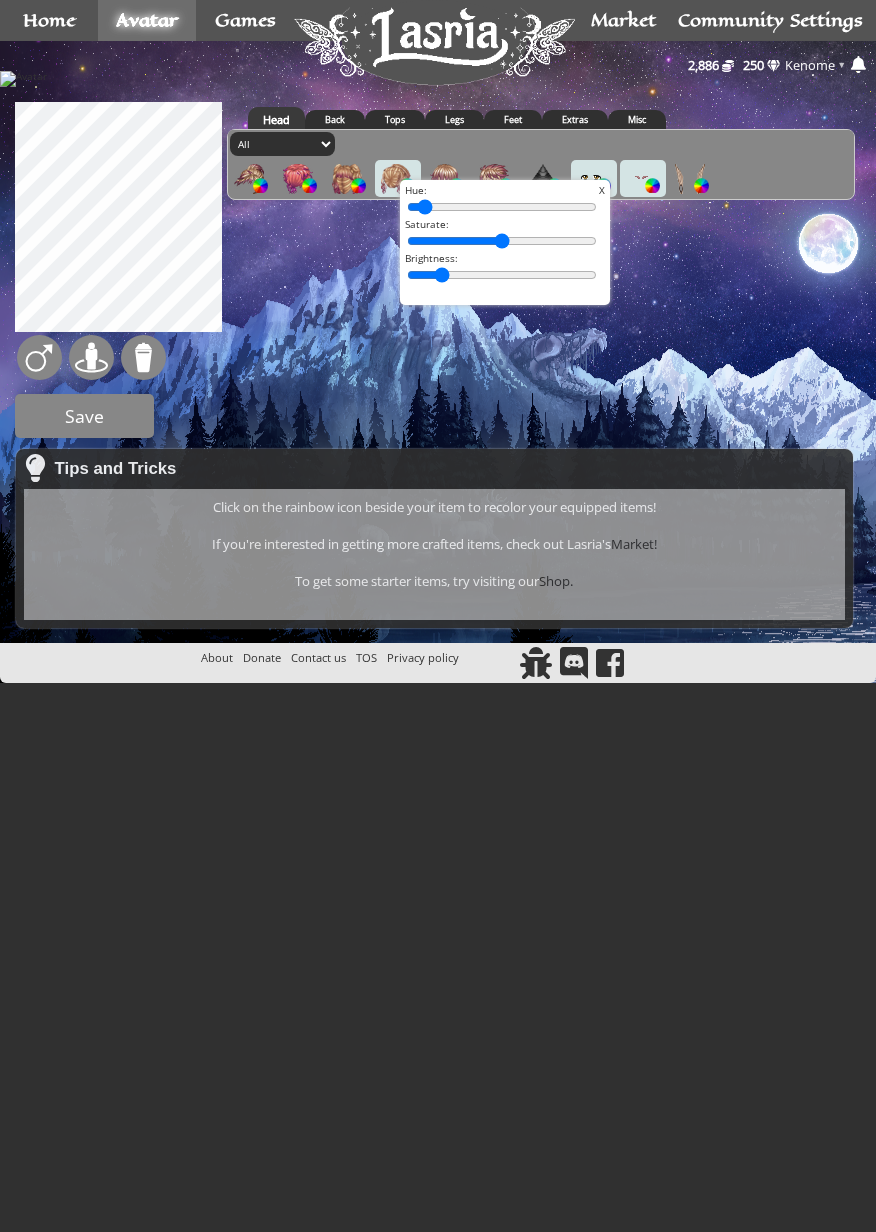 type on "11" 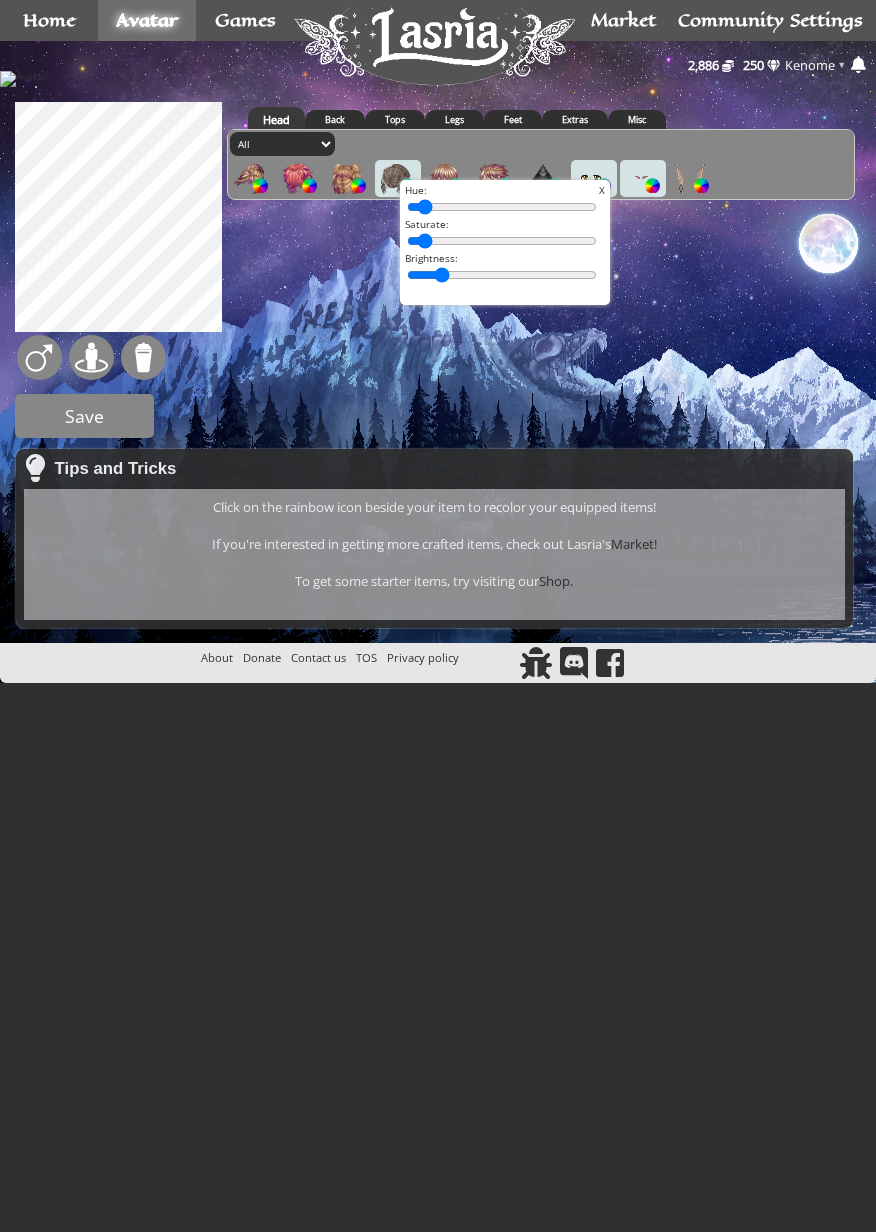type on "0" 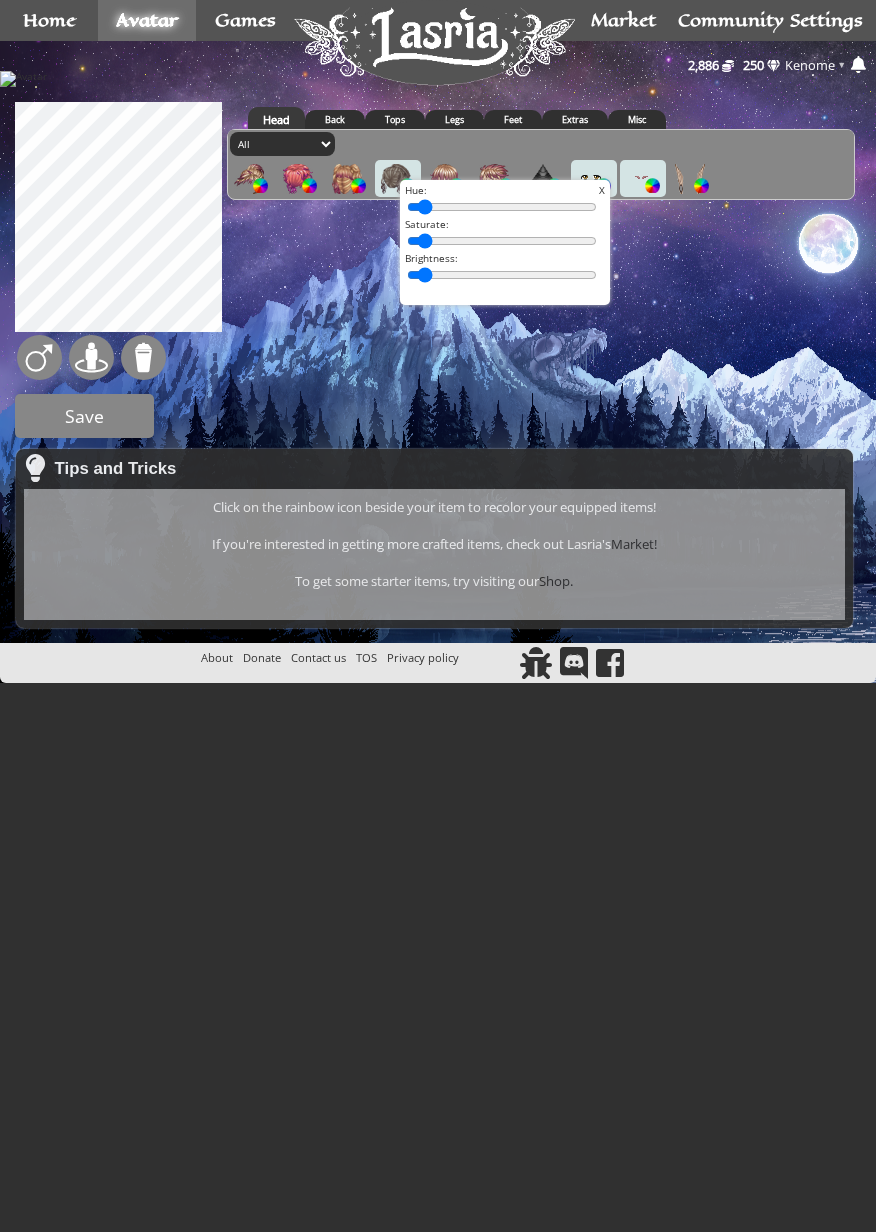 type on "0" 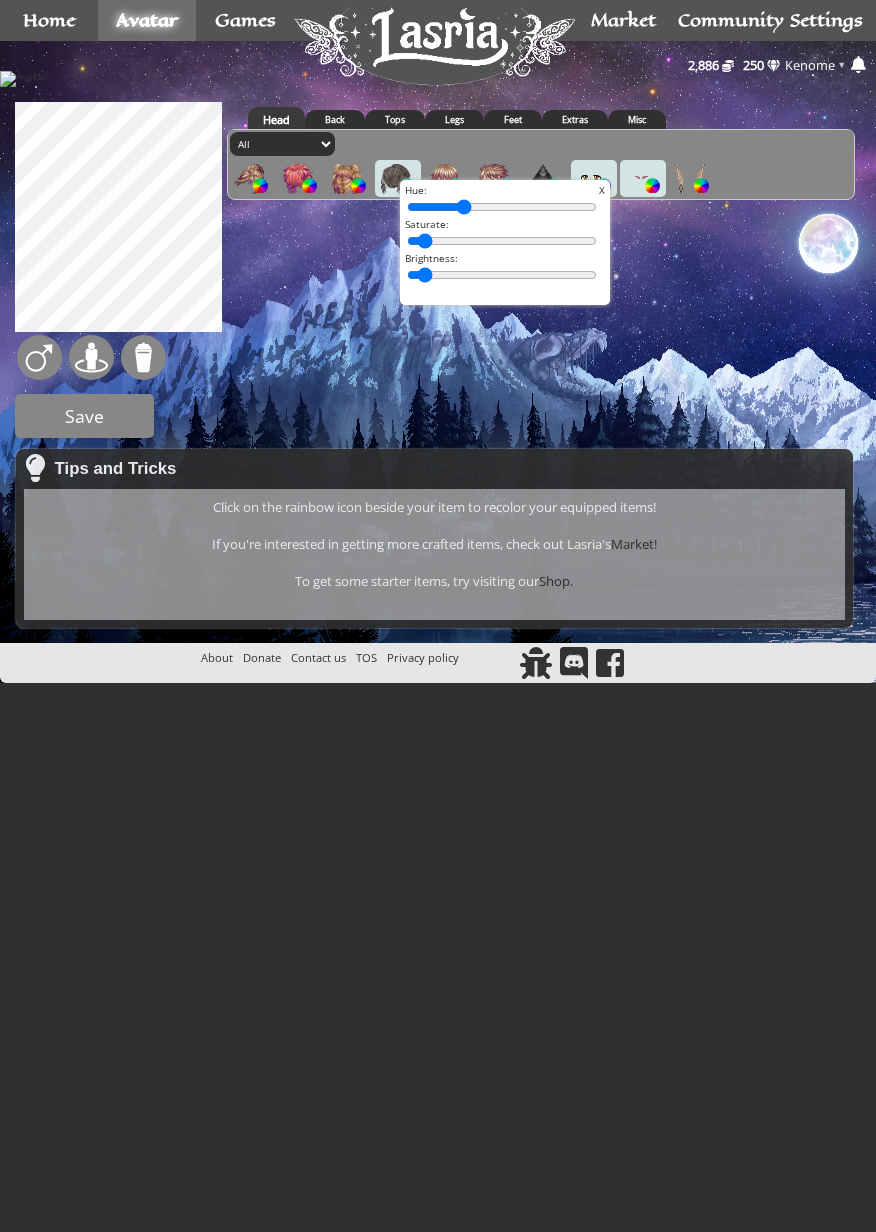 type on "27" 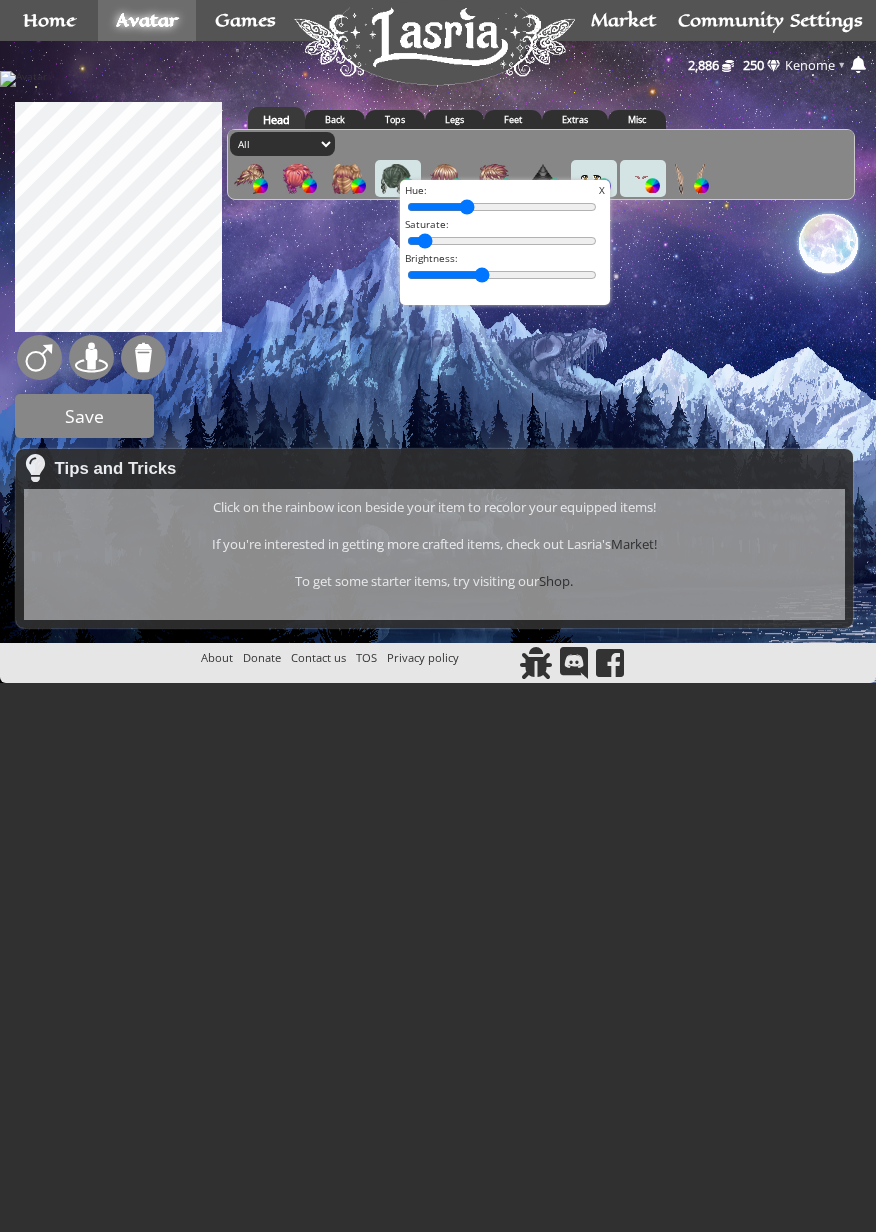 type on "39" 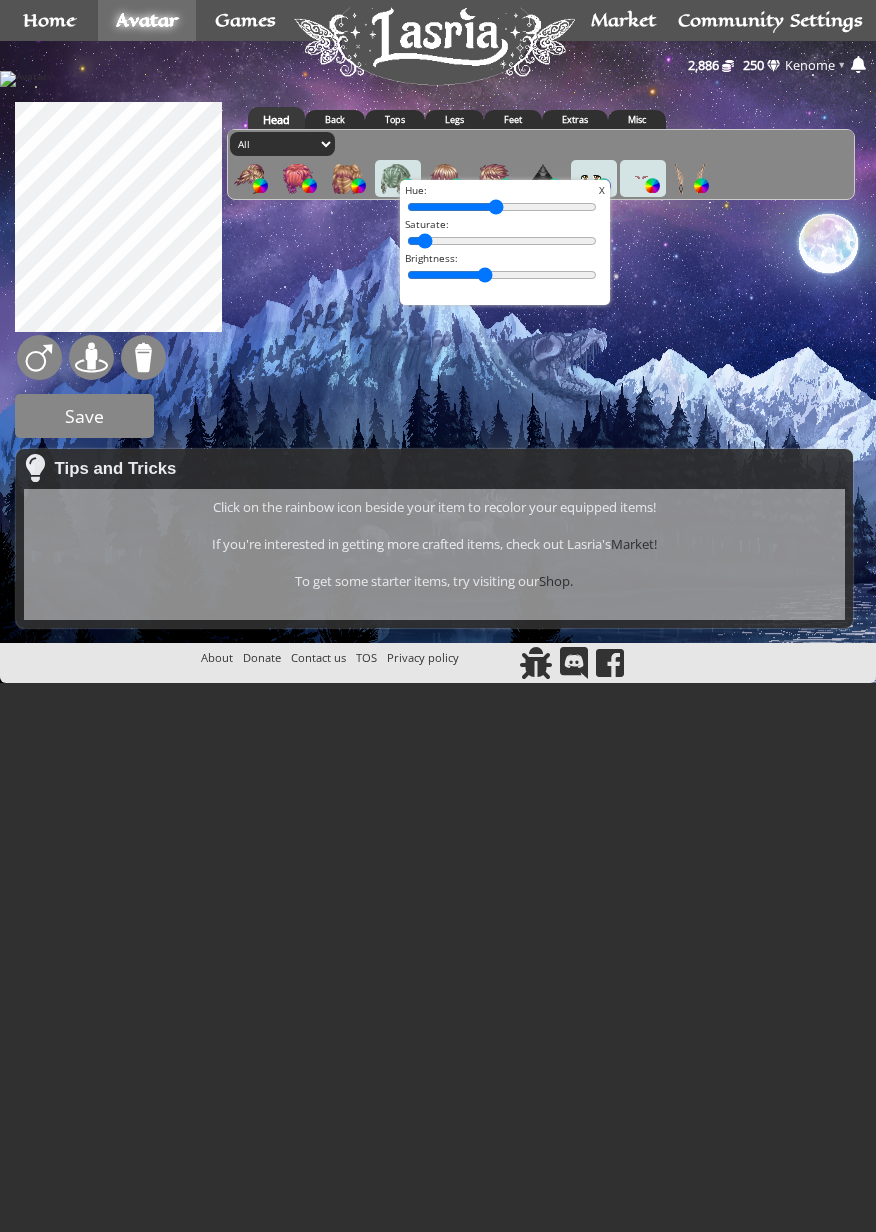 type on "48" 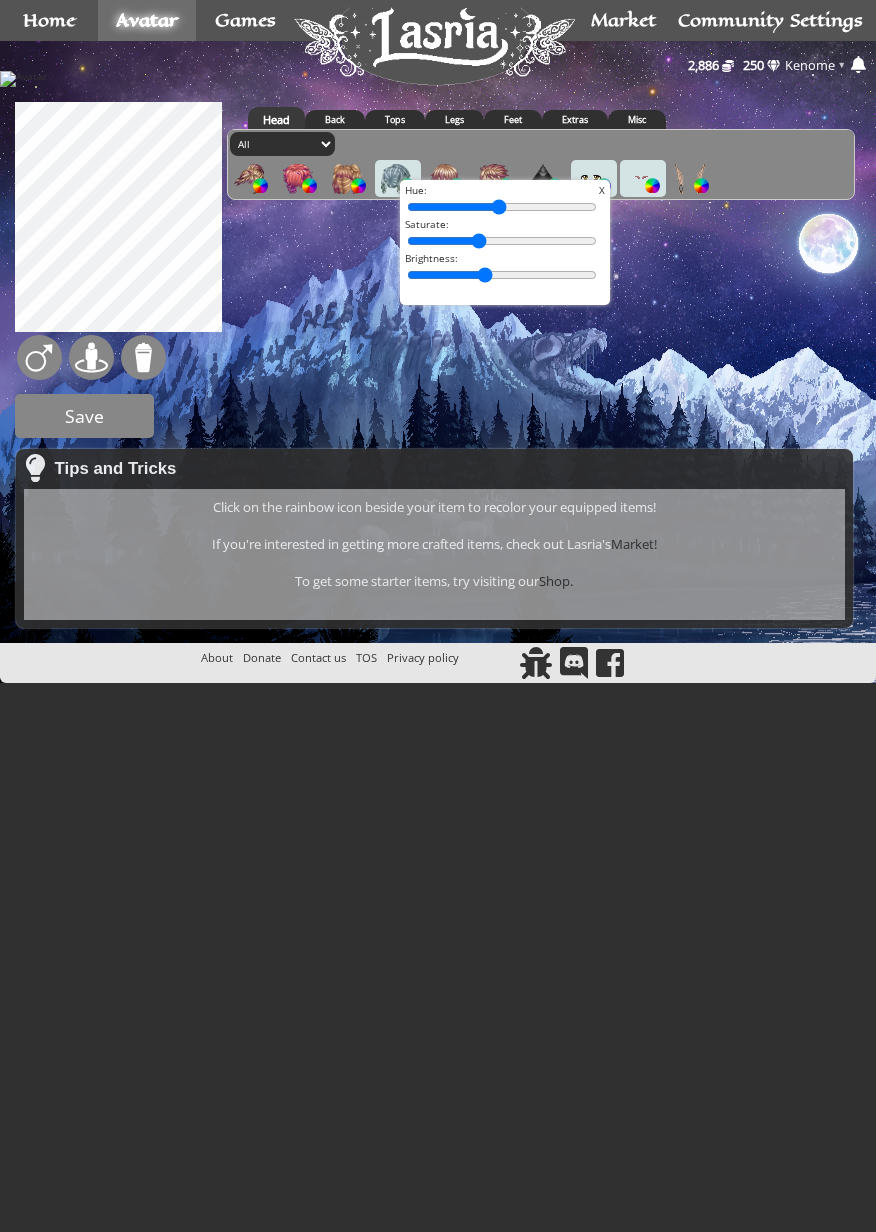 type on "35" 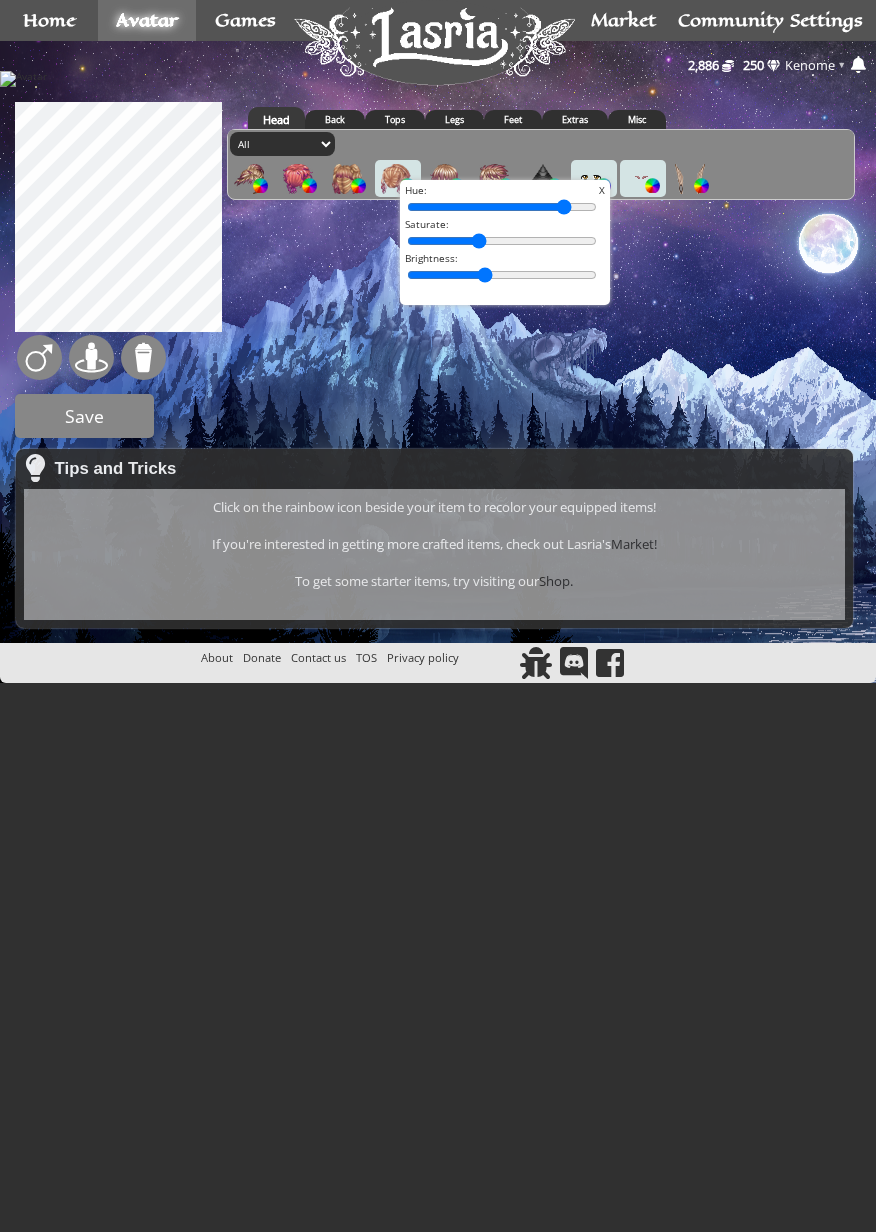 type on "90" 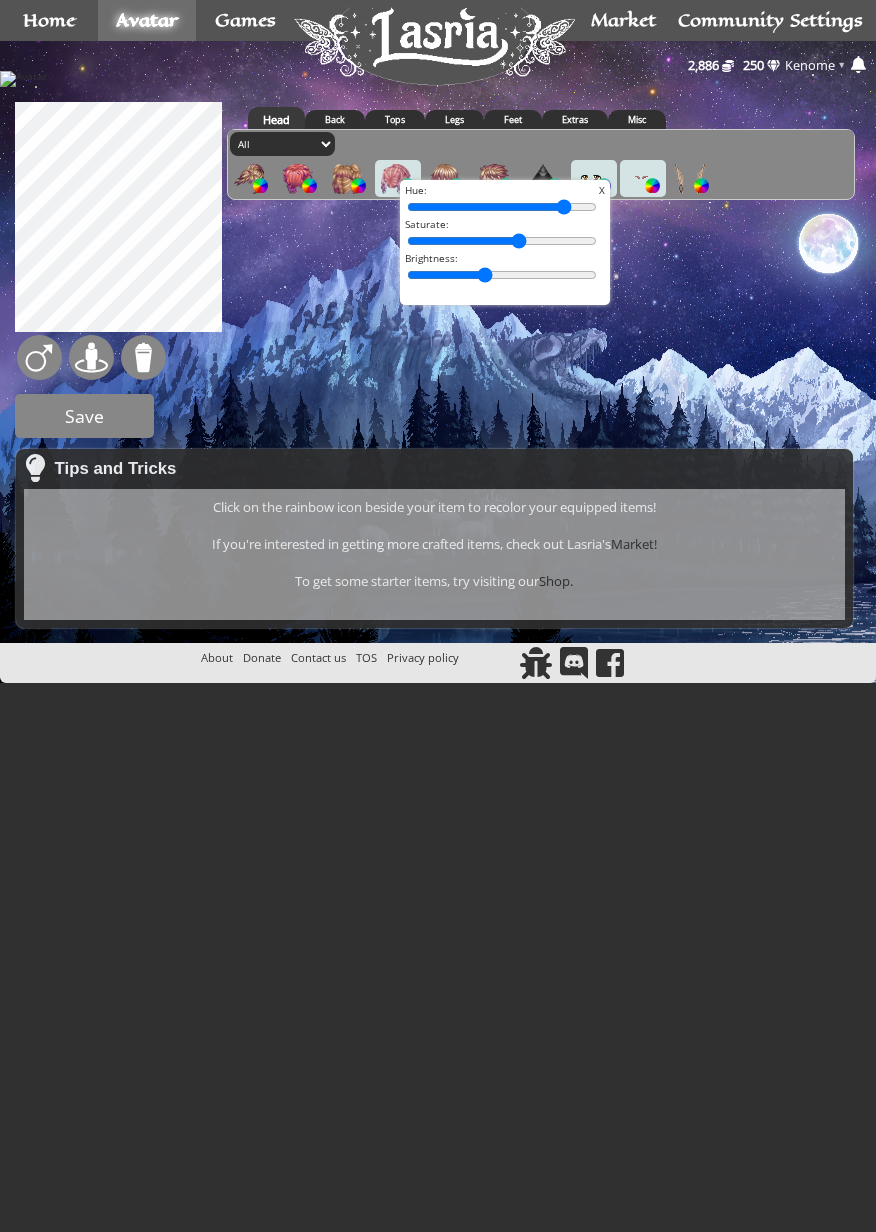 type on "62" 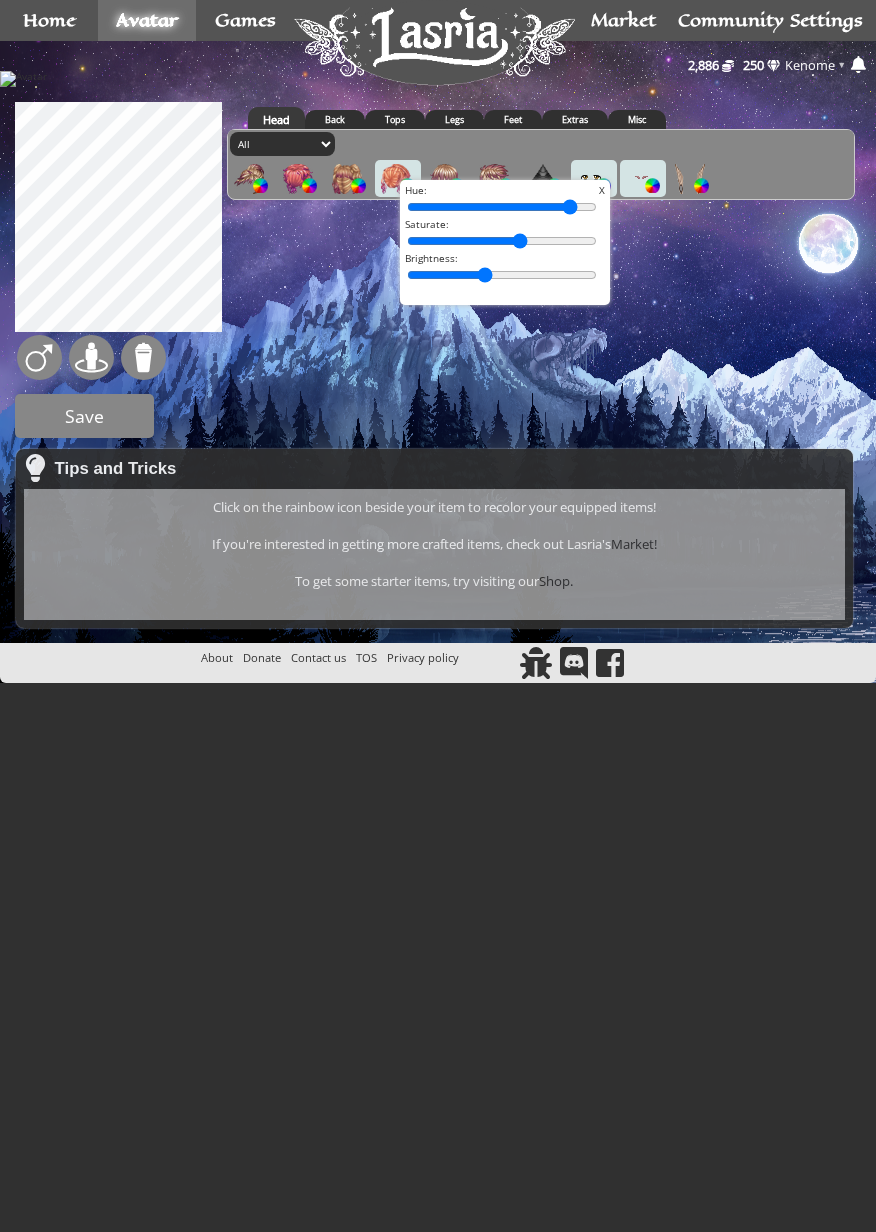 type on "94" 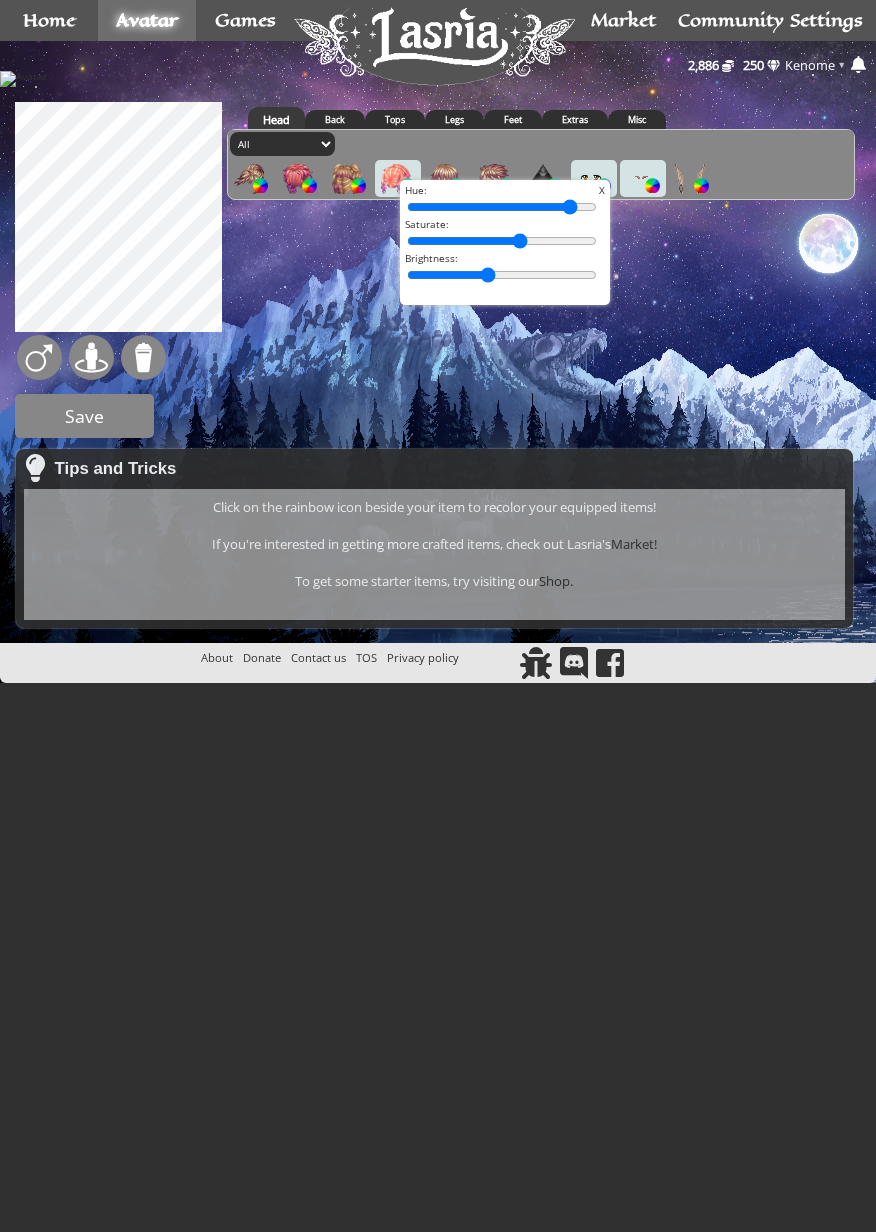 type on "40" 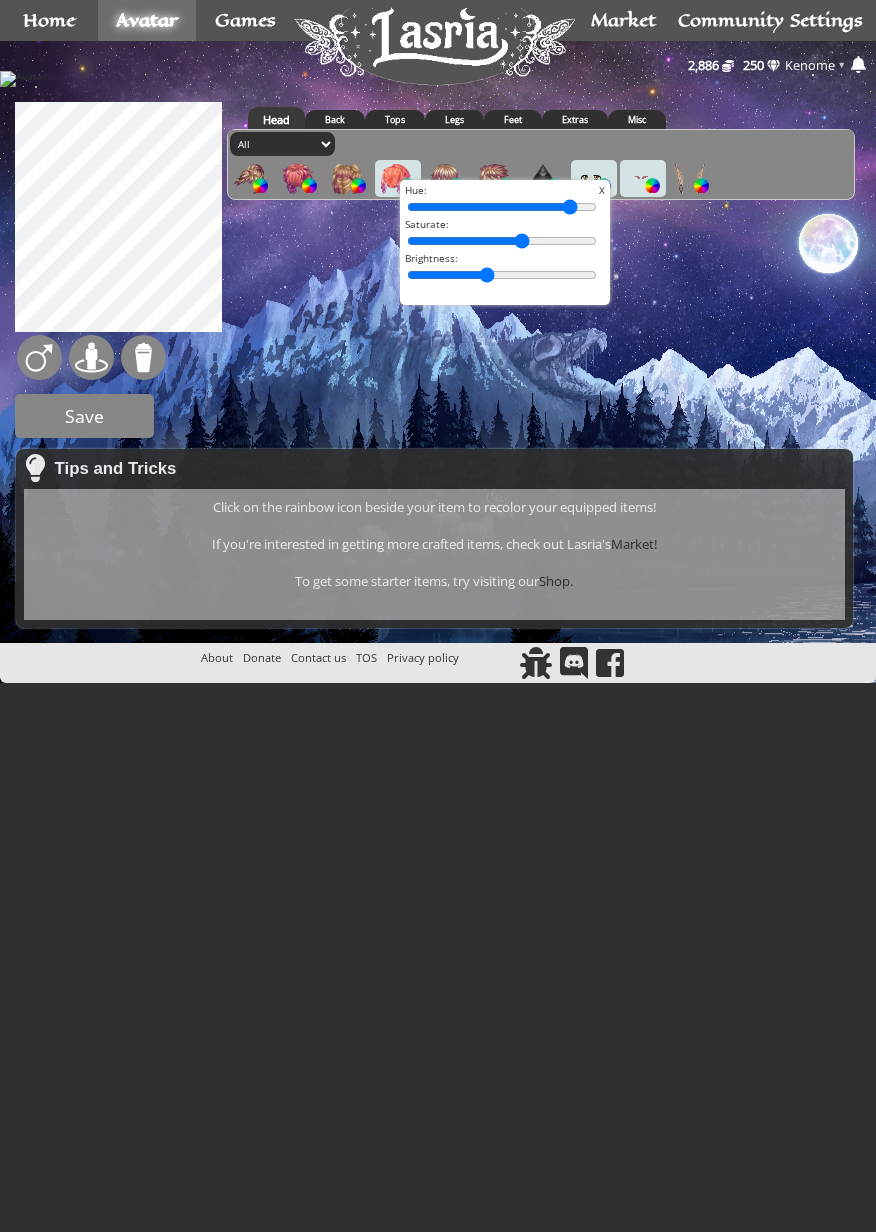 type on "62" 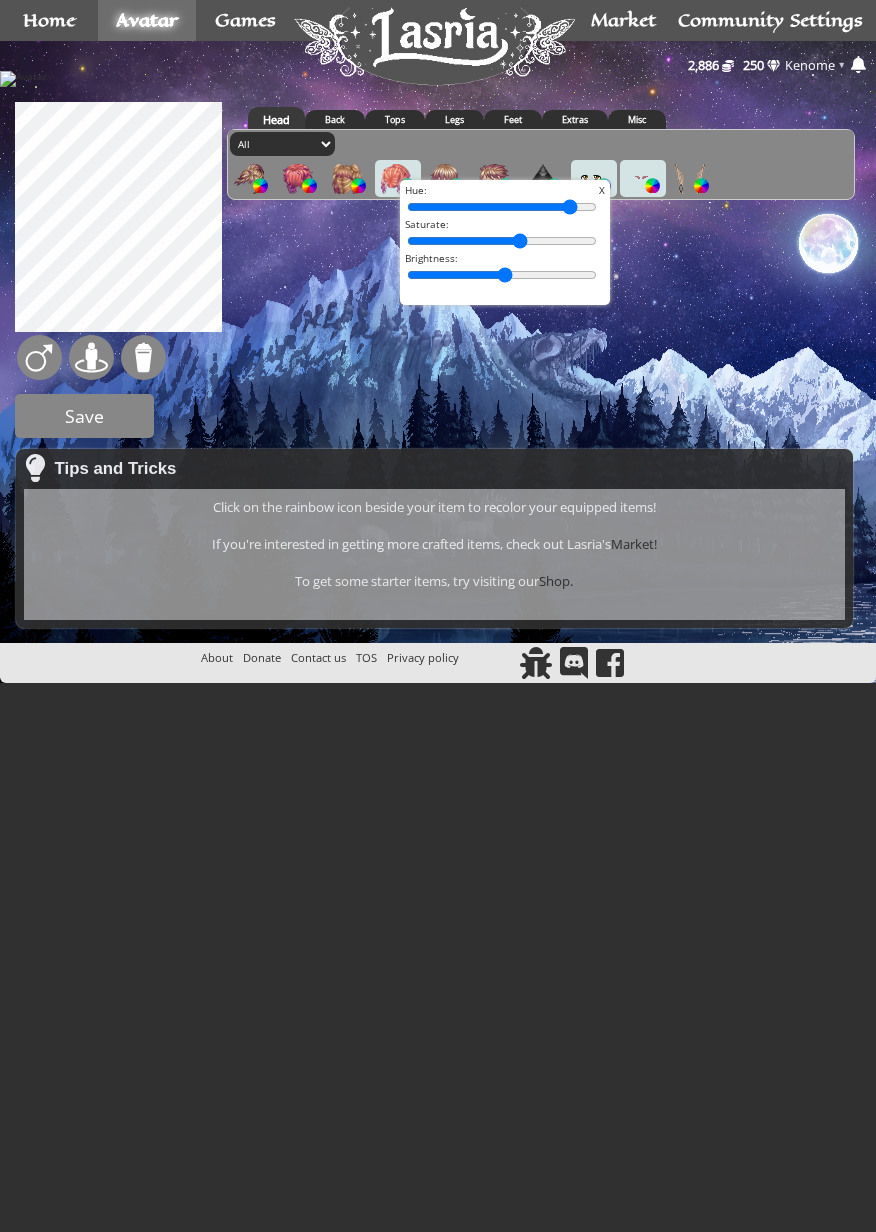 type on "52" 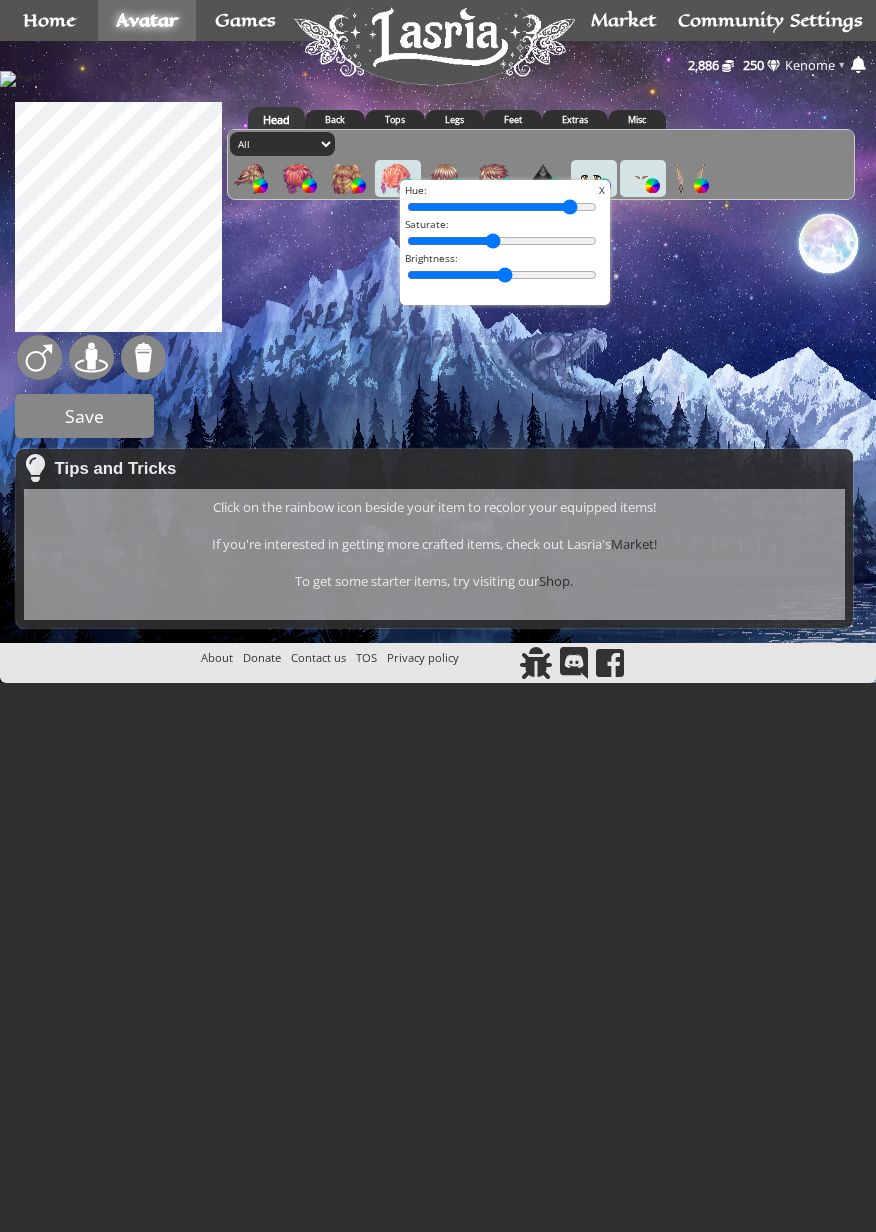 type on "43" 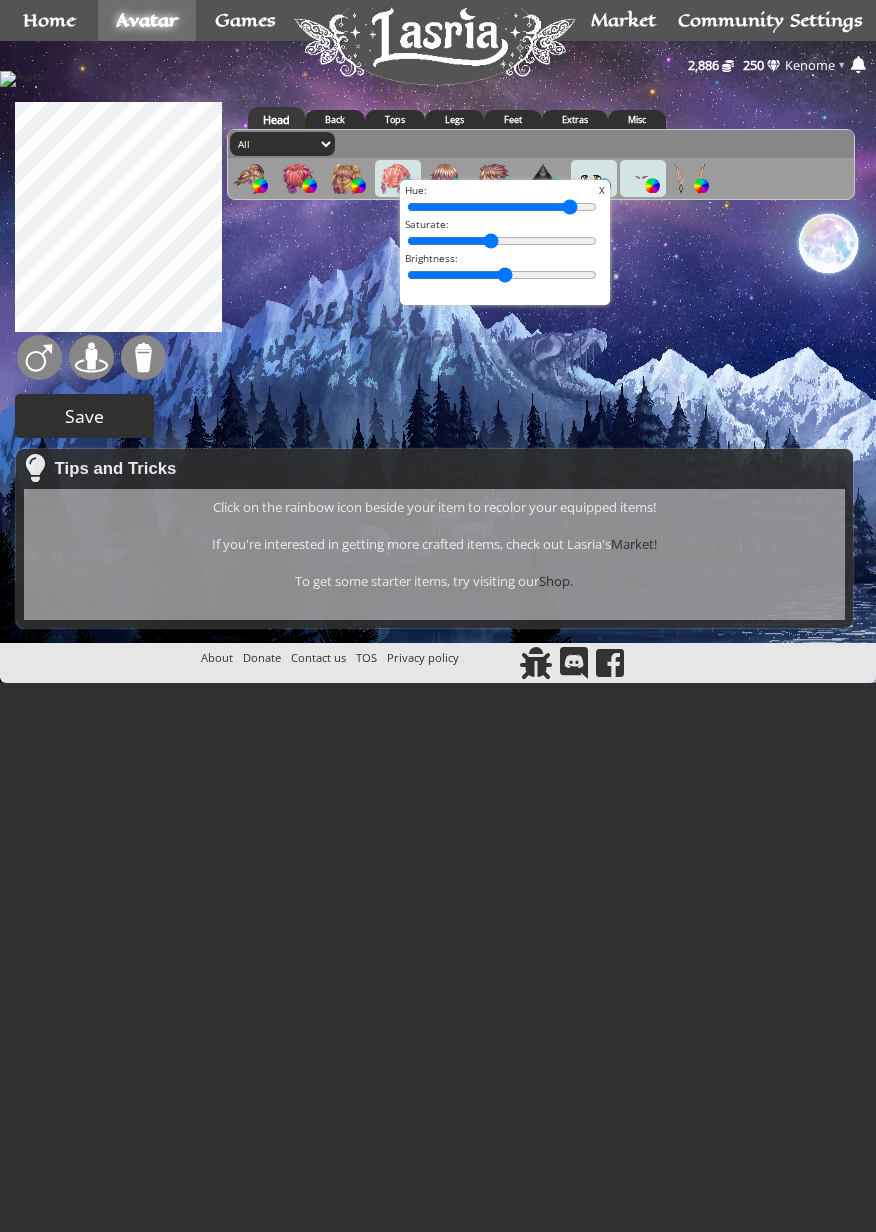 click on "Save" at bounding box center [84, 416] 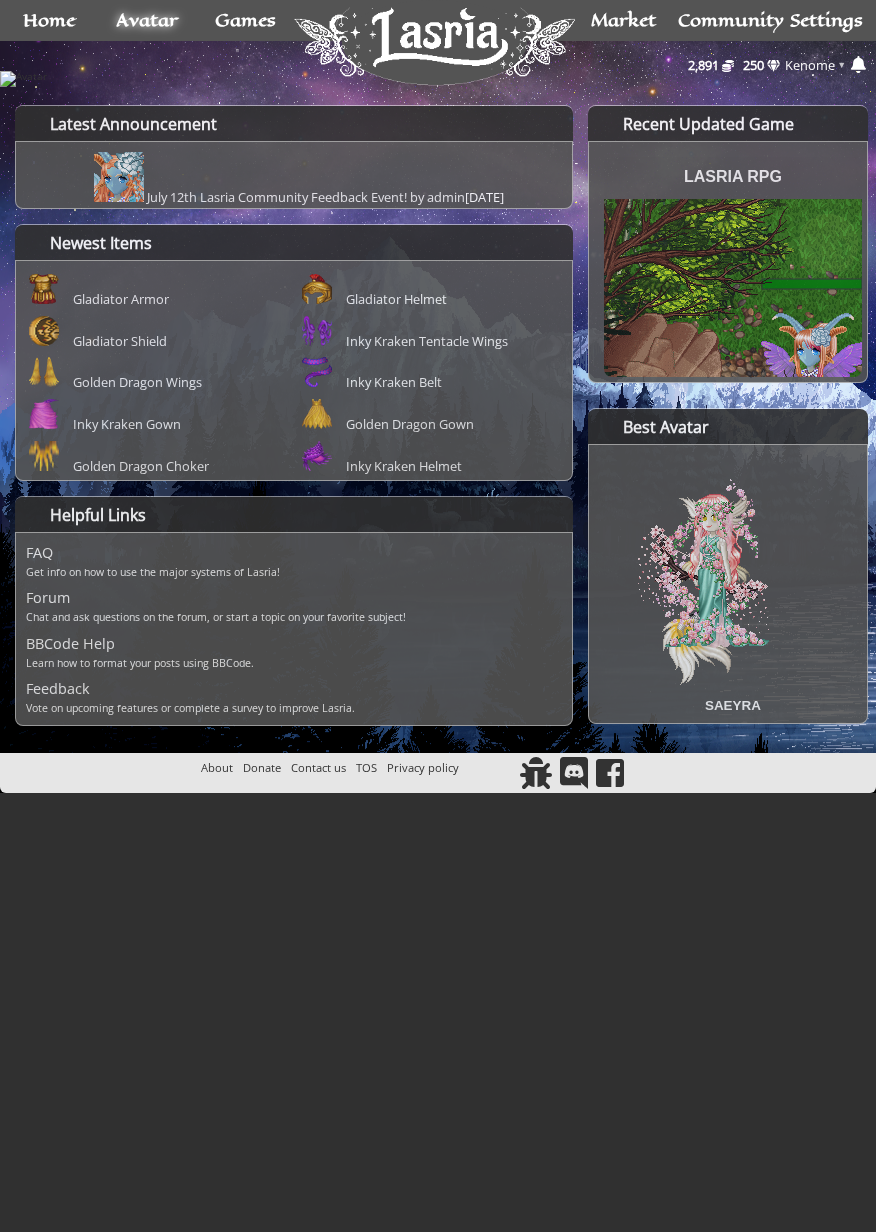 scroll, scrollTop: 0, scrollLeft: 0, axis: both 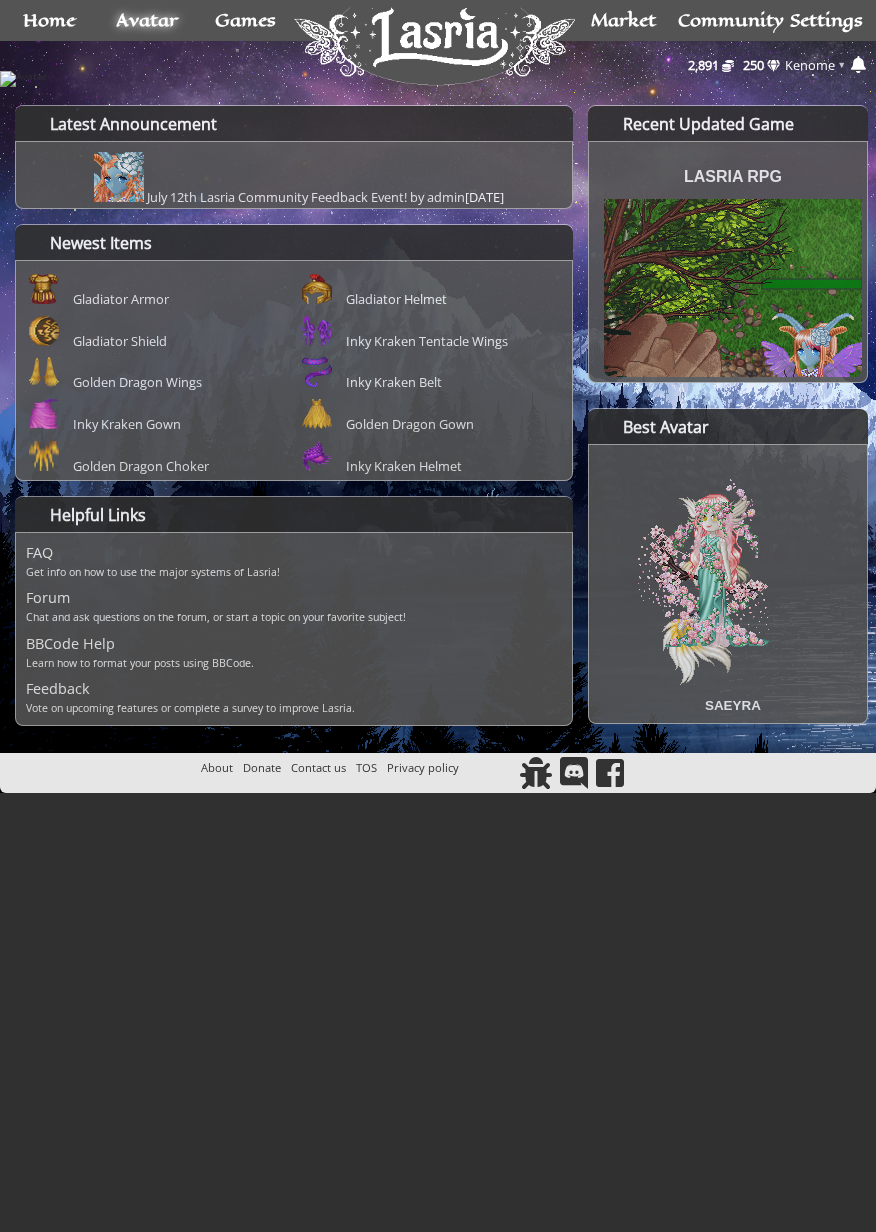 click at bounding box center [438, 79] 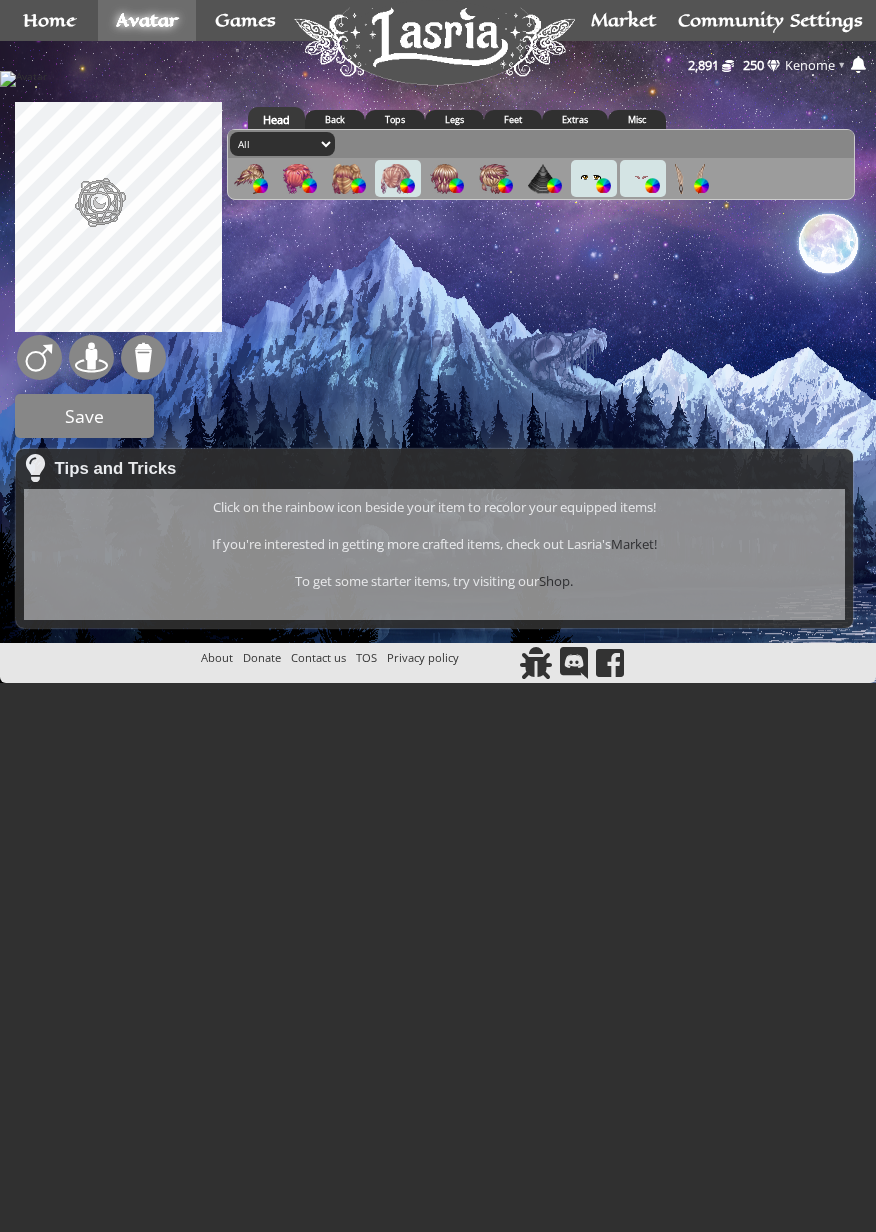 scroll, scrollTop: 0, scrollLeft: 0, axis: both 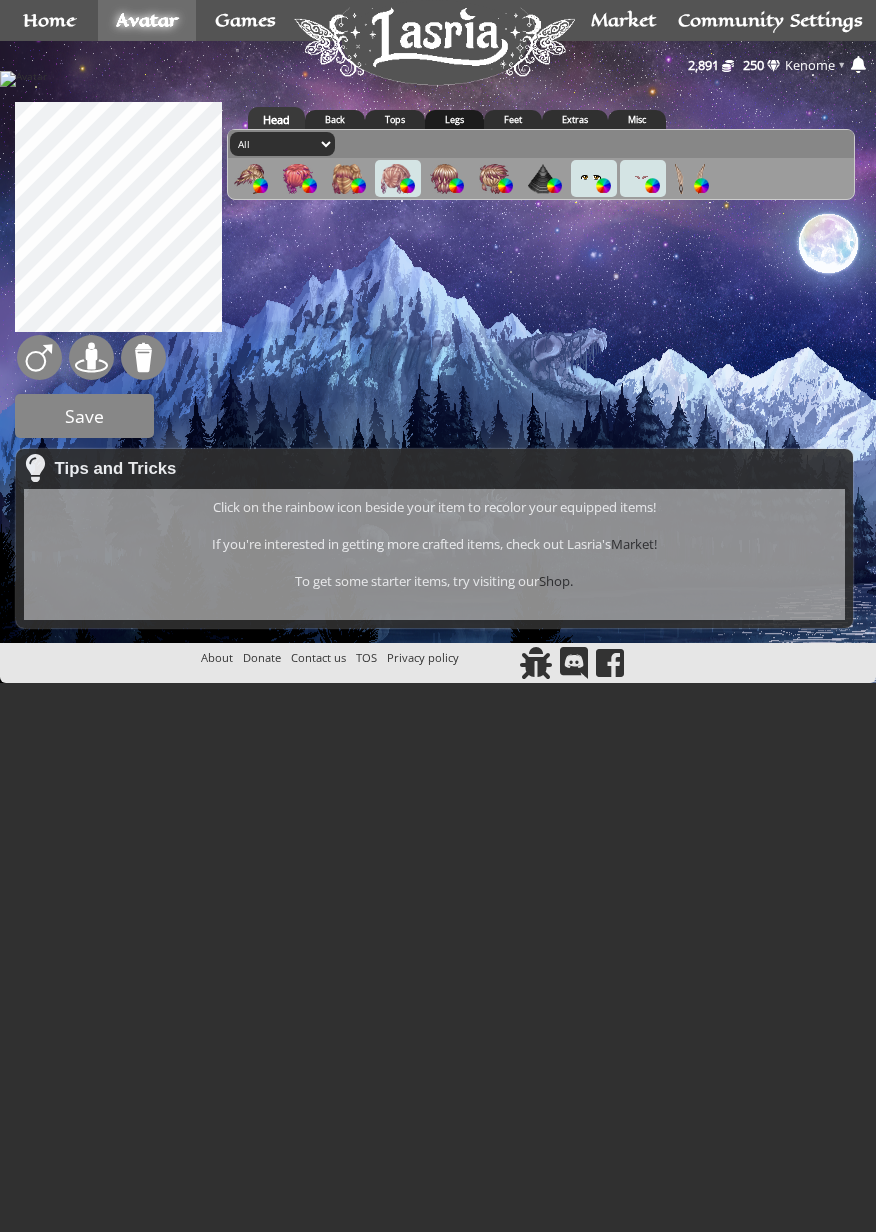 click on "Legs" at bounding box center [454, 119] 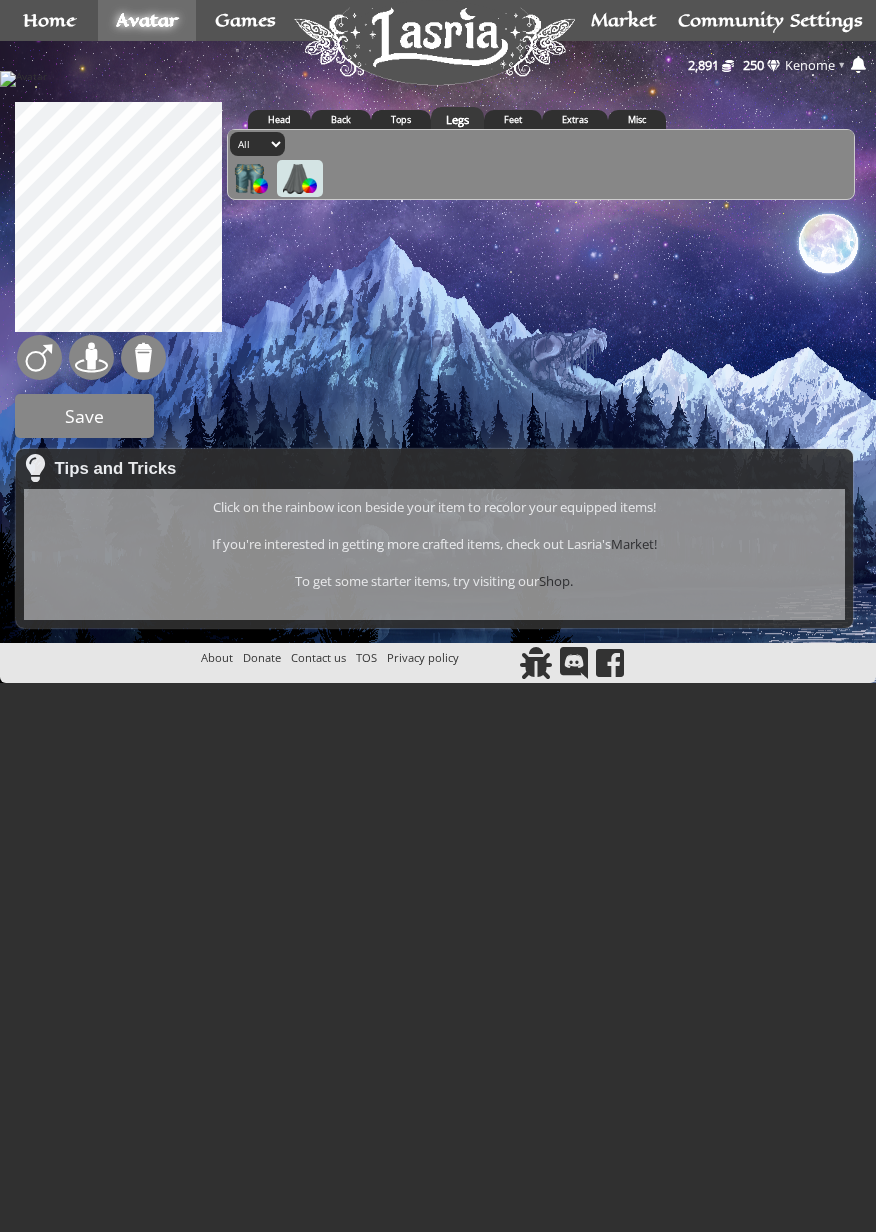 click at bounding box center (298, 179) 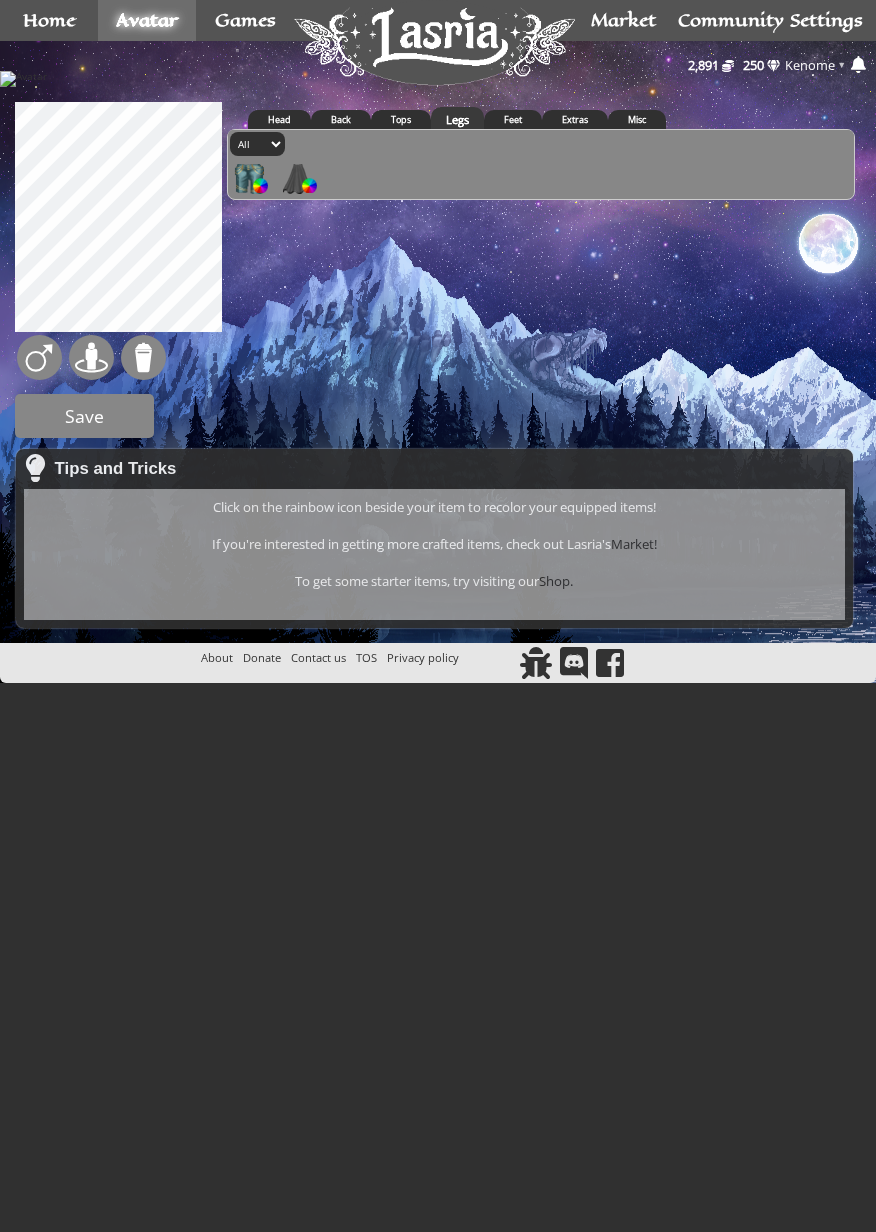 click at bounding box center [298, 179] 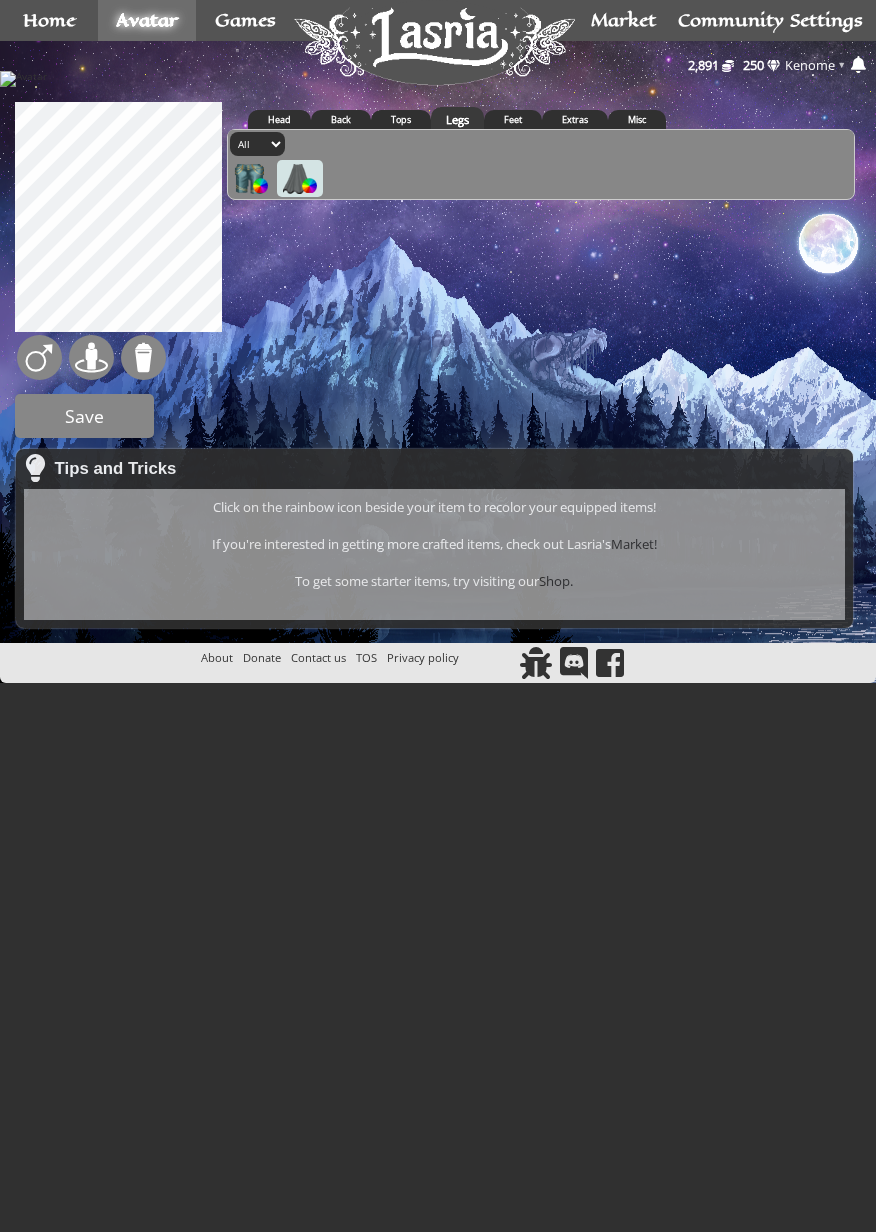 click at bounding box center [309, 185] 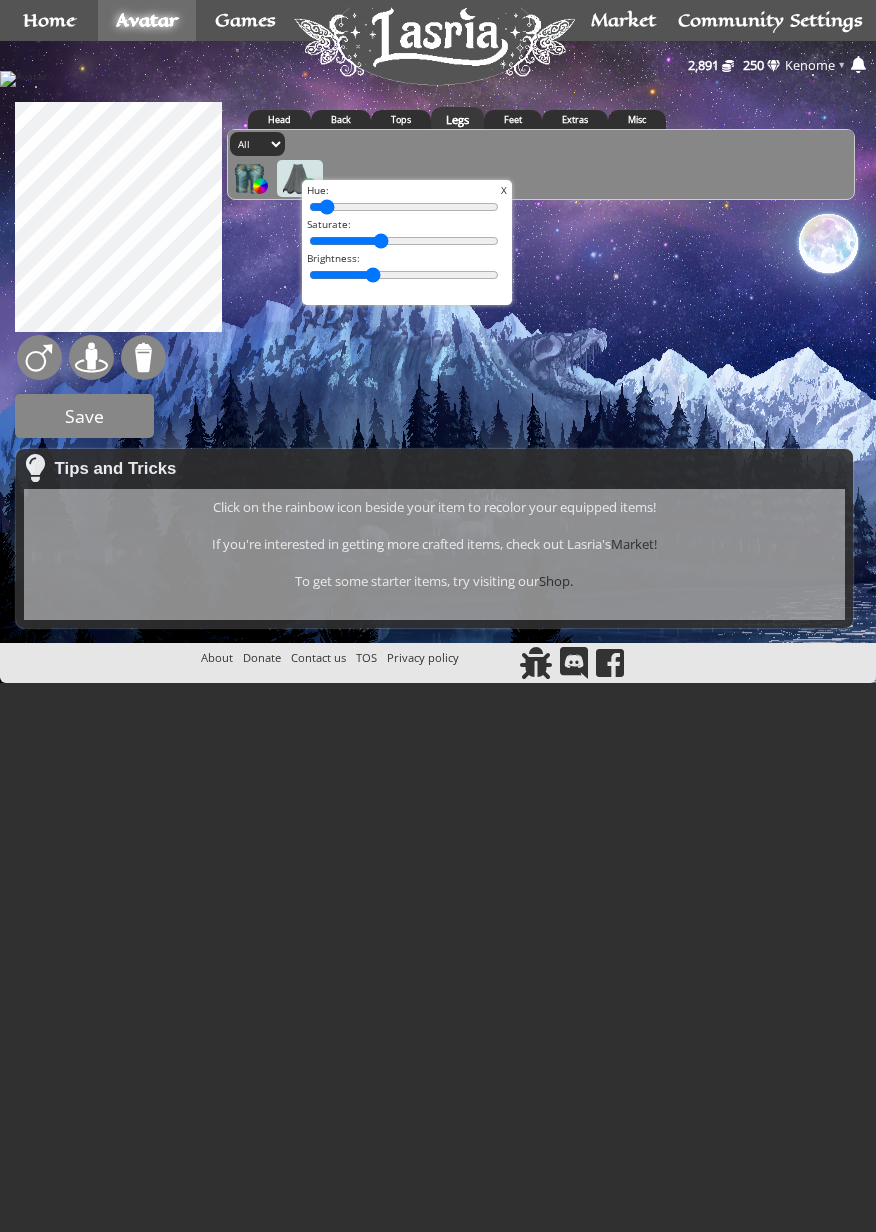 type on "37" 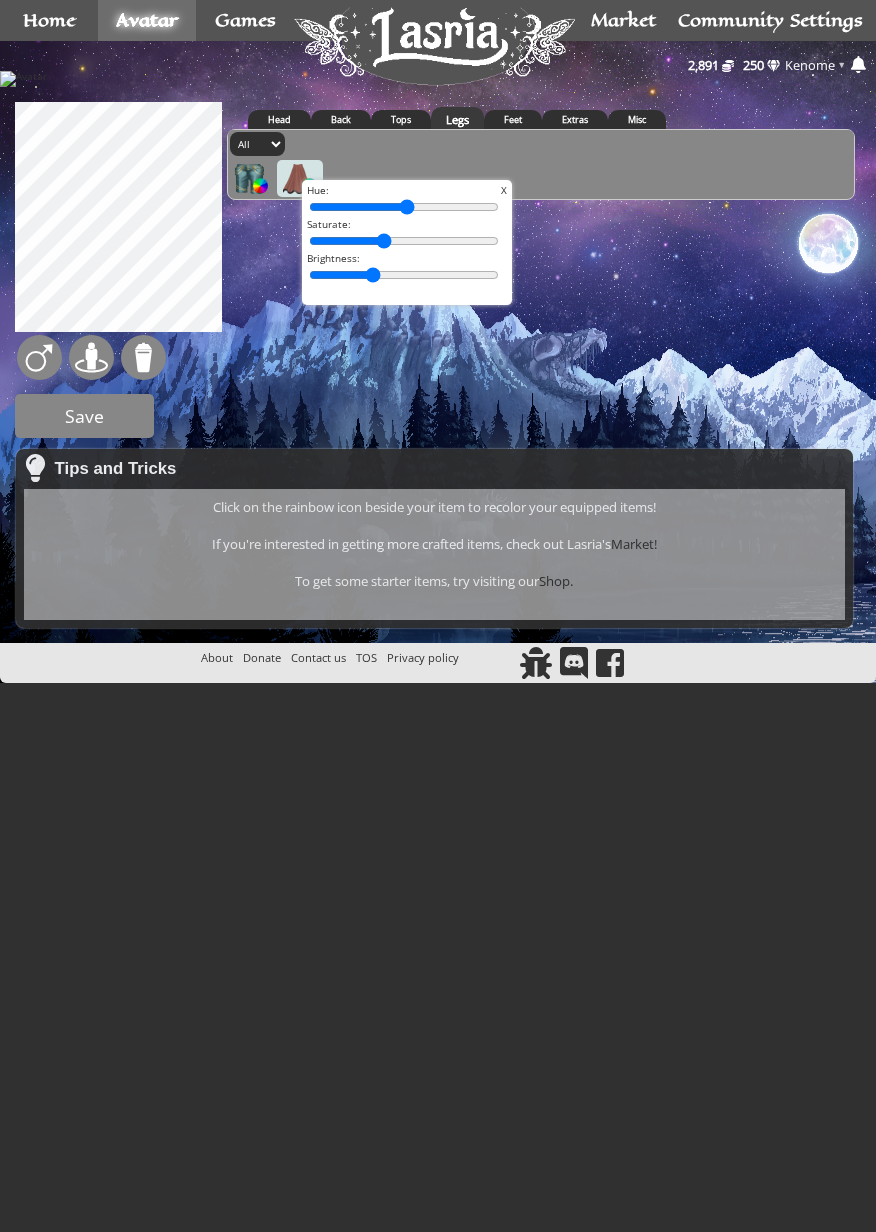 type on "55" 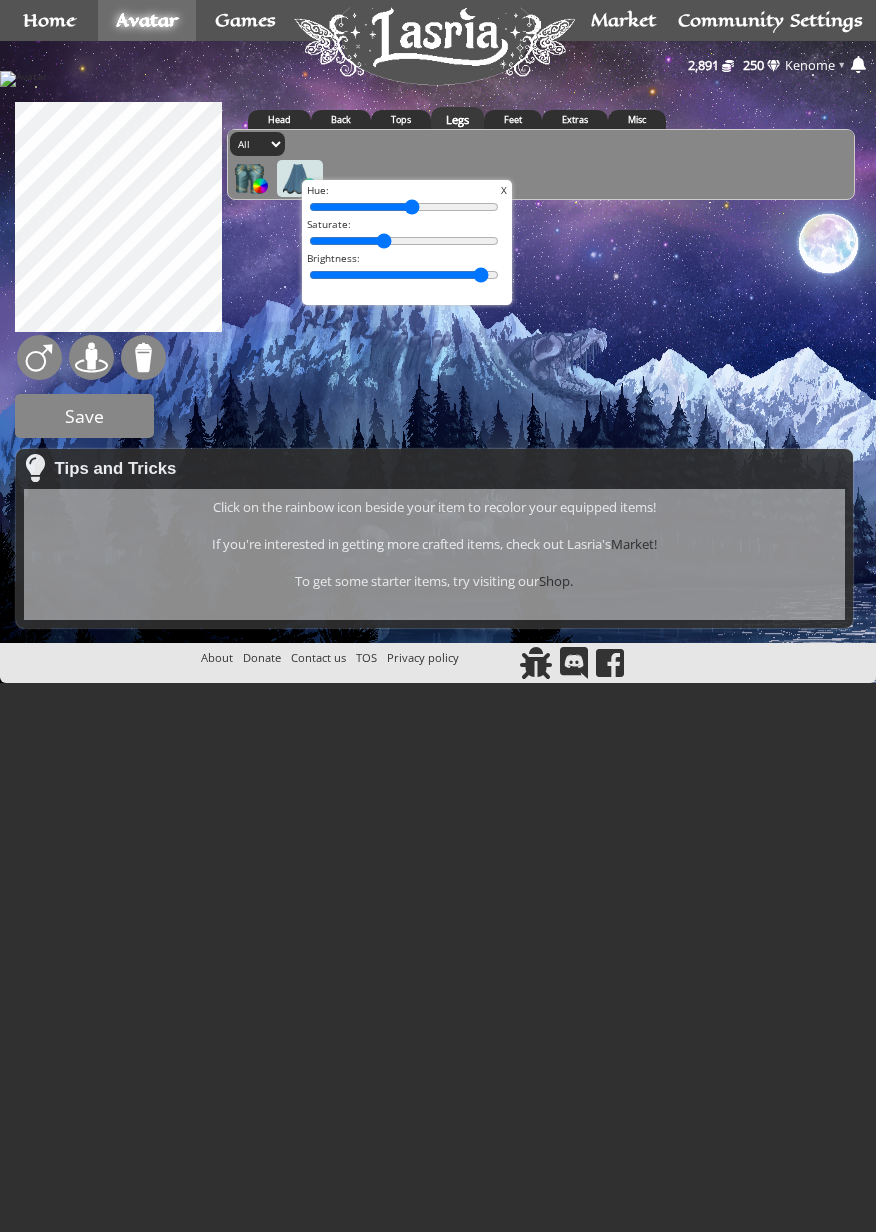 type on "100" 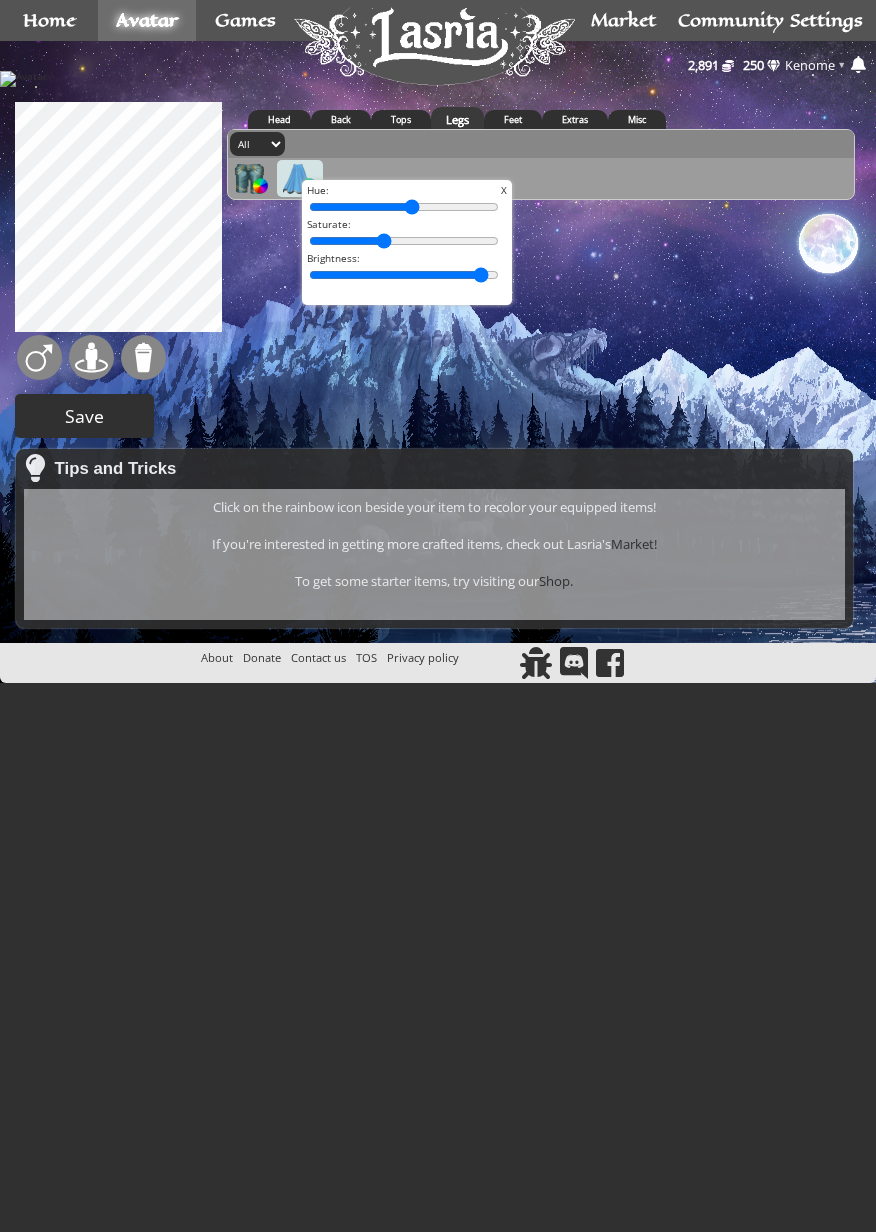 click on "Save" at bounding box center [84, 416] 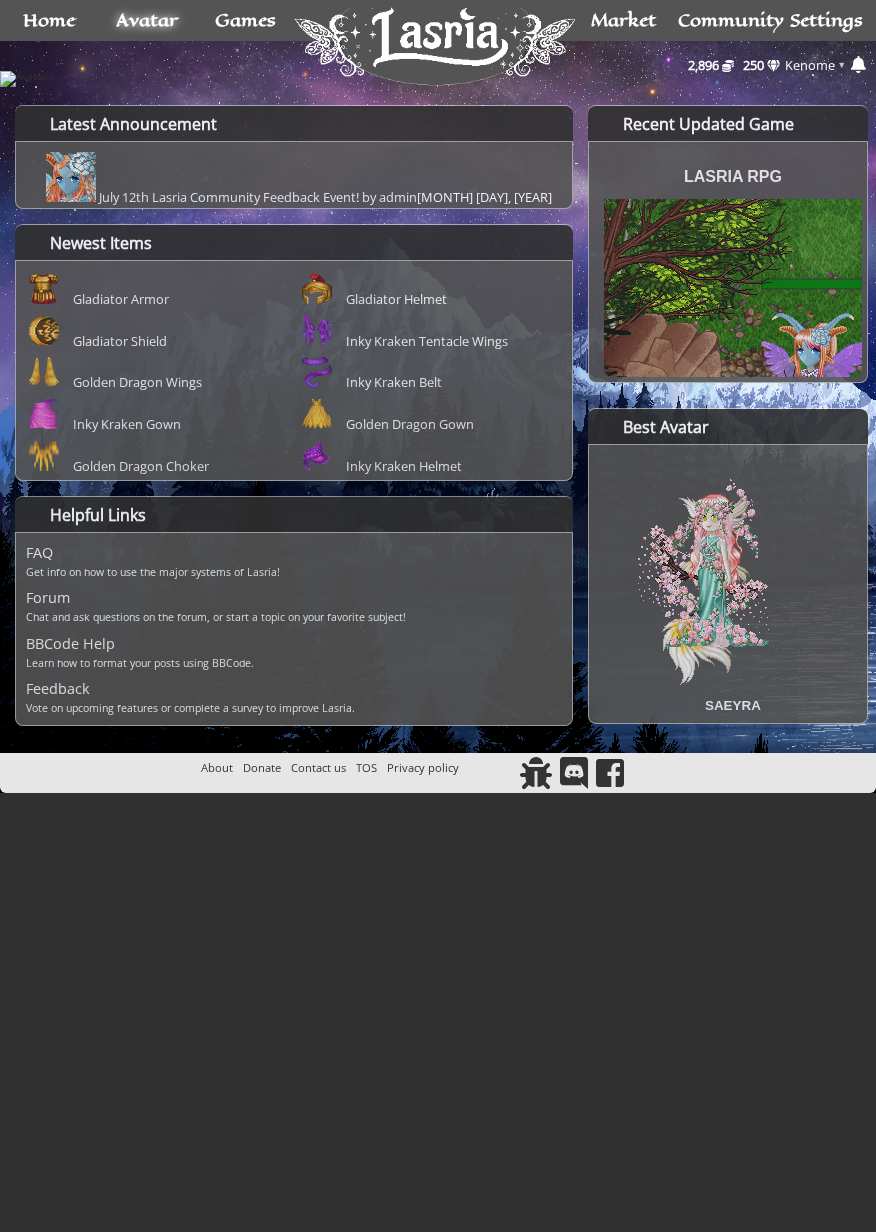 scroll, scrollTop: 0, scrollLeft: 0, axis: both 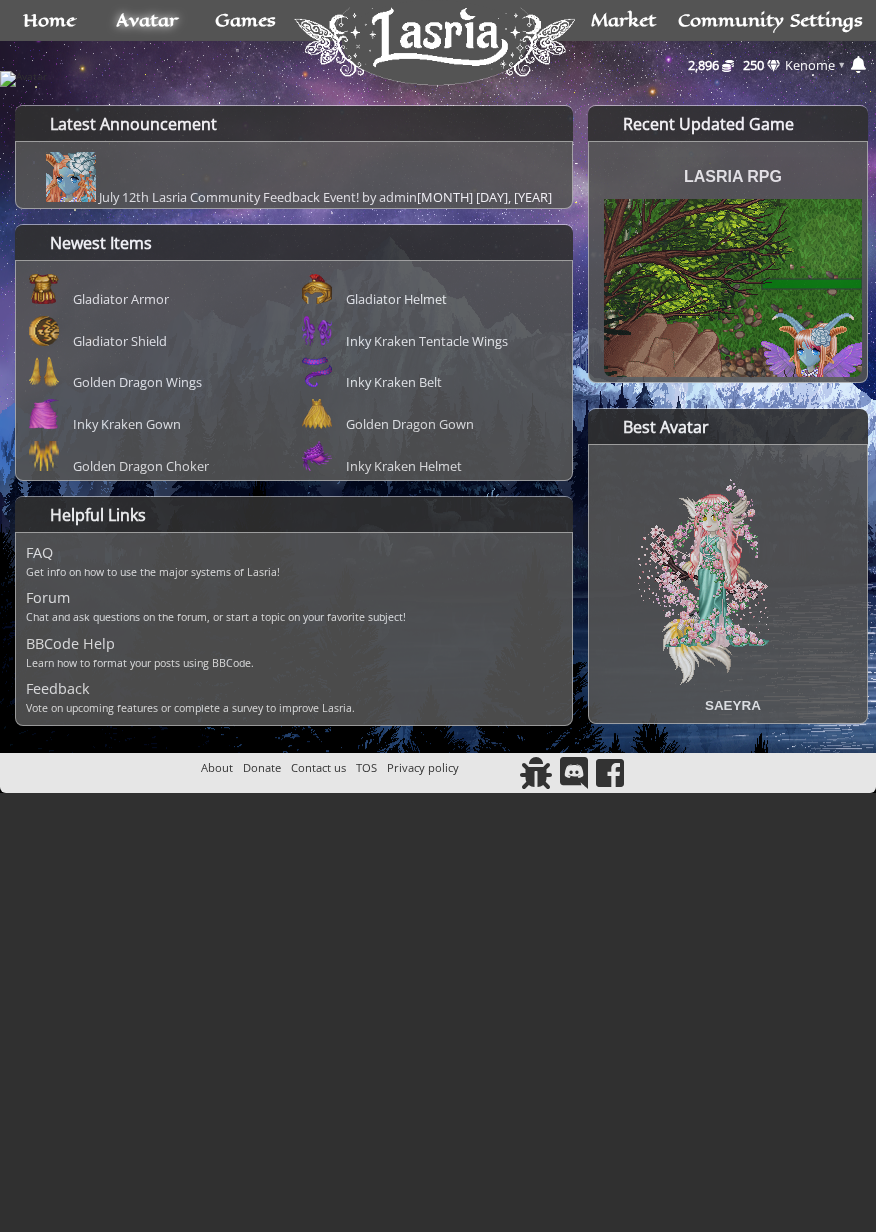 click at bounding box center [438, 79] 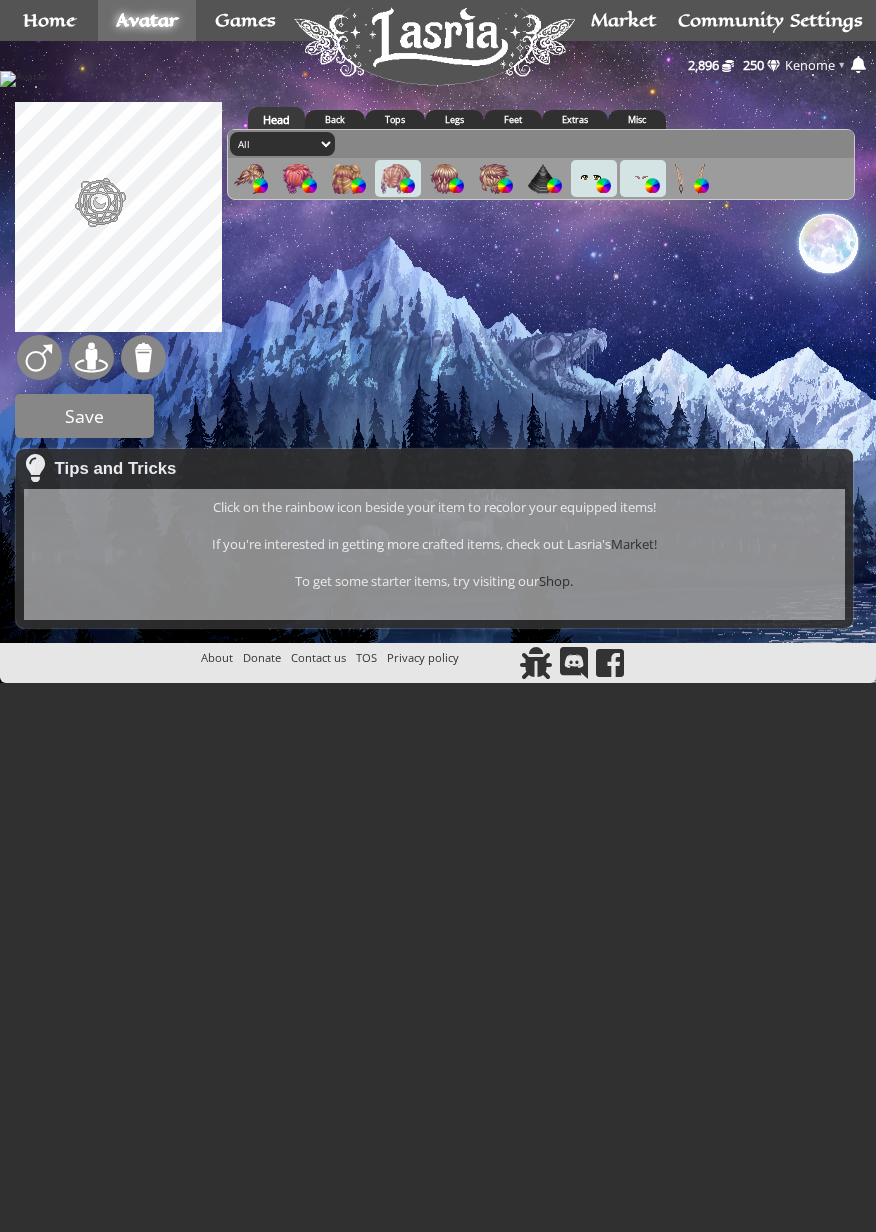 scroll, scrollTop: 0, scrollLeft: 0, axis: both 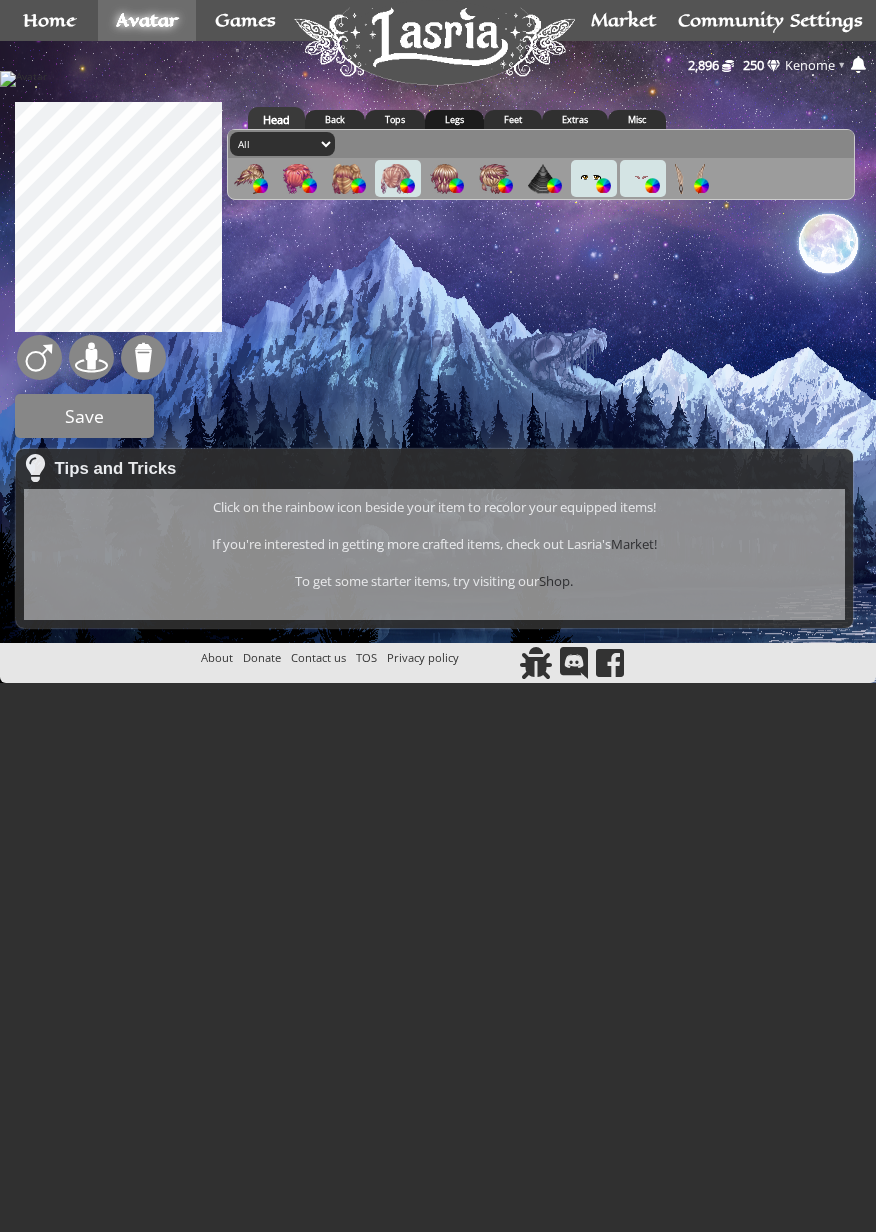 click on "Legs" at bounding box center (454, 119) 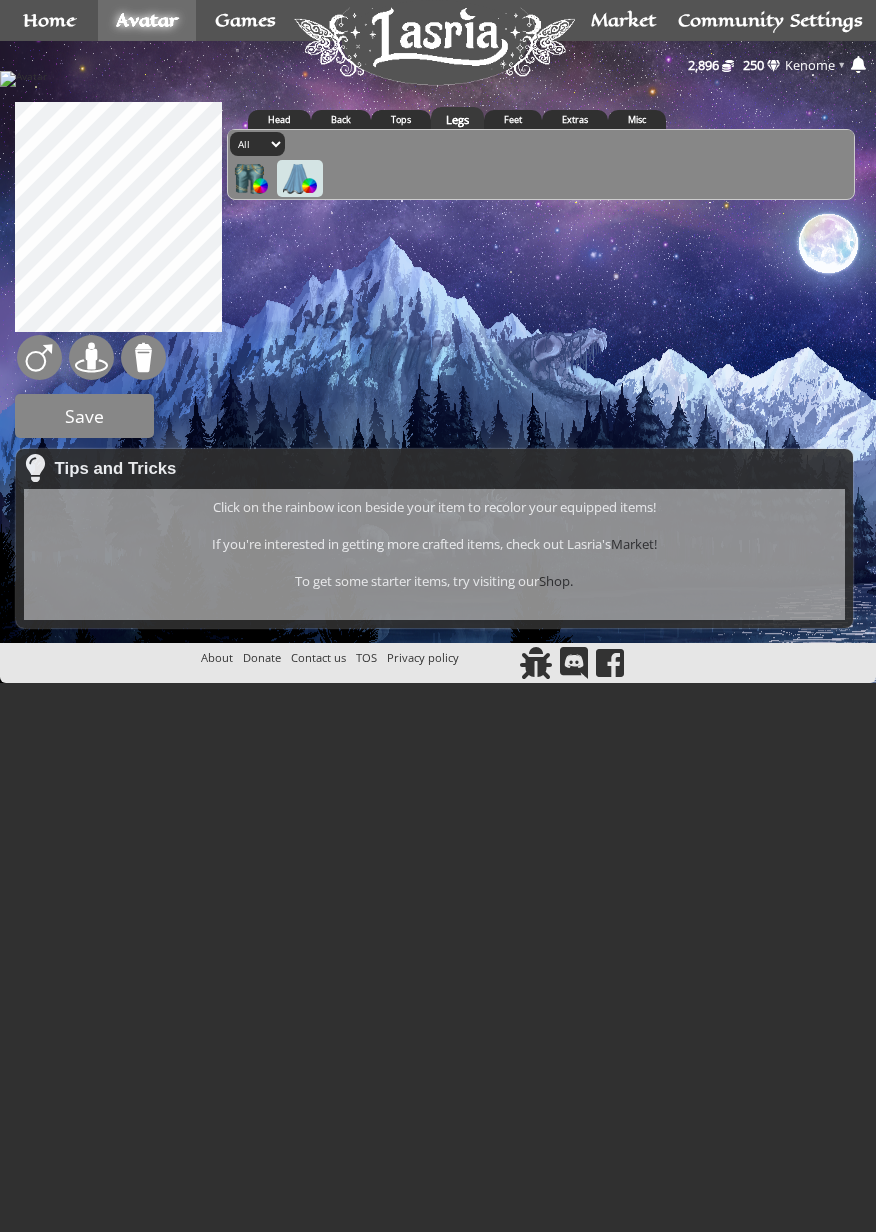 click at bounding box center (309, 185) 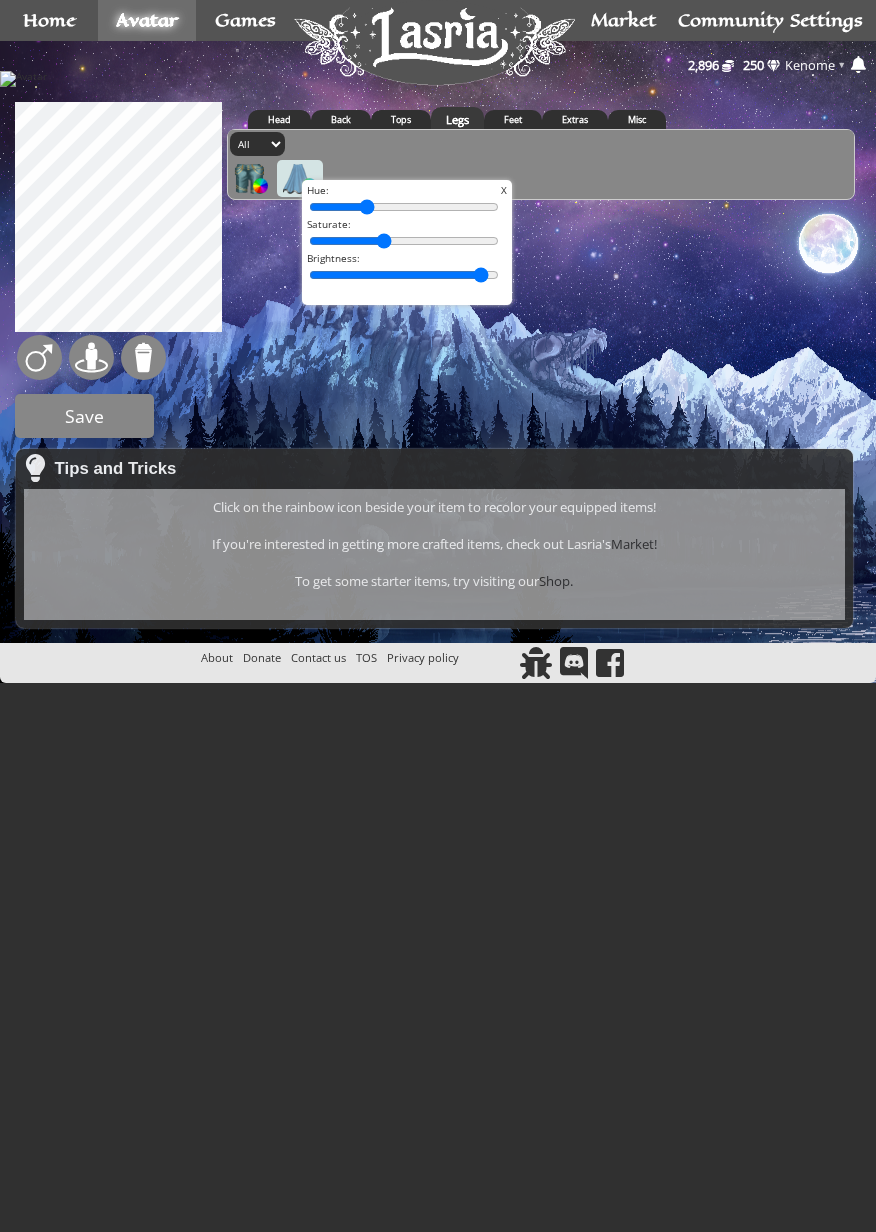 type on "25" 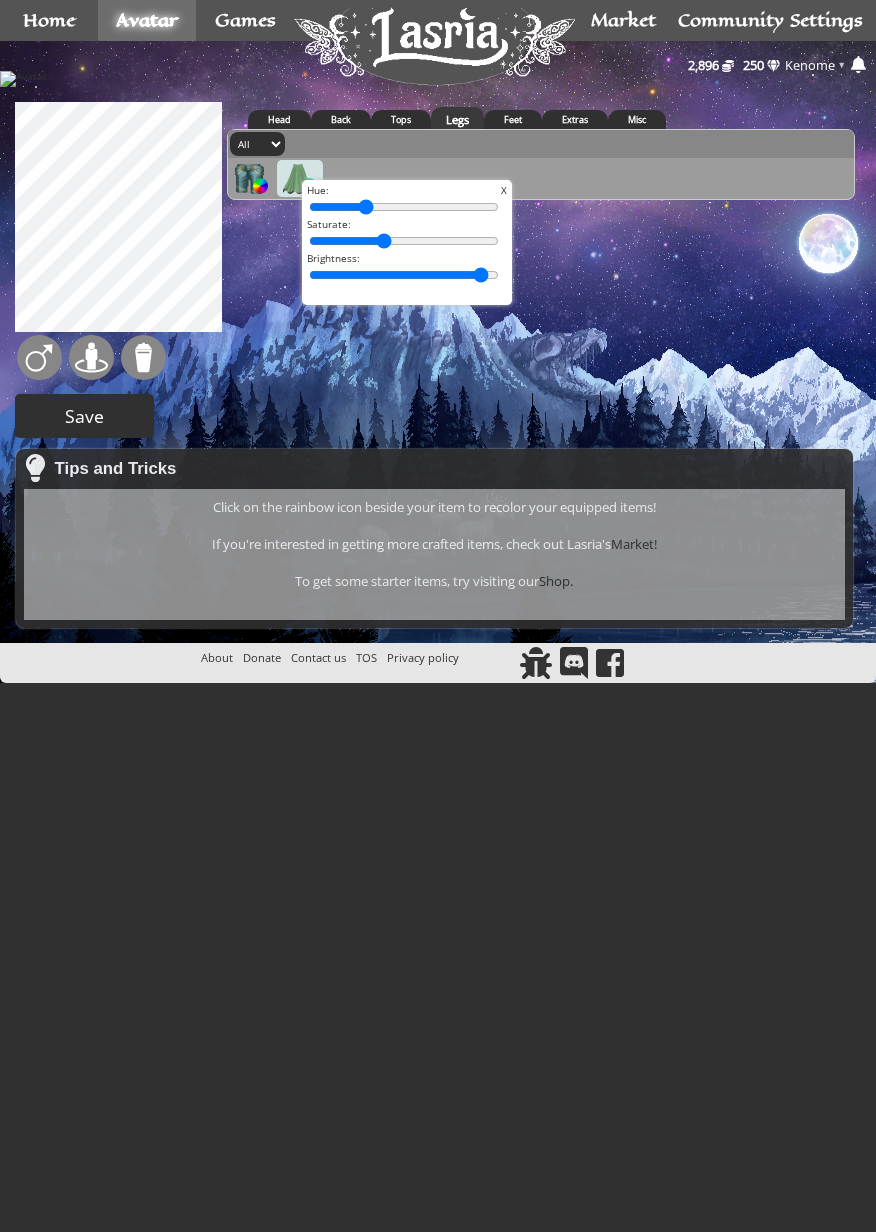 click on "Save" at bounding box center [84, 416] 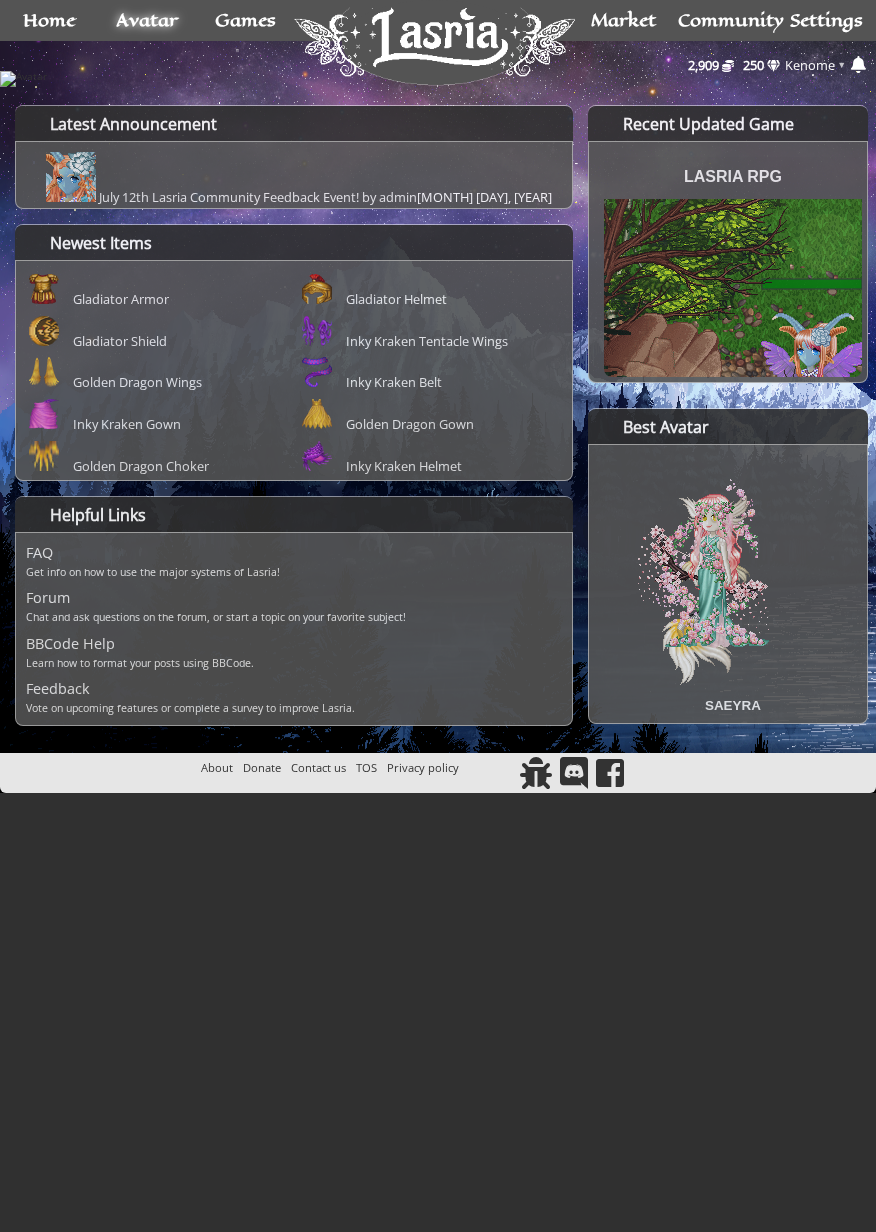 scroll, scrollTop: 0, scrollLeft: 0, axis: both 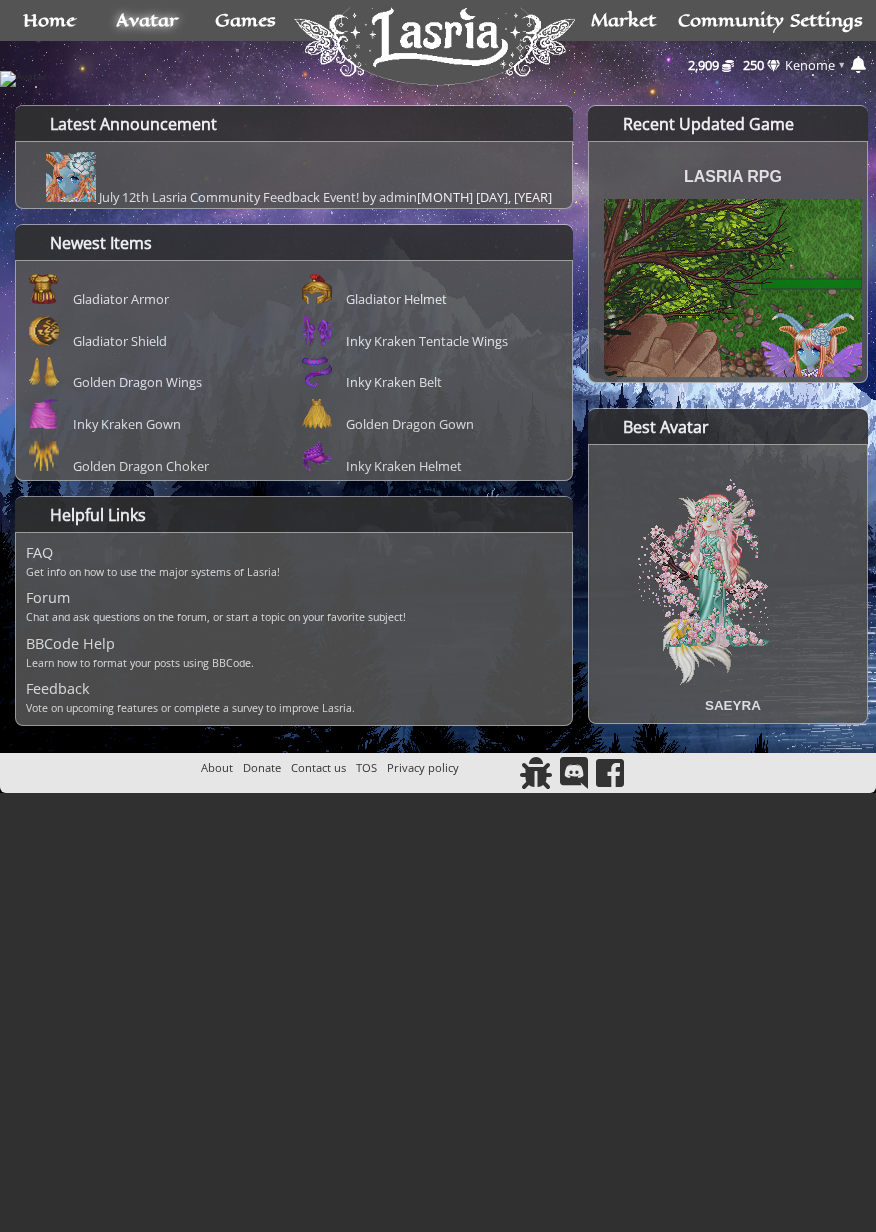 click at bounding box center [438, 79] 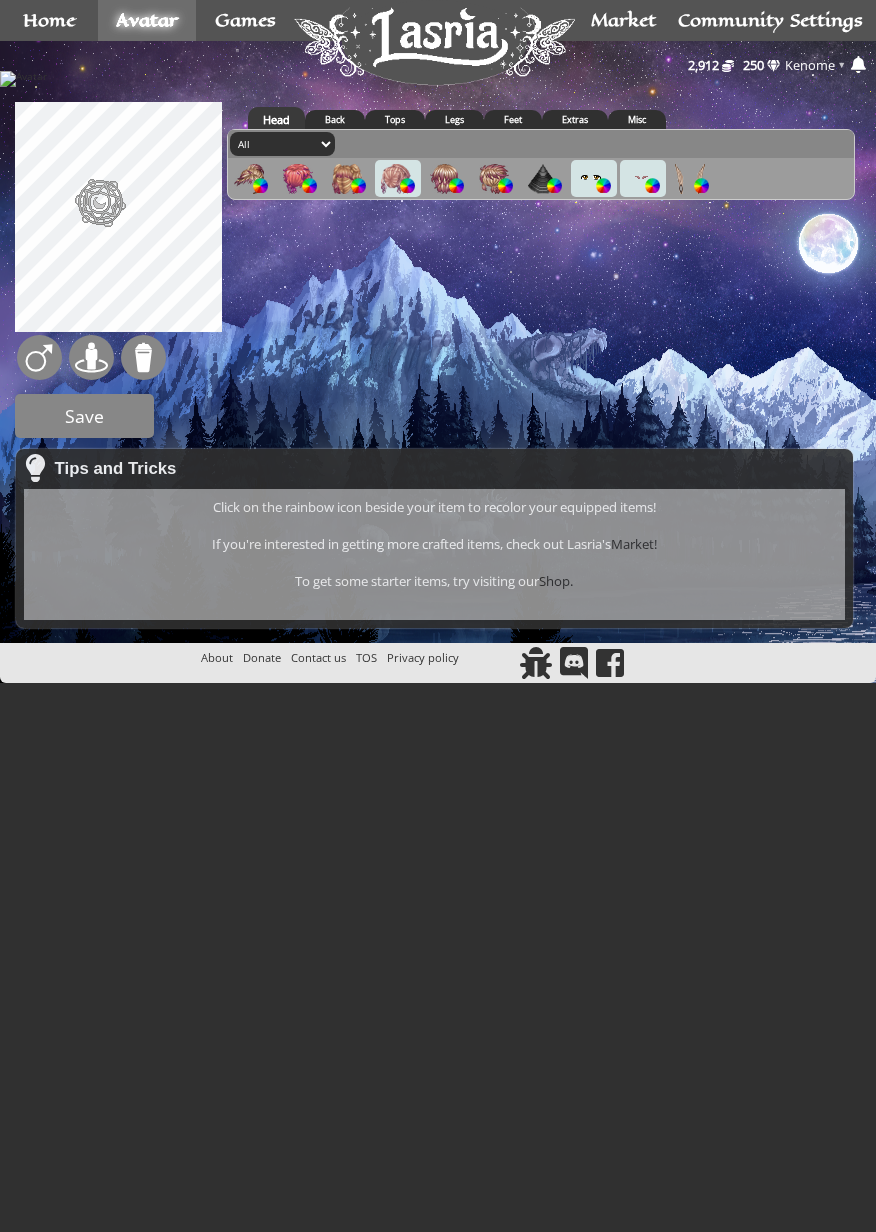 scroll, scrollTop: 0, scrollLeft: 0, axis: both 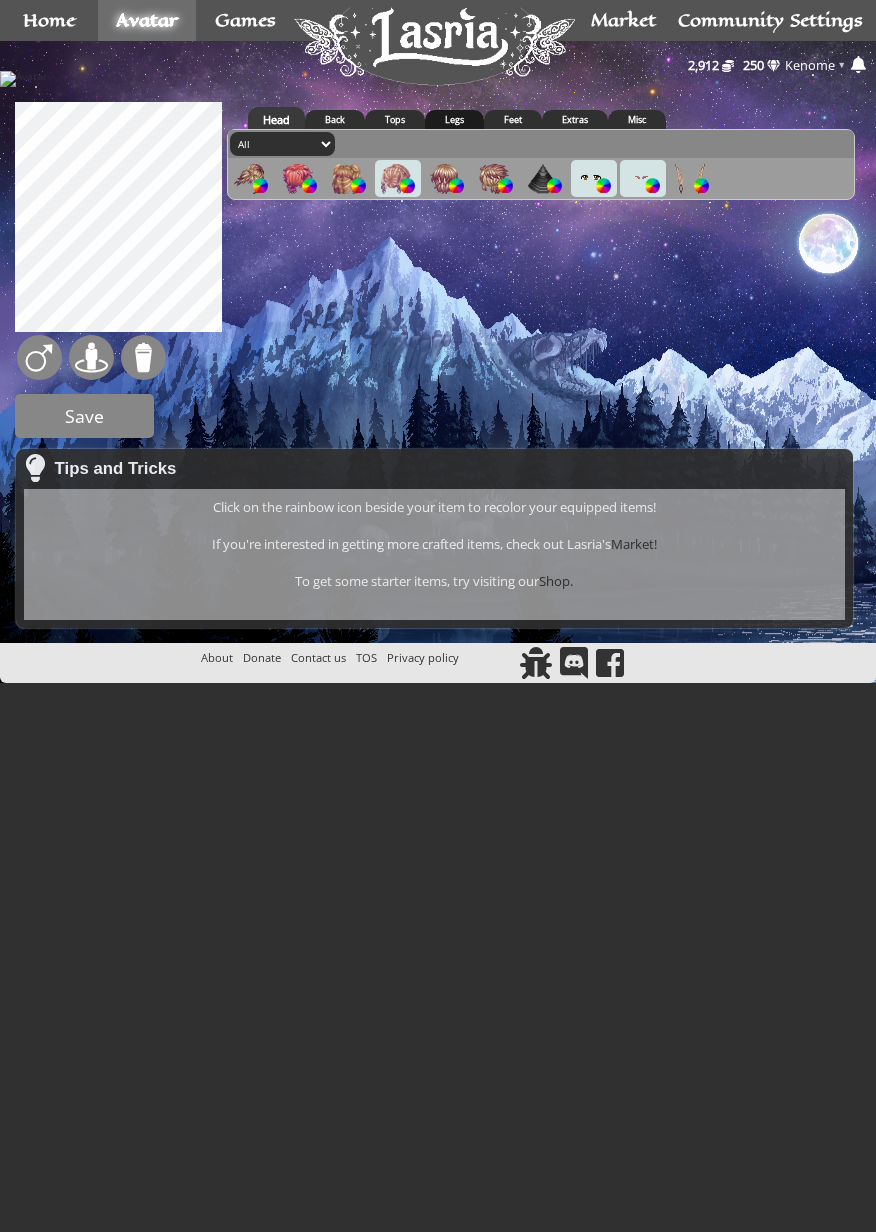 click on "Legs" at bounding box center (454, 119) 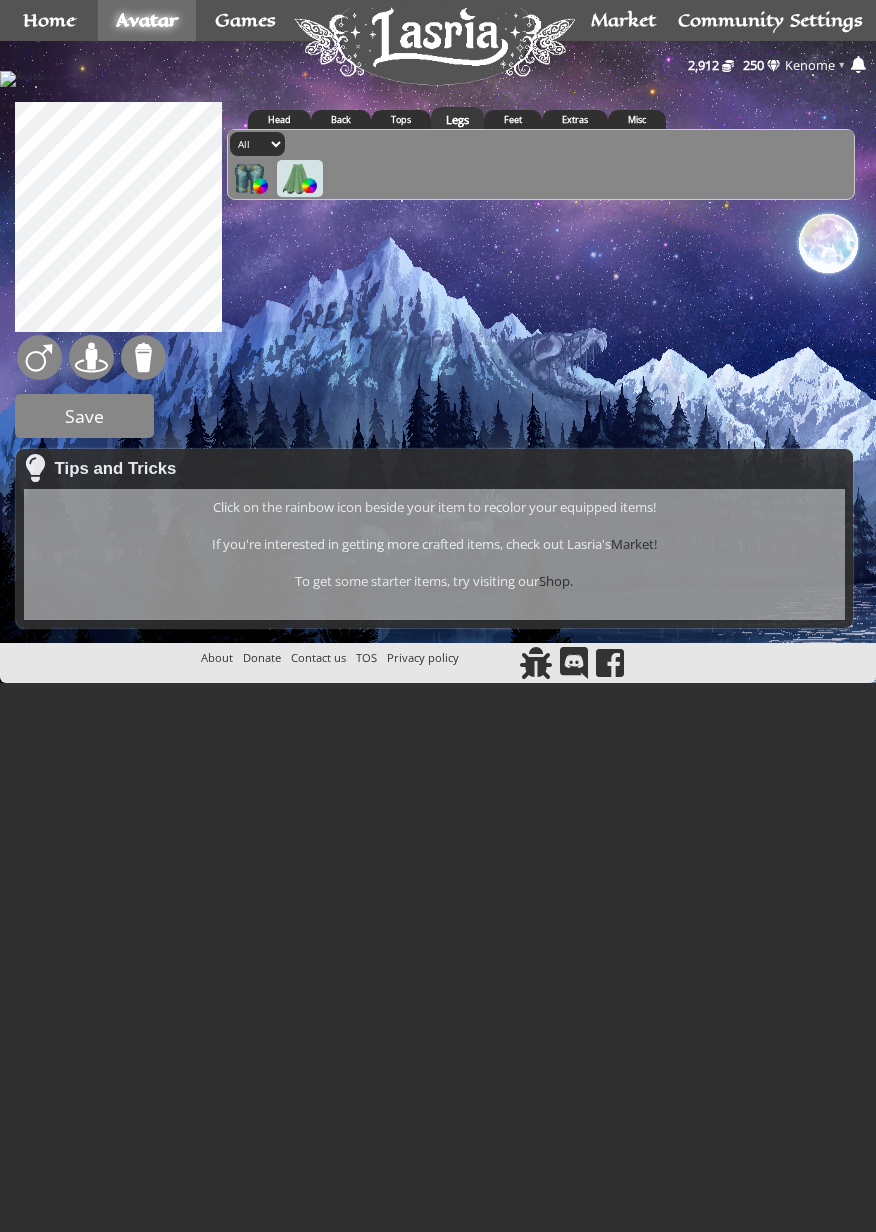 click at bounding box center [309, 185] 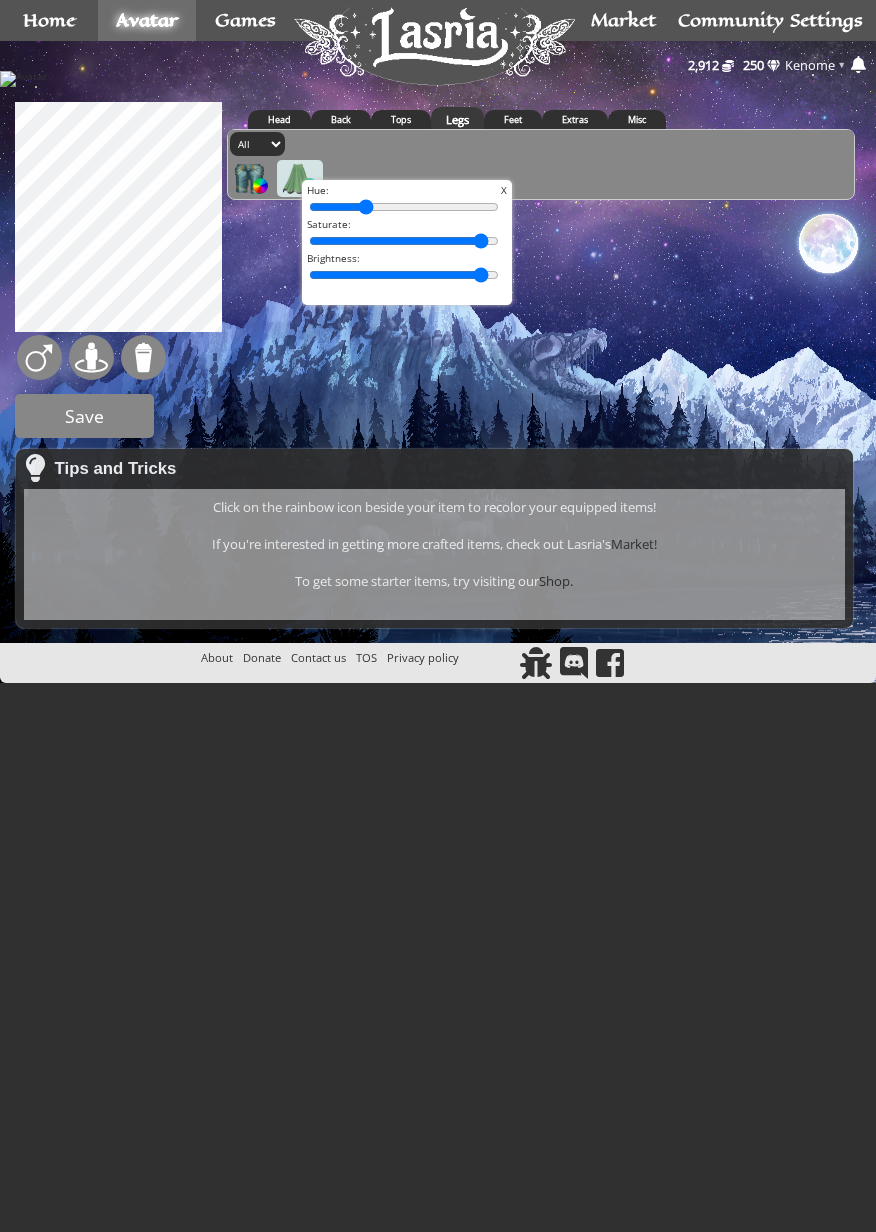 type on "100" 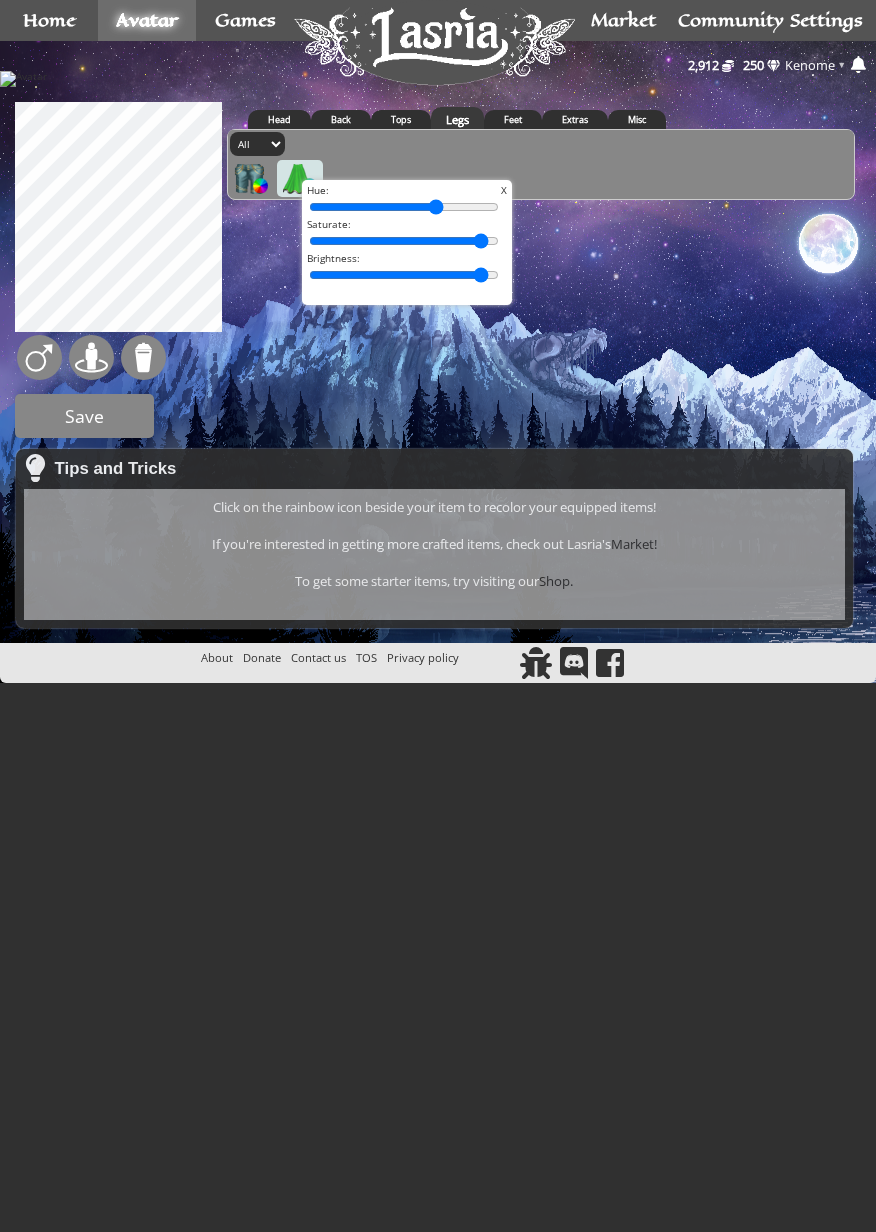 type on "71" 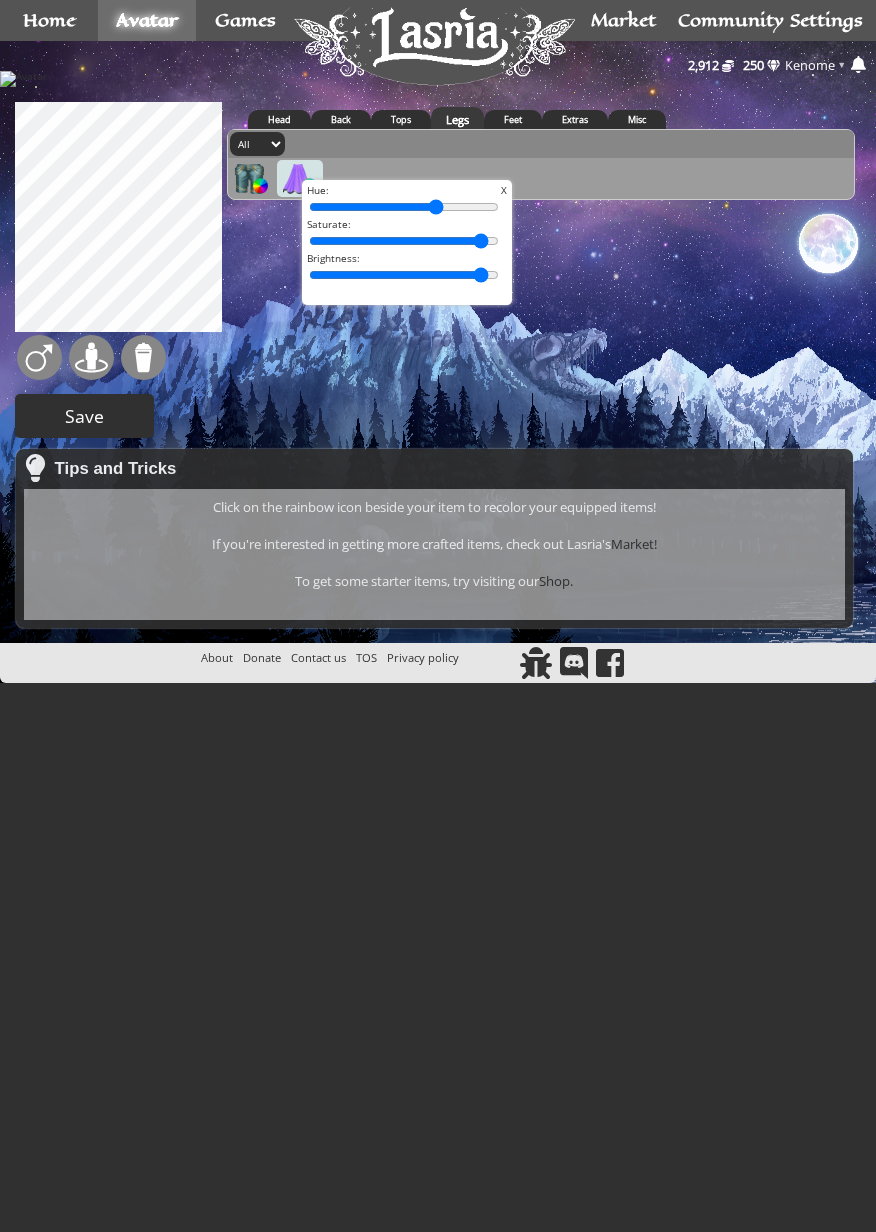 click on "Save" at bounding box center [84, 416] 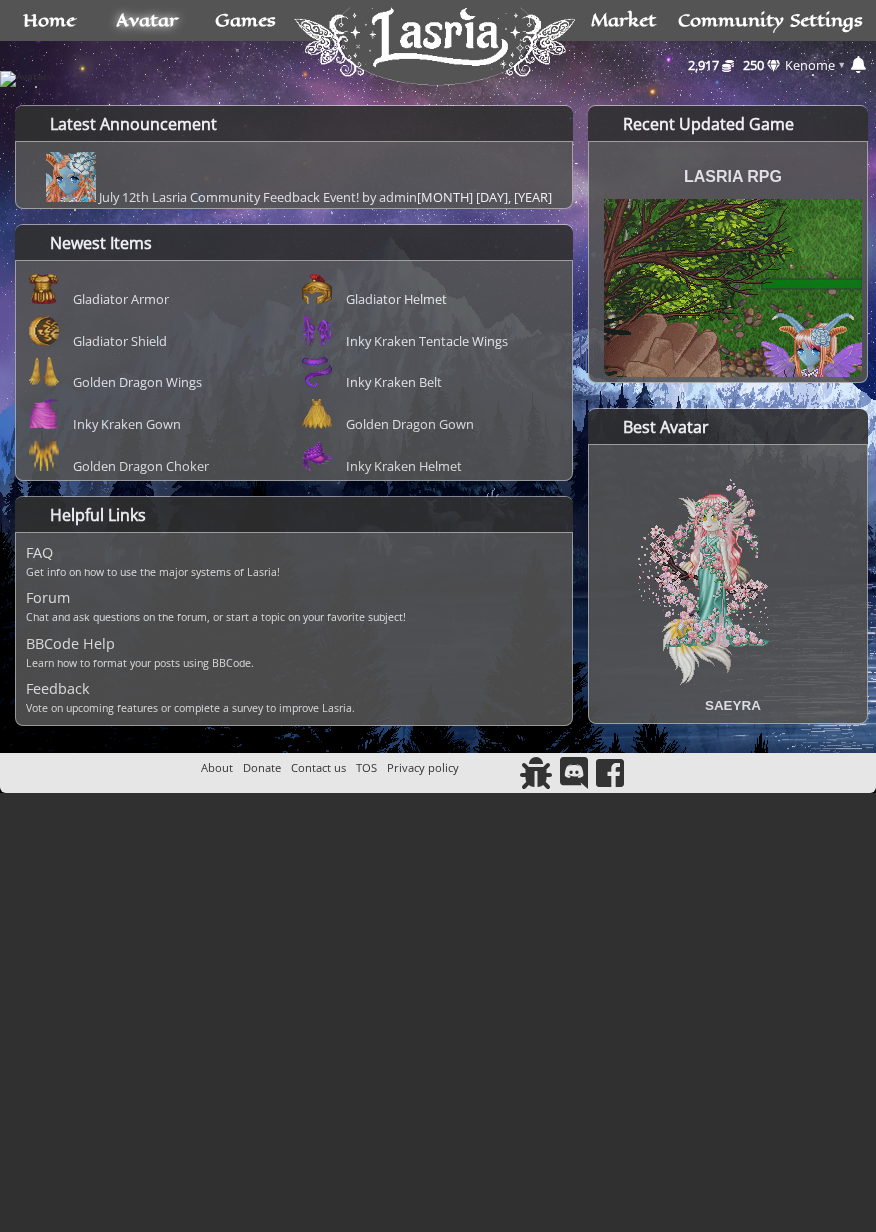 scroll, scrollTop: 0, scrollLeft: 0, axis: both 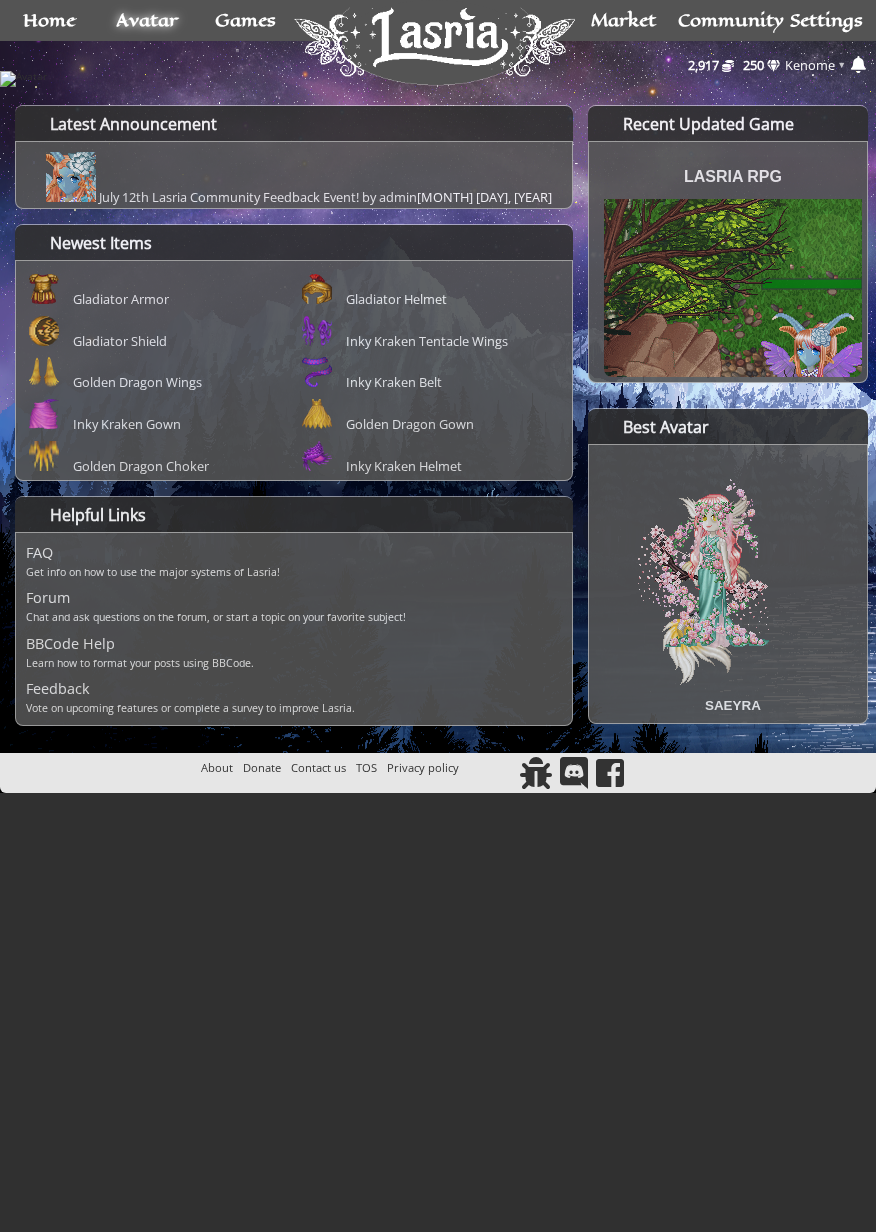 click at bounding box center (438, 79) 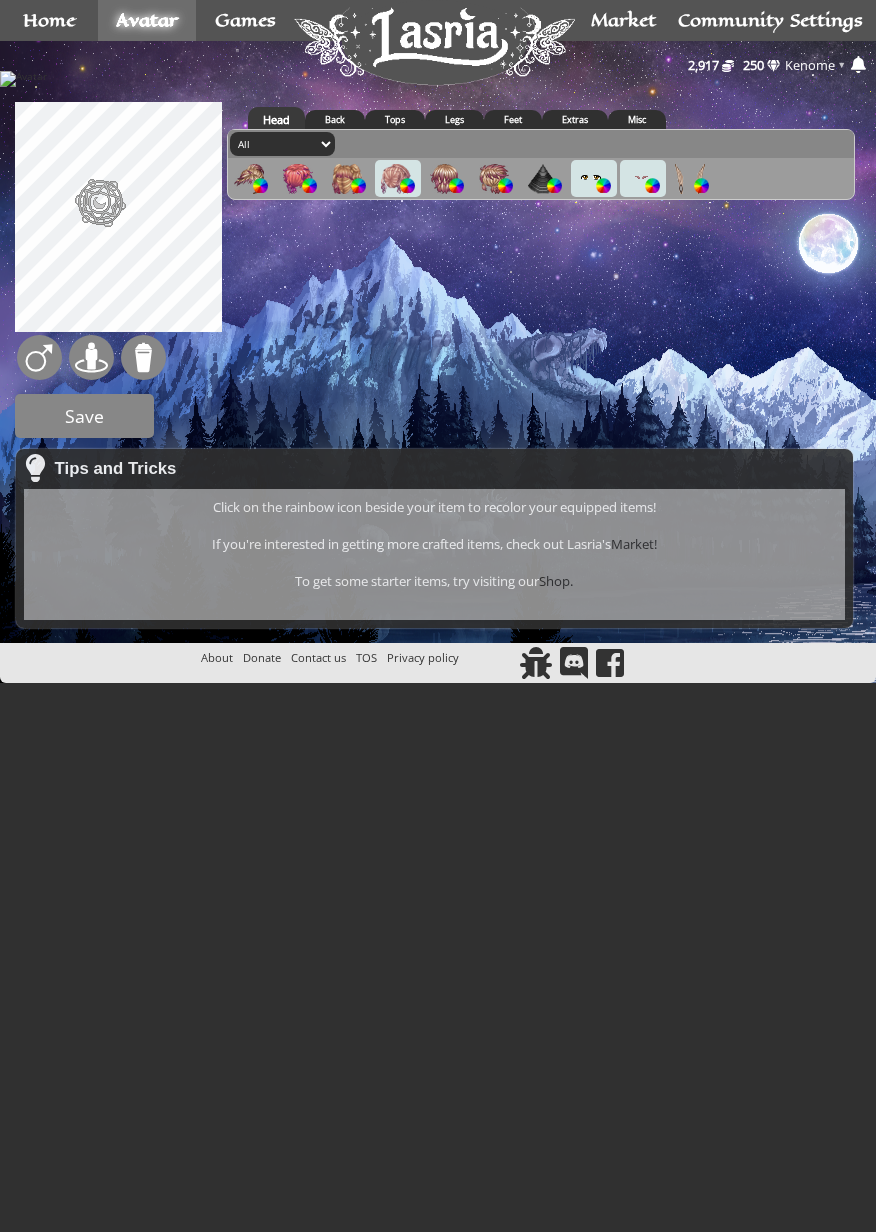 scroll, scrollTop: 0, scrollLeft: 0, axis: both 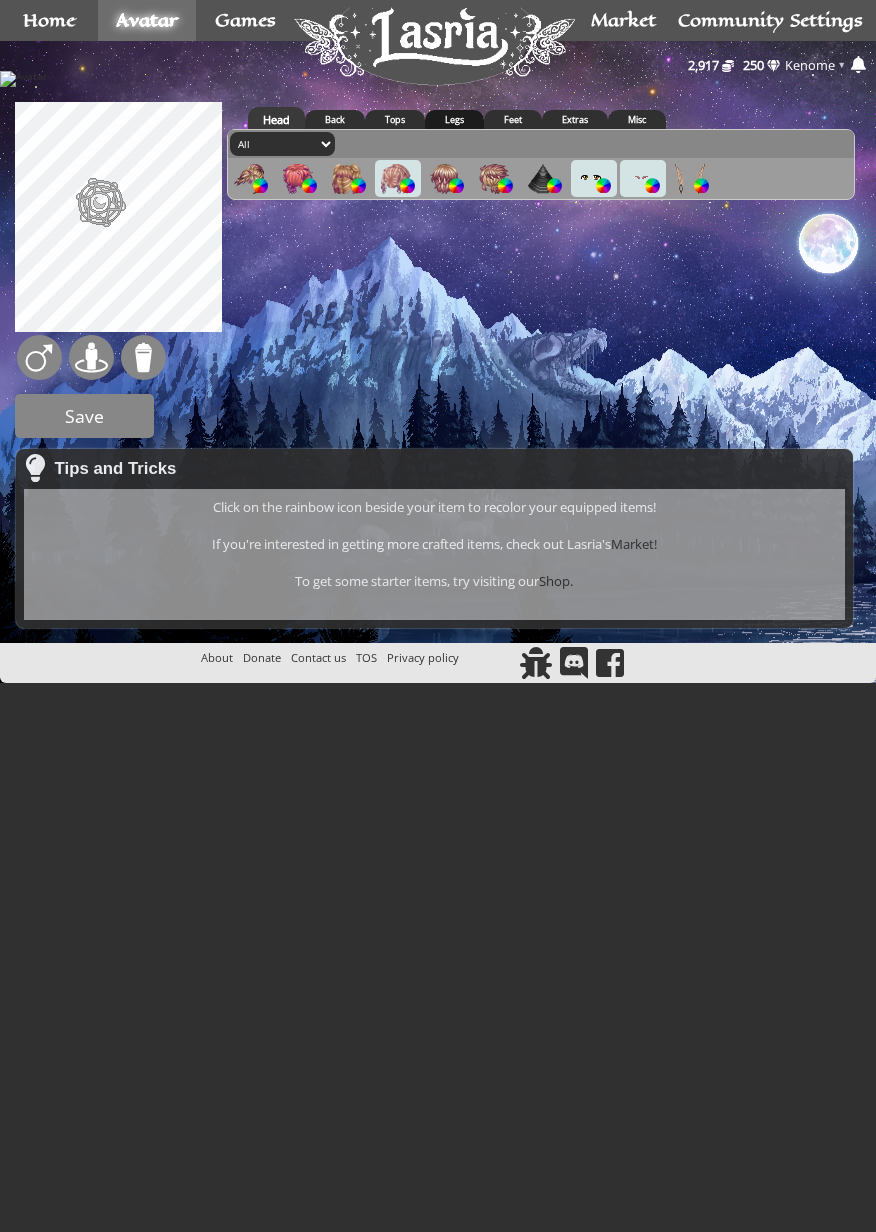 click on "Legs" at bounding box center [454, 119] 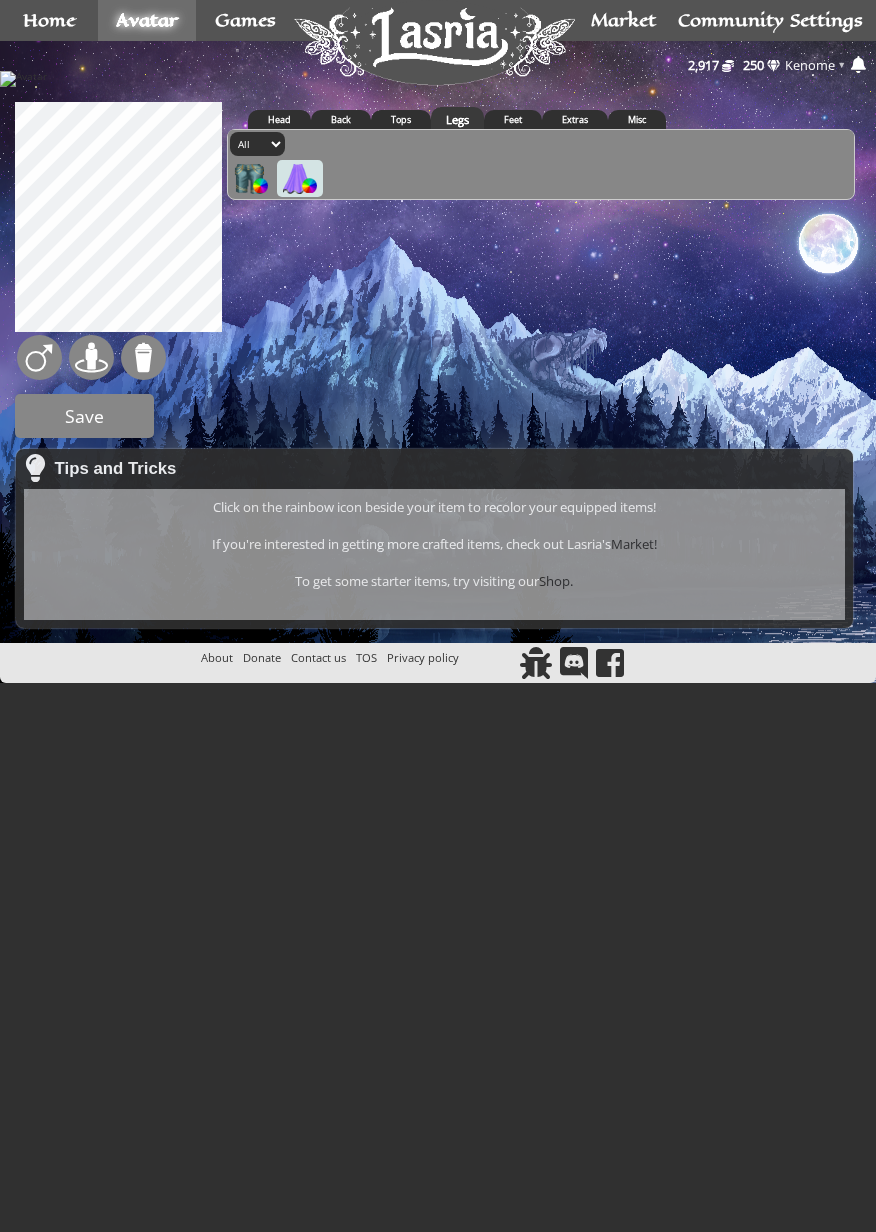 click at bounding box center [309, 185] 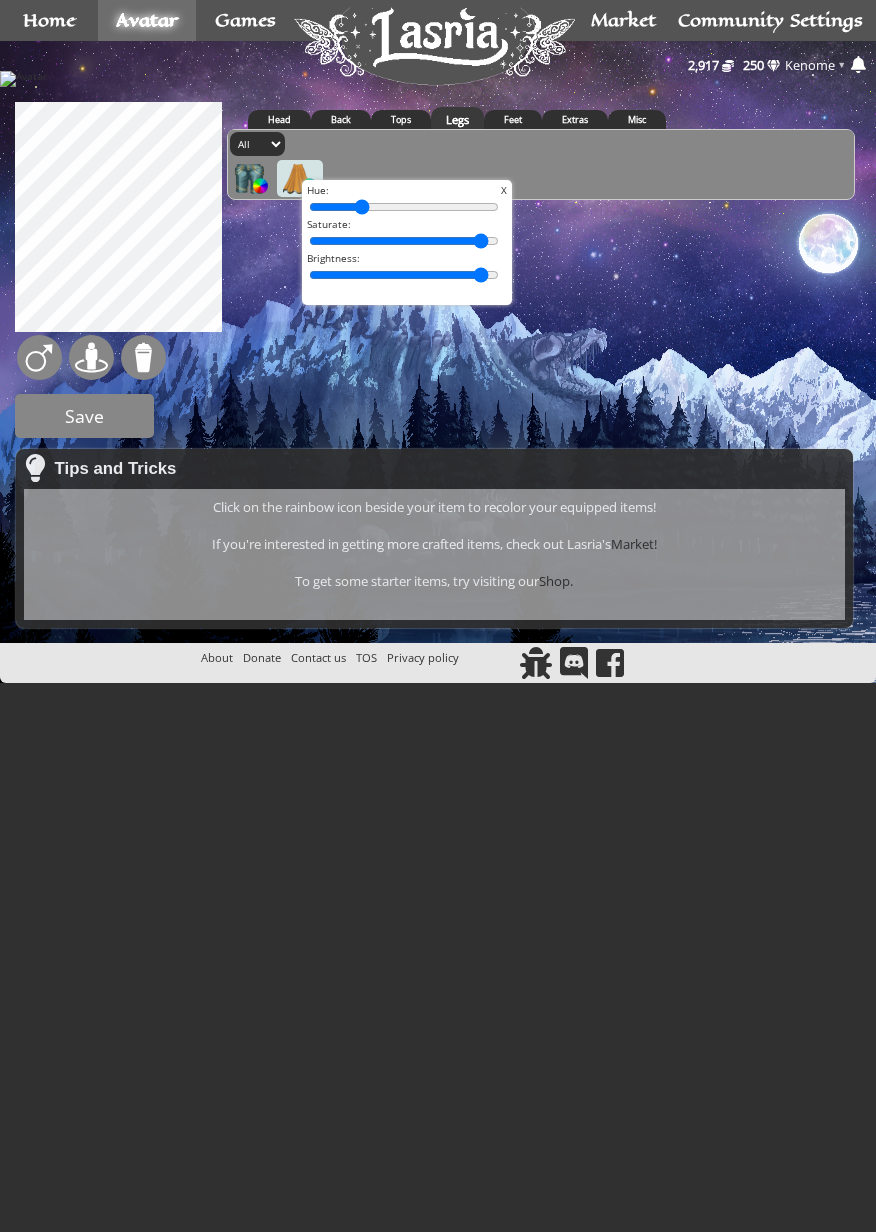 type on "24" 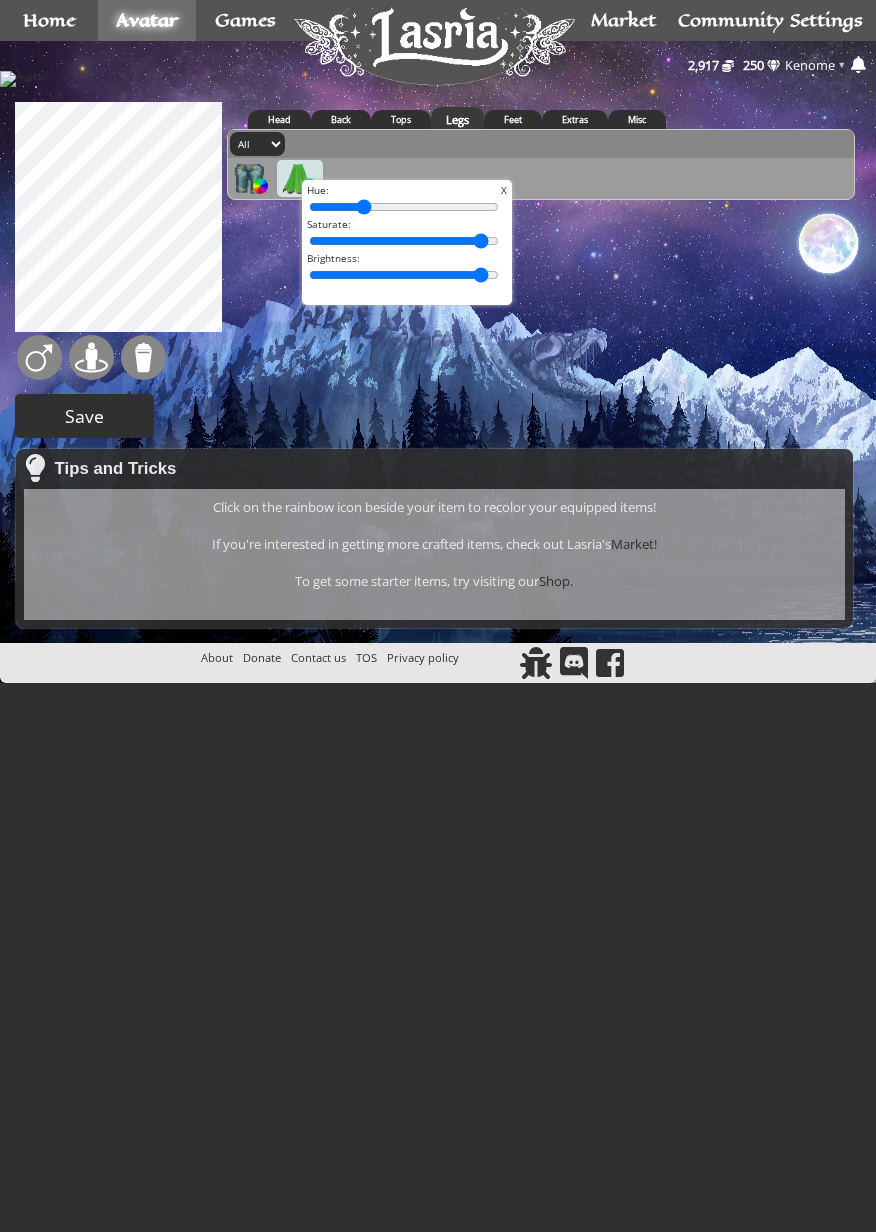 click on "Save" at bounding box center (84, 416) 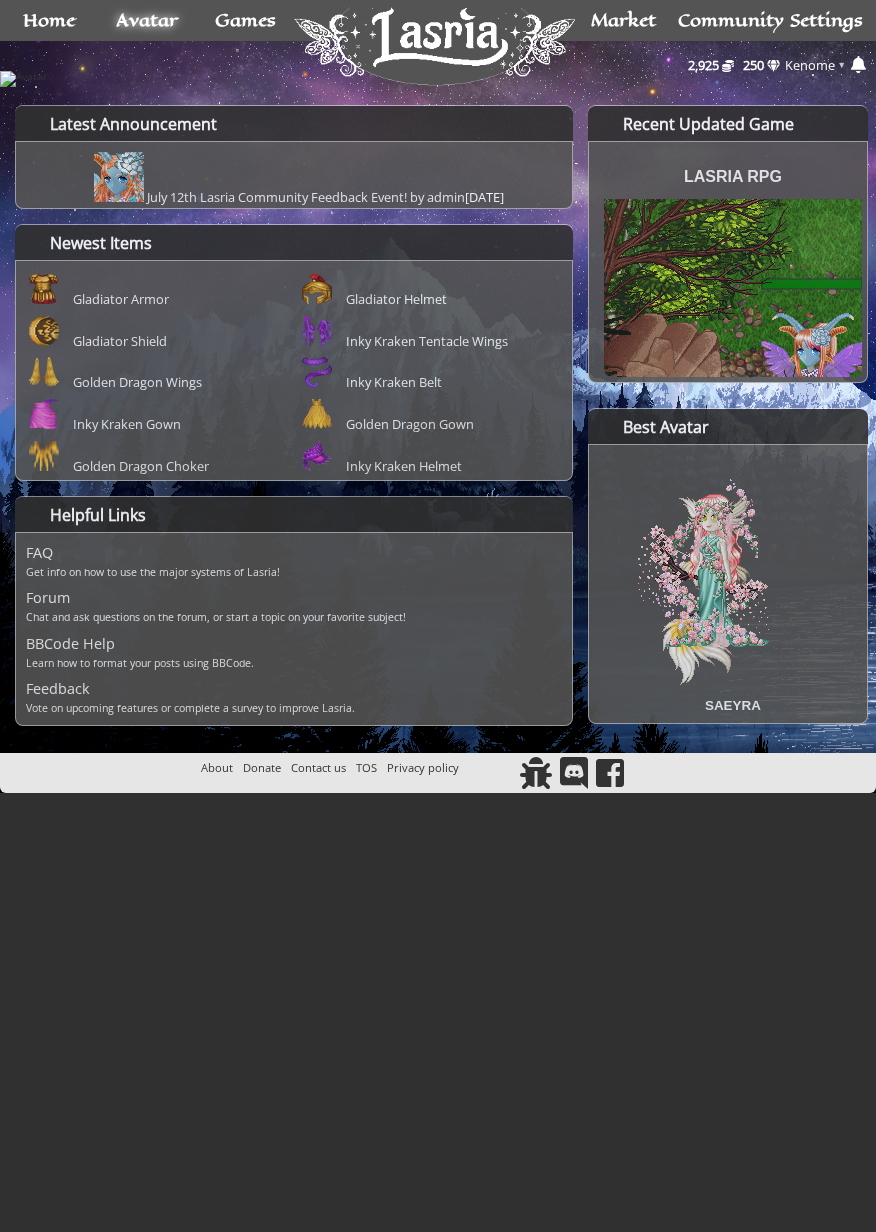 scroll, scrollTop: 0, scrollLeft: 0, axis: both 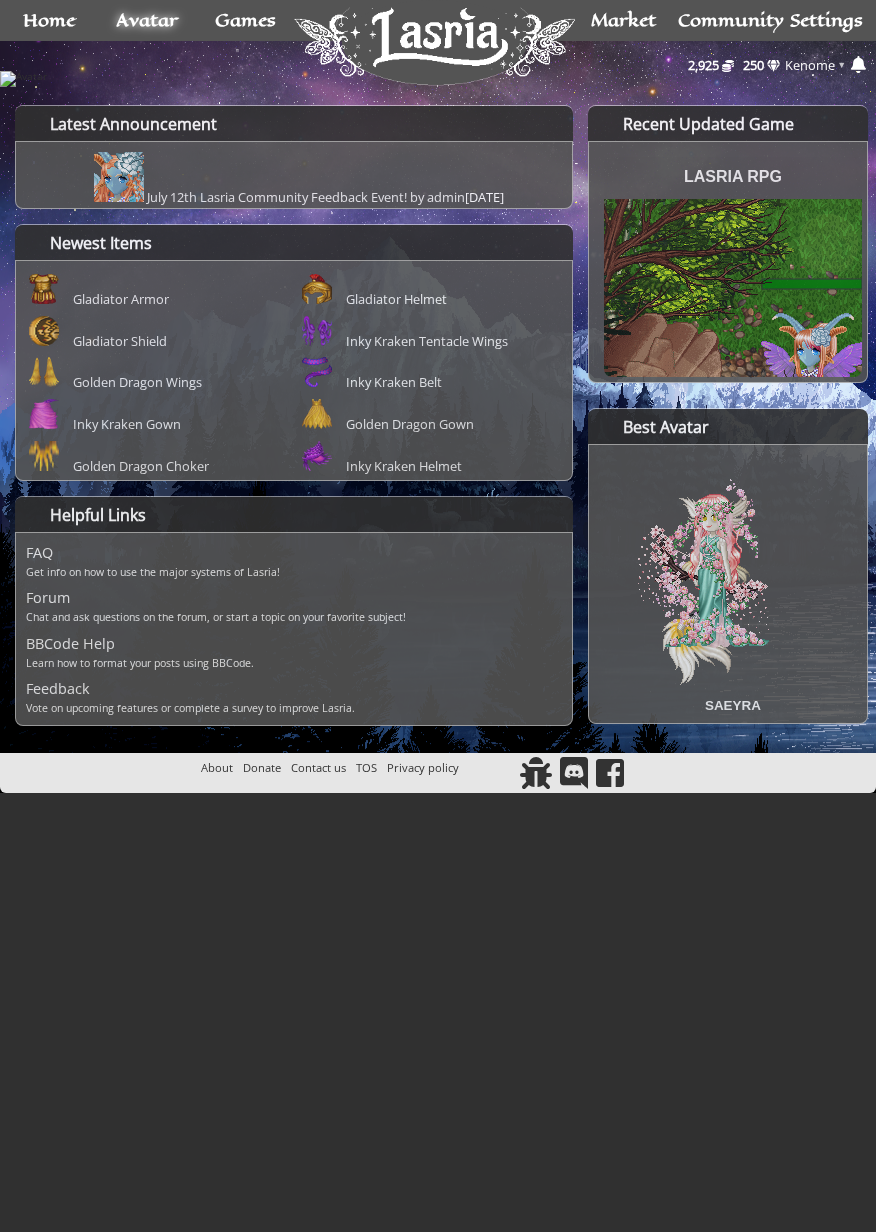 click at bounding box center (438, 79) 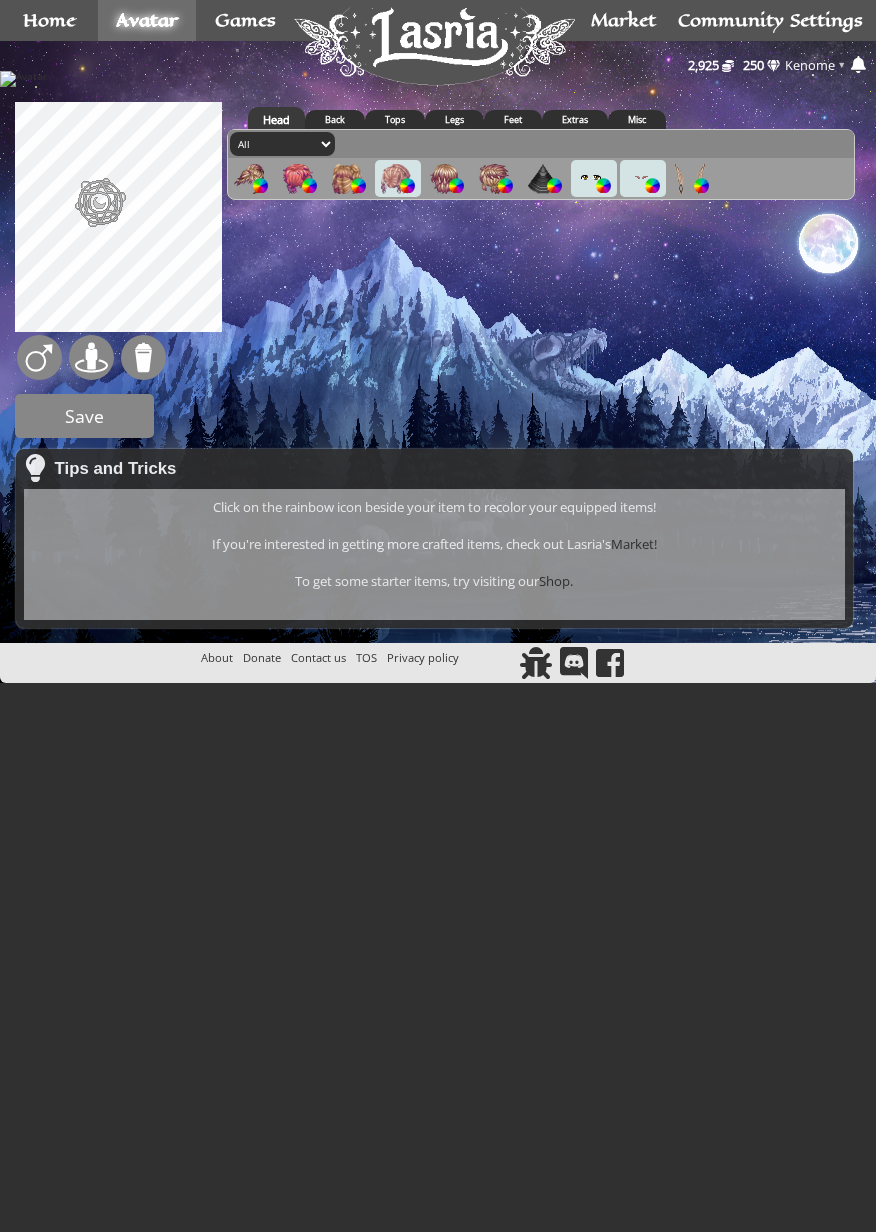scroll, scrollTop: 0, scrollLeft: 0, axis: both 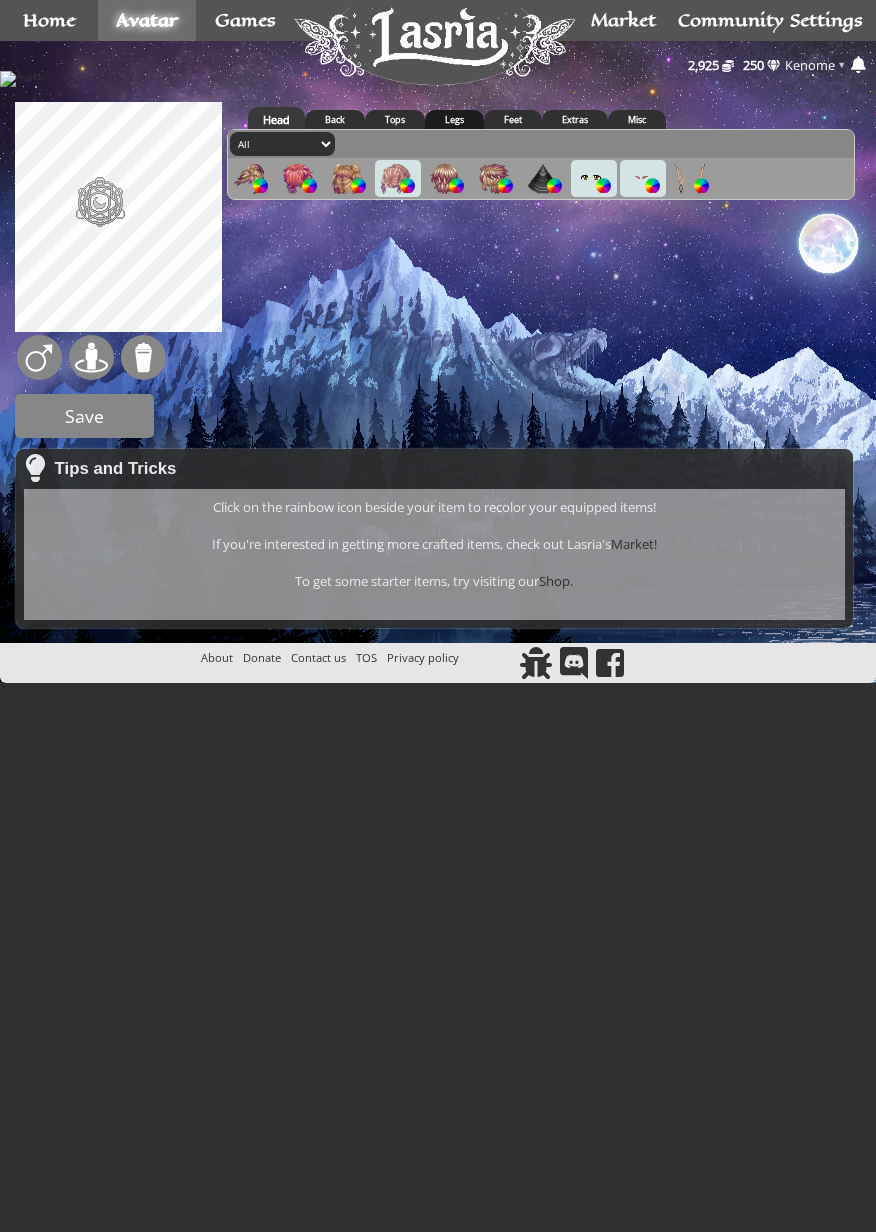 click on "Legs" at bounding box center (454, 119) 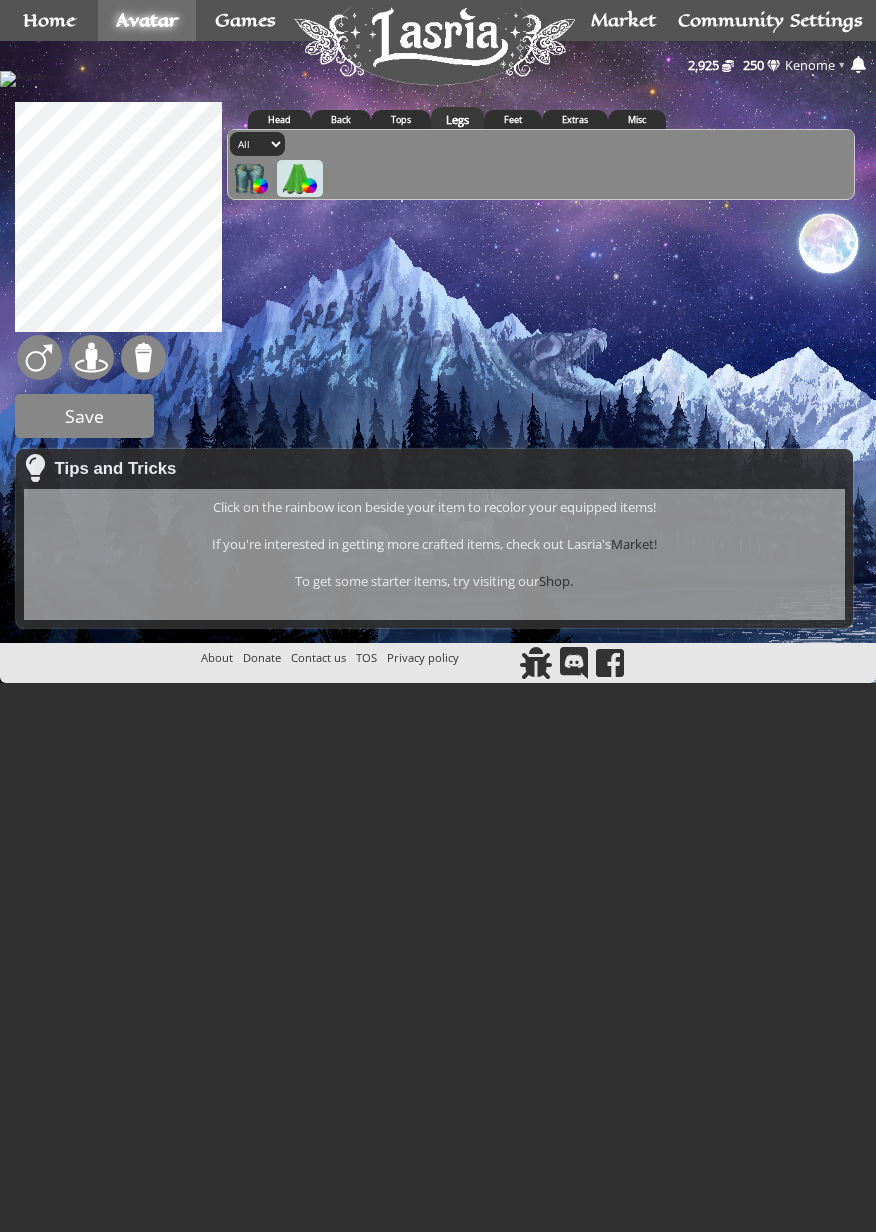 click at bounding box center [309, 185] 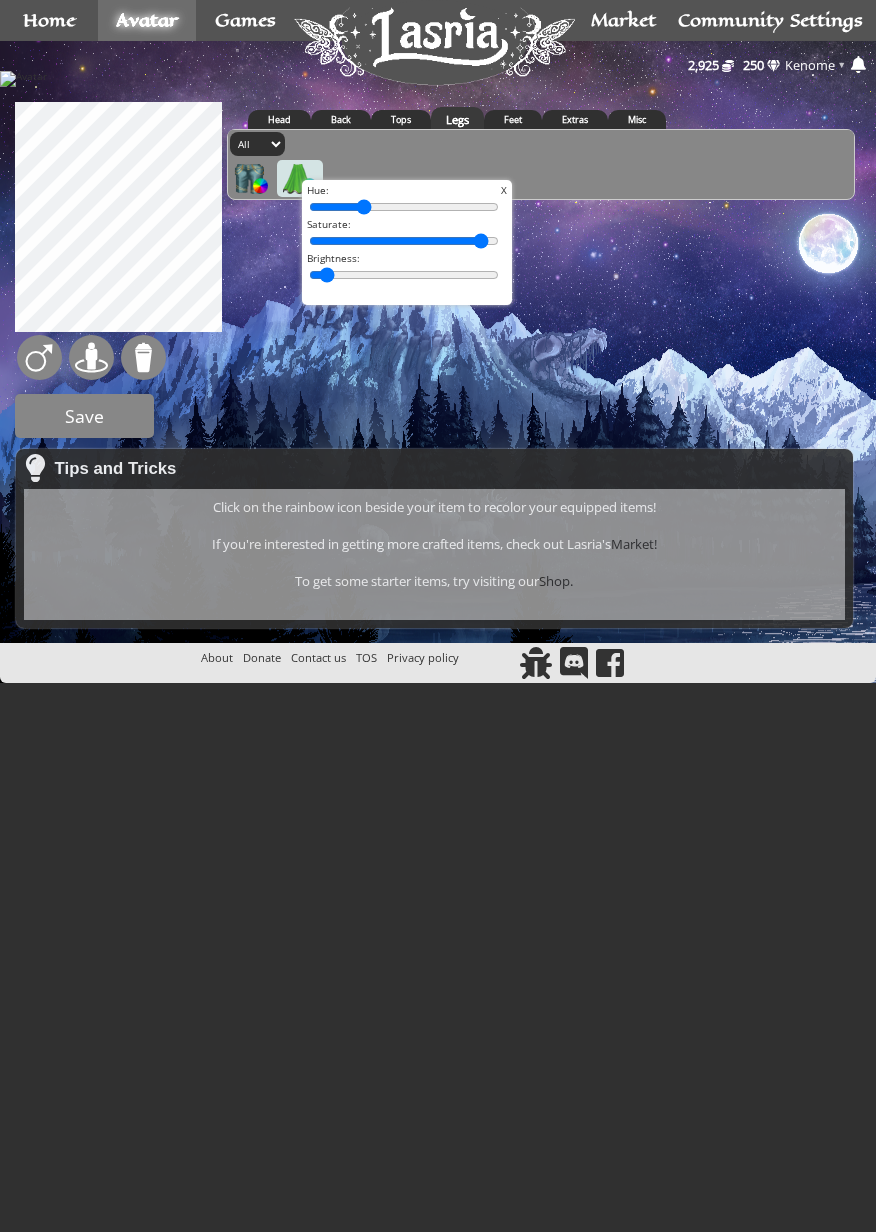 type on "0" 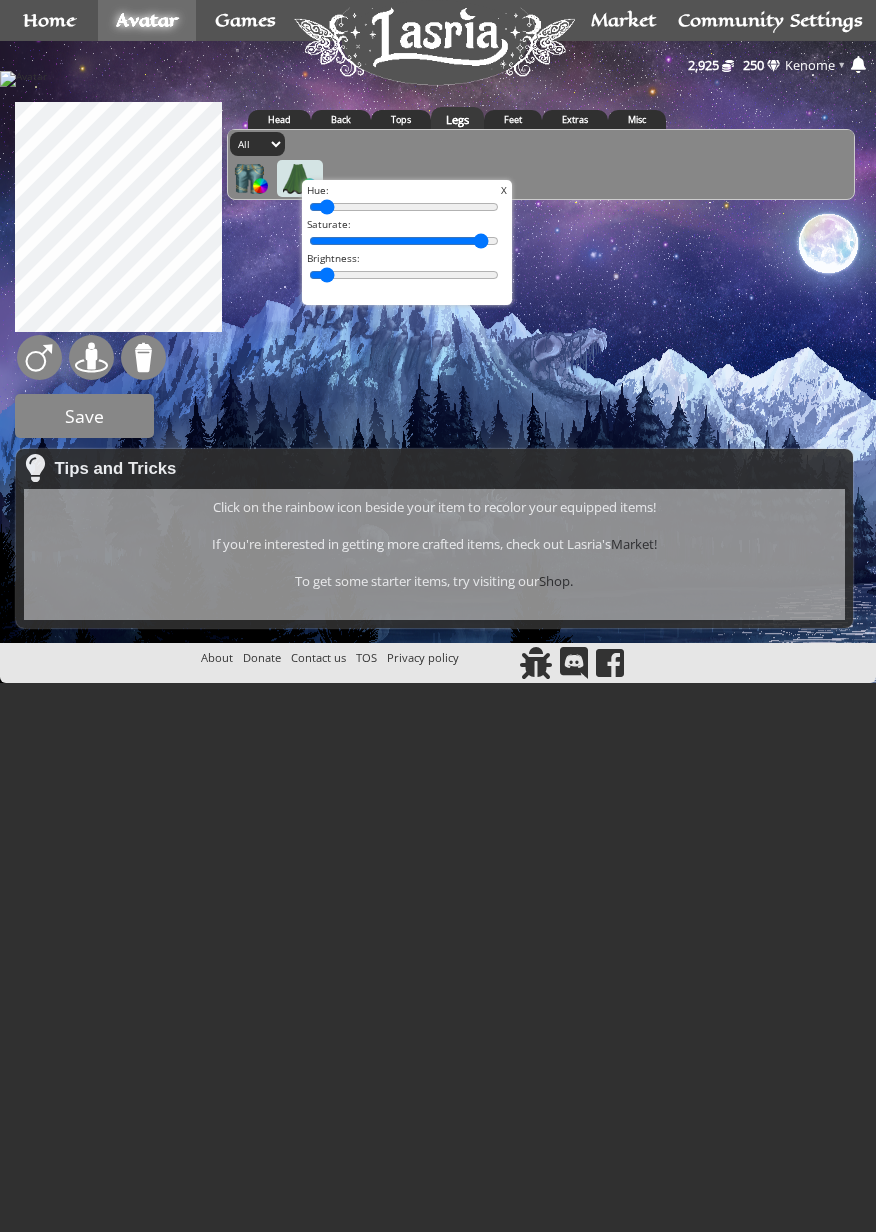 type on "0" 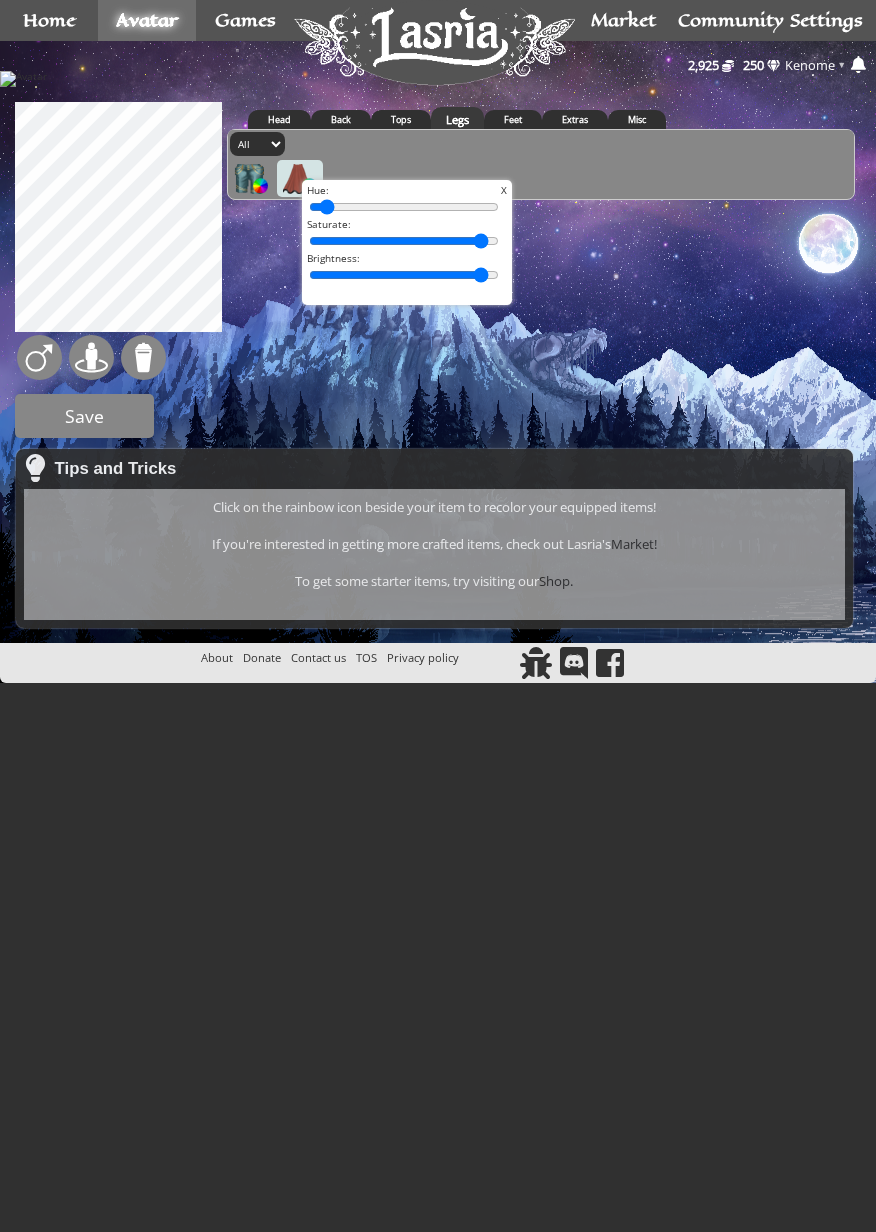 type on "100" 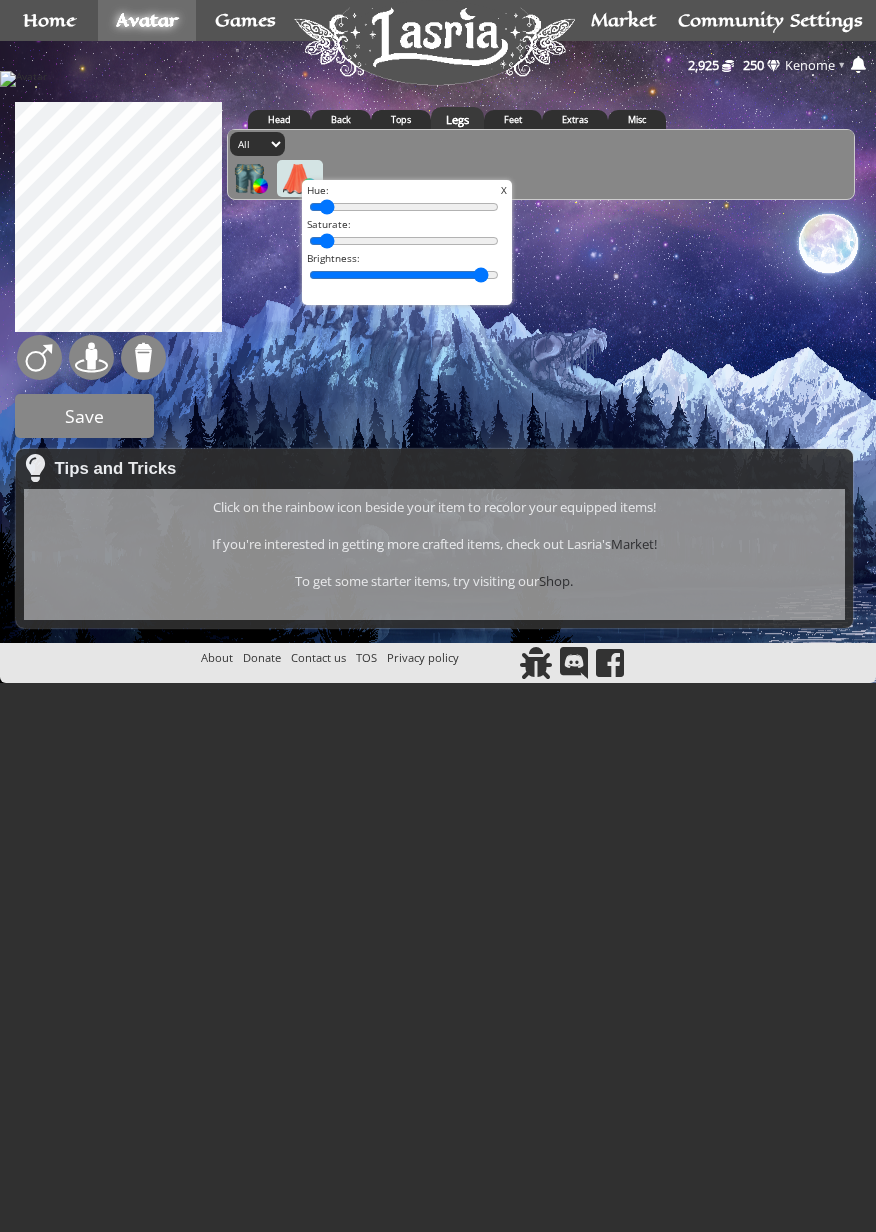 type on "0" 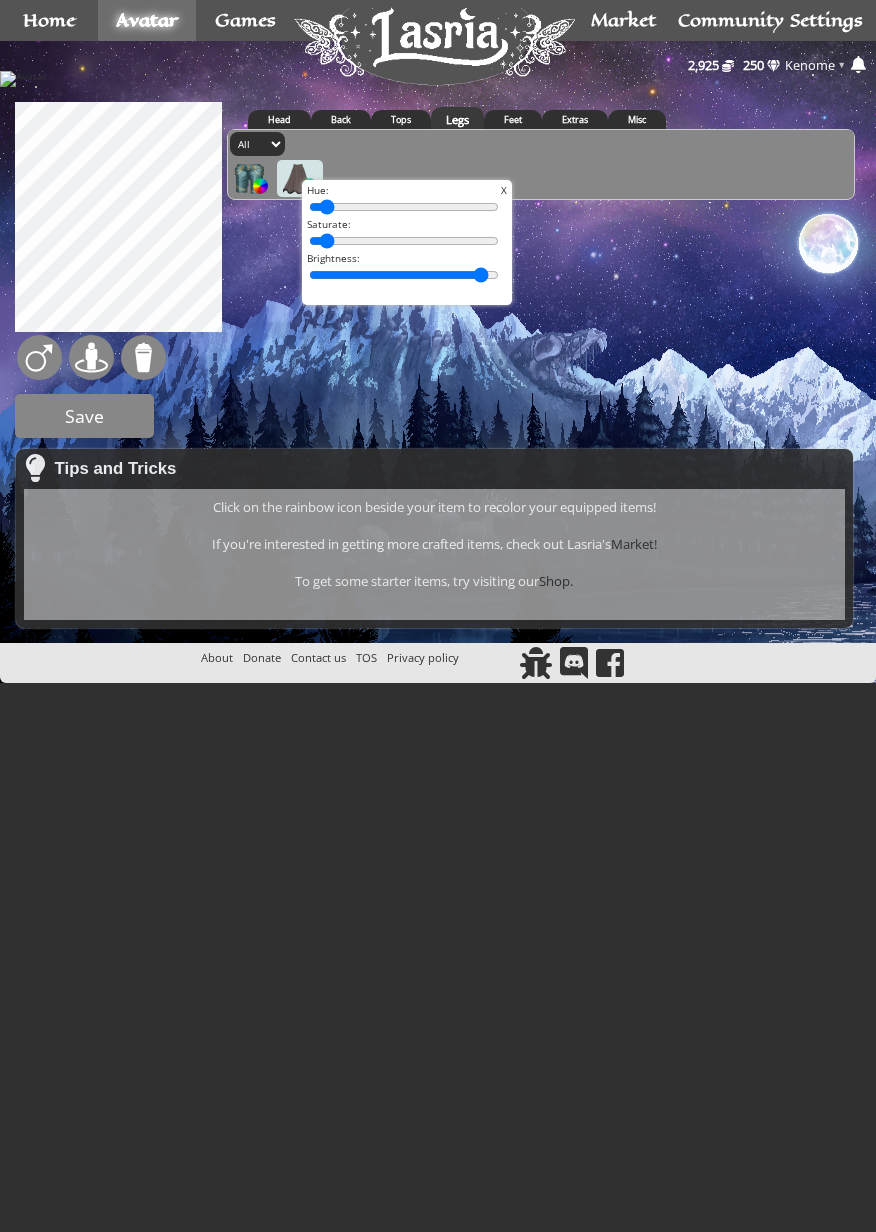 type on "100" 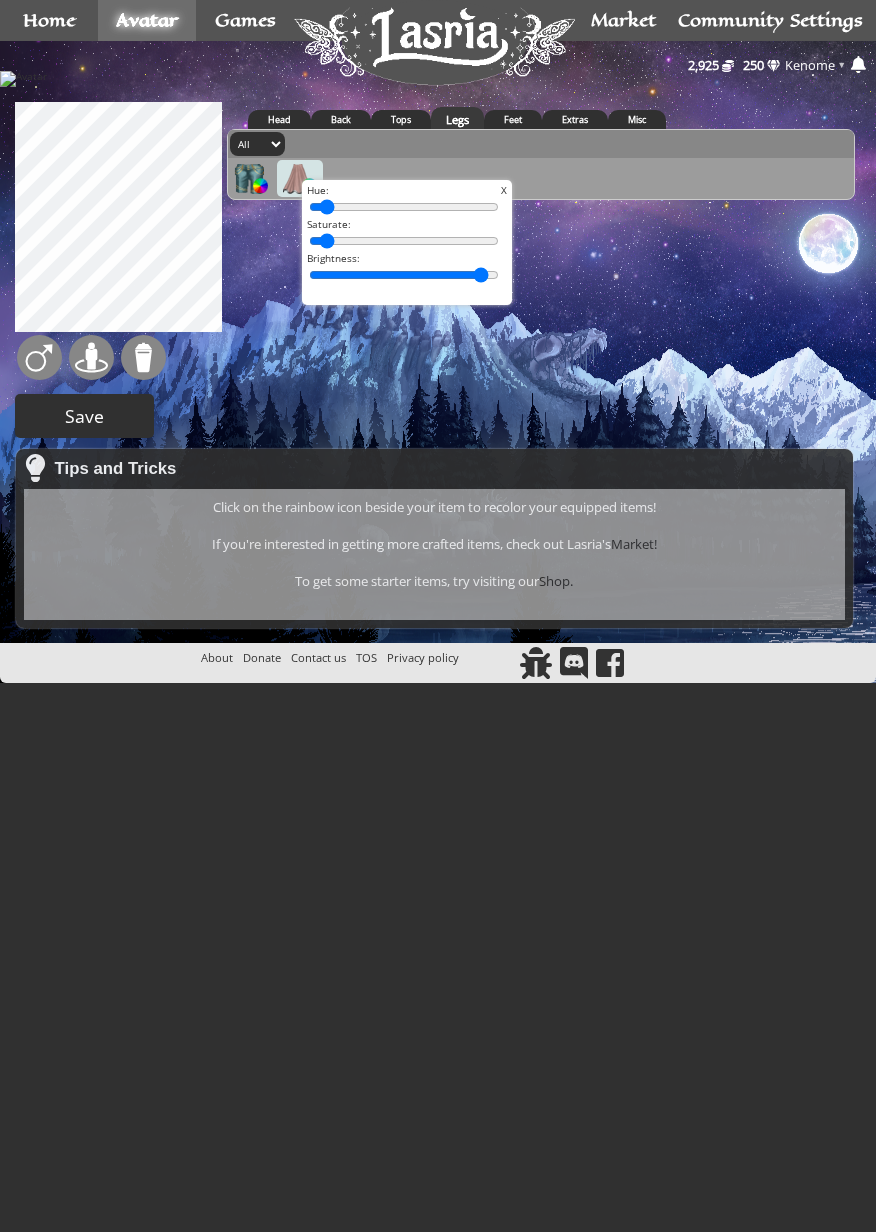 click on "Save" at bounding box center (84, 416) 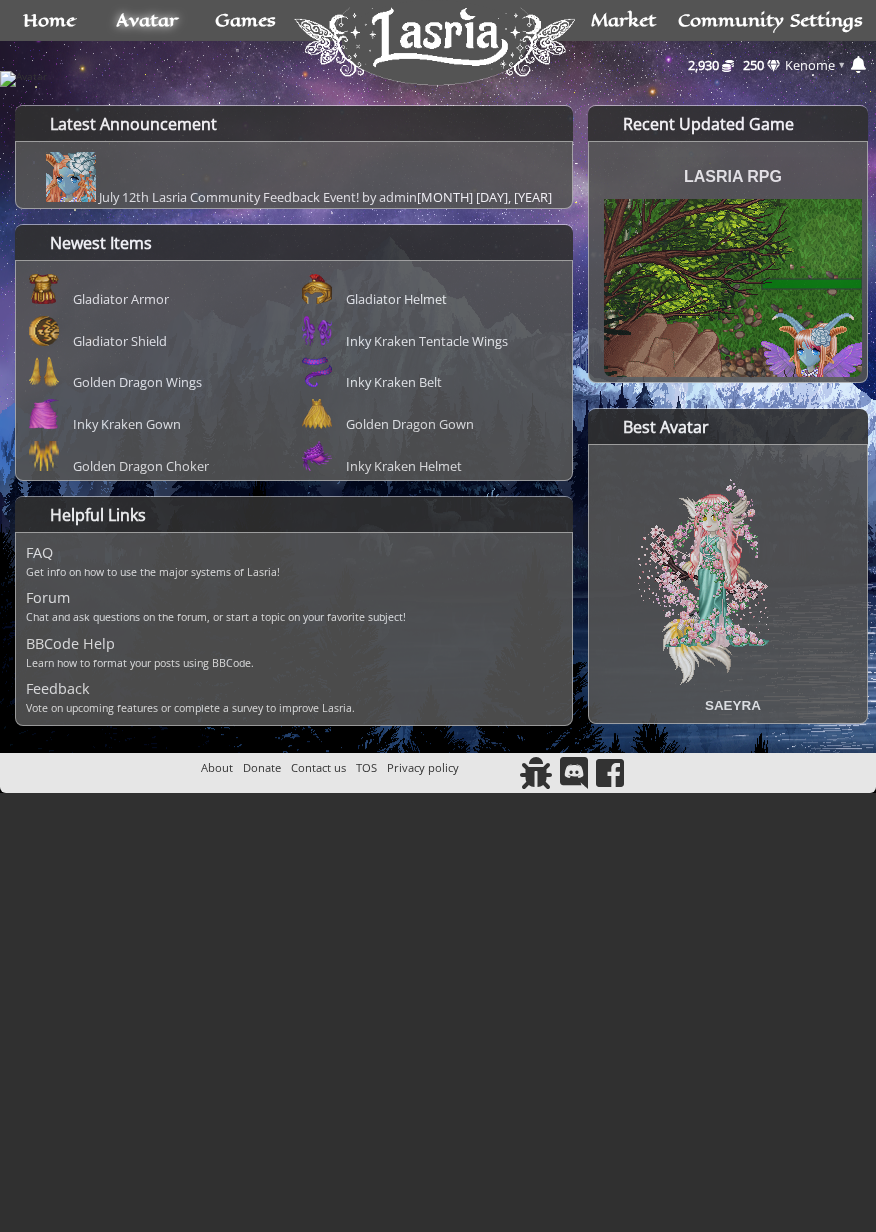 scroll, scrollTop: 0, scrollLeft: 0, axis: both 